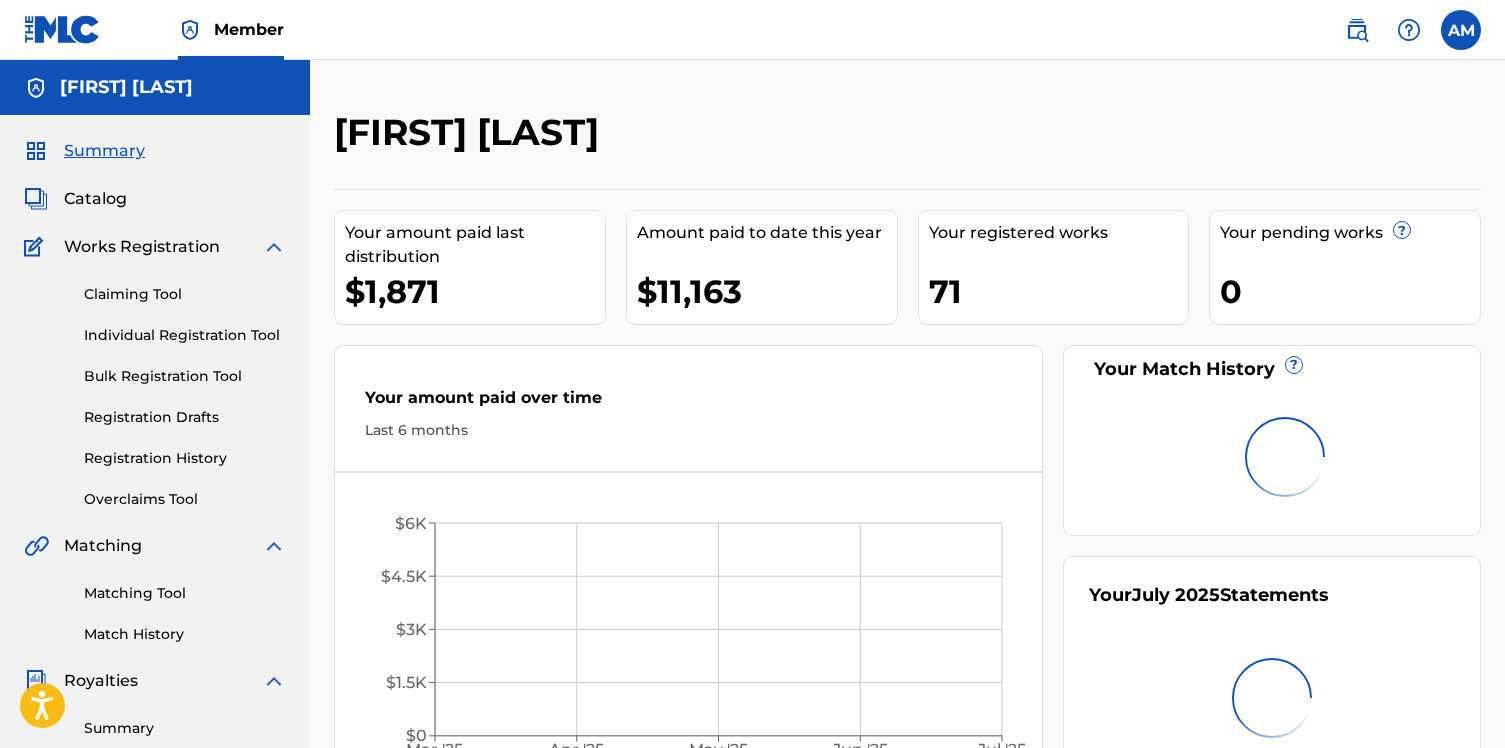 scroll, scrollTop: 0, scrollLeft: 0, axis: both 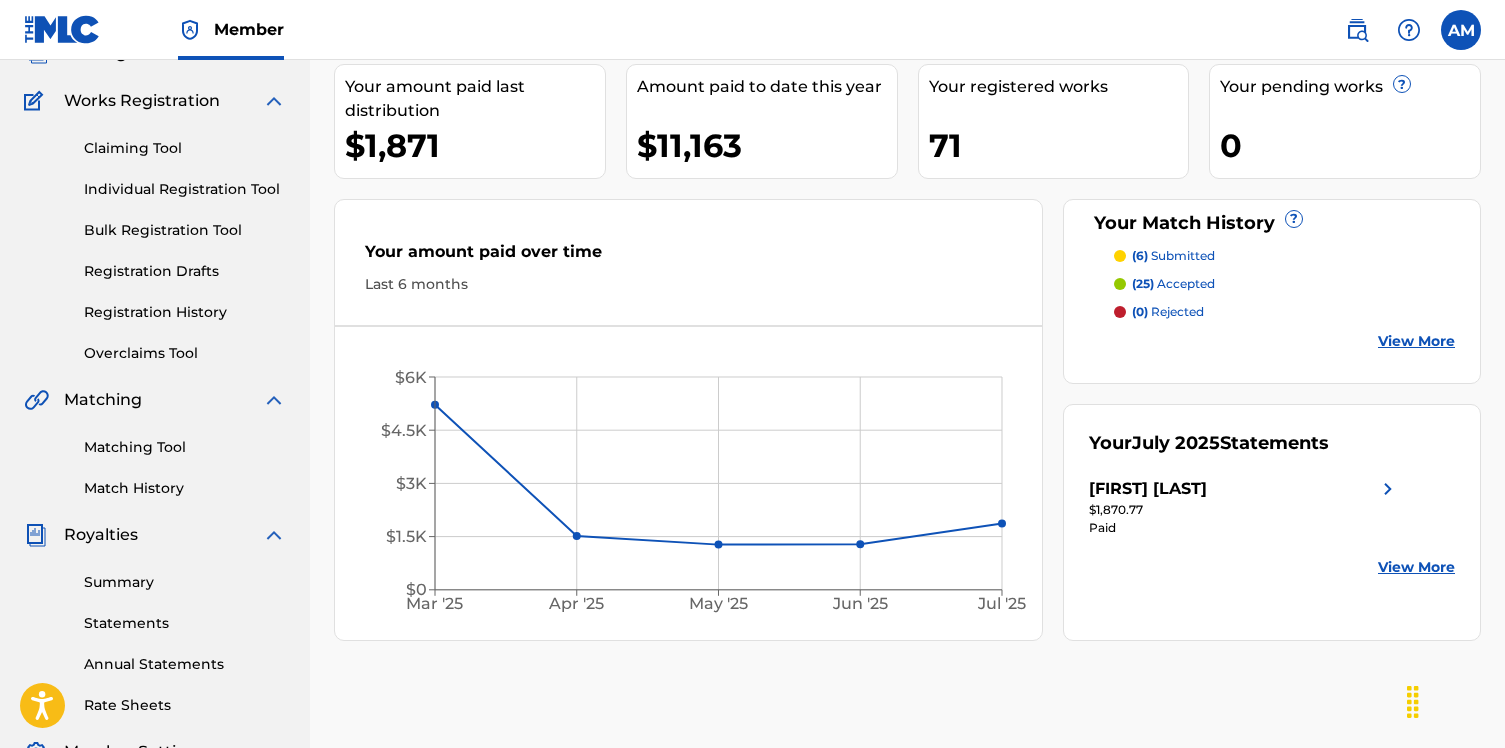 click on "Mar '25 Apr '25 May '25 Jun '25 Jul '25 $0 $1.5K $3K $4.5K $6K" 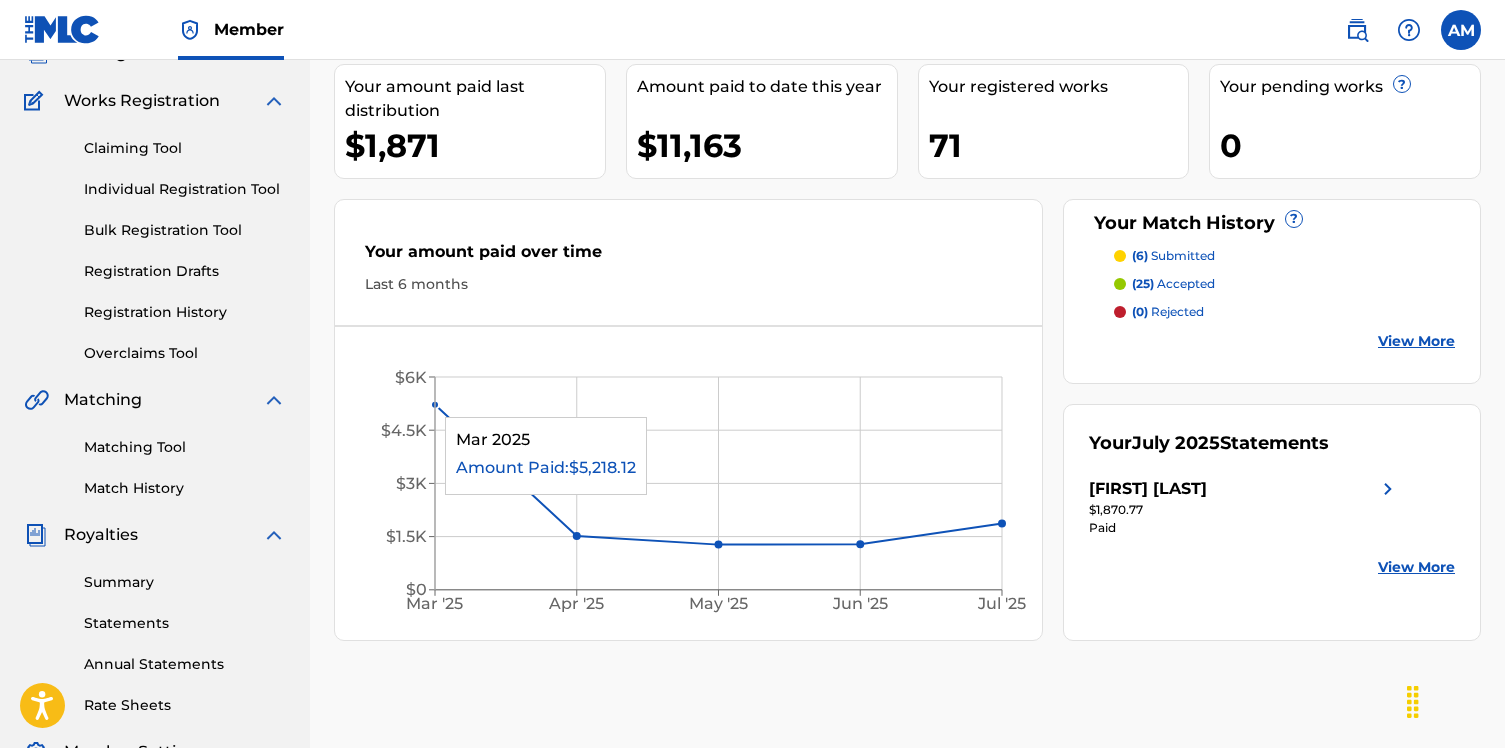 click 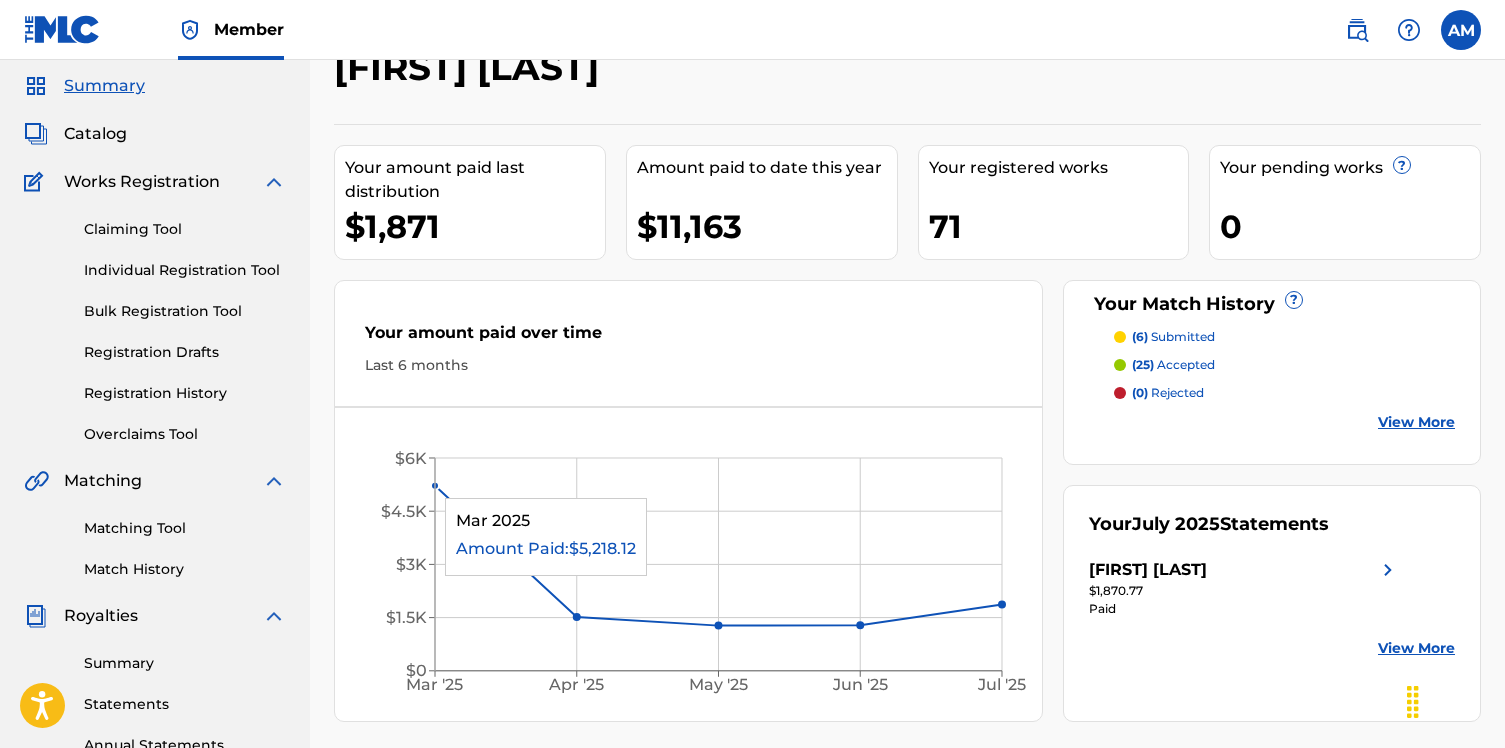 scroll, scrollTop: 39, scrollLeft: 0, axis: vertical 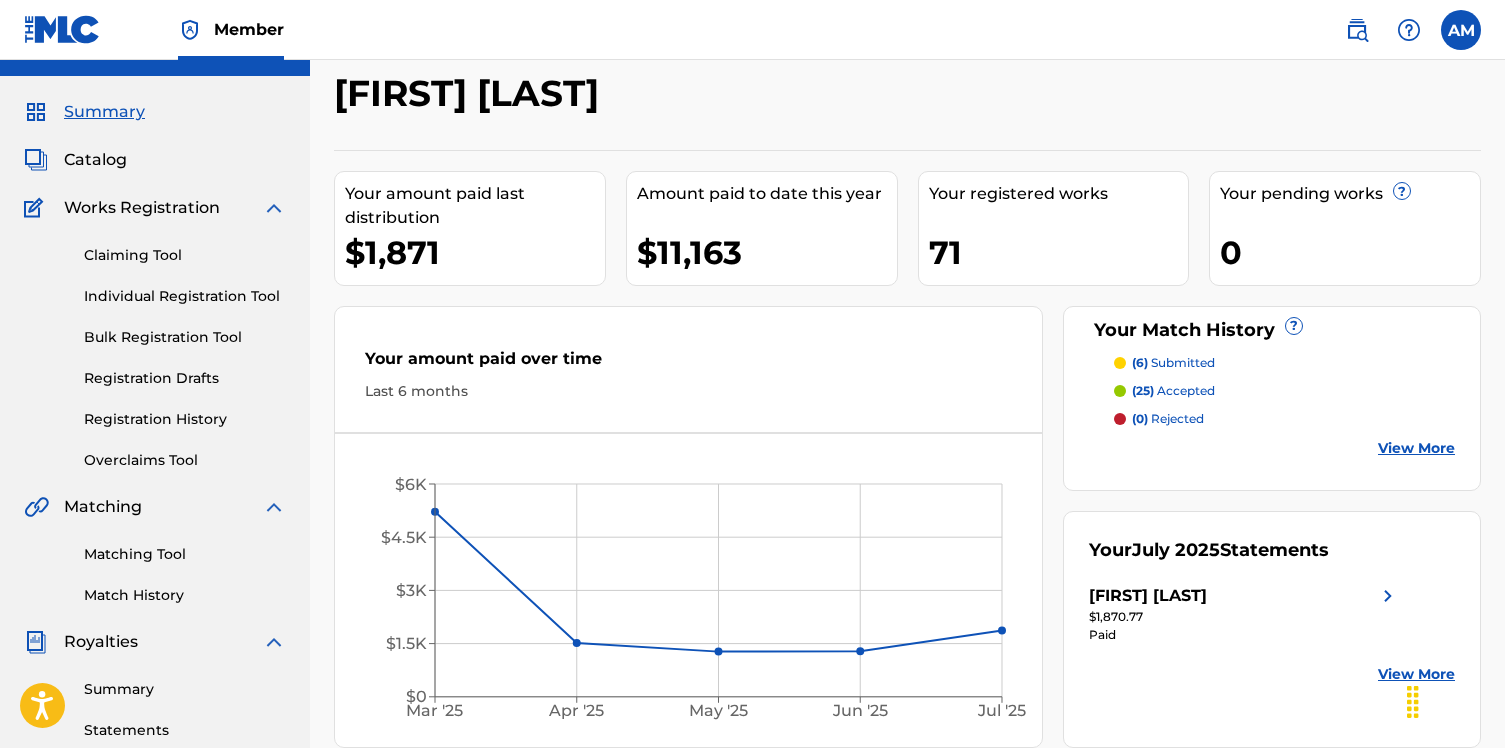 click on "Catalog" at bounding box center [95, 160] 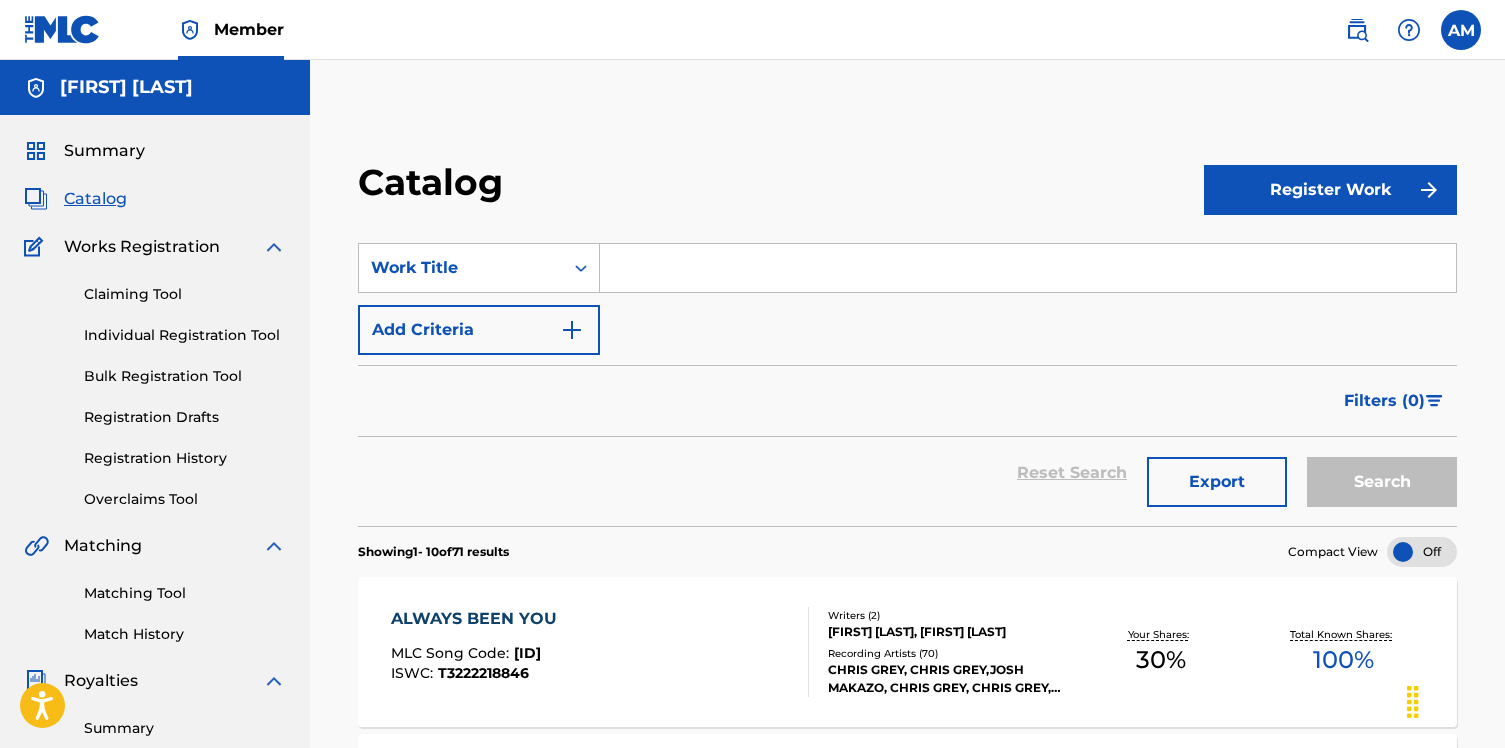 click on "Register Work" at bounding box center [1330, 190] 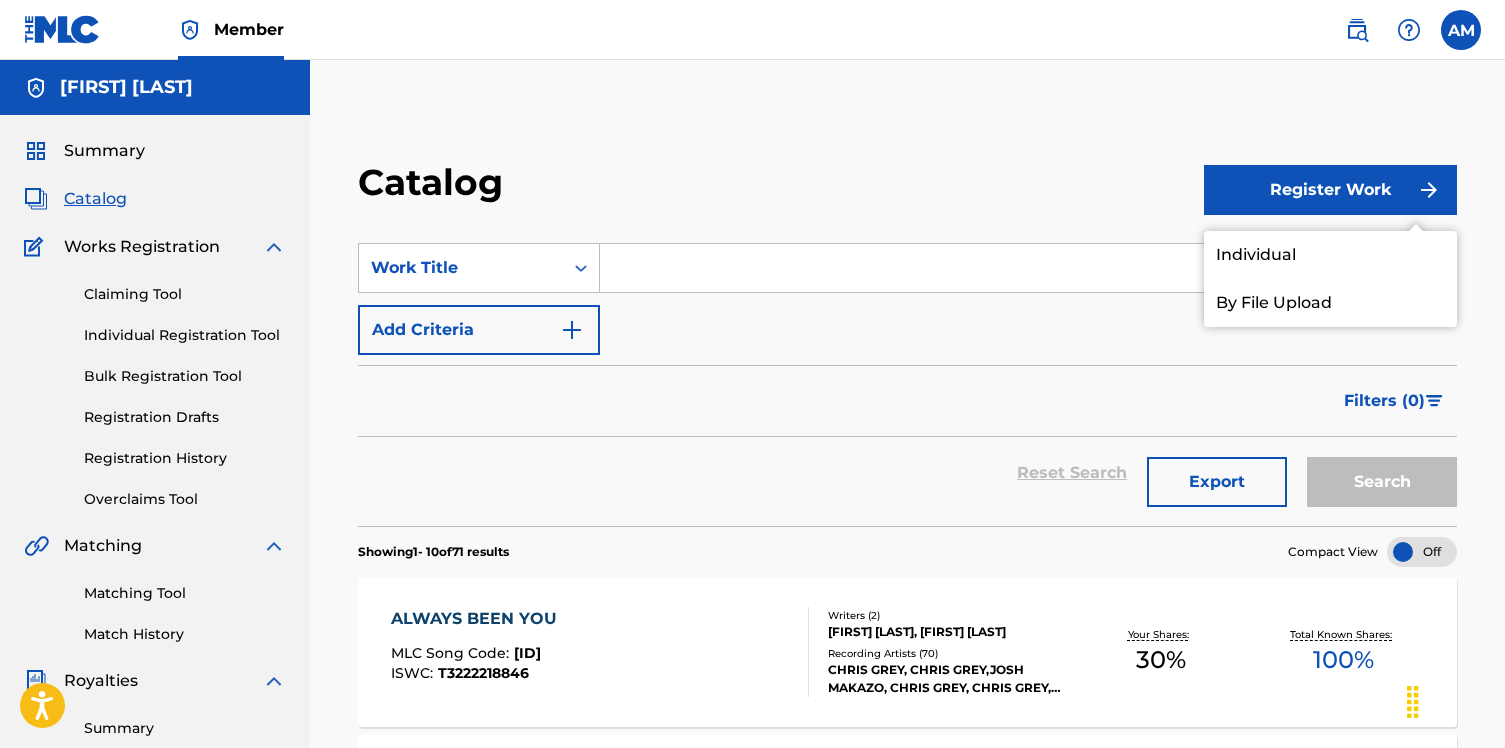 click on "Individual" at bounding box center (1330, 255) 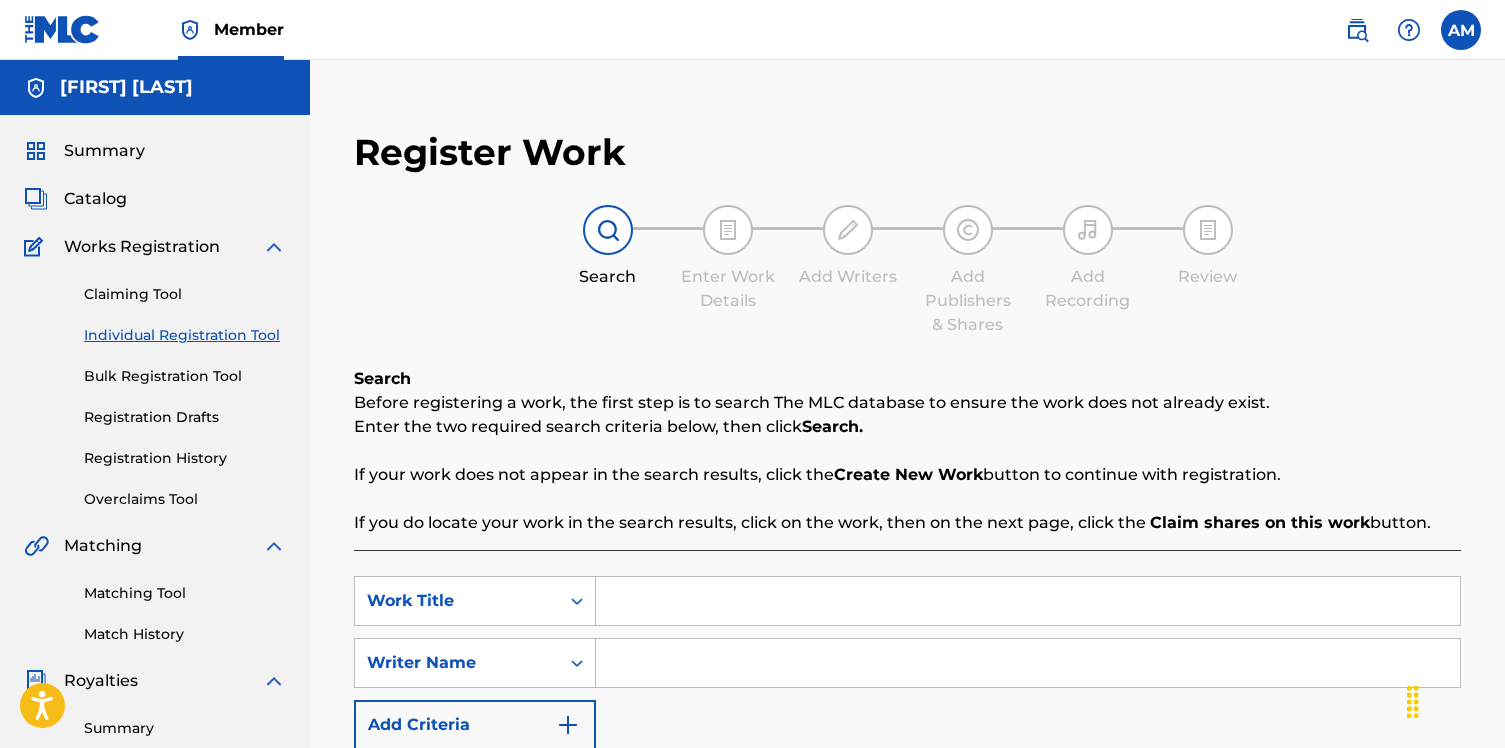 click at bounding box center (1028, 601) 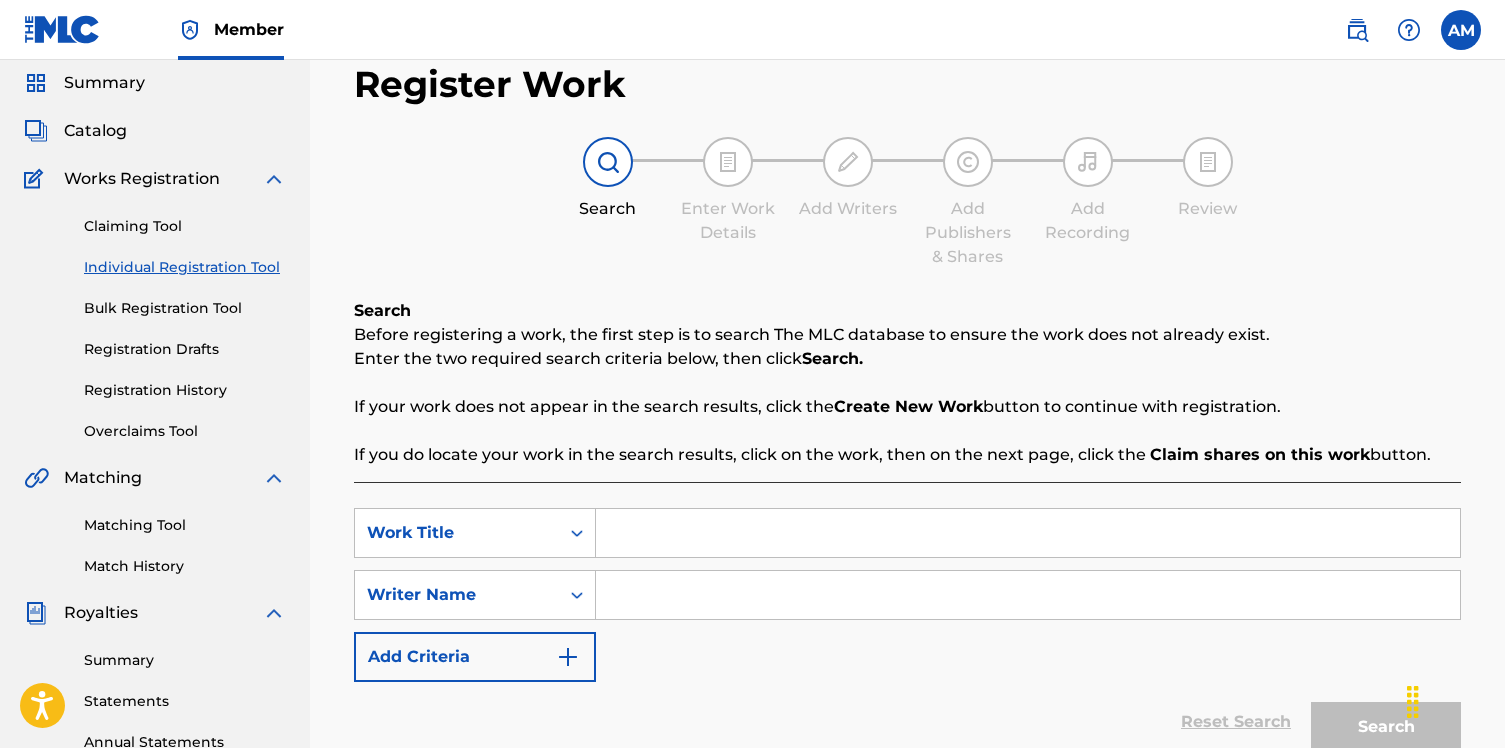 scroll, scrollTop: 70, scrollLeft: 0, axis: vertical 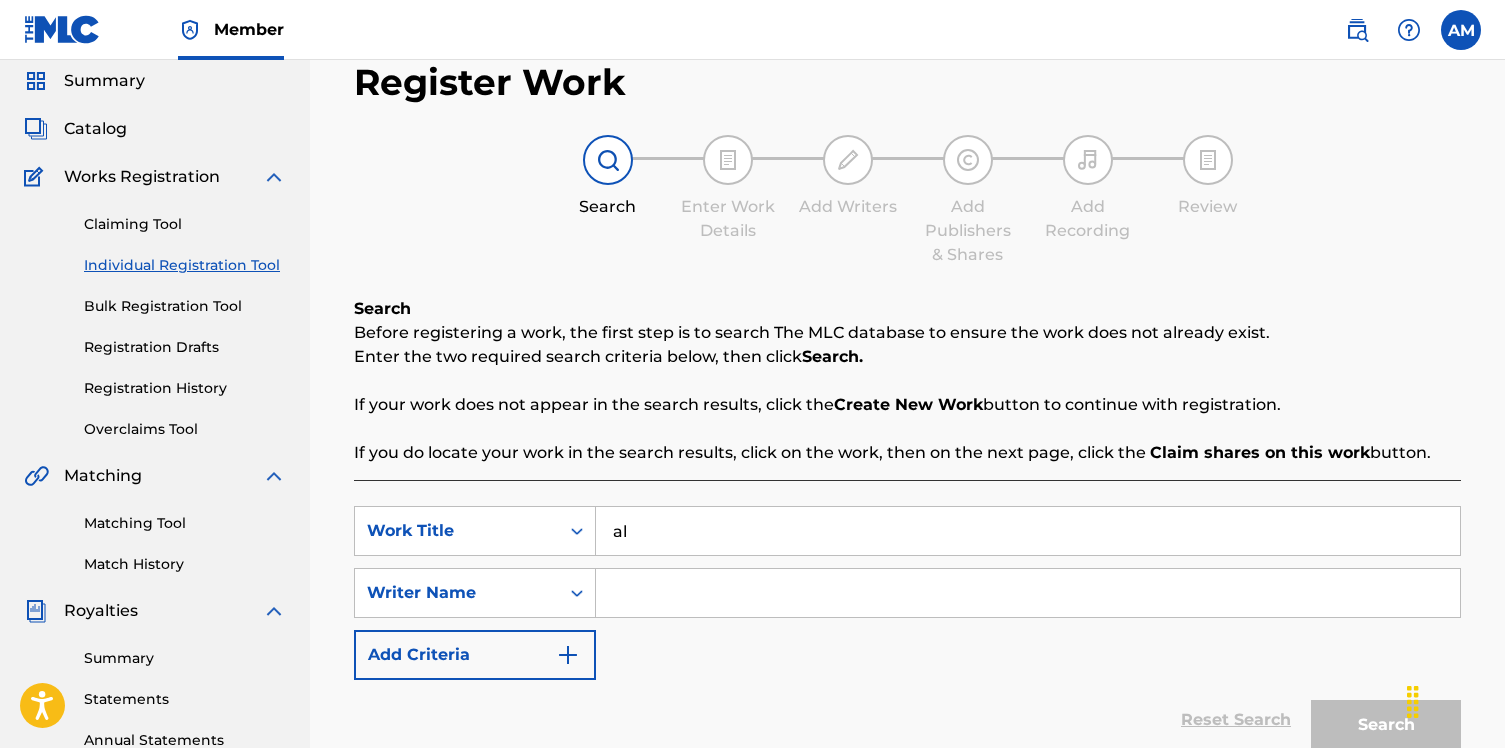 type on "a" 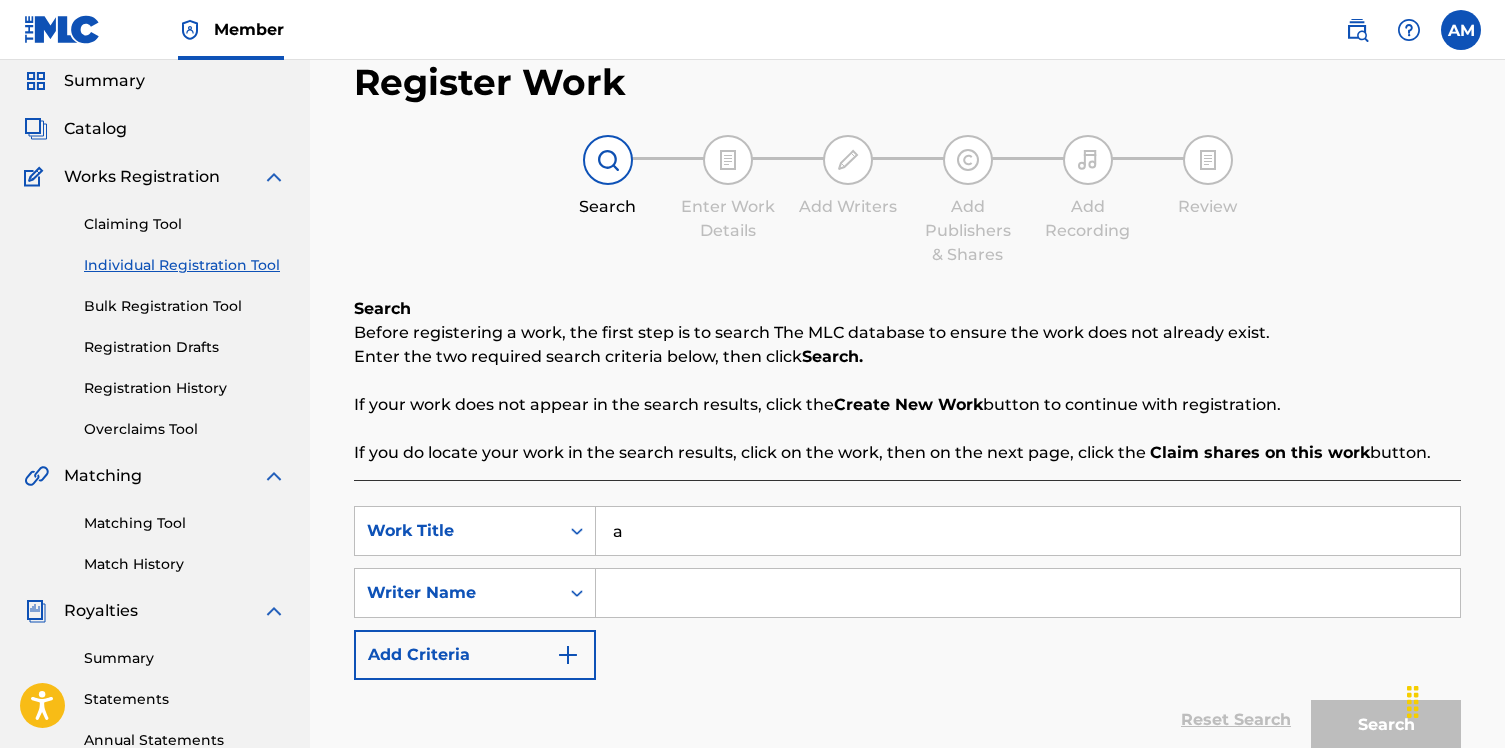 type 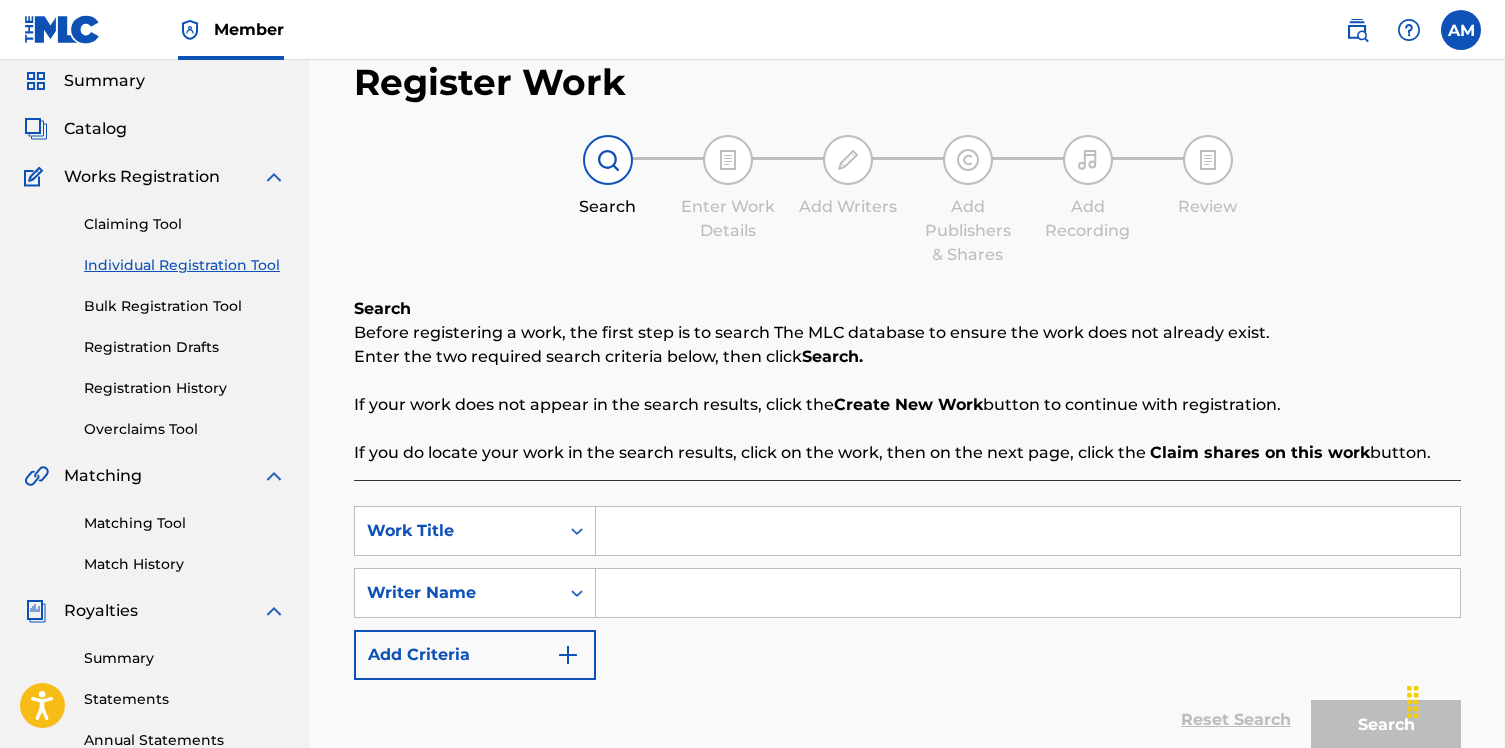 click on "SearchWithCriteria82da76a0-f40d-47b9-96a7-53fe380b84f0 Work Title SearchWithCriteria02ace8df-0346-40cf-b0db-ac4a178b3640 Writer Name Add Criteria" at bounding box center (907, 593) 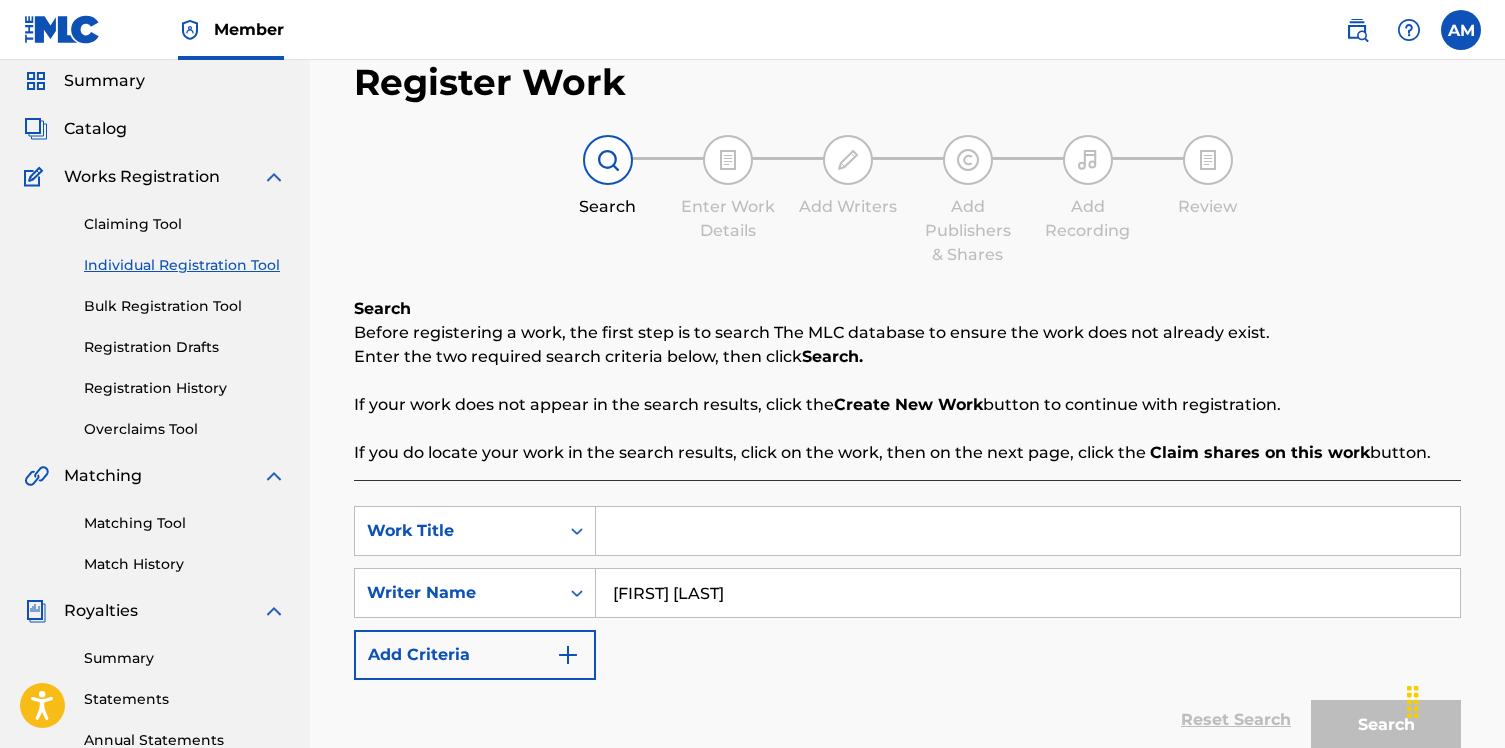 click on "[FIRST] [LAST]" at bounding box center (1028, 593) 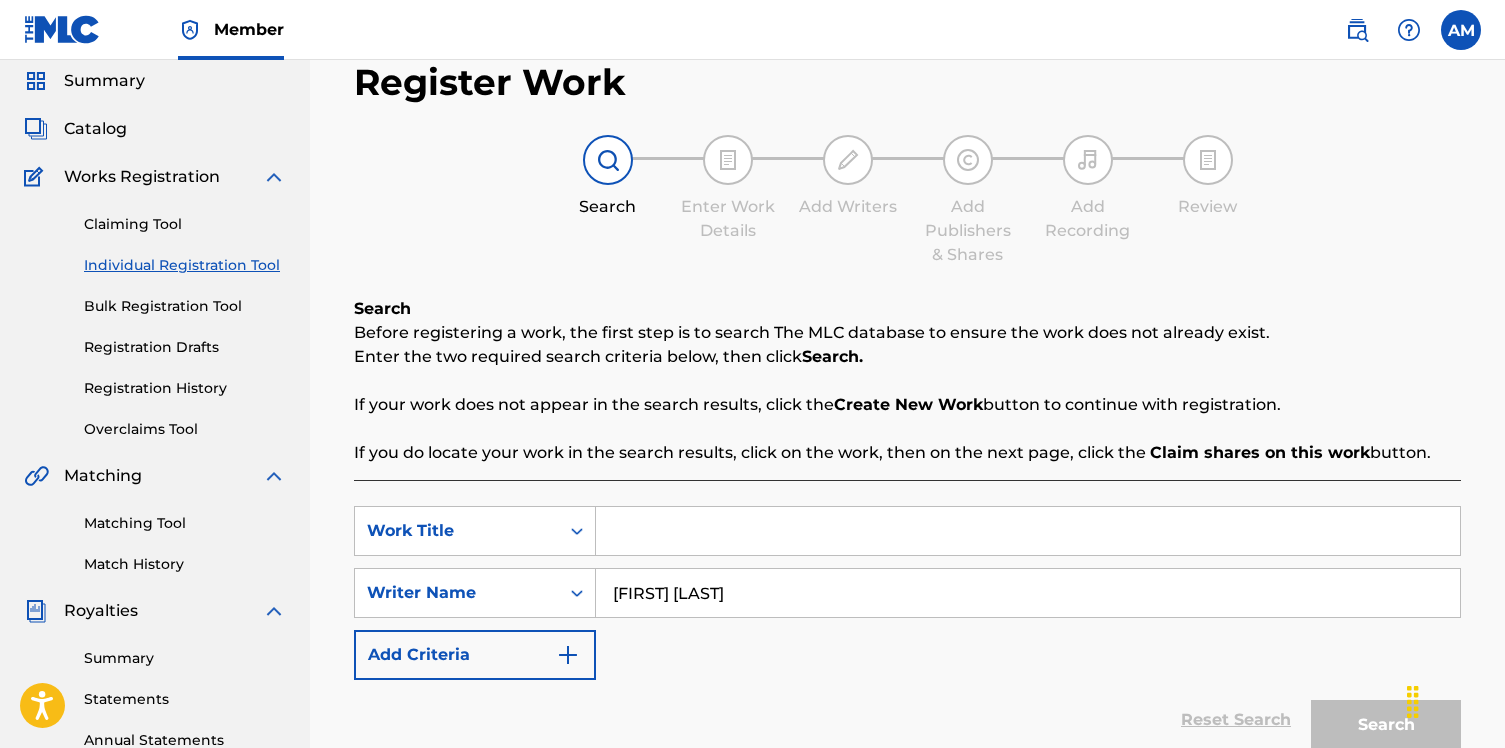 type on "[FIRST] [LAST]" 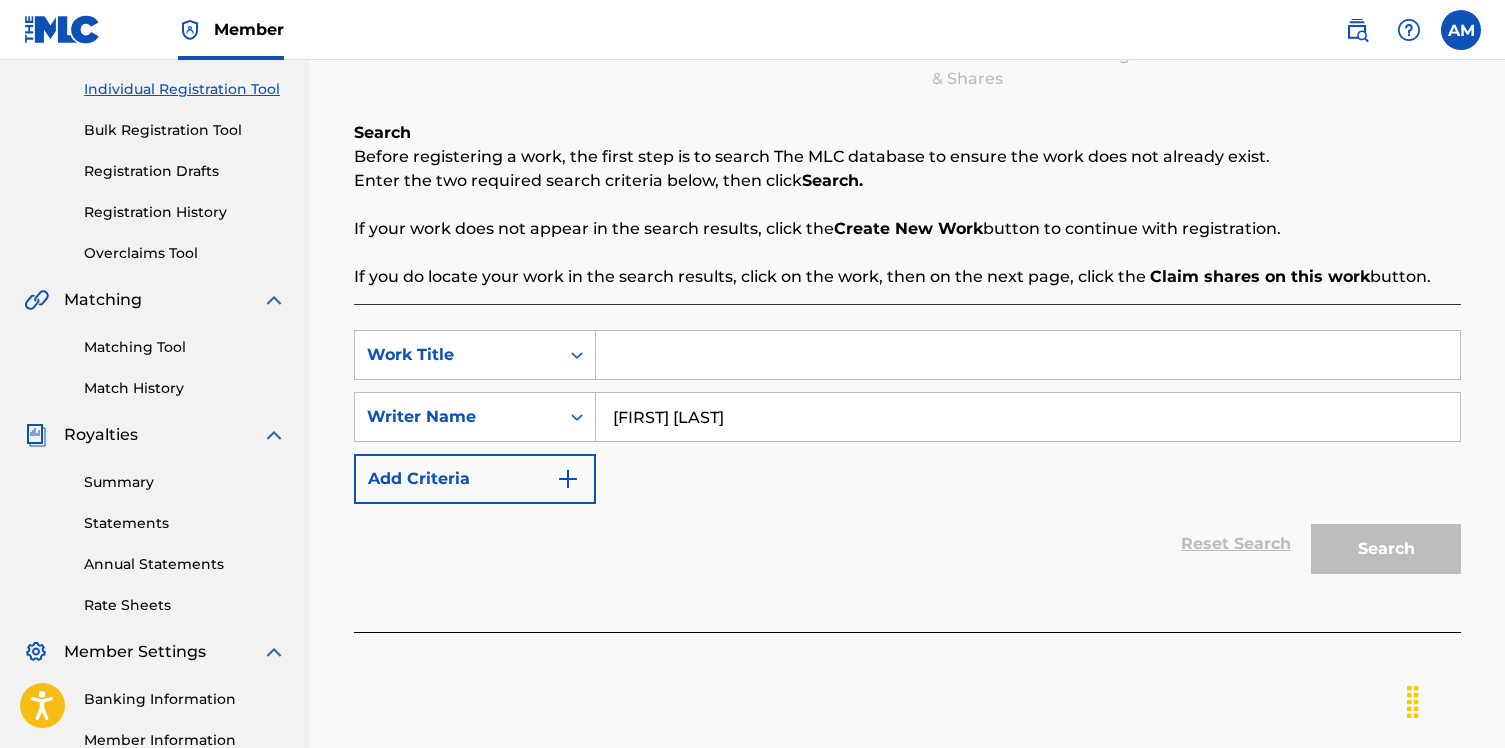 click on "Reset Search Search" at bounding box center (907, 544) 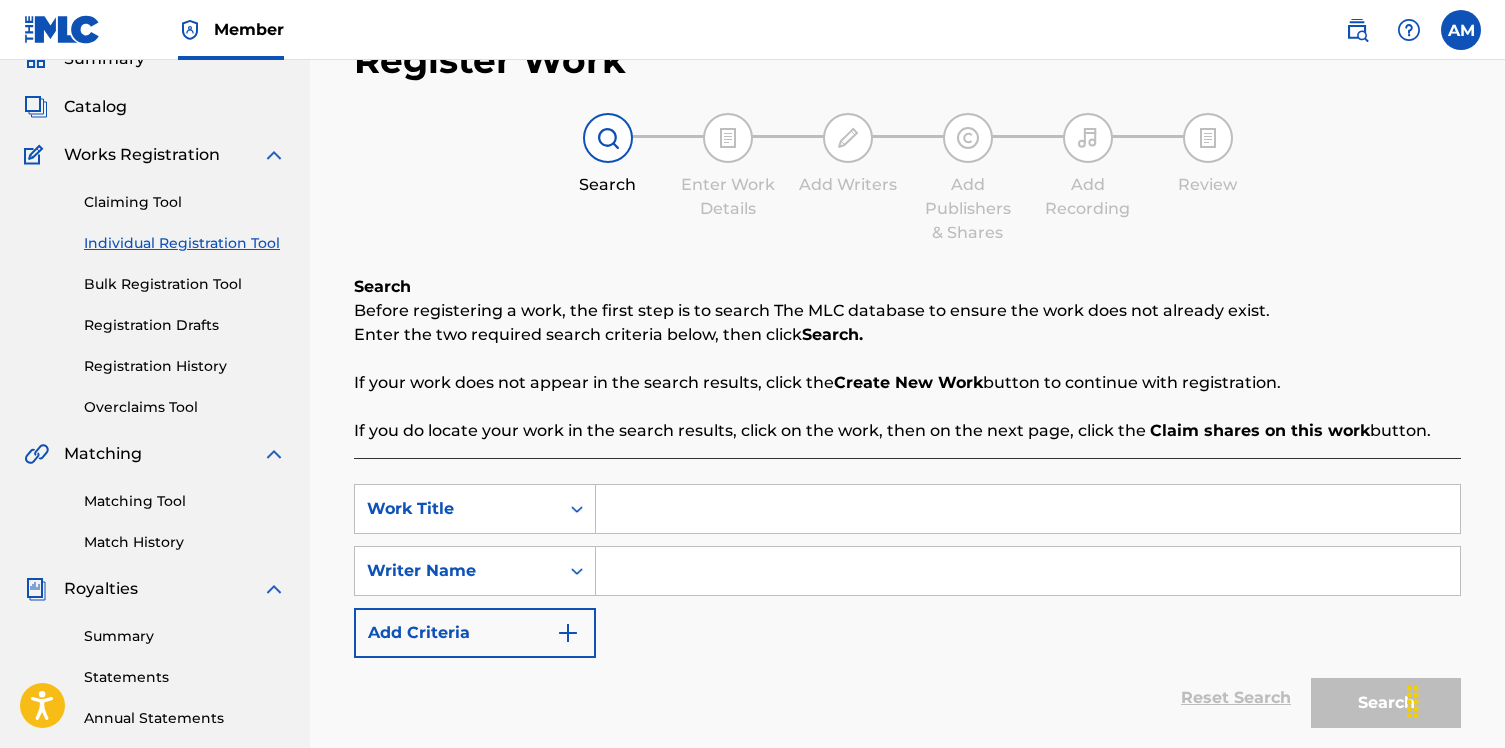 scroll, scrollTop: 81, scrollLeft: 0, axis: vertical 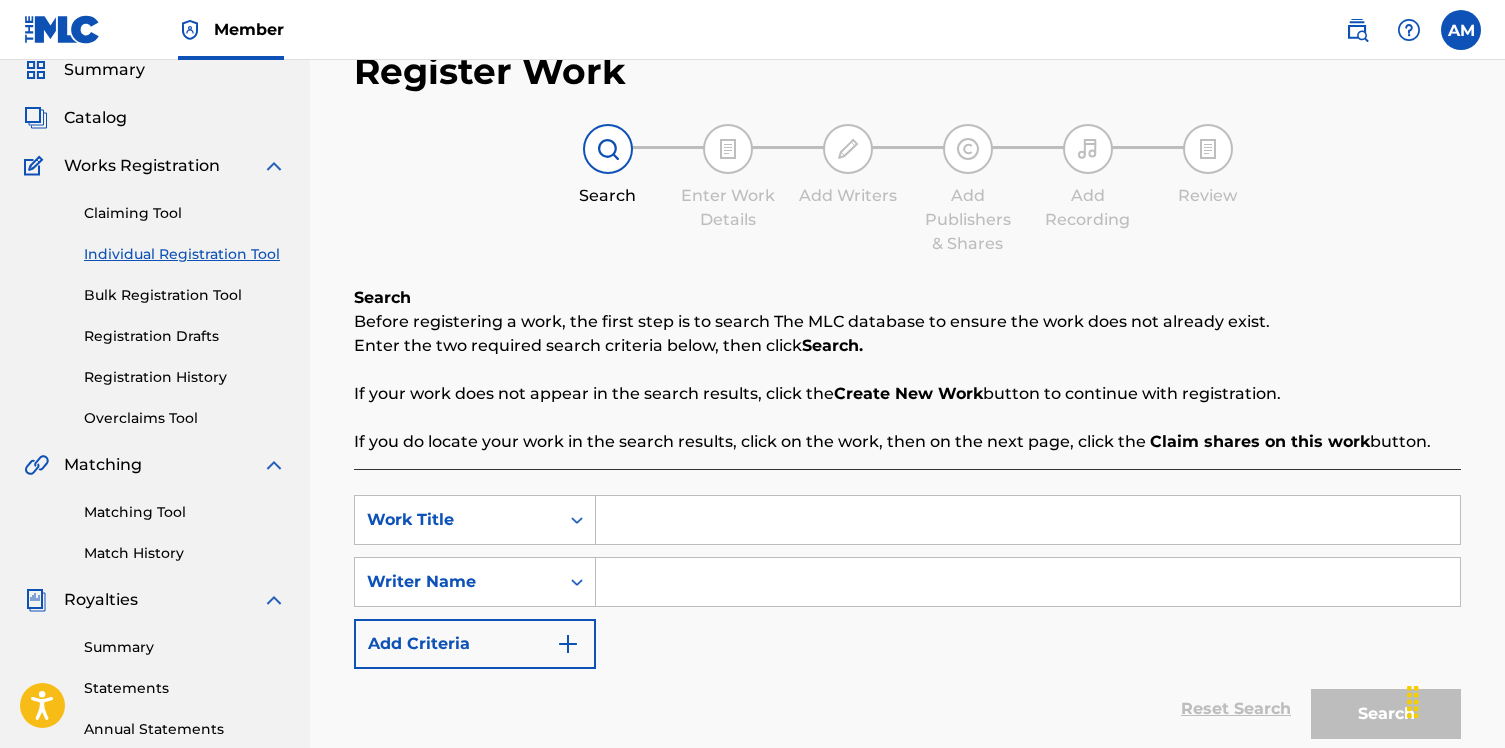click on "Claiming Tool" at bounding box center (185, 213) 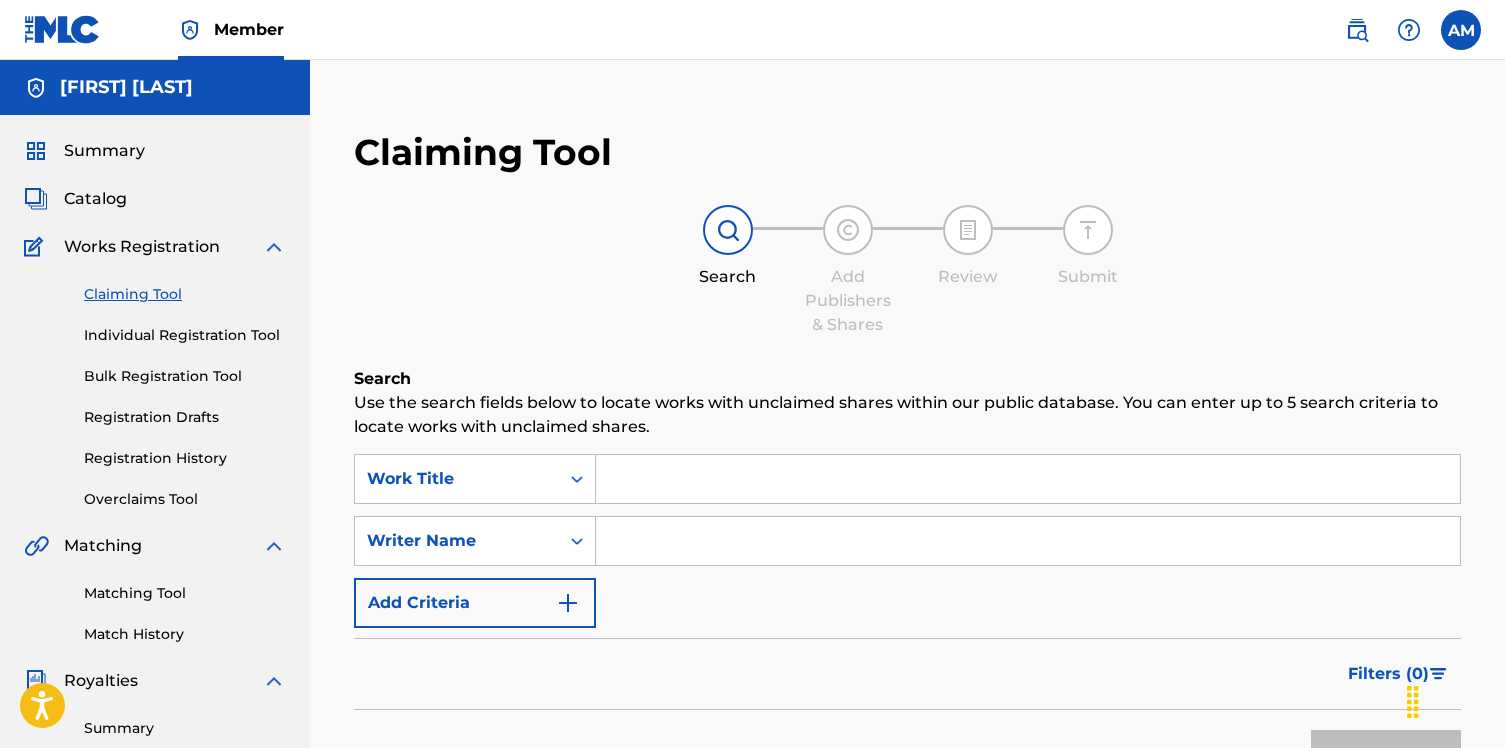 click at bounding box center (1028, 541) 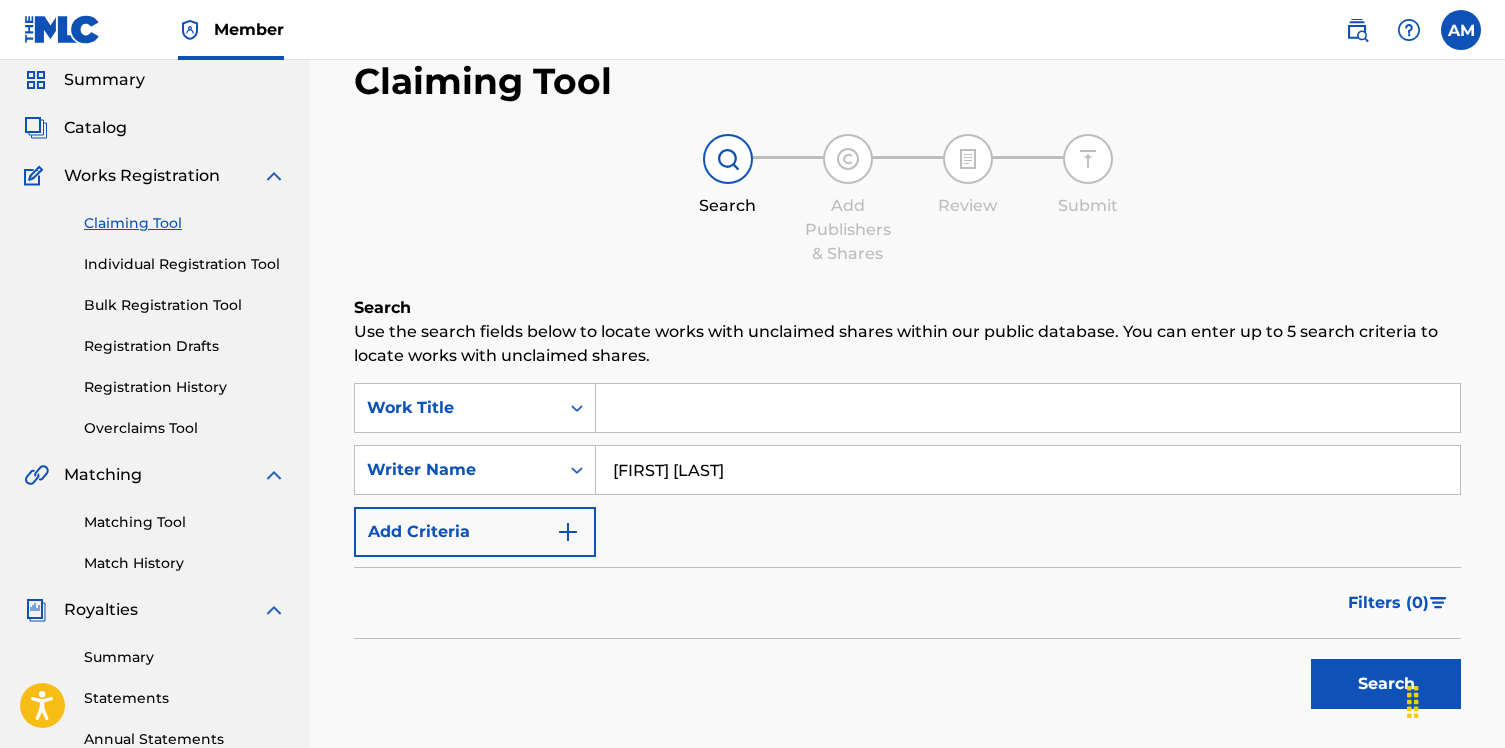 scroll, scrollTop: 95, scrollLeft: 0, axis: vertical 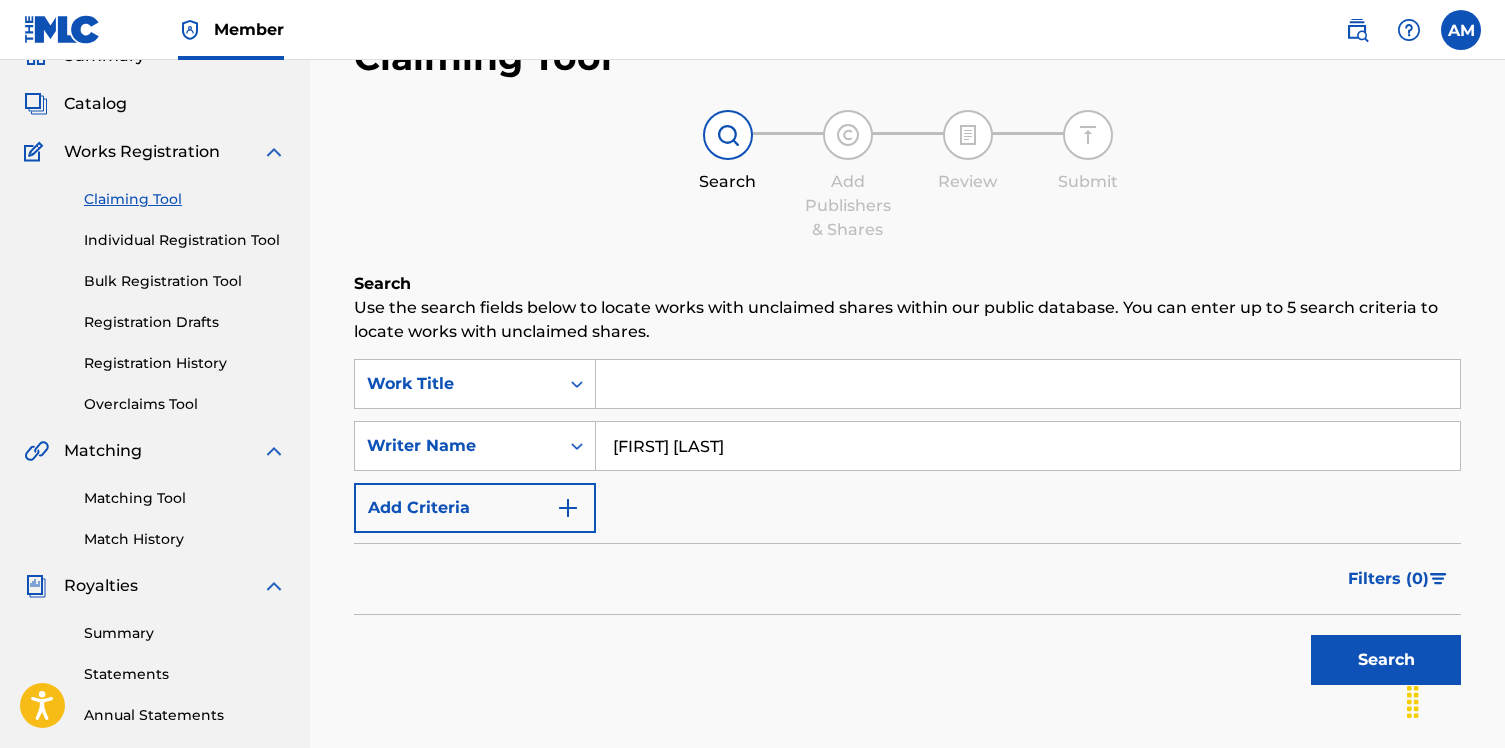 type on "[FIRST] [LAST]" 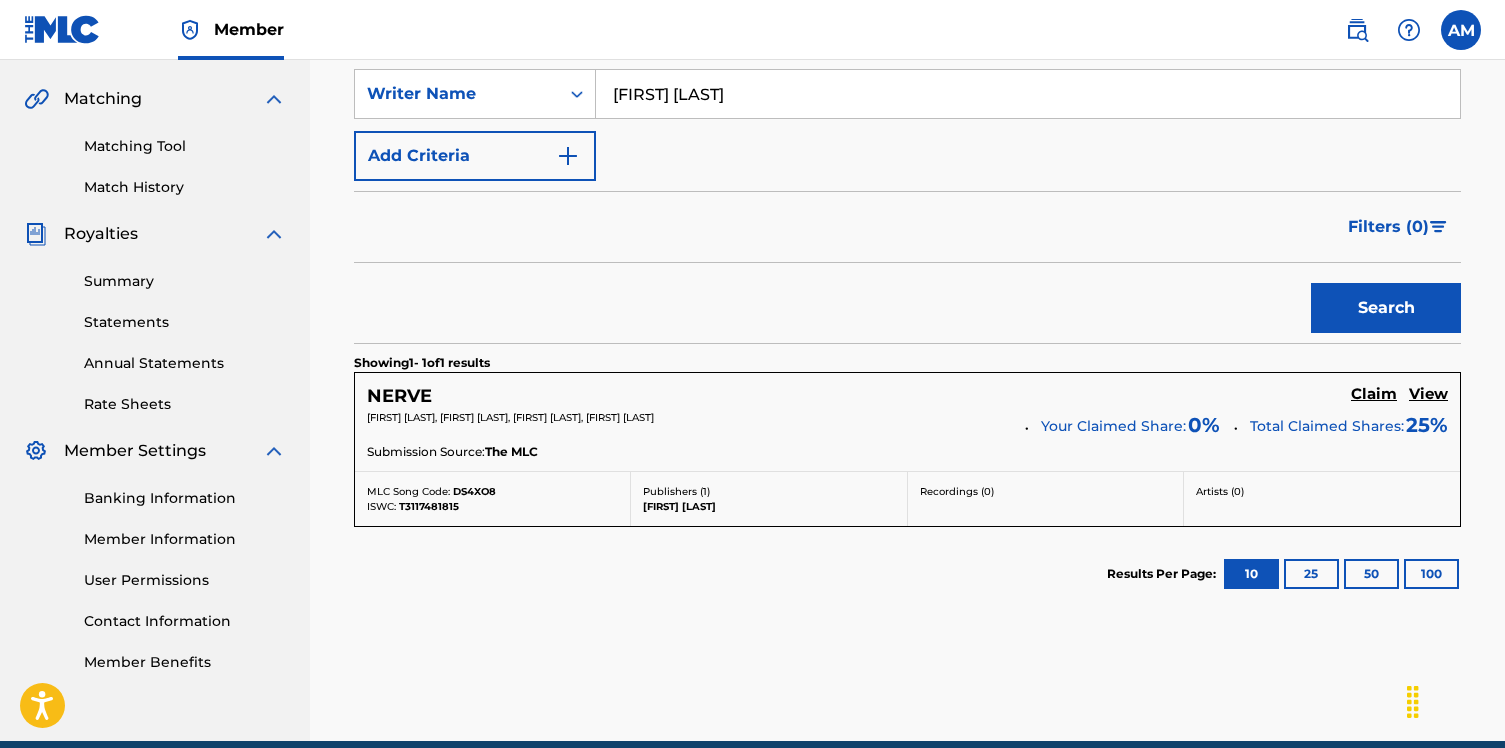 scroll, scrollTop: 454, scrollLeft: 0, axis: vertical 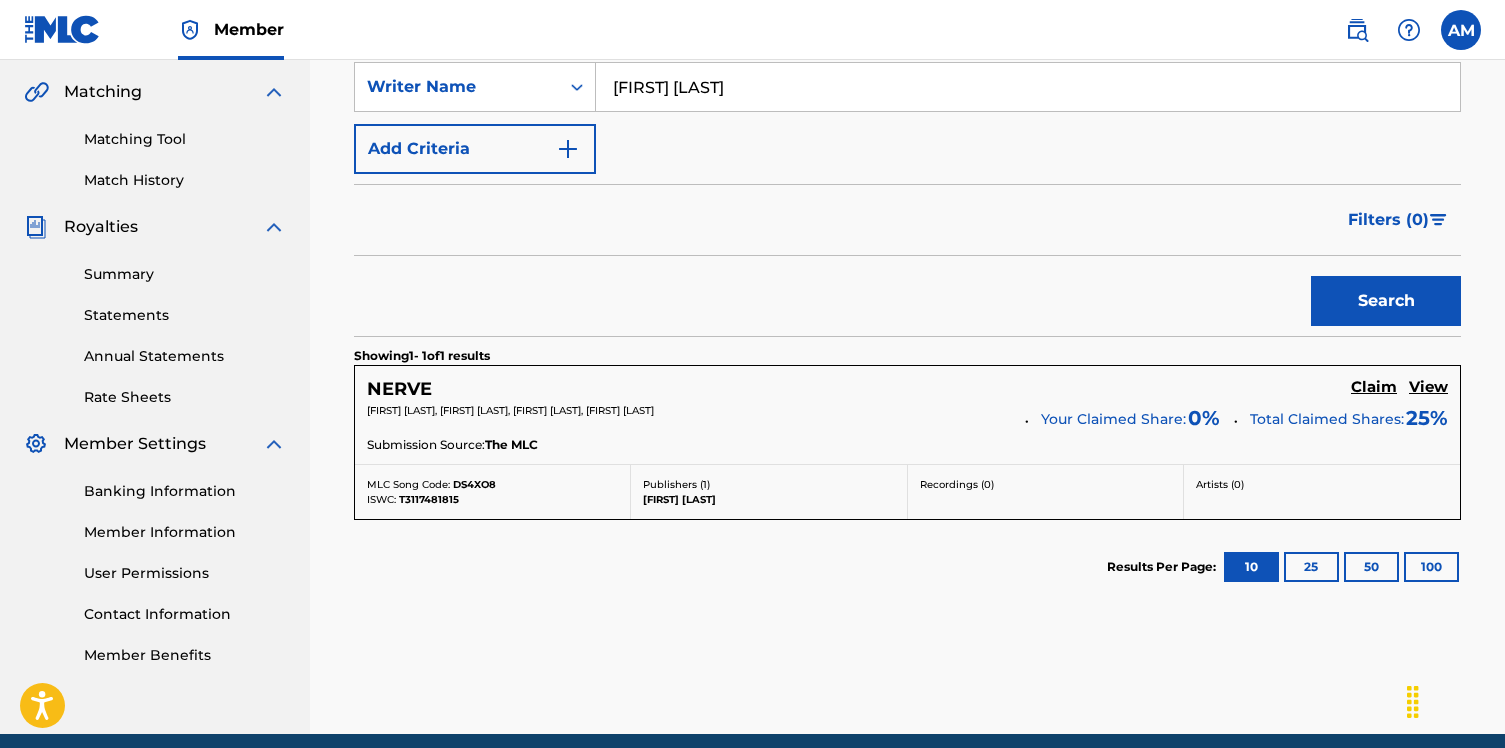 click on "Claim" at bounding box center (1374, 387) 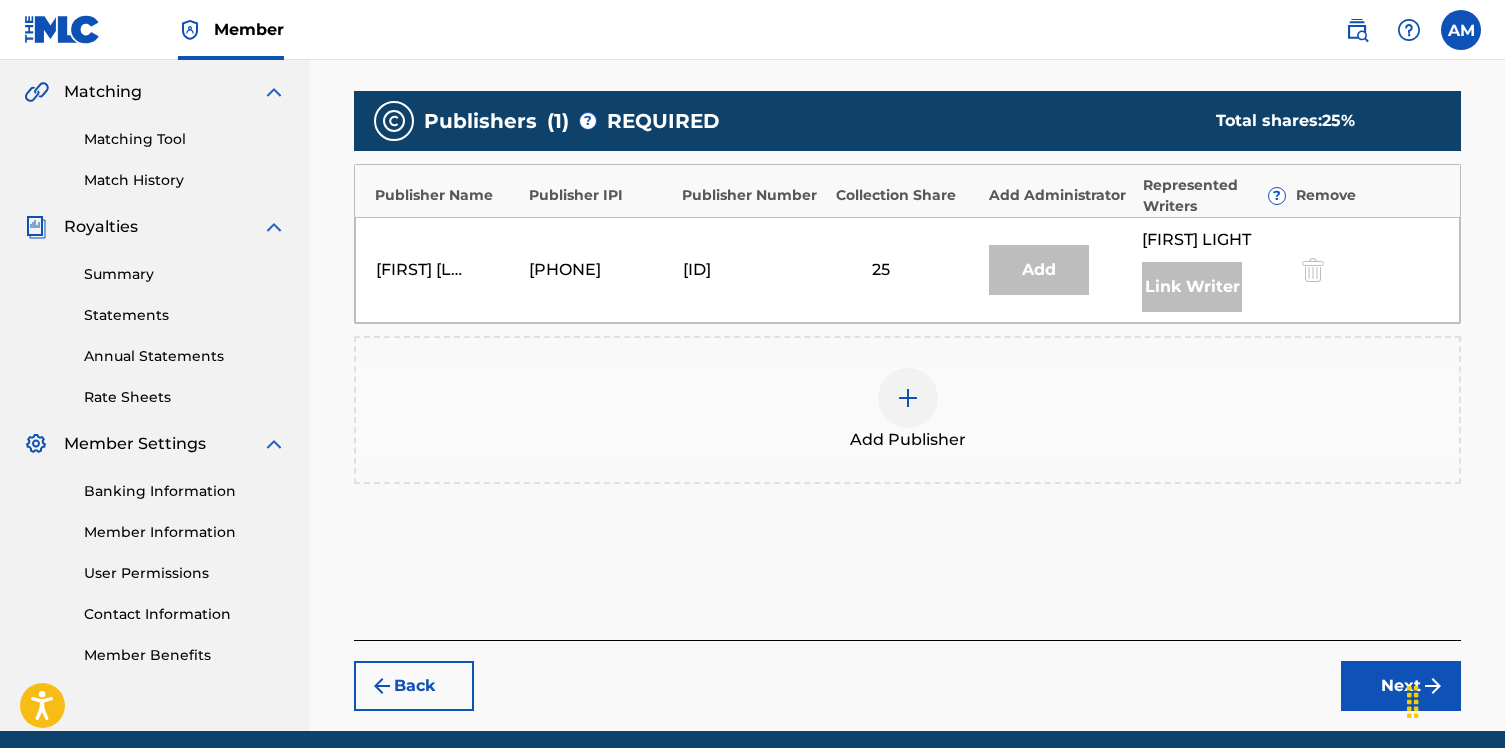 click on "Link Writer" at bounding box center (1192, 287) 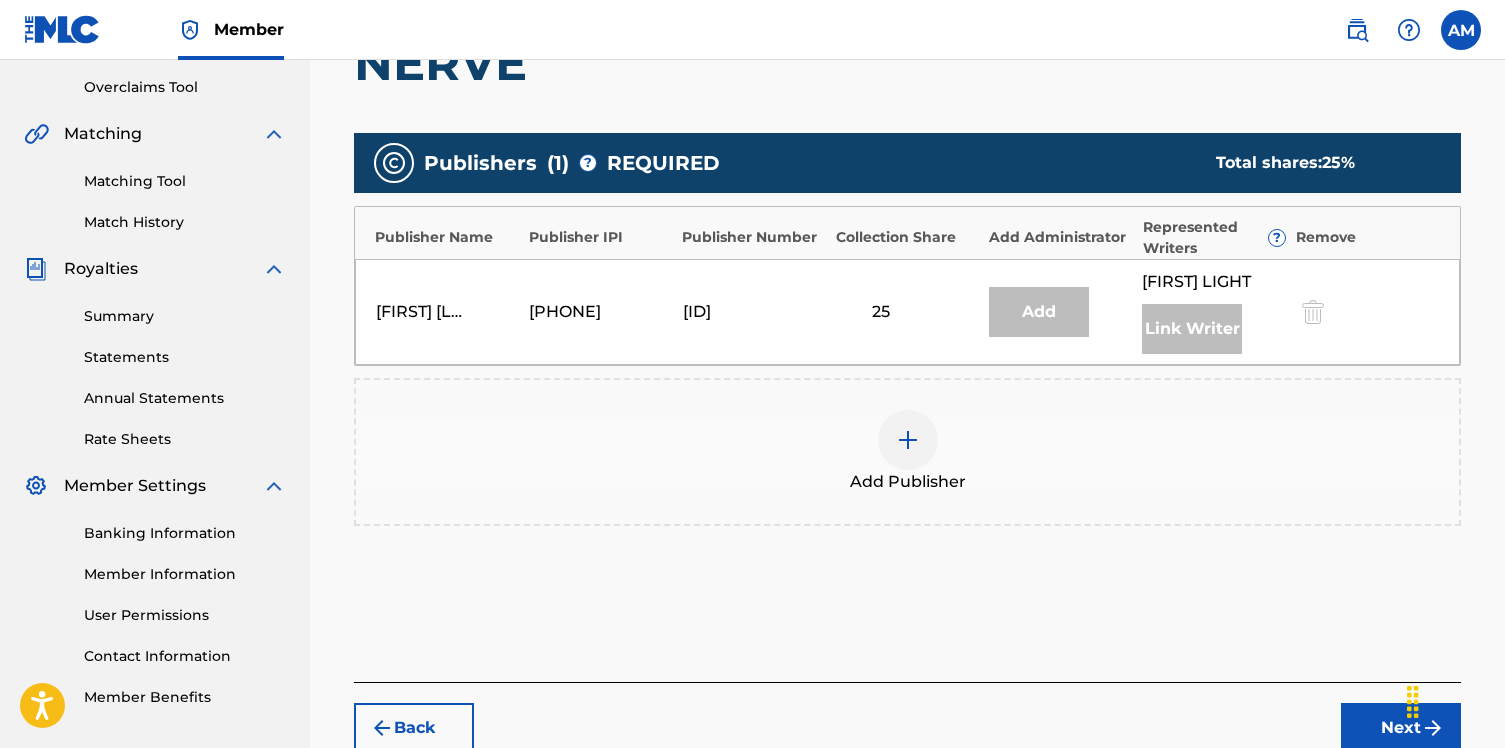 scroll, scrollTop: 386, scrollLeft: 0, axis: vertical 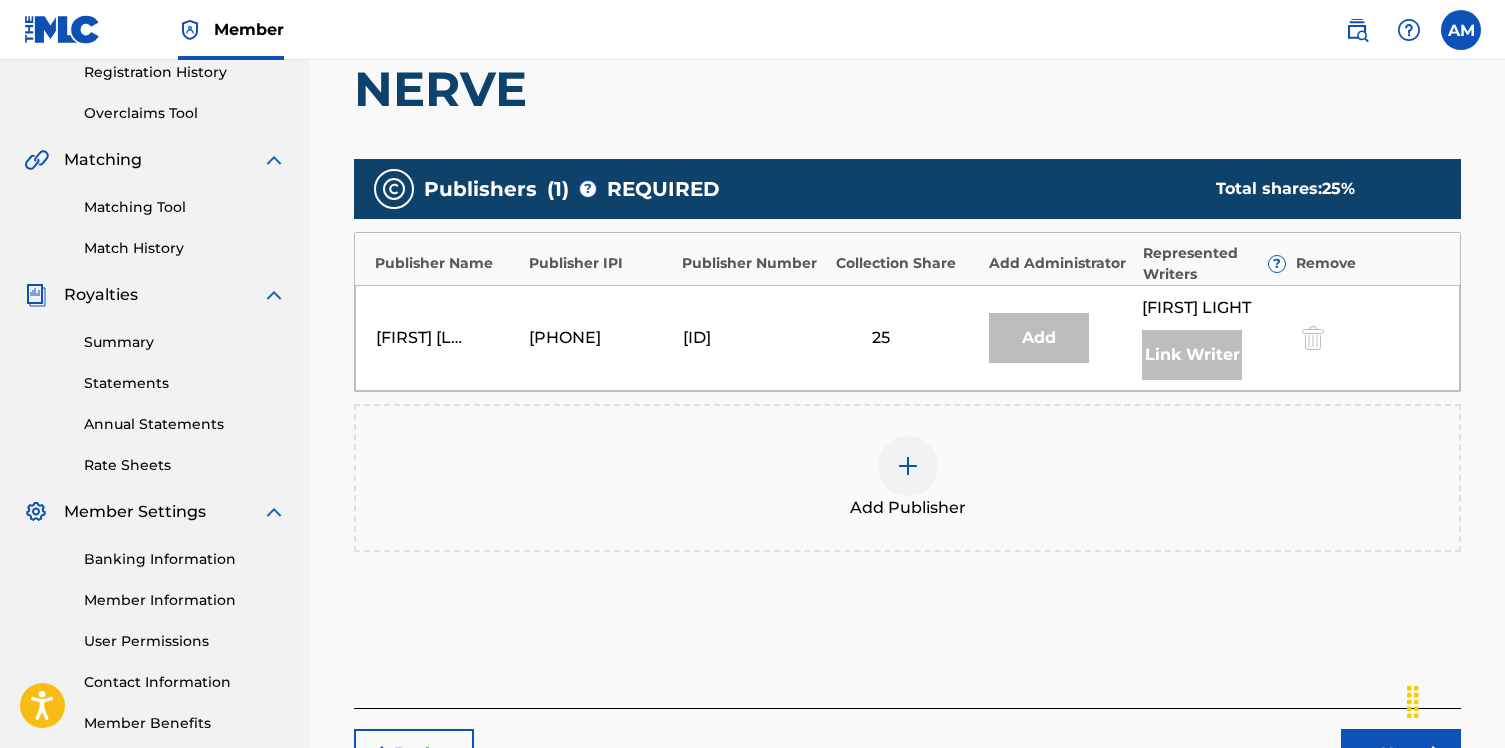 click on "[FIRST] [LAST] [PHONE] [ID] 25 Add [FIRST] [LAST] Link Writer" at bounding box center [907, 338] 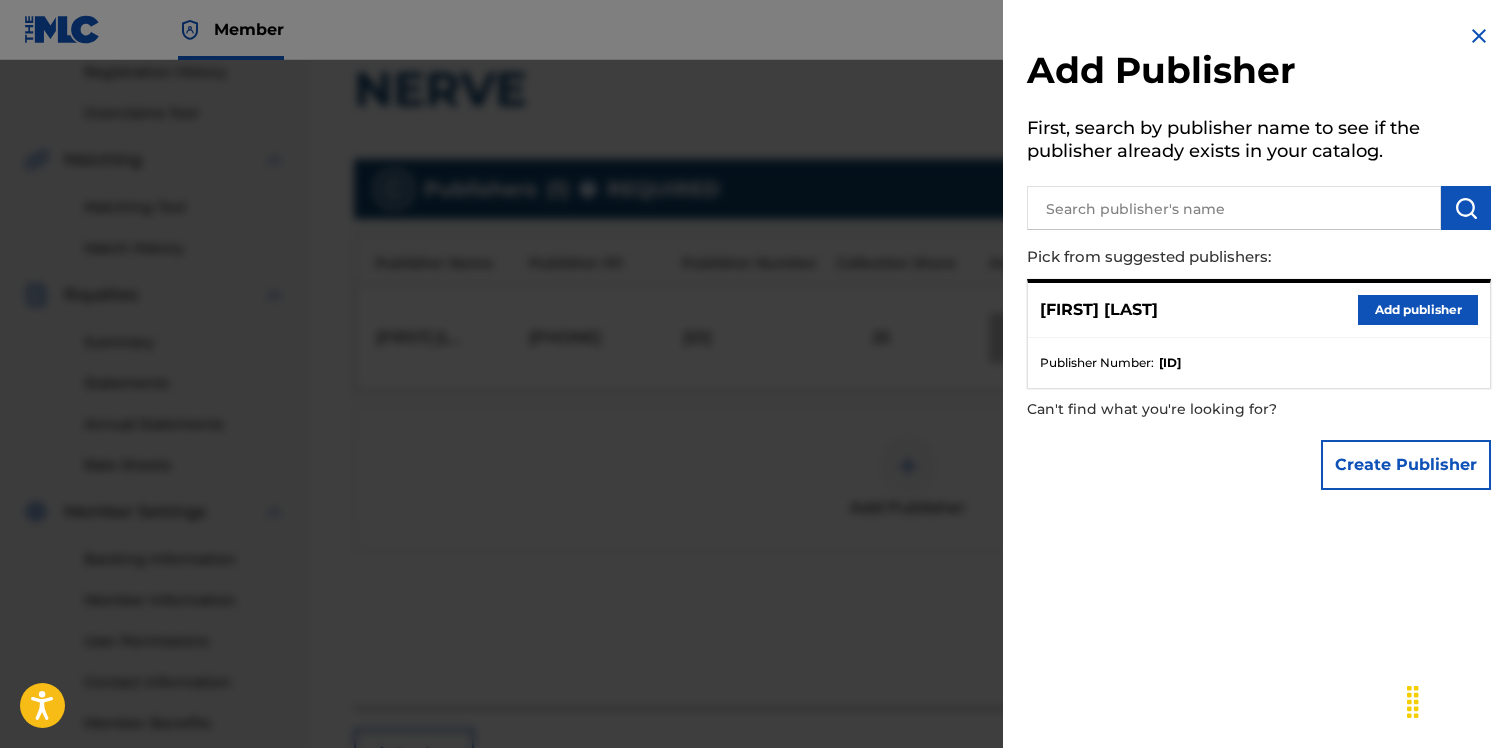 click on "Add publisher" at bounding box center (1418, 310) 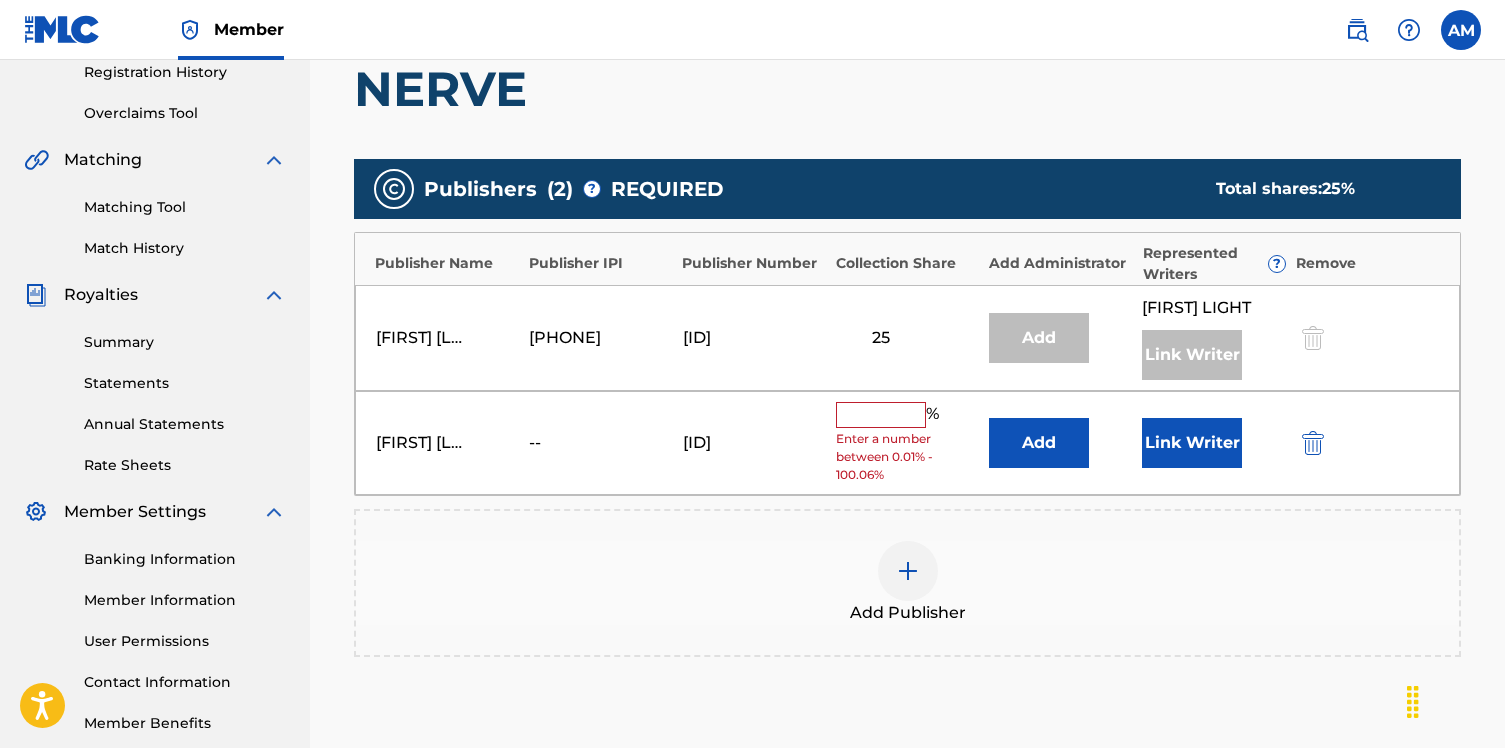 click at bounding box center [881, 415] 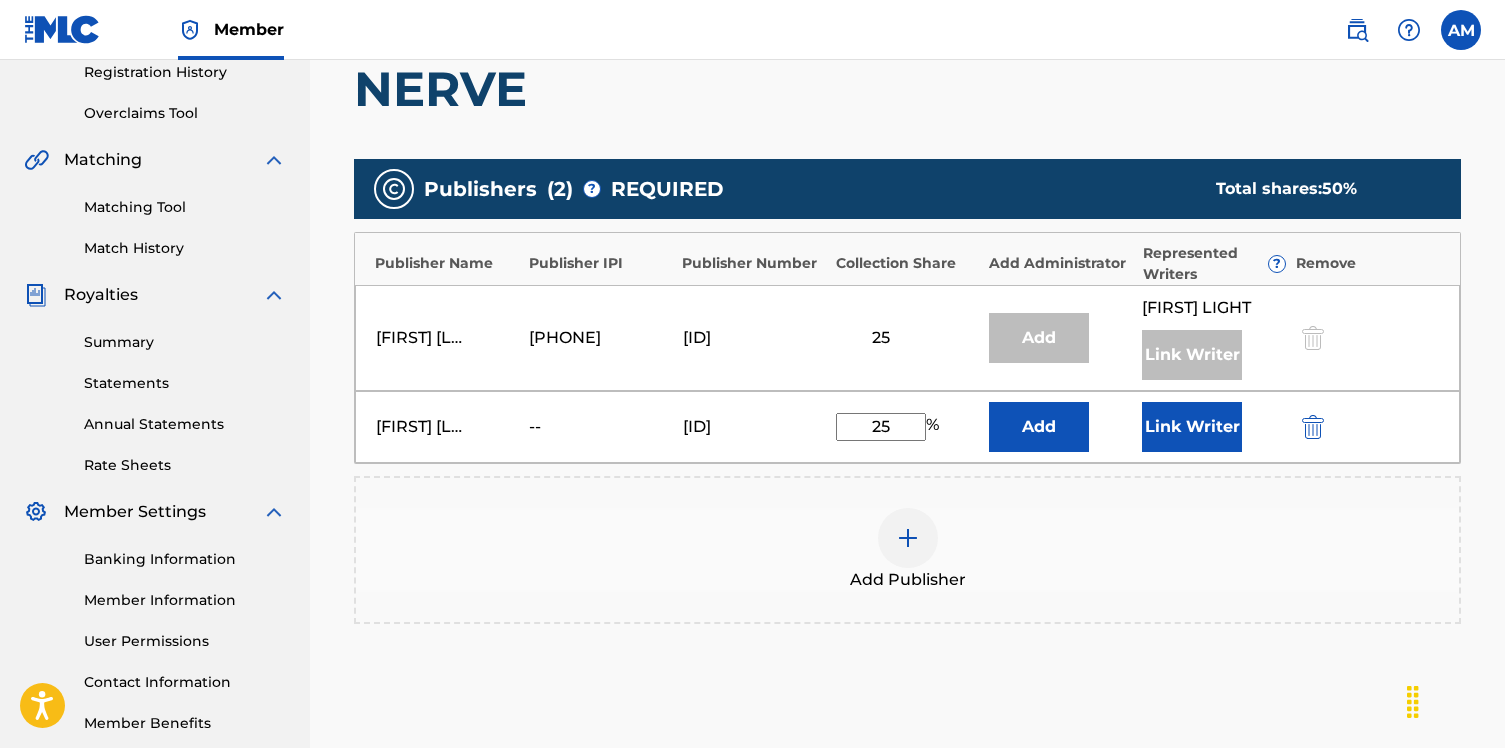type on "25" 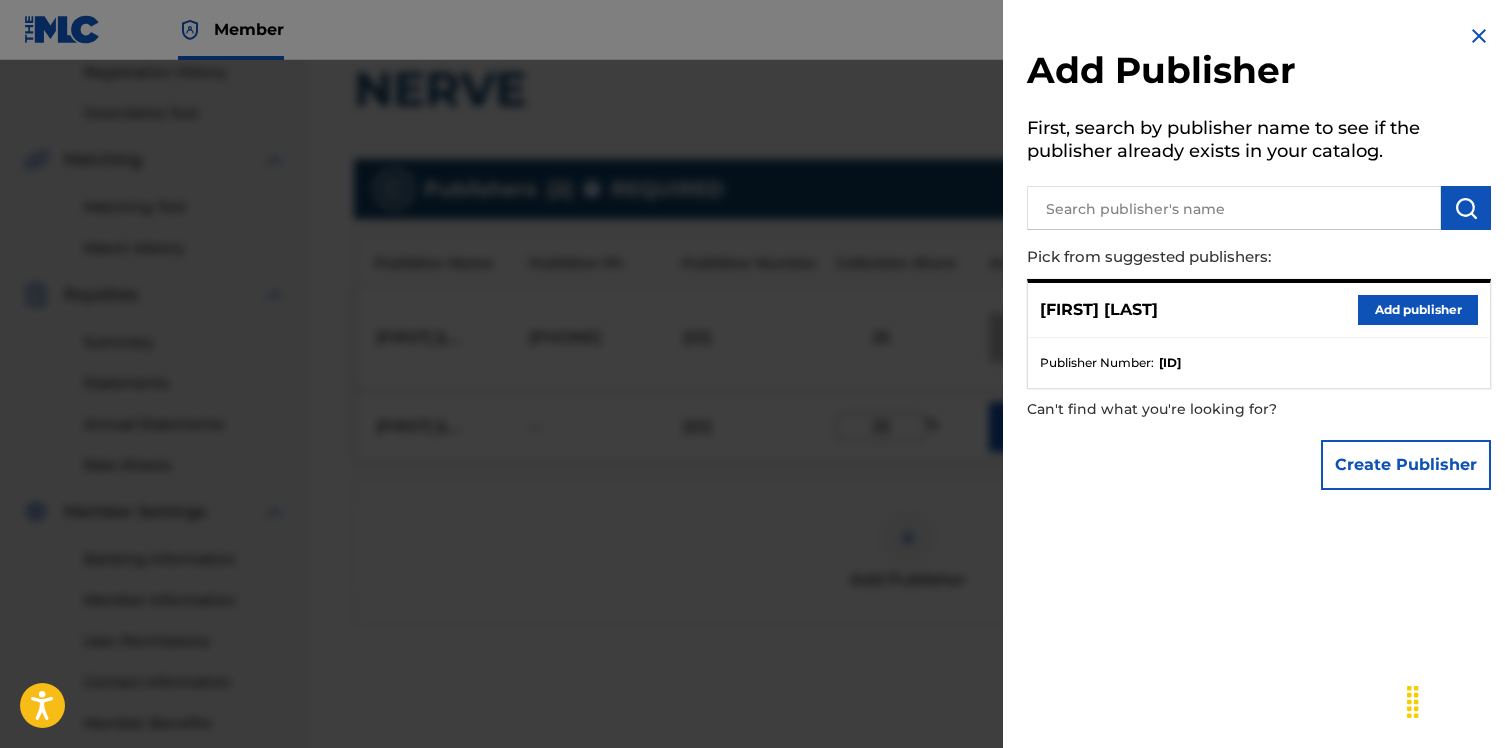 click on "Add publisher" at bounding box center (1418, 310) 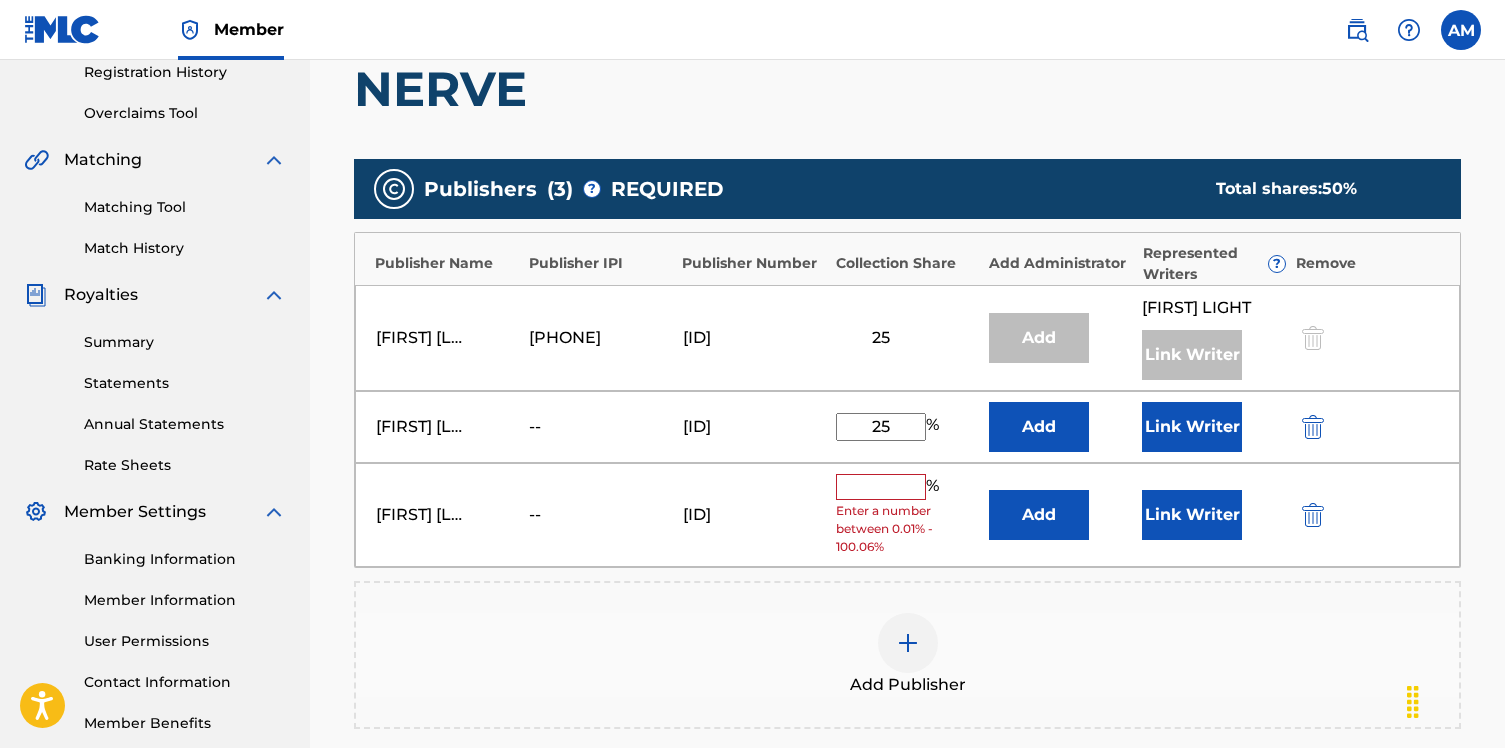 click at bounding box center (1341, 514) 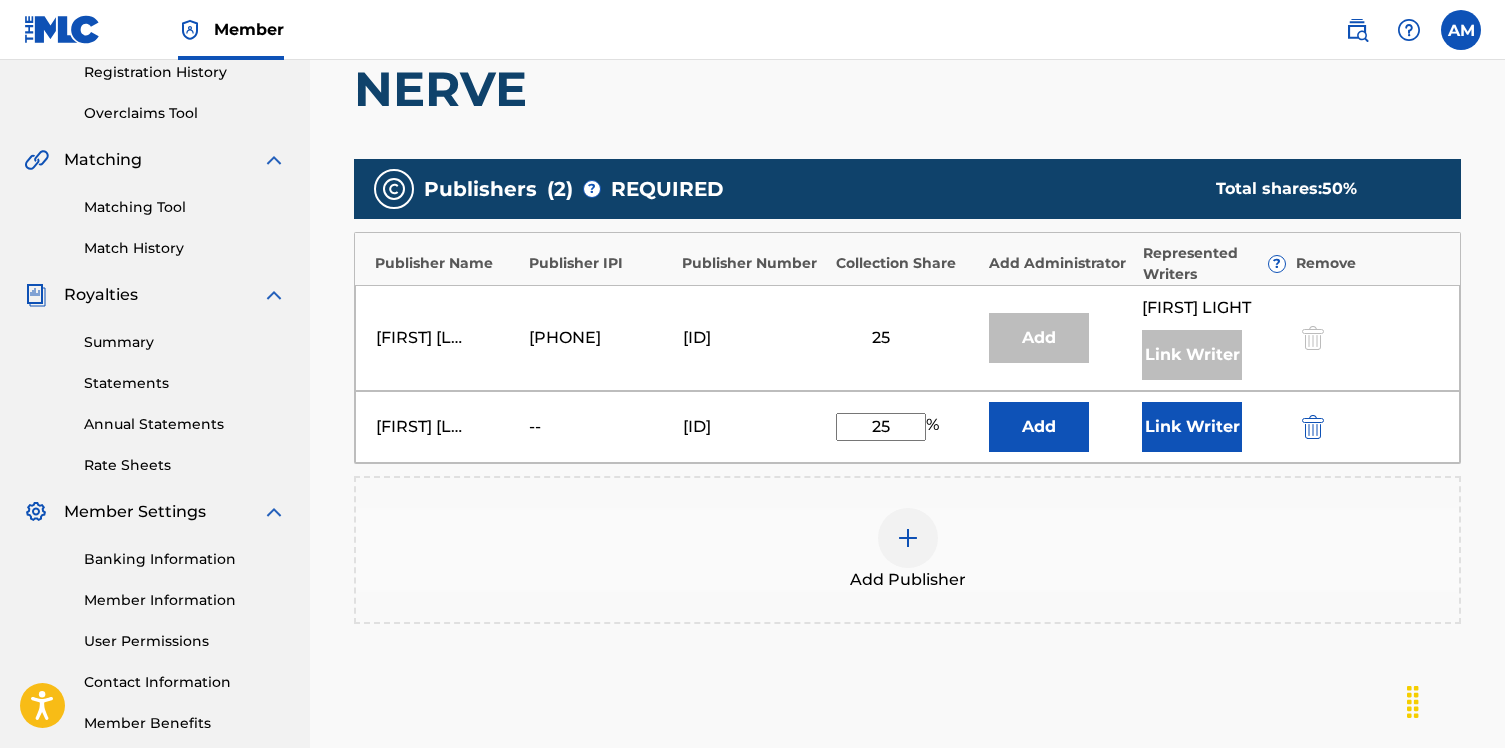 click on "[FIRST] [LAST] -- [ID] 25 % Add Link Writer" at bounding box center [907, 427] 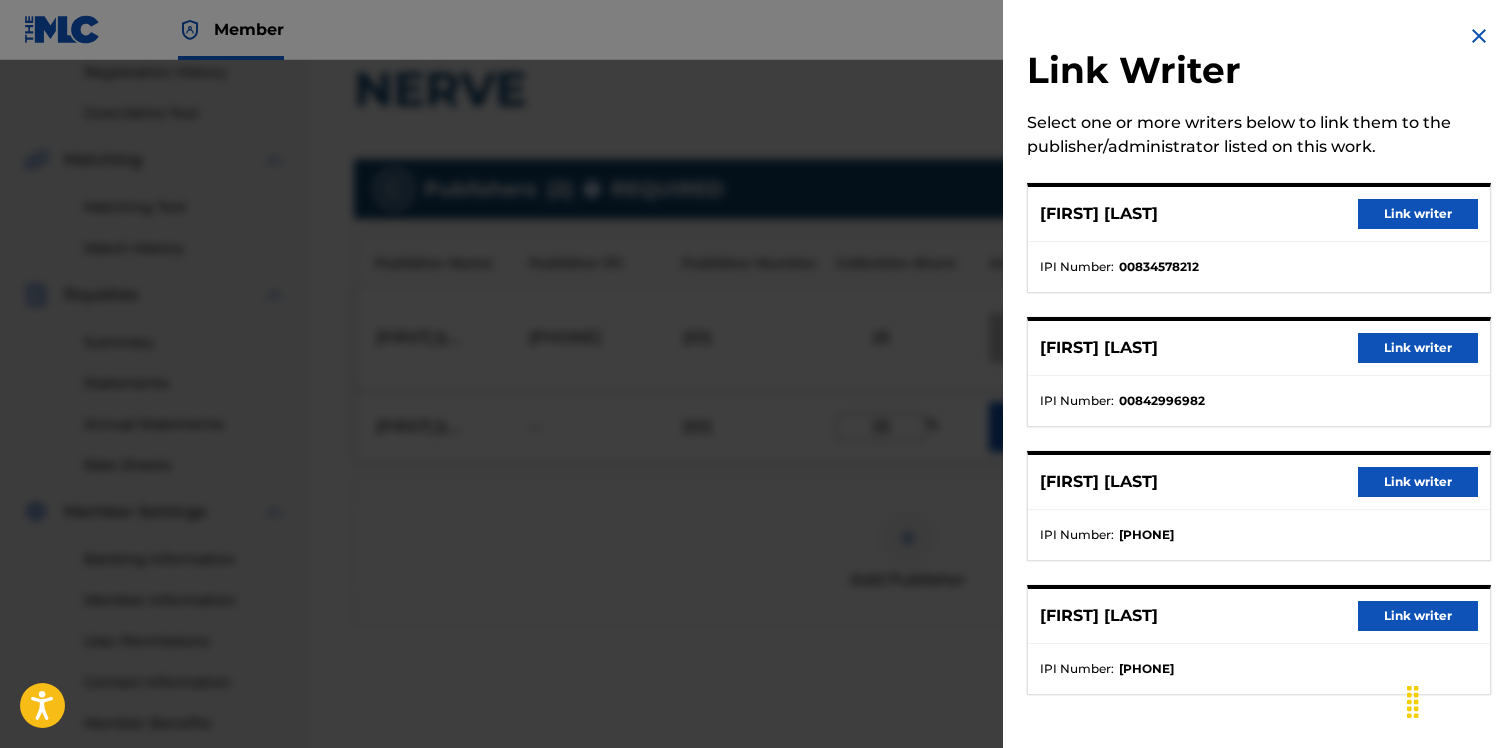 click on "Link writer" at bounding box center [1418, 214] 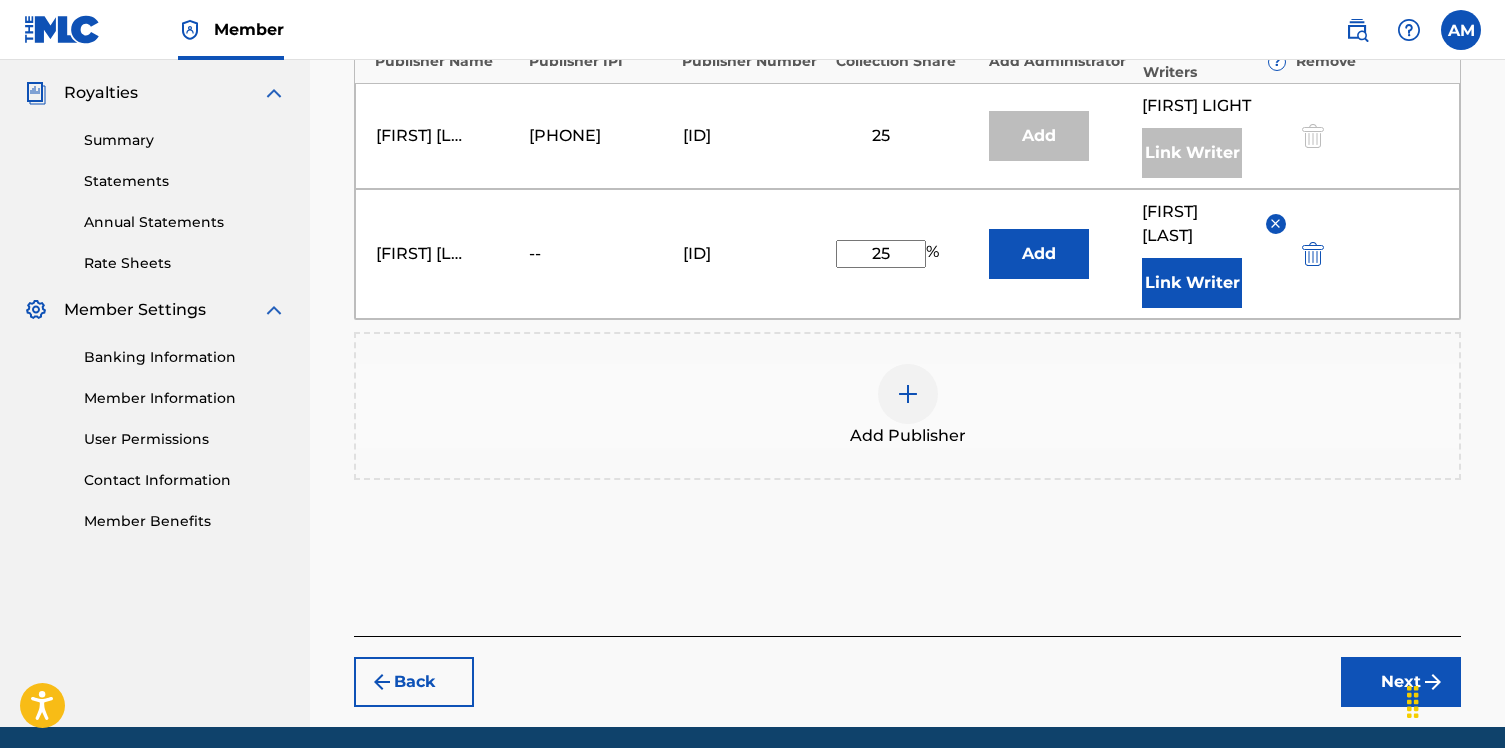 click on "Next" at bounding box center [1401, 682] 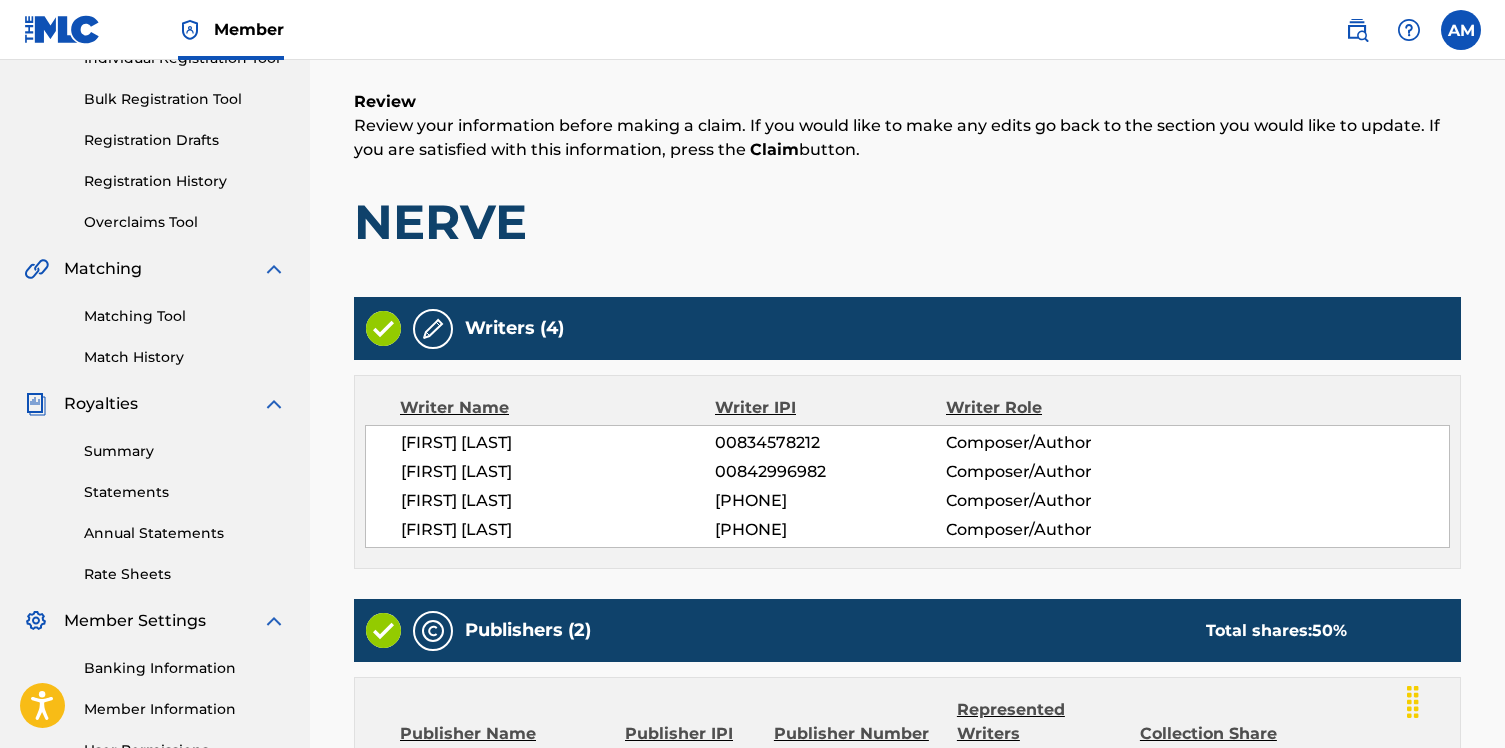 scroll, scrollTop: 737, scrollLeft: 0, axis: vertical 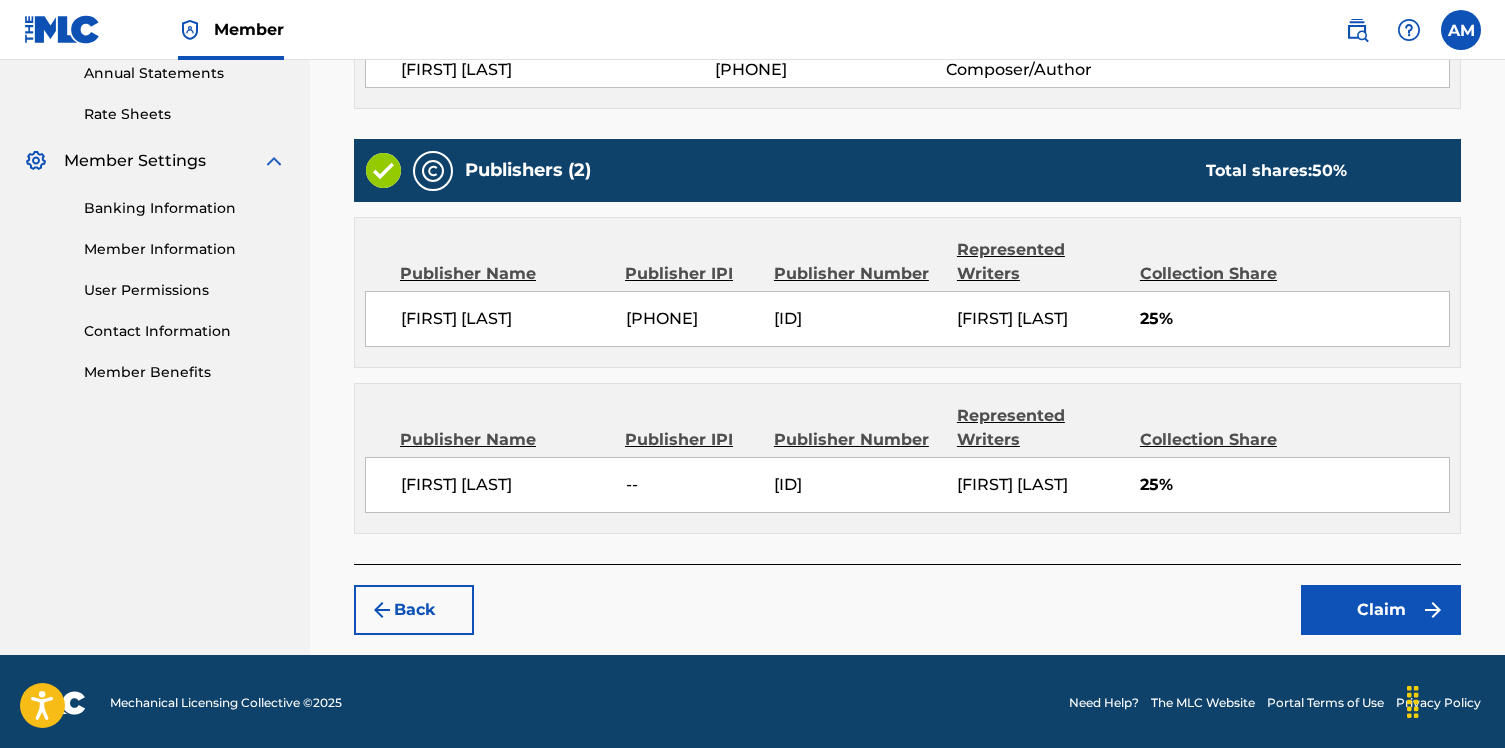 click on "Claim" at bounding box center [1381, 610] 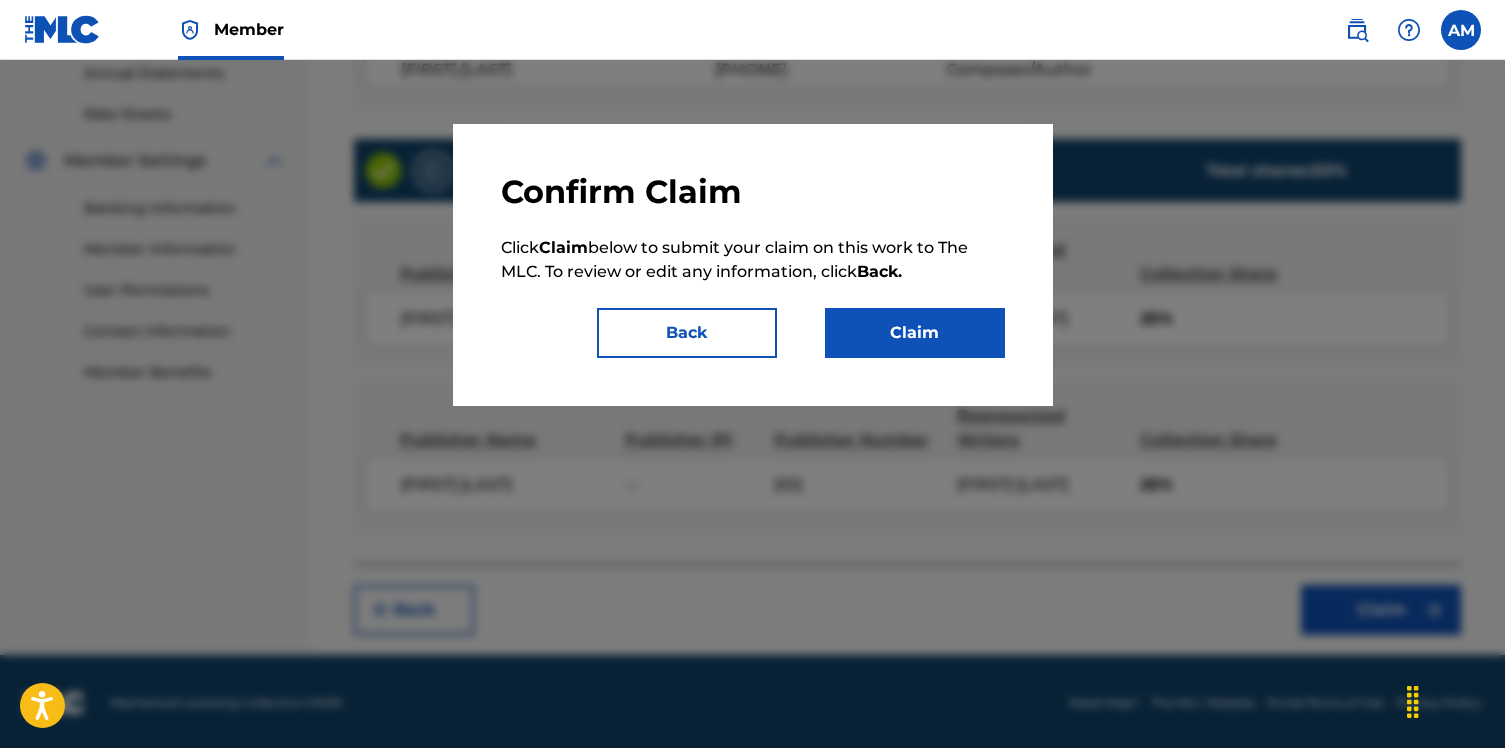 click on "Claim" at bounding box center (915, 333) 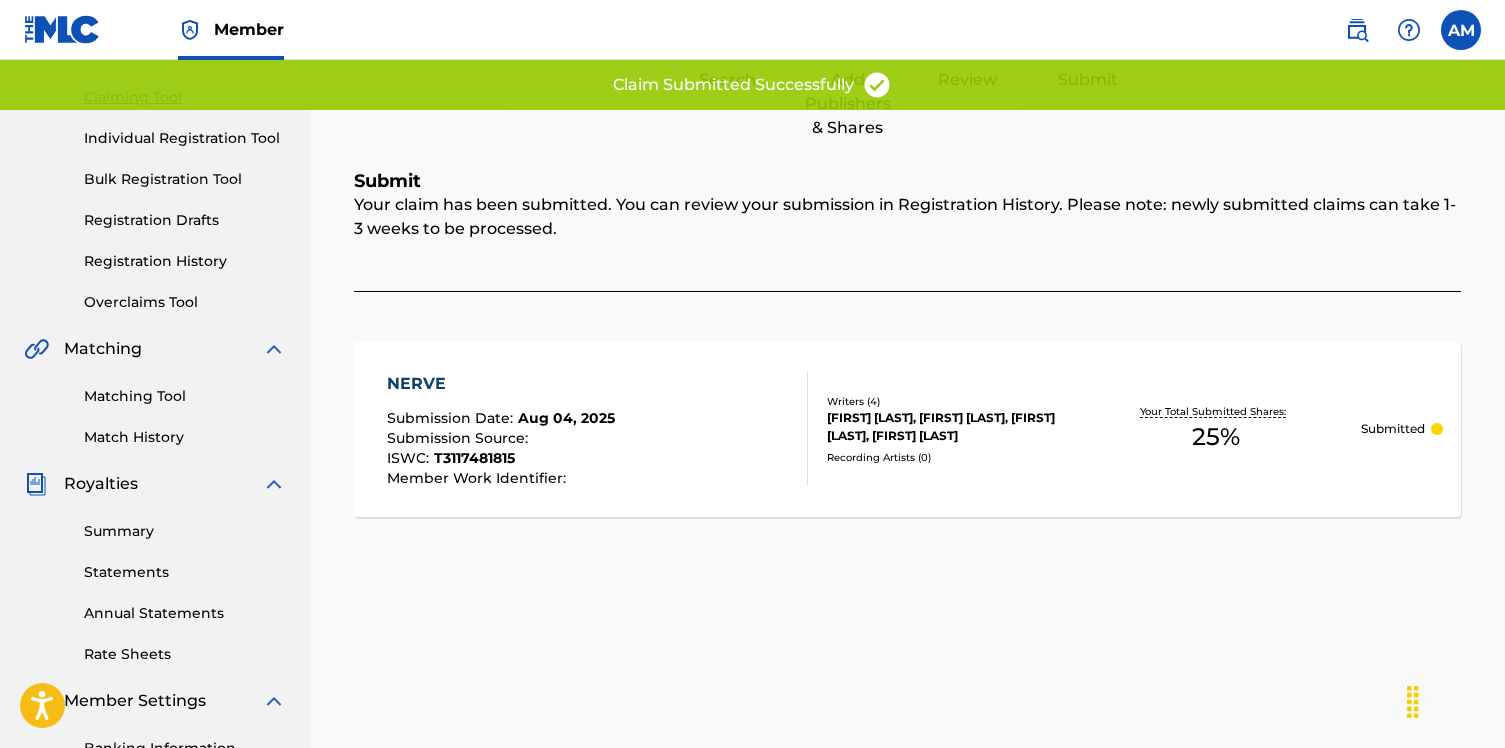 scroll, scrollTop: 130, scrollLeft: 0, axis: vertical 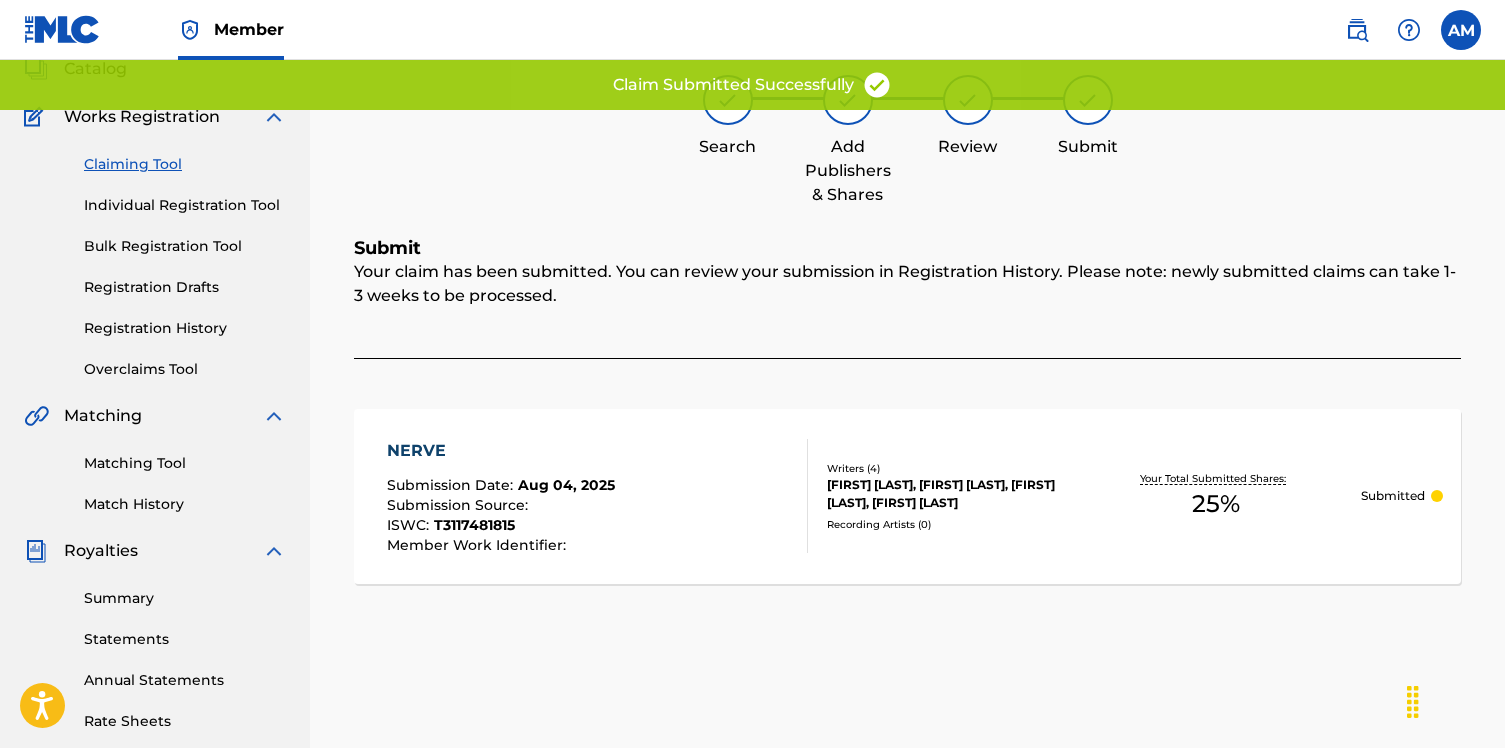 click on "Claiming Tool" at bounding box center (185, 164) 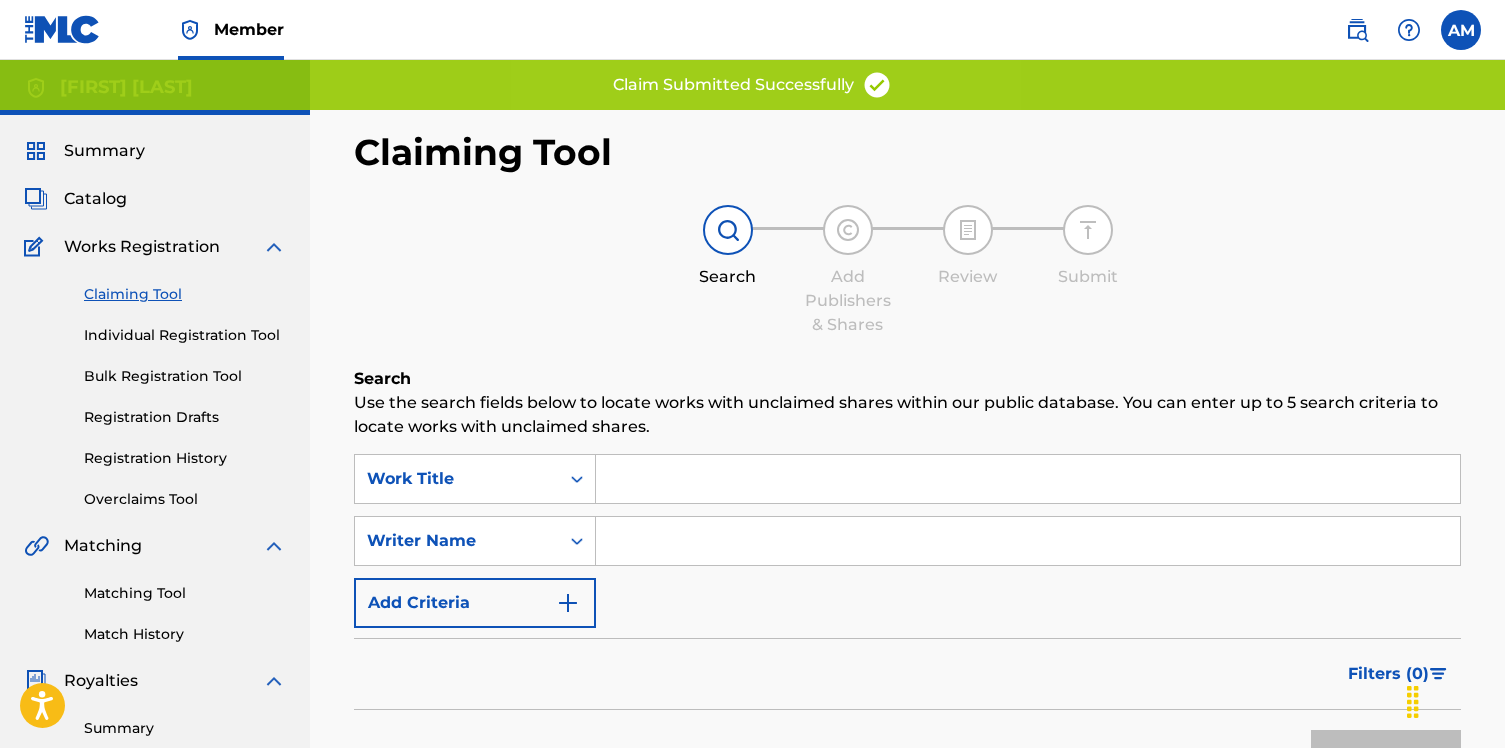 click on "Claiming Tool Individual Registration Tool Bulk Registration Tool Registration Drafts Registration History Overclaims Tool" at bounding box center [155, 384] 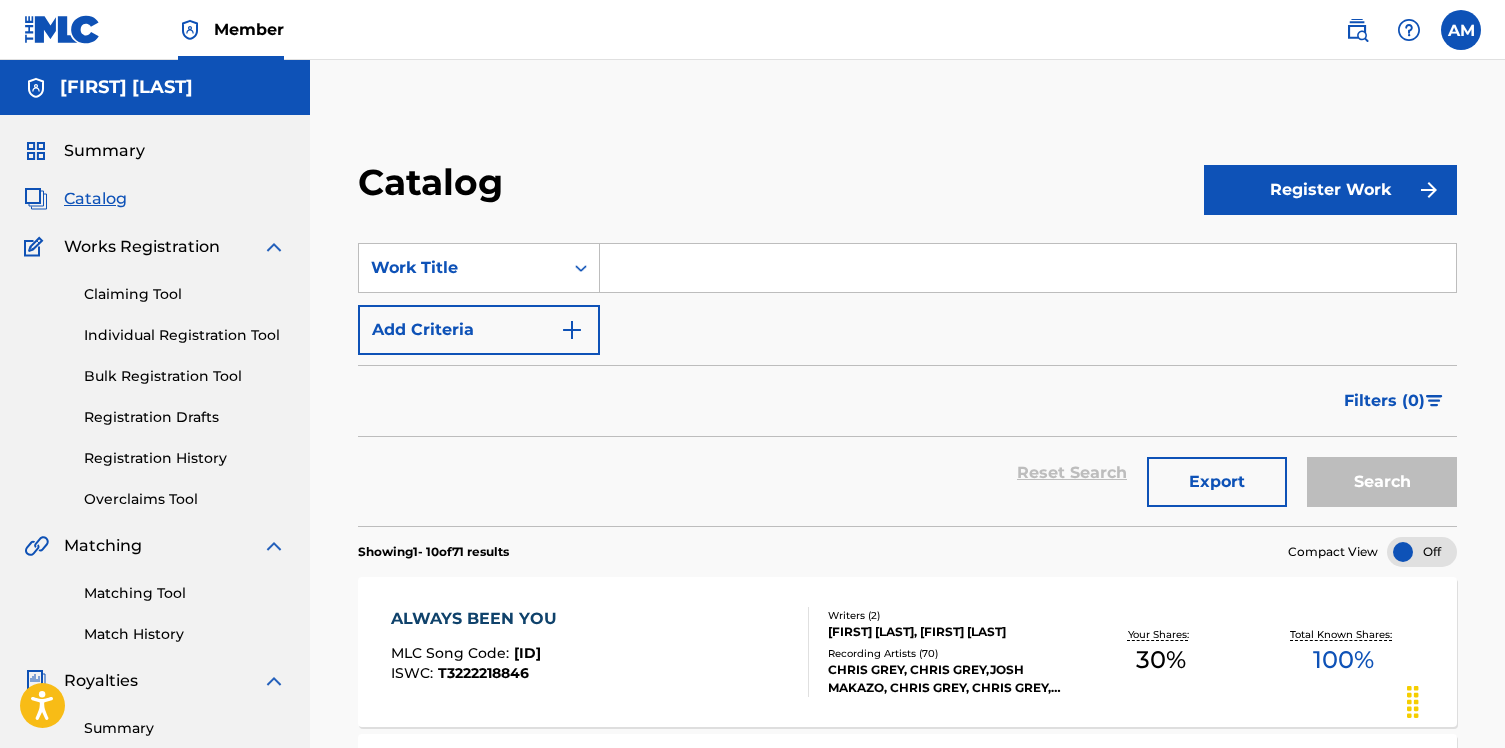click on "Claiming Tool Individual Registration Tool Bulk Registration Tool Registration Drafts Registration History Overclaims Tool" at bounding box center (155, 384) 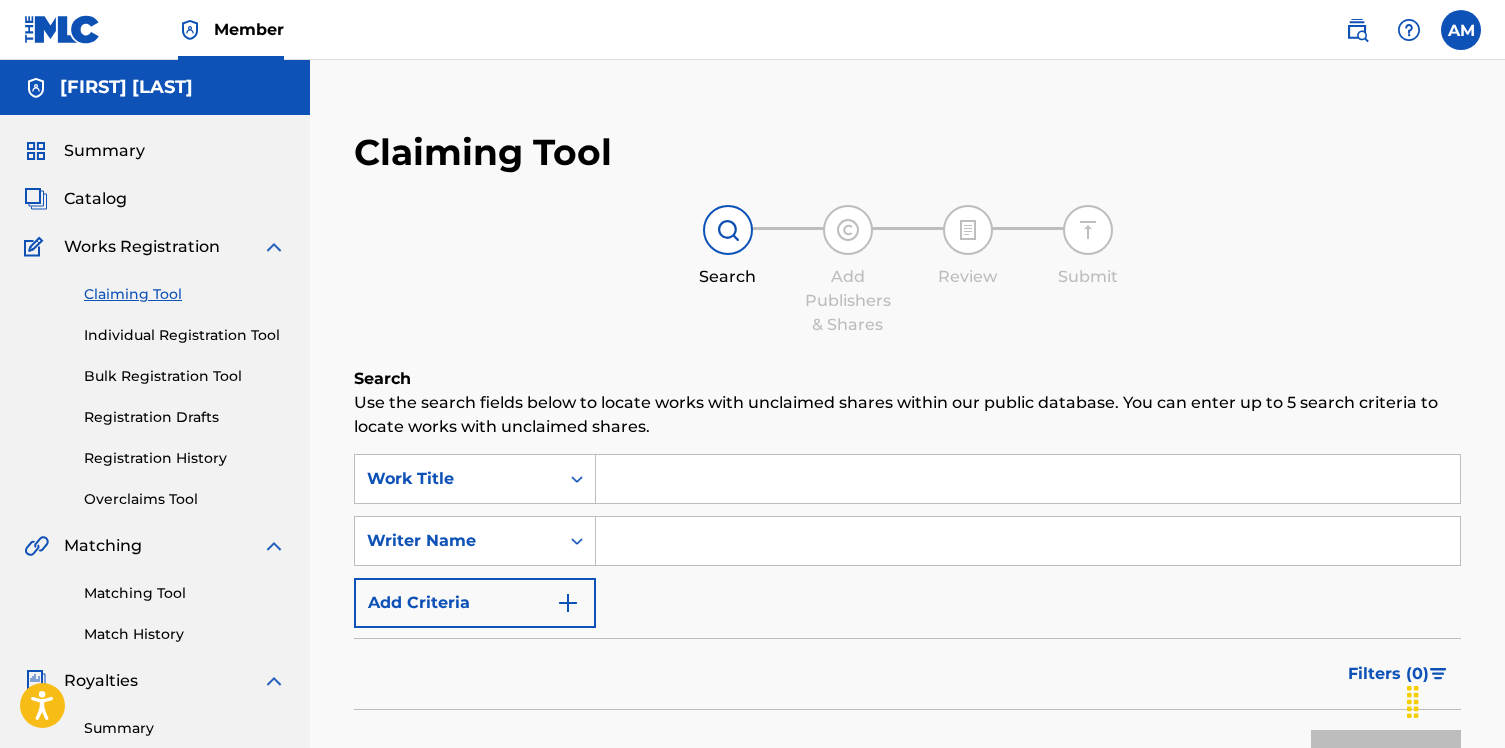 click on "Summary Catalog Works Registration Claiming Tool Individual Registration Tool Bulk Registration Tool Registration Drafts Registration History Overclaims Tool Matching Matching Tool Match History Royalties Summary Statements Annual Statements Rate Sheets Member Settings Banking Information Member Information User Permissions Contact Information Member Benefits" at bounding box center (155, 629) 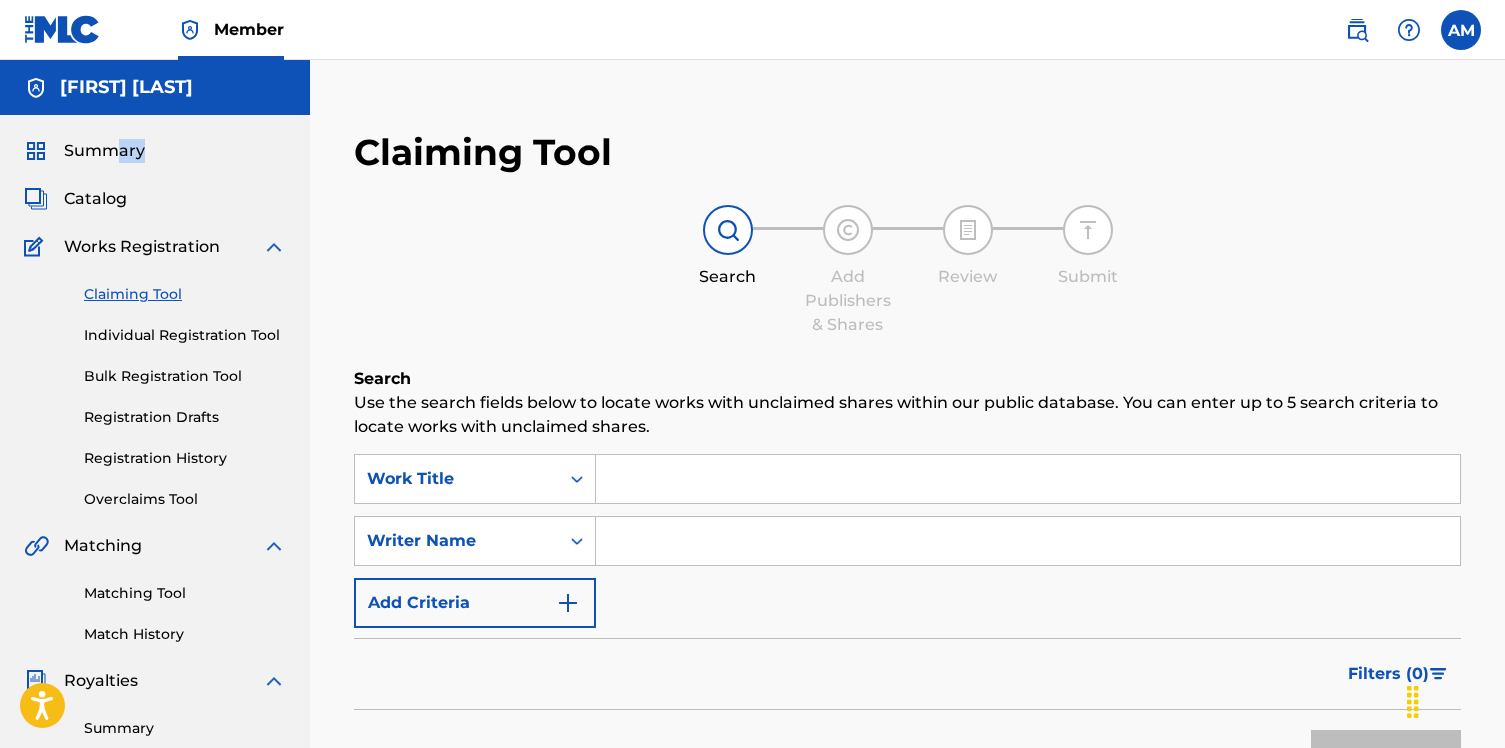 click on "Catalog" at bounding box center (95, 199) 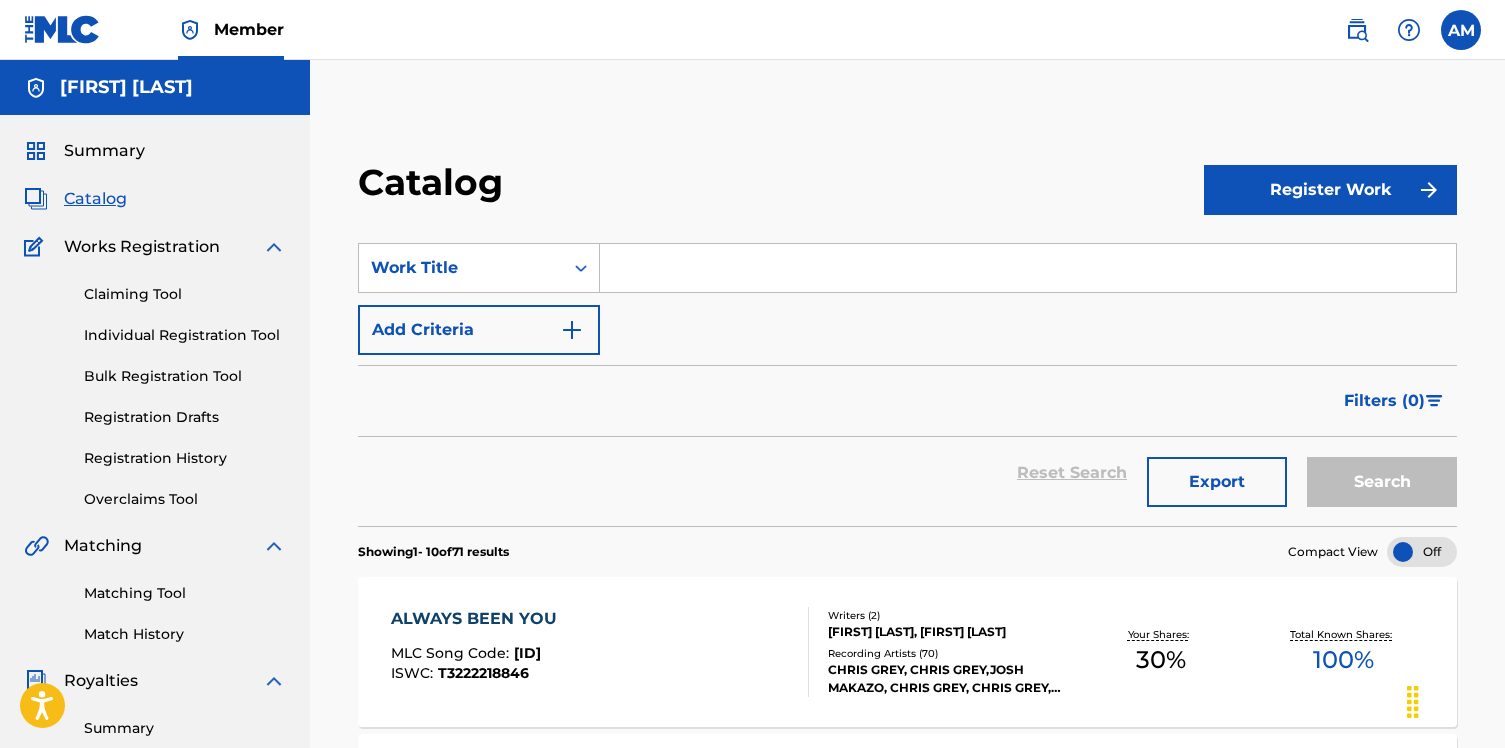 click on "Works Registration" at bounding box center [142, 247] 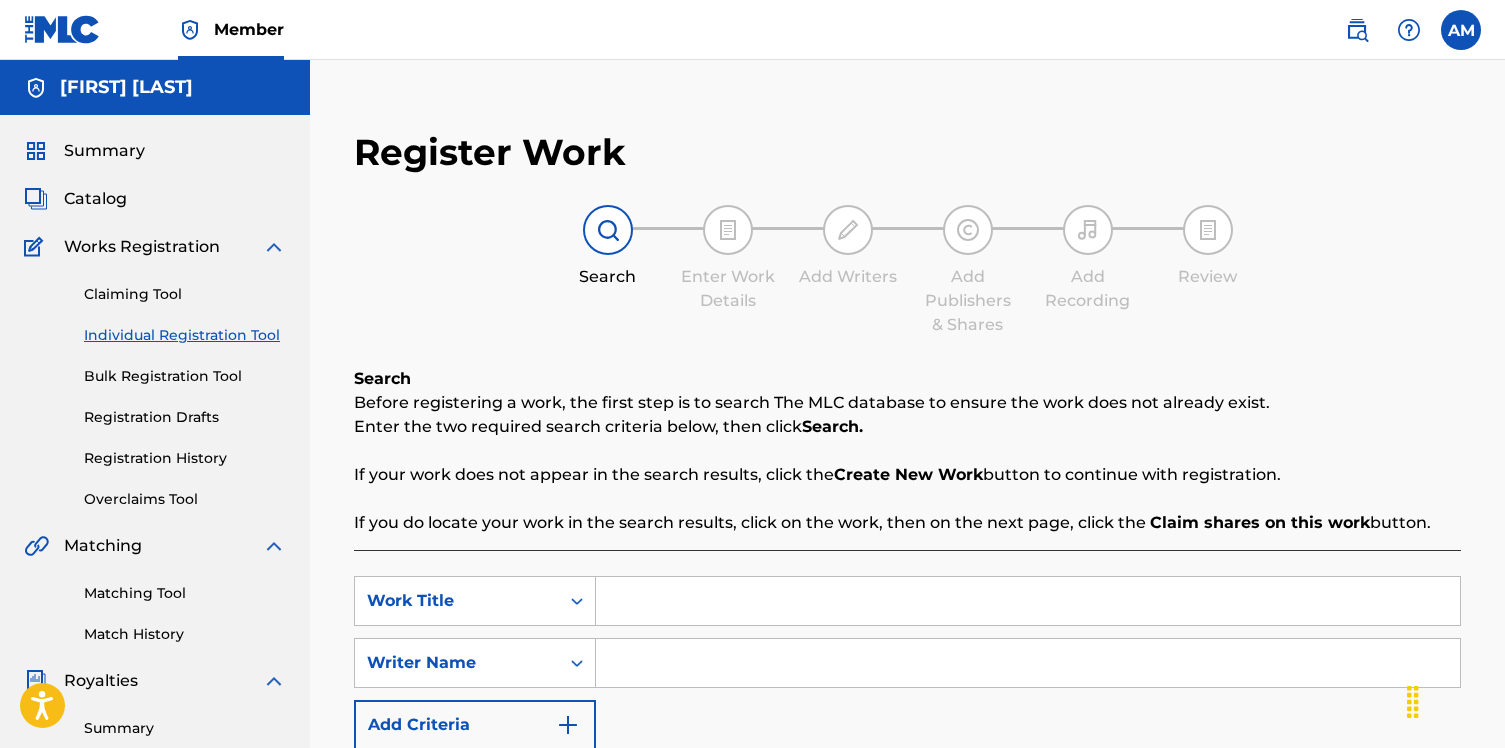click at bounding box center (1028, 663) 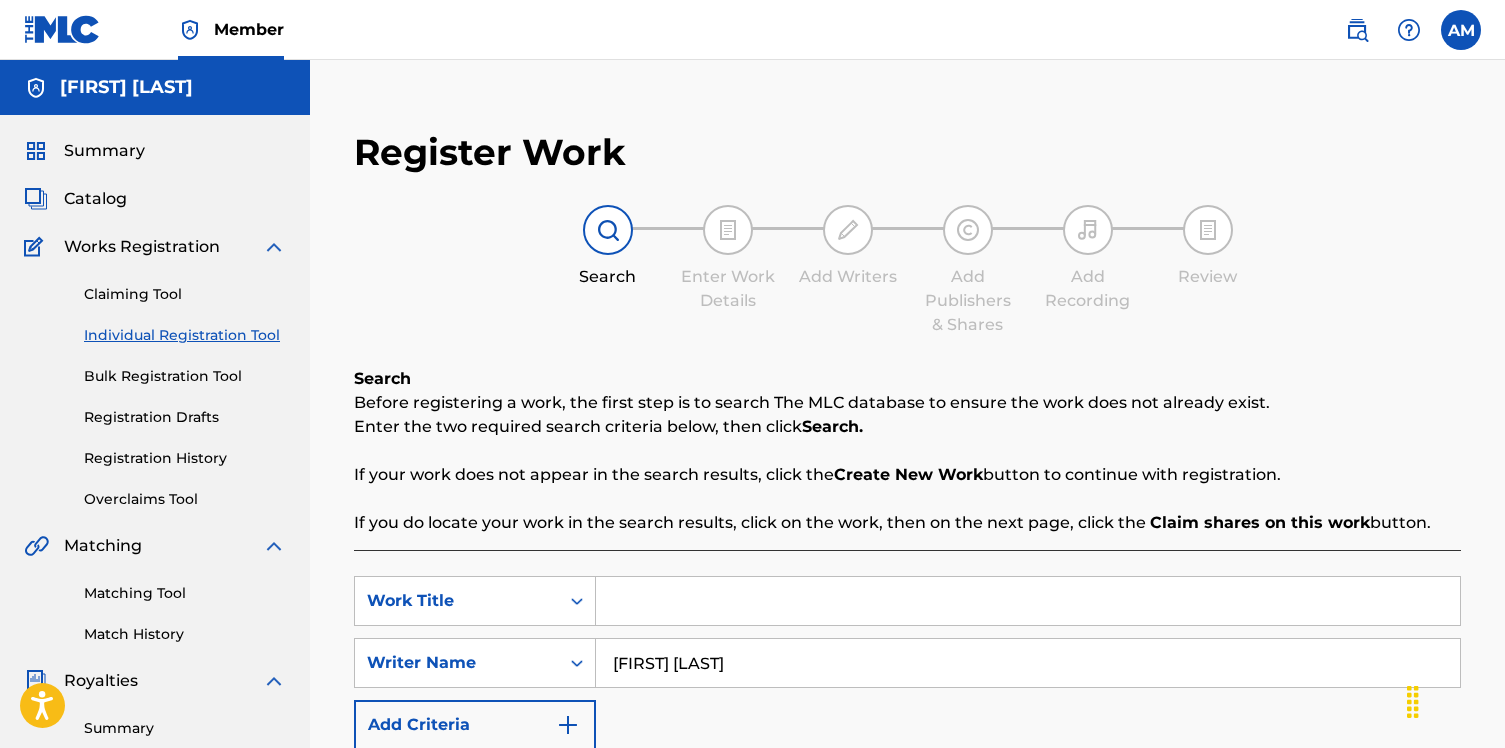 type on "[FIRST] [LAST]" 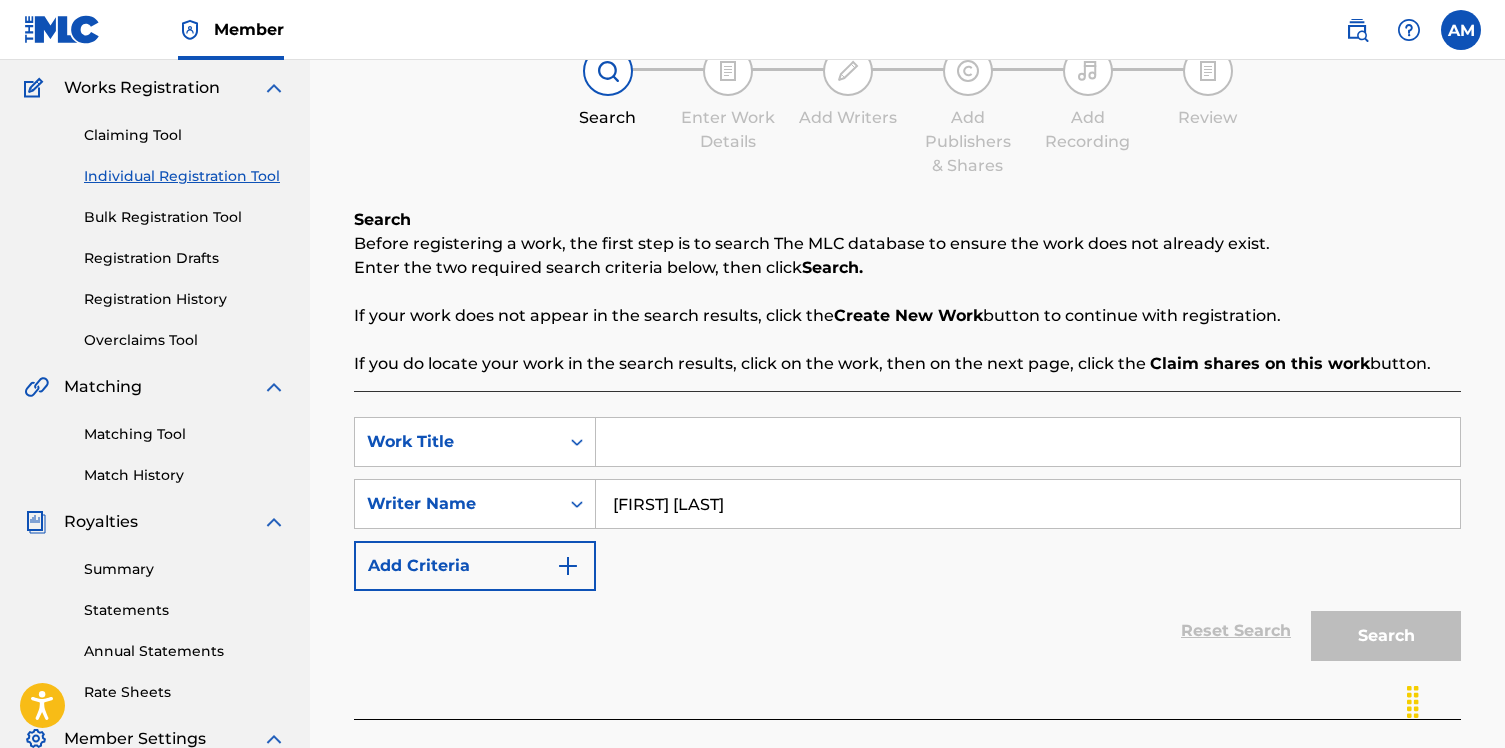 scroll, scrollTop: 183, scrollLeft: 0, axis: vertical 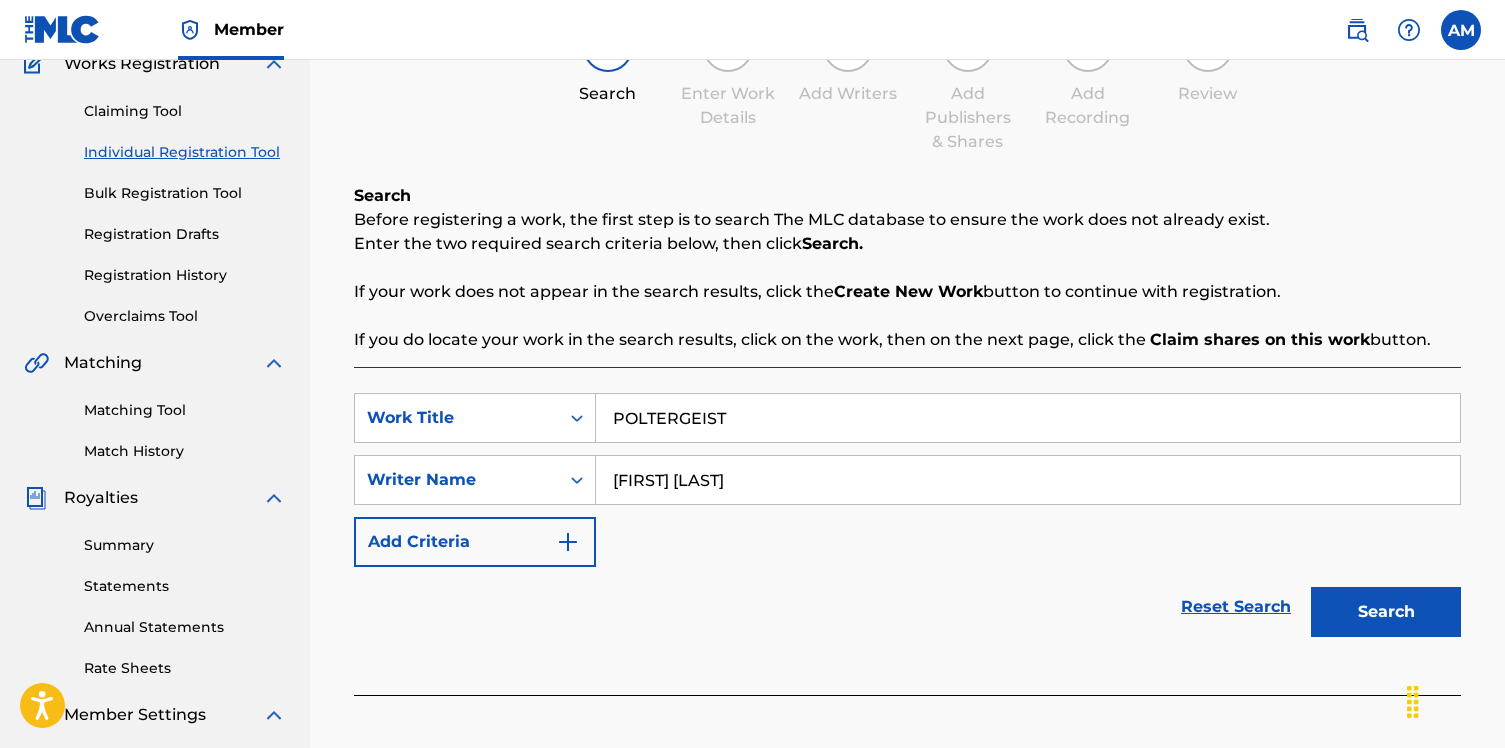 type on "POLTERGEIST" 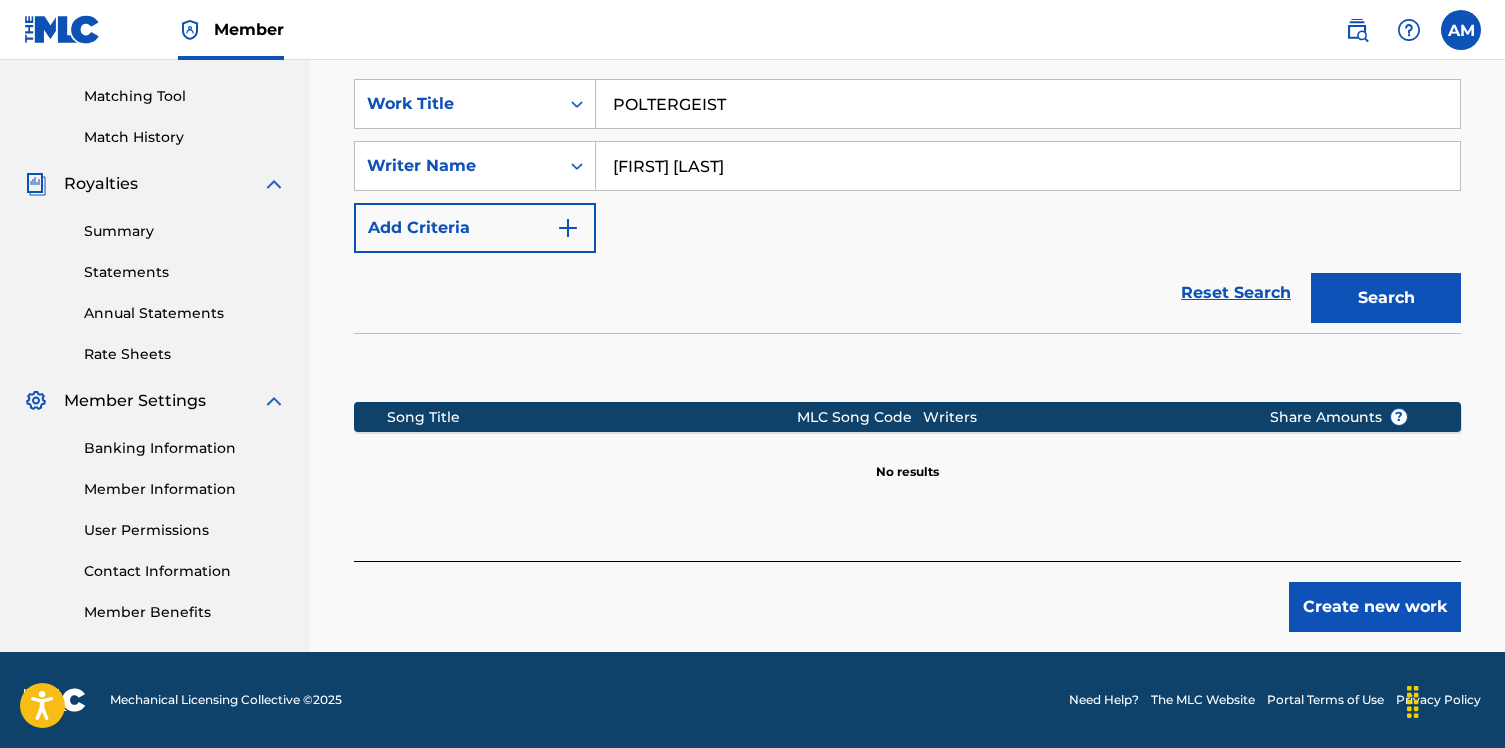 scroll, scrollTop: 496, scrollLeft: 0, axis: vertical 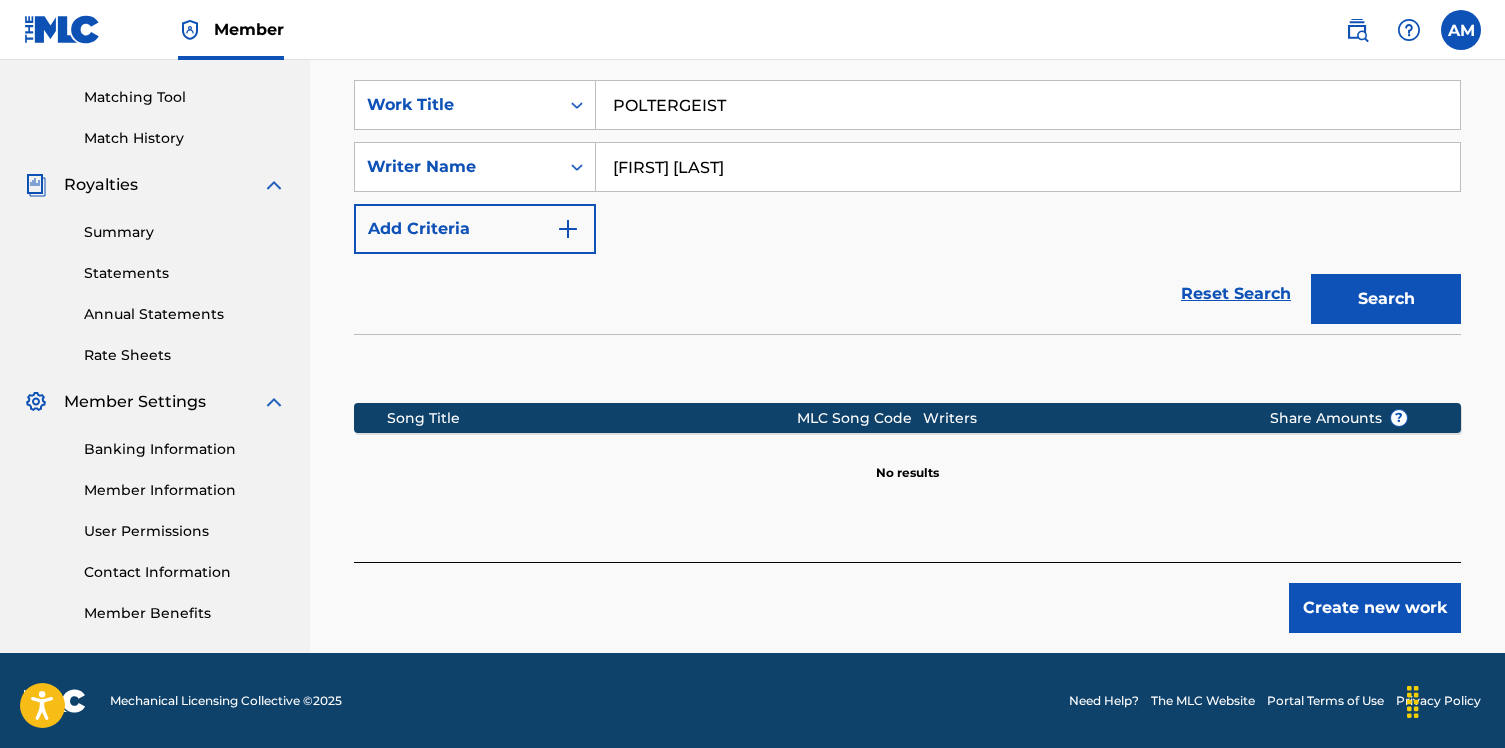 click on "Create new work" at bounding box center [1375, 608] 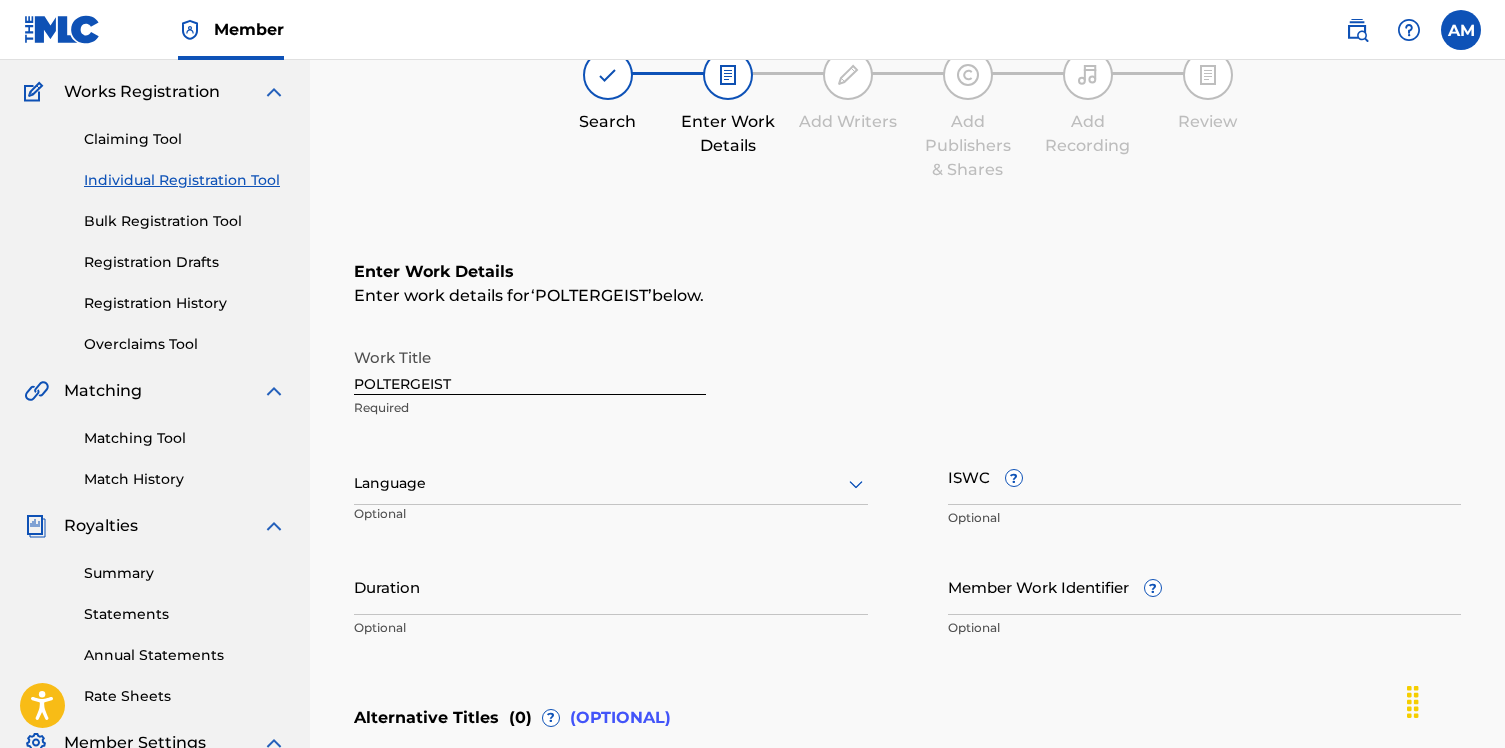 scroll, scrollTop: 107, scrollLeft: 0, axis: vertical 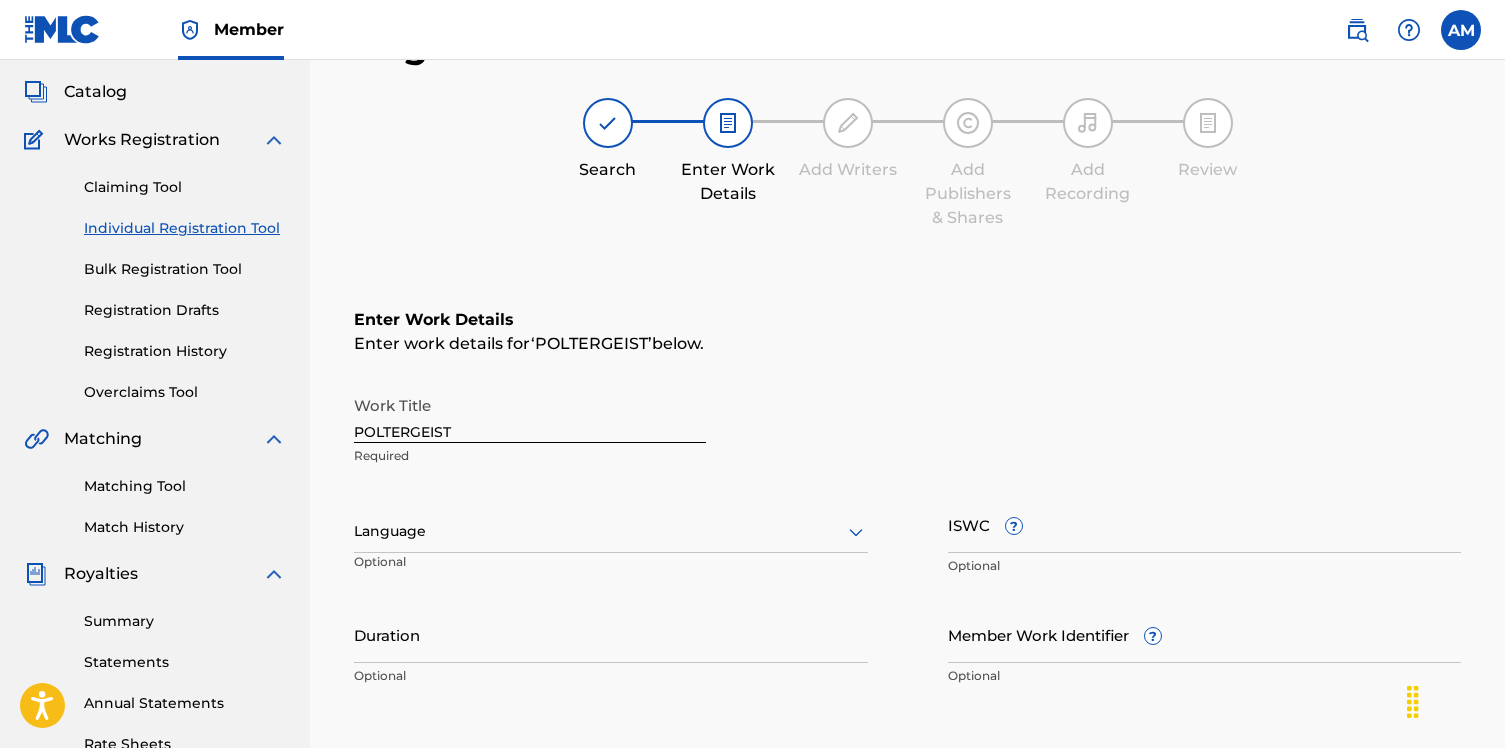 click on "POLTERGEIST" at bounding box center [530, 414] 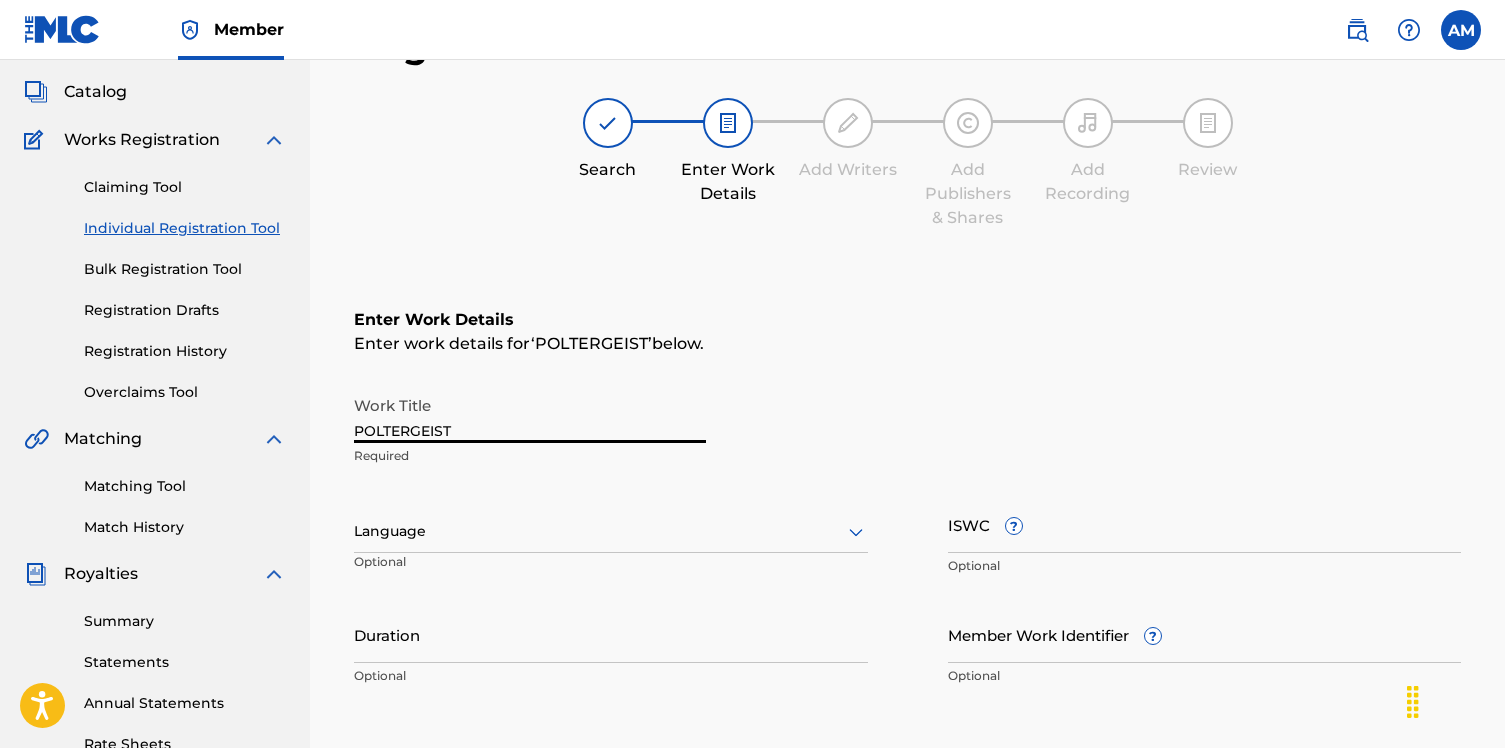 click on "POLTERGEIST" at bounding box center [530, 414] 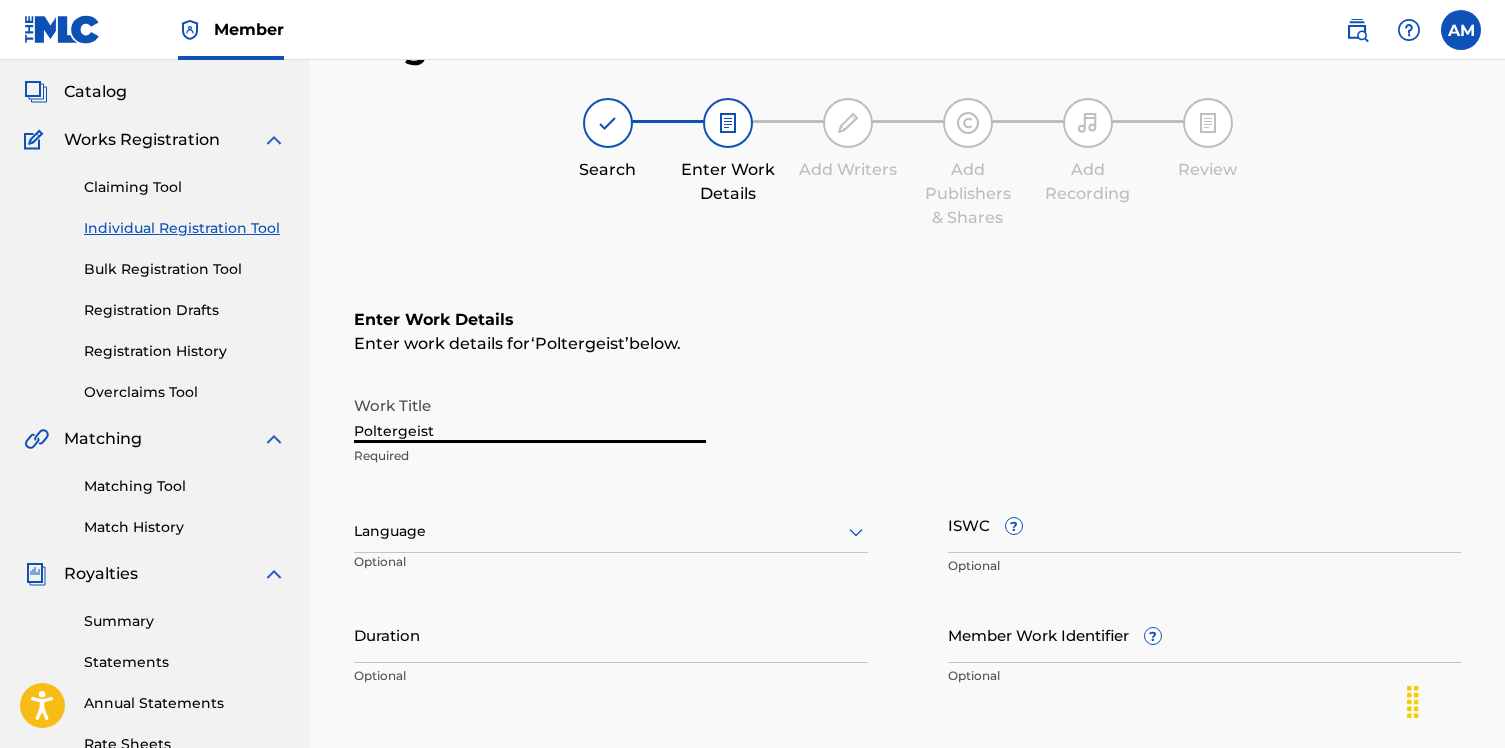 type on "Poltergeist" 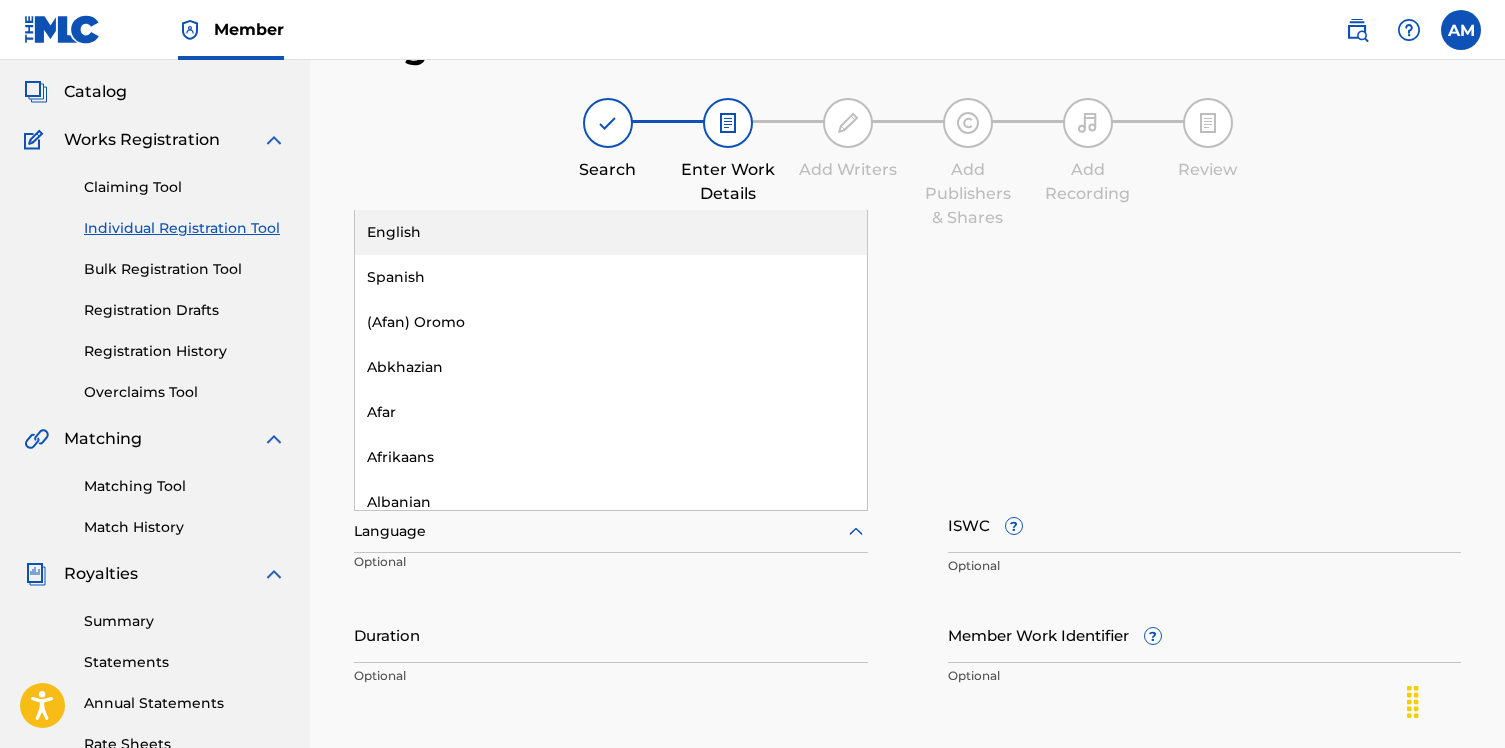 scroll, scrollTop: 186, scrollLeft: 0, axis: vertical 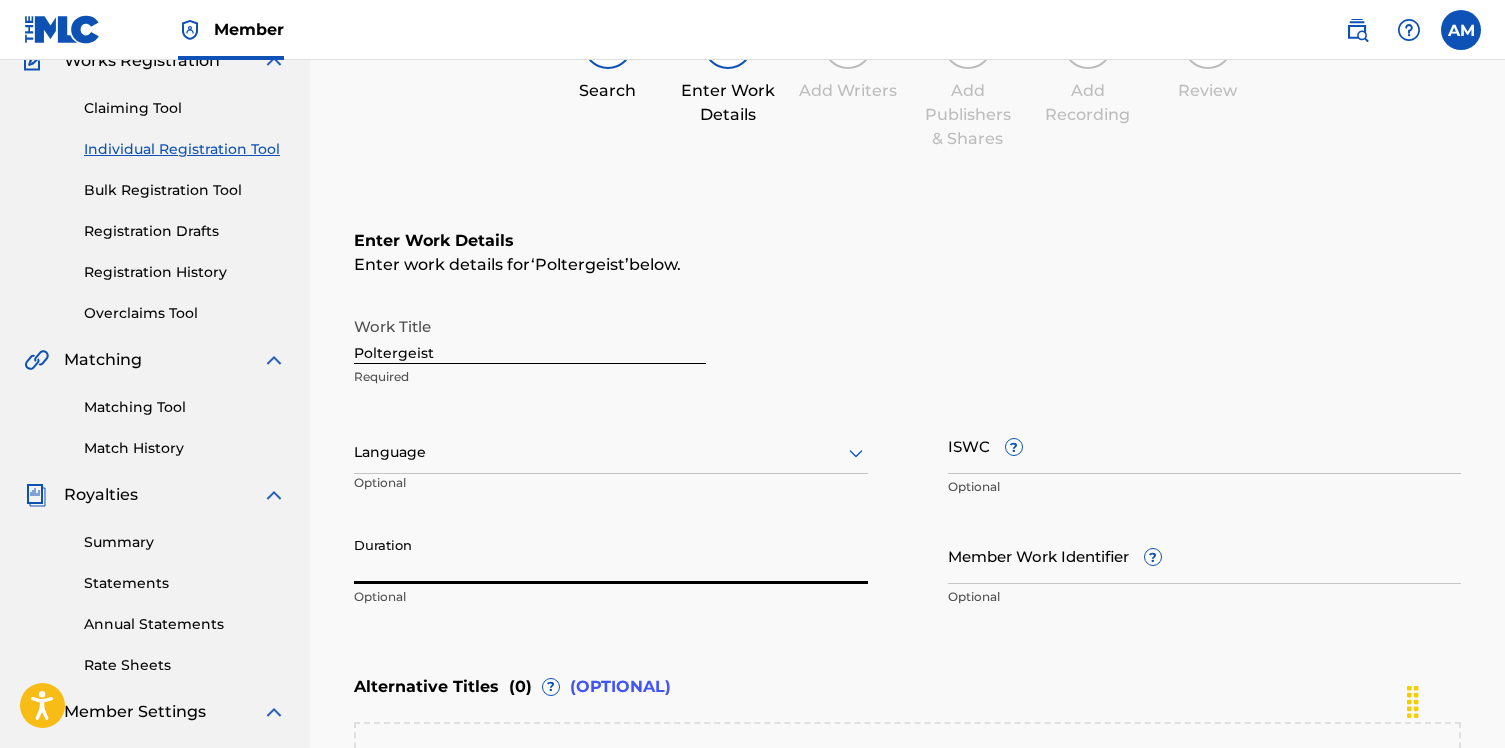 click on "Duration" at bounding box center [611, 555] 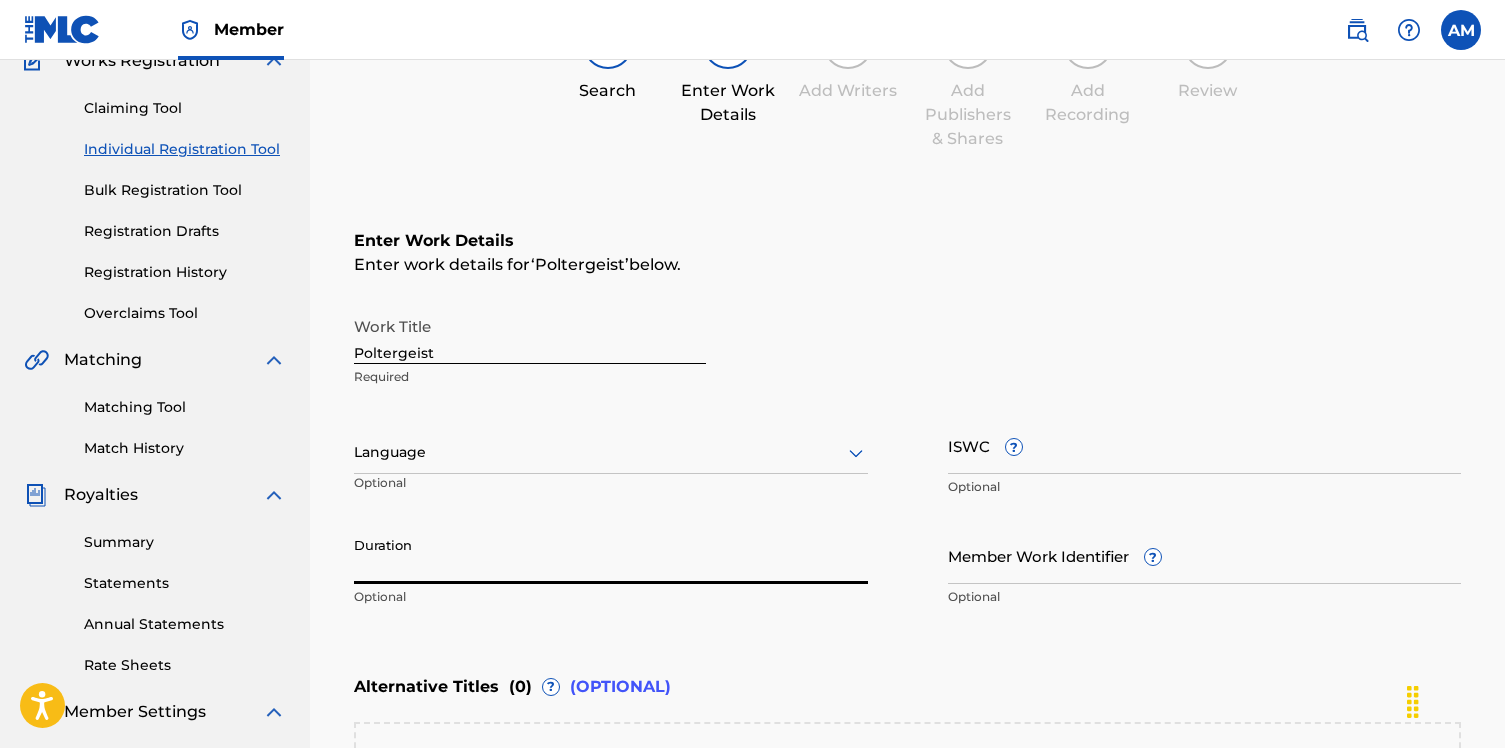 click on "Duration" at bounding box center (611, 555) 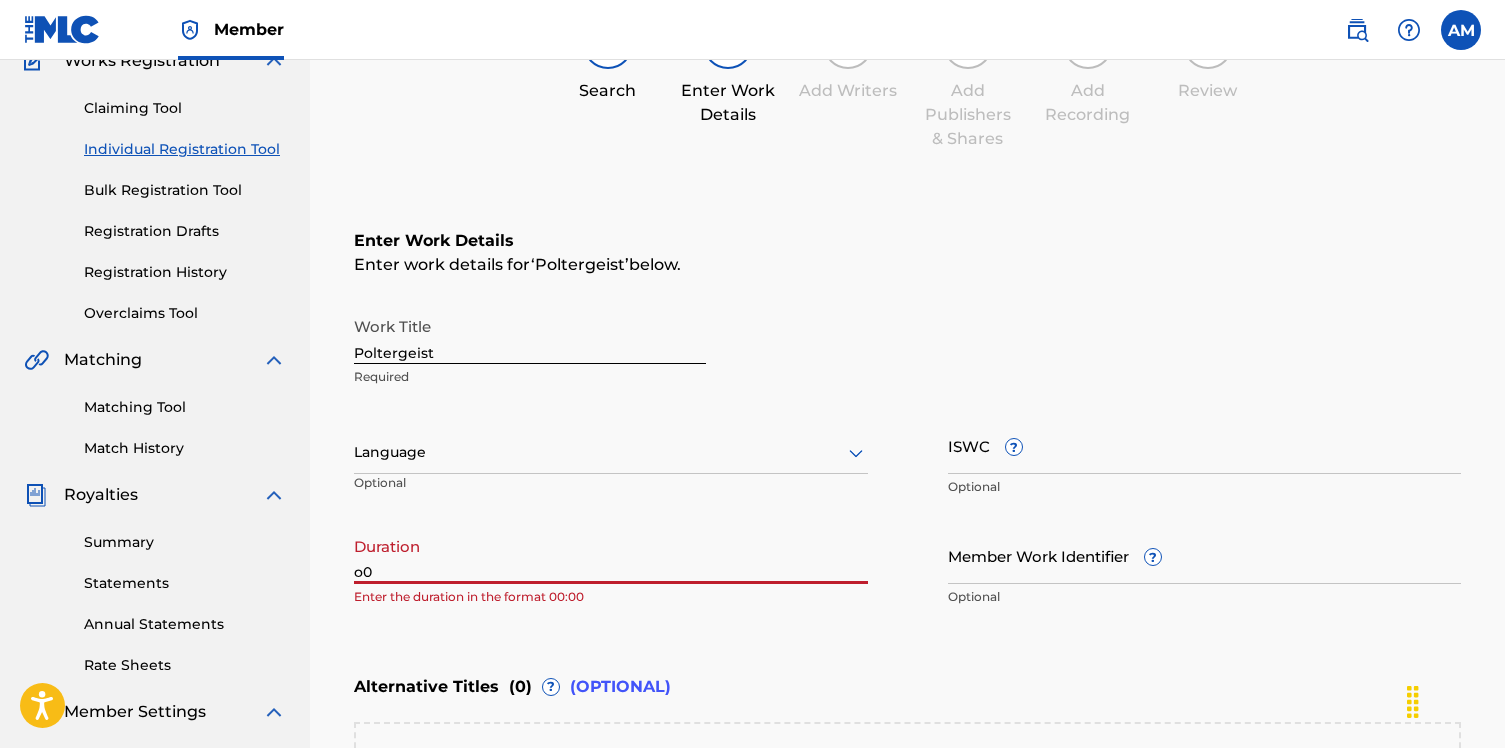 type on "o" 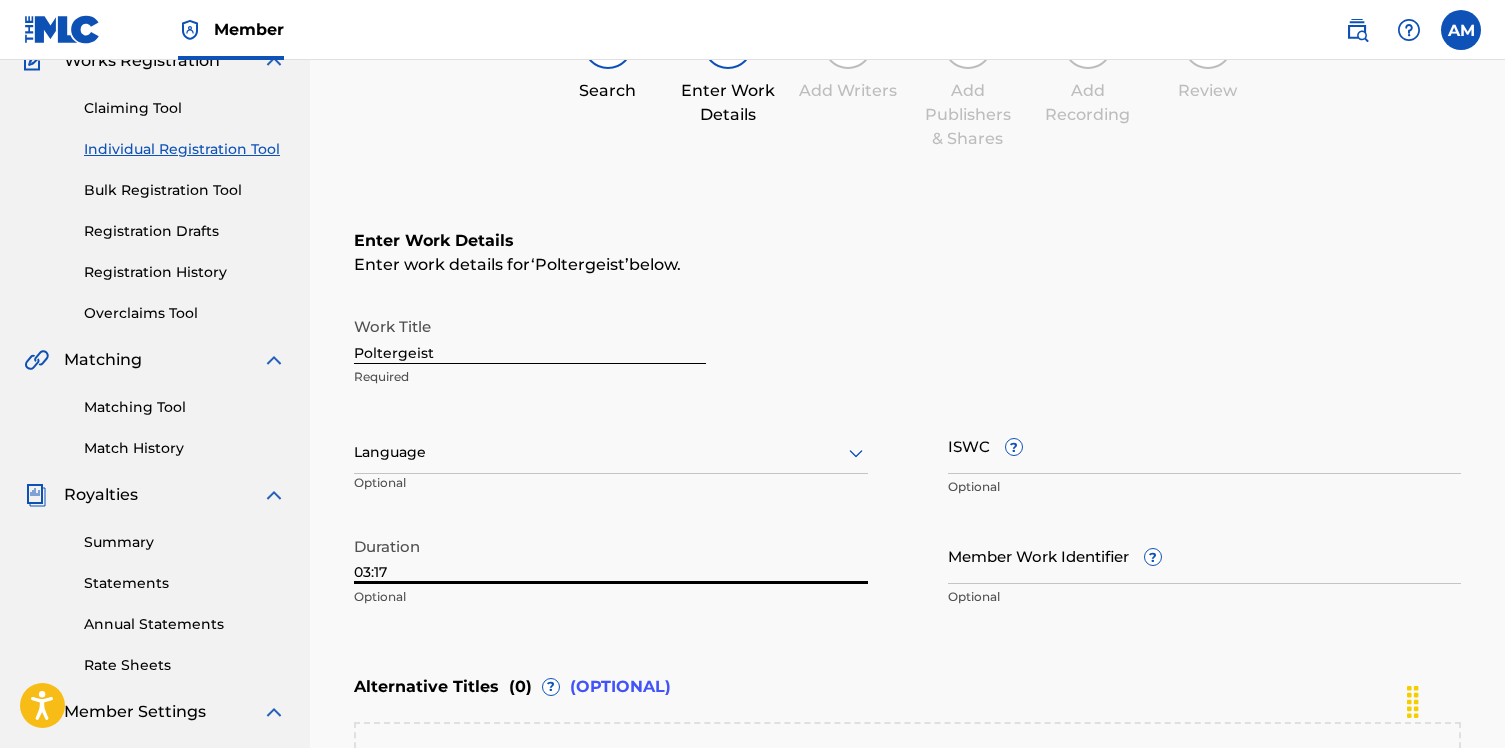 type on "03:17" 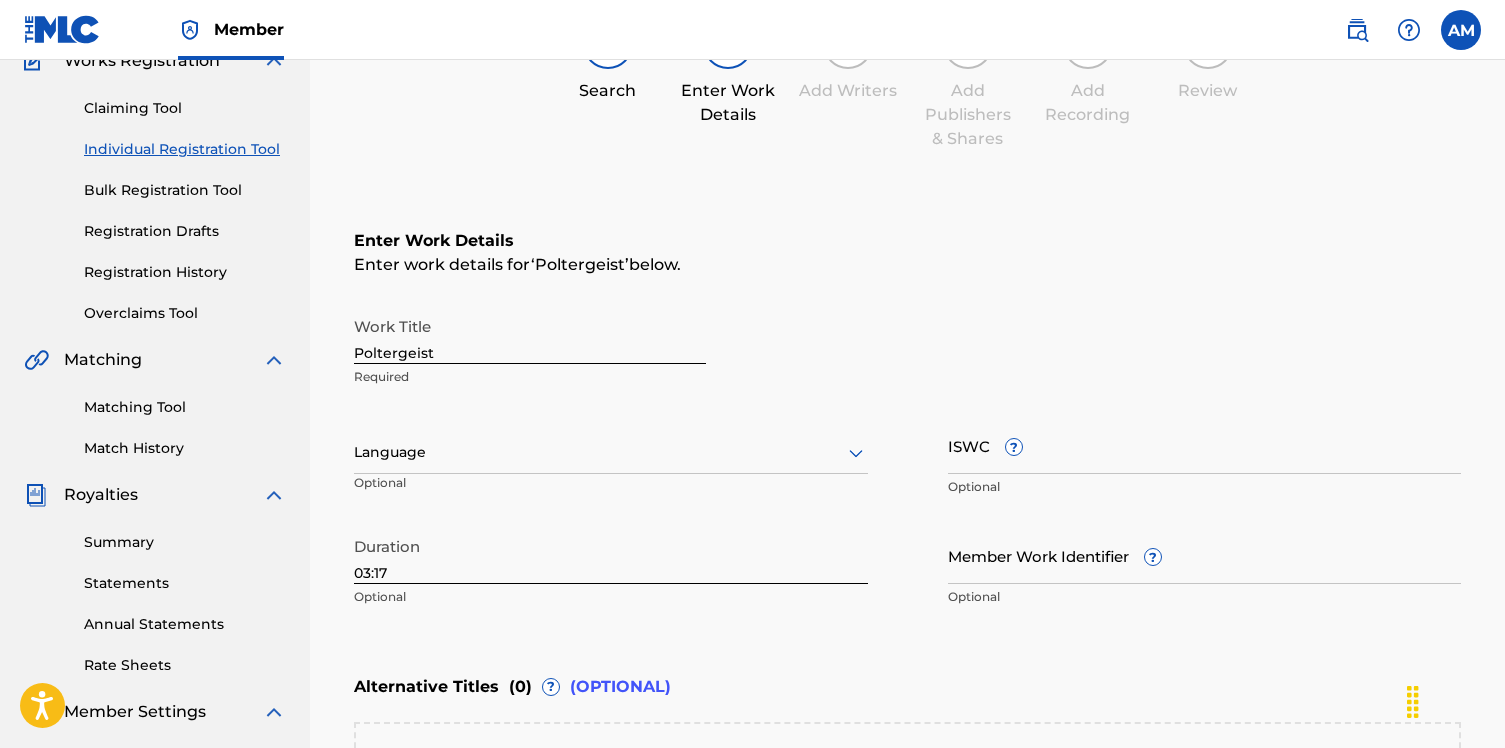 click on "Member Work Identifier   ?" at bounding box center (1205, 555) 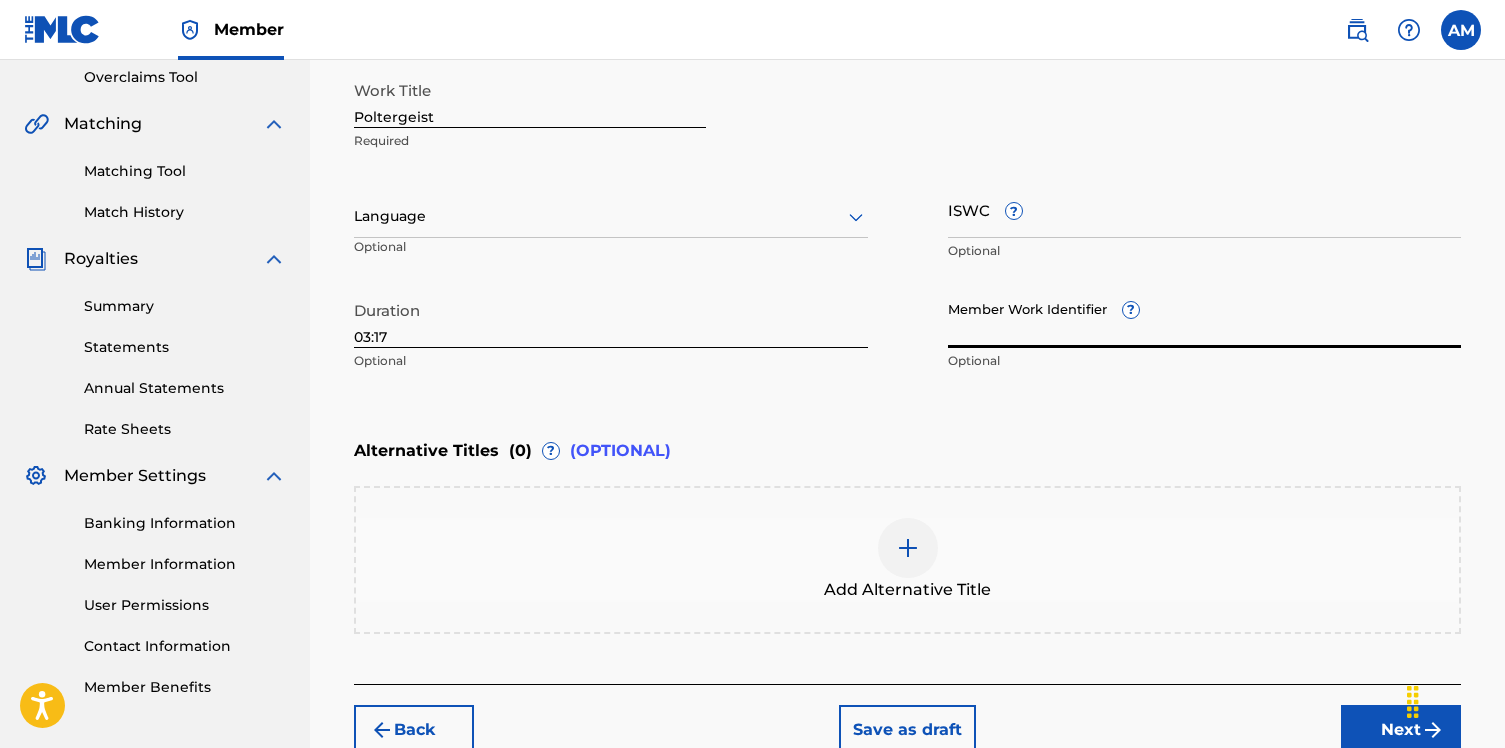 scroll, scrollTop: 452, scrollLeft: 0, axis: vertical 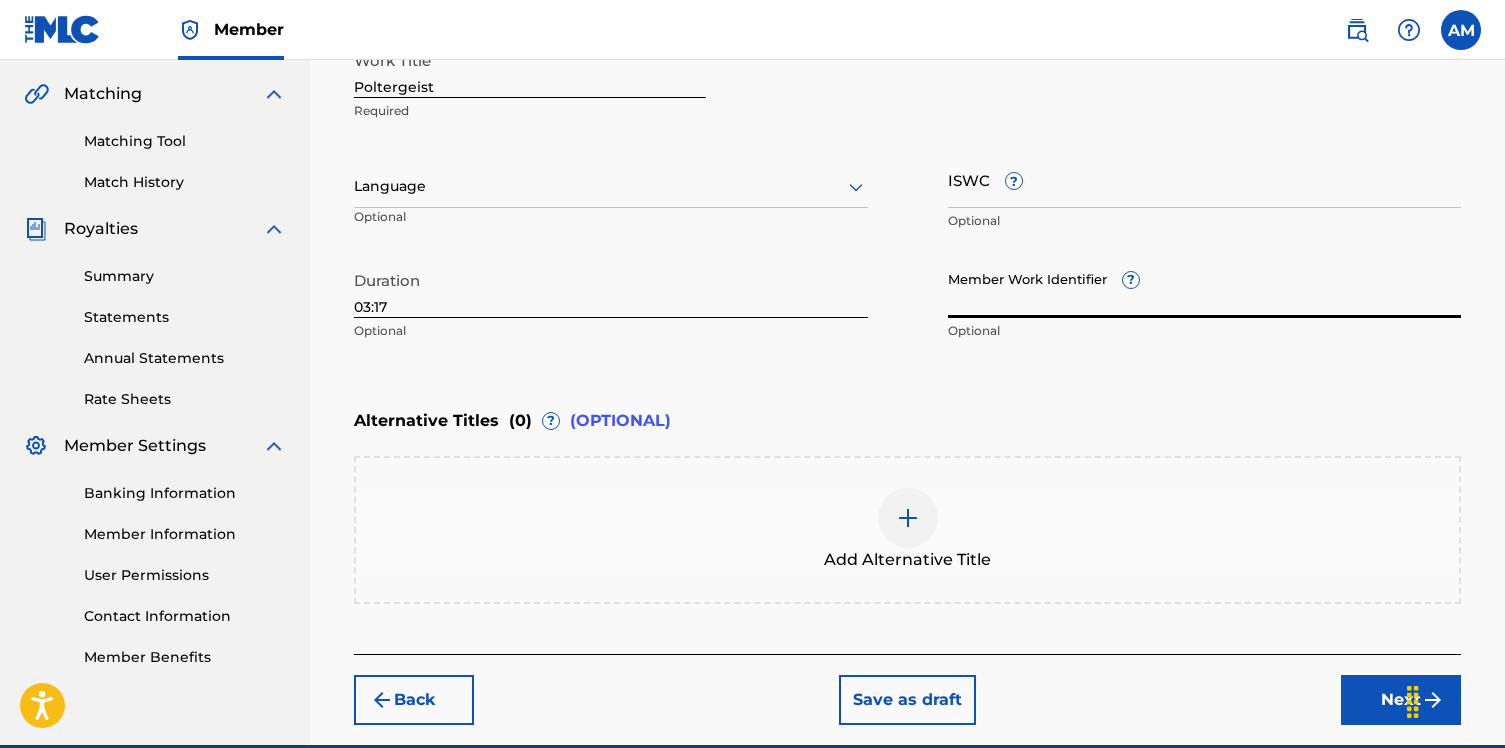 click on "Add Alternative Title" at bounding box center (907, 530) 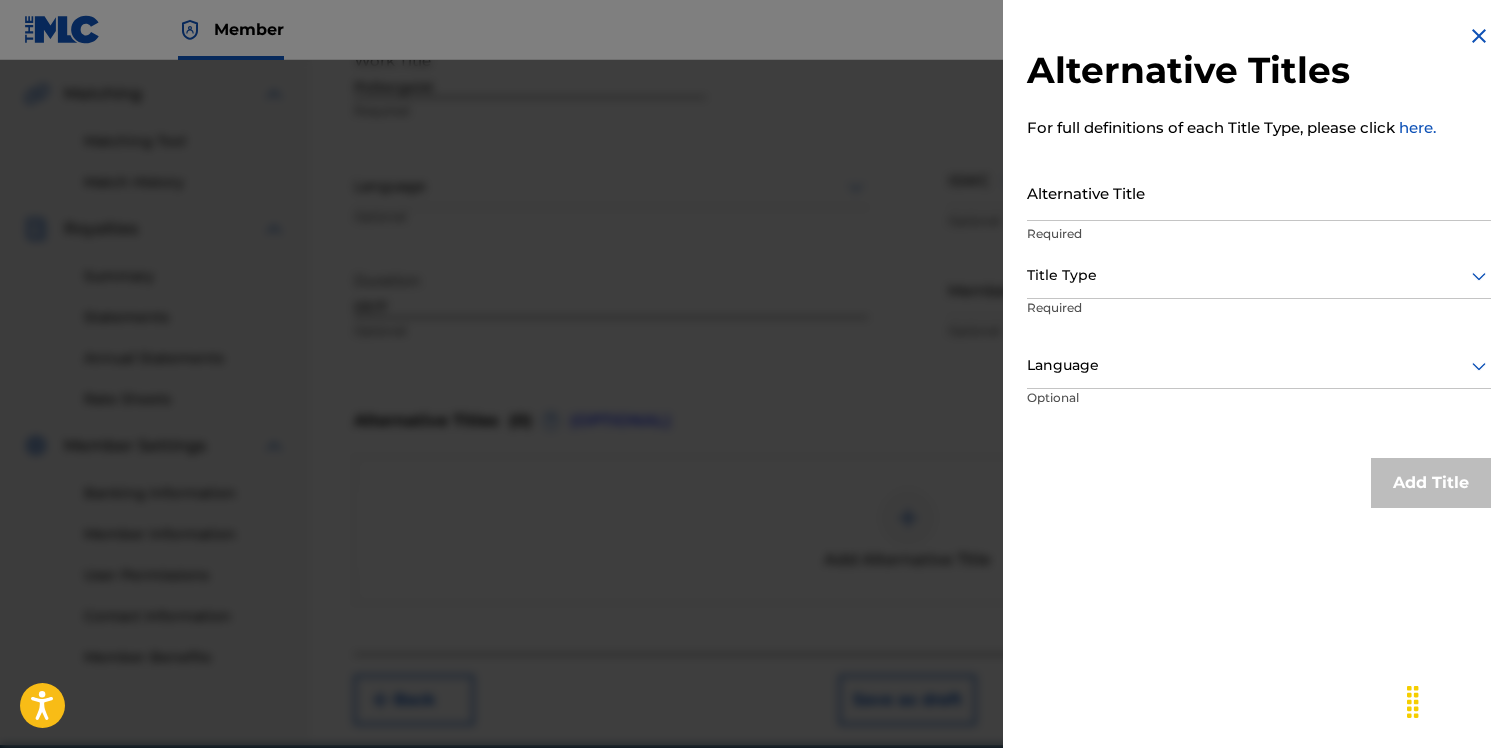 click at bounding box center (752, 434) 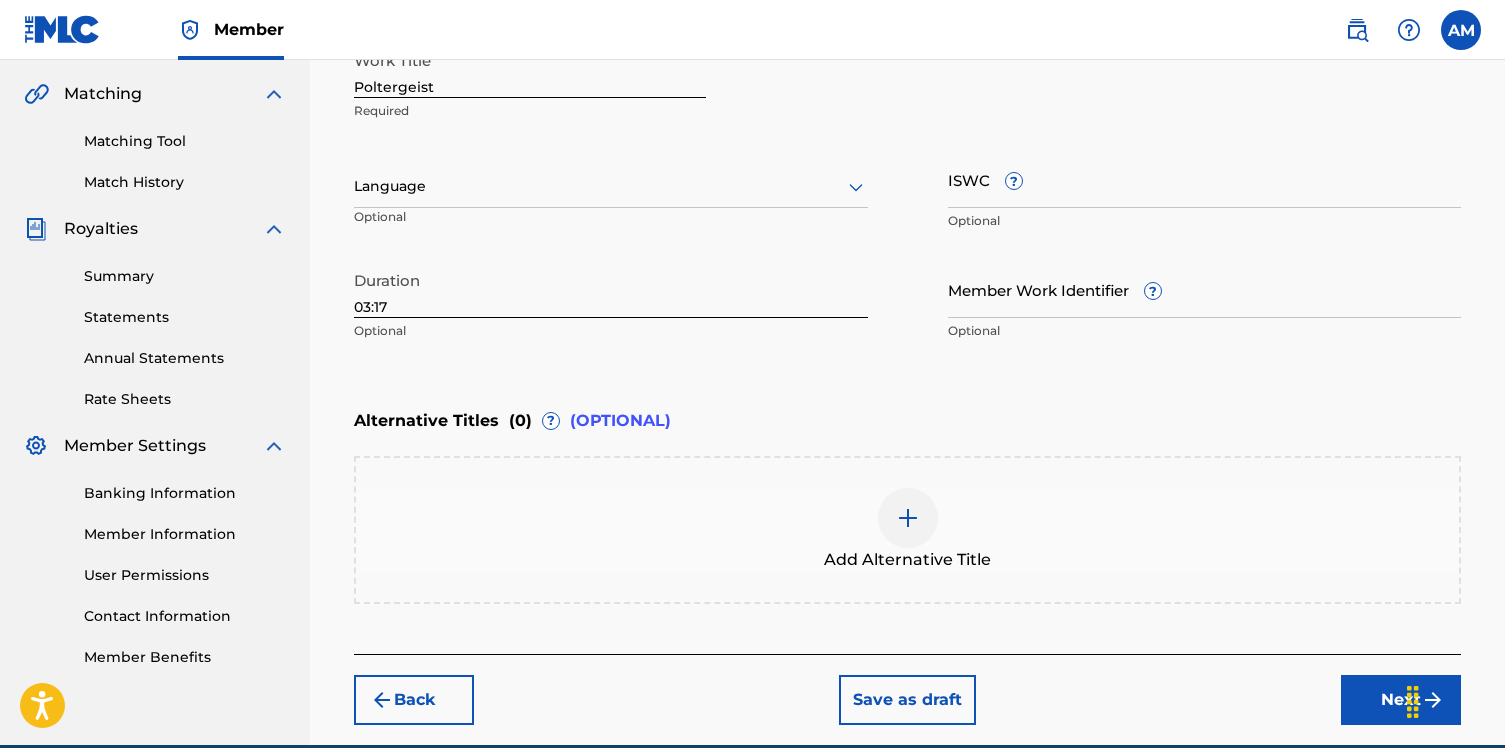 click on "Next" at bounding box center [1401, 700] 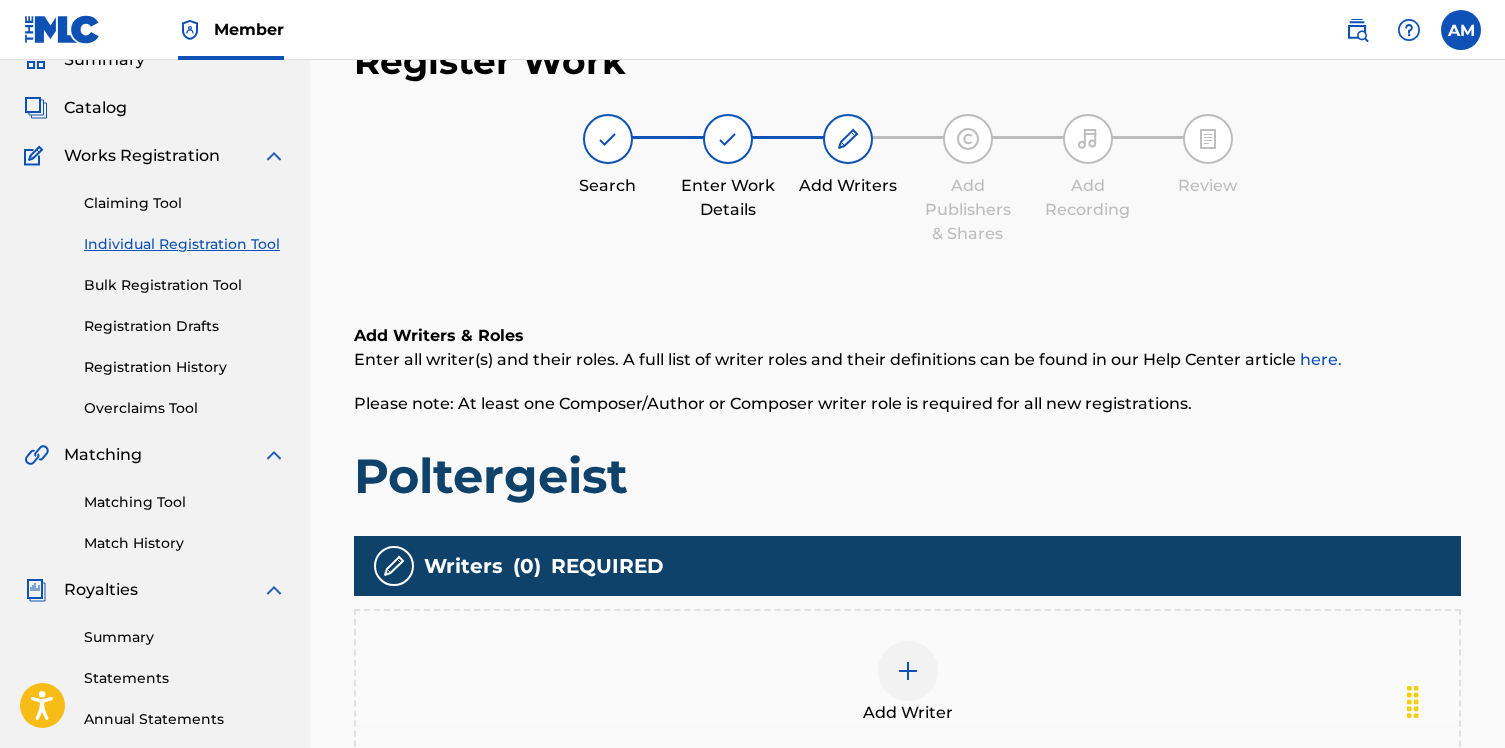 scroll, scrollTop: 90, scrollLeft: 0, axis: vertical 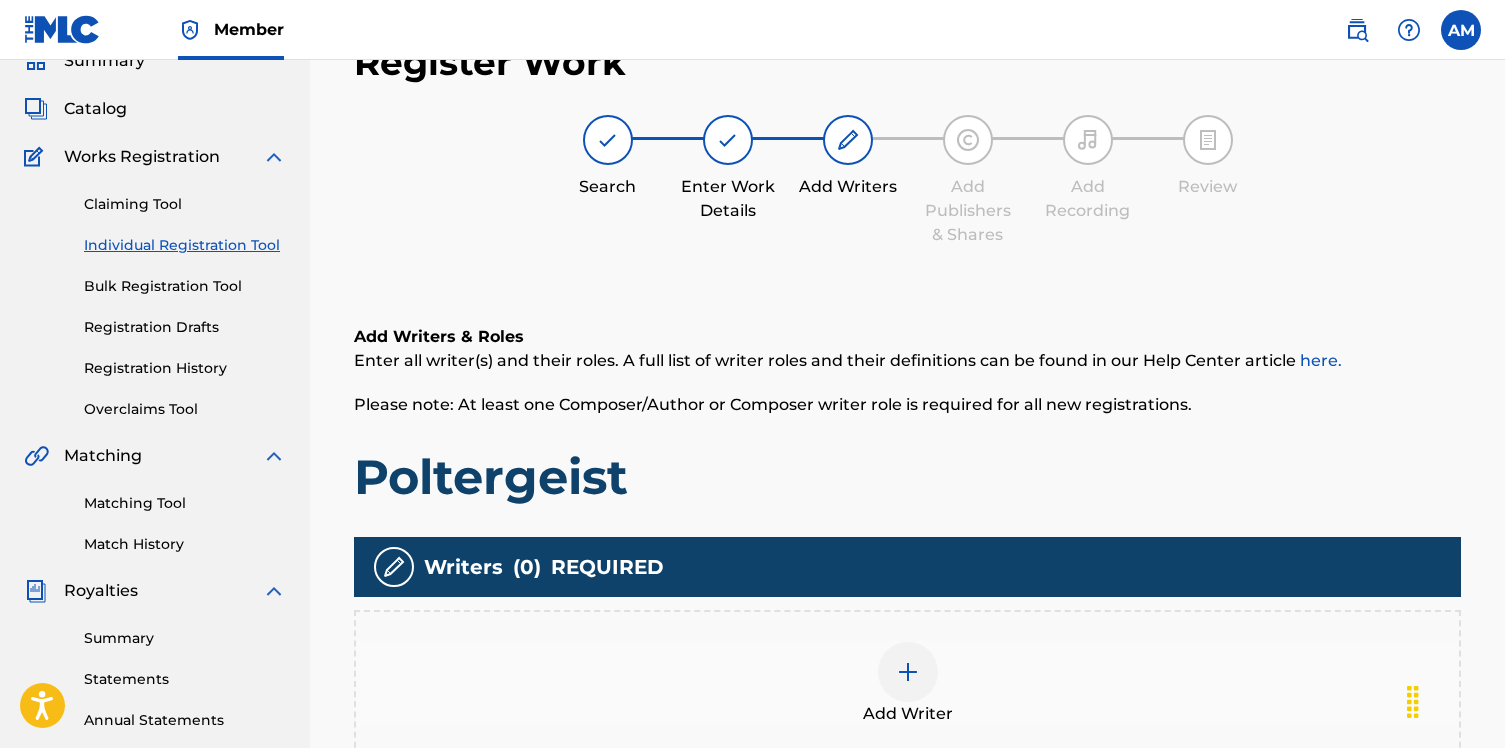 click on "Add Writer" at bounding box center (907, 684) 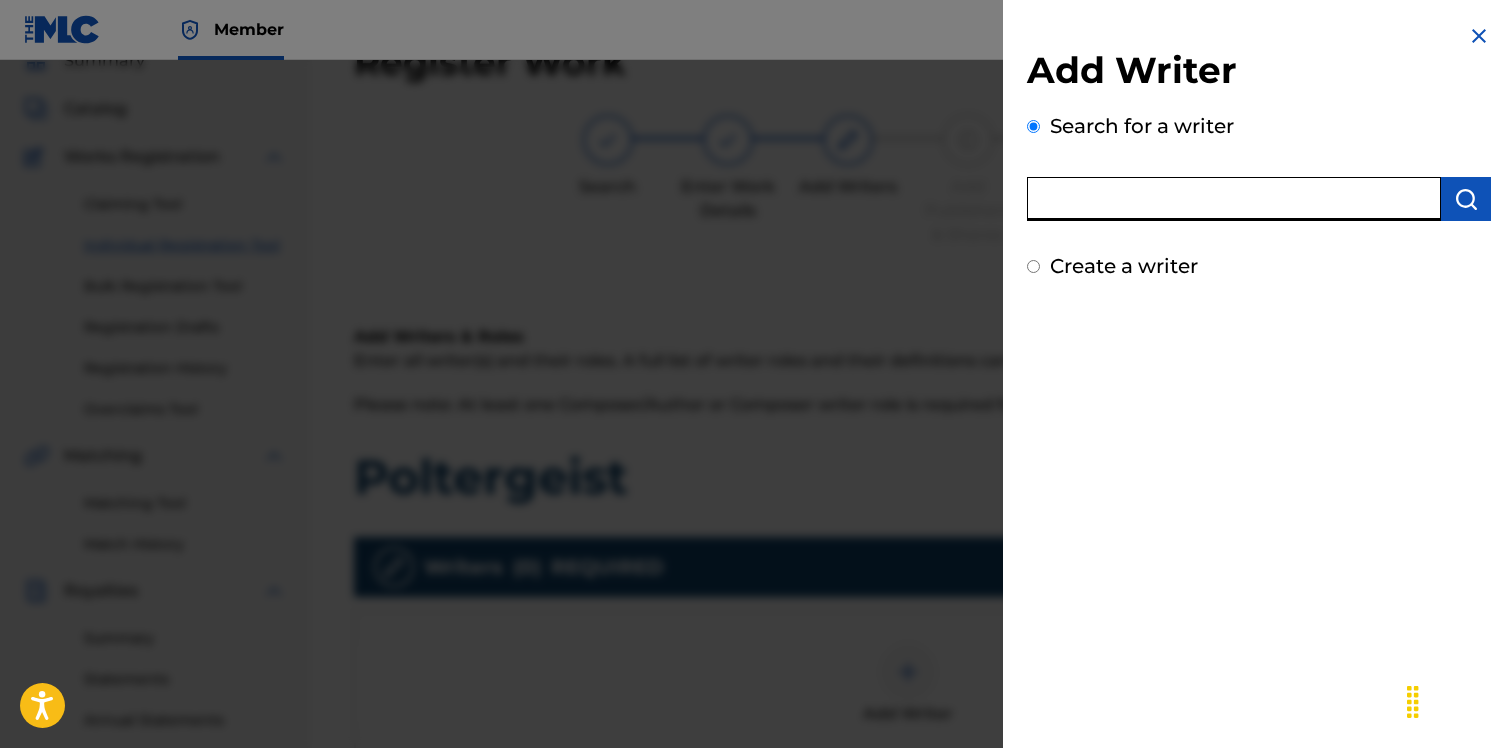 click at bounding box center (1234, 199) 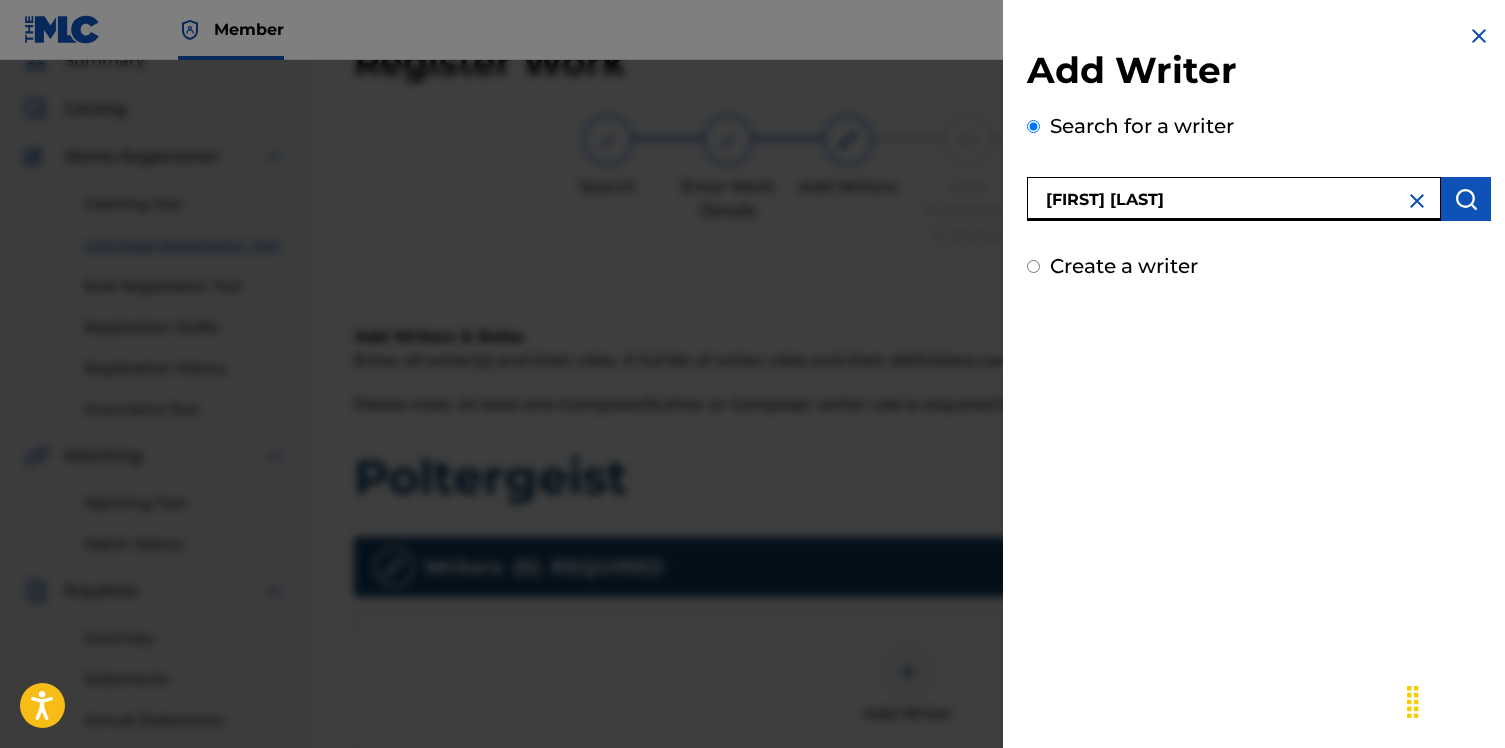 type on "[FIRST] [LAST]" 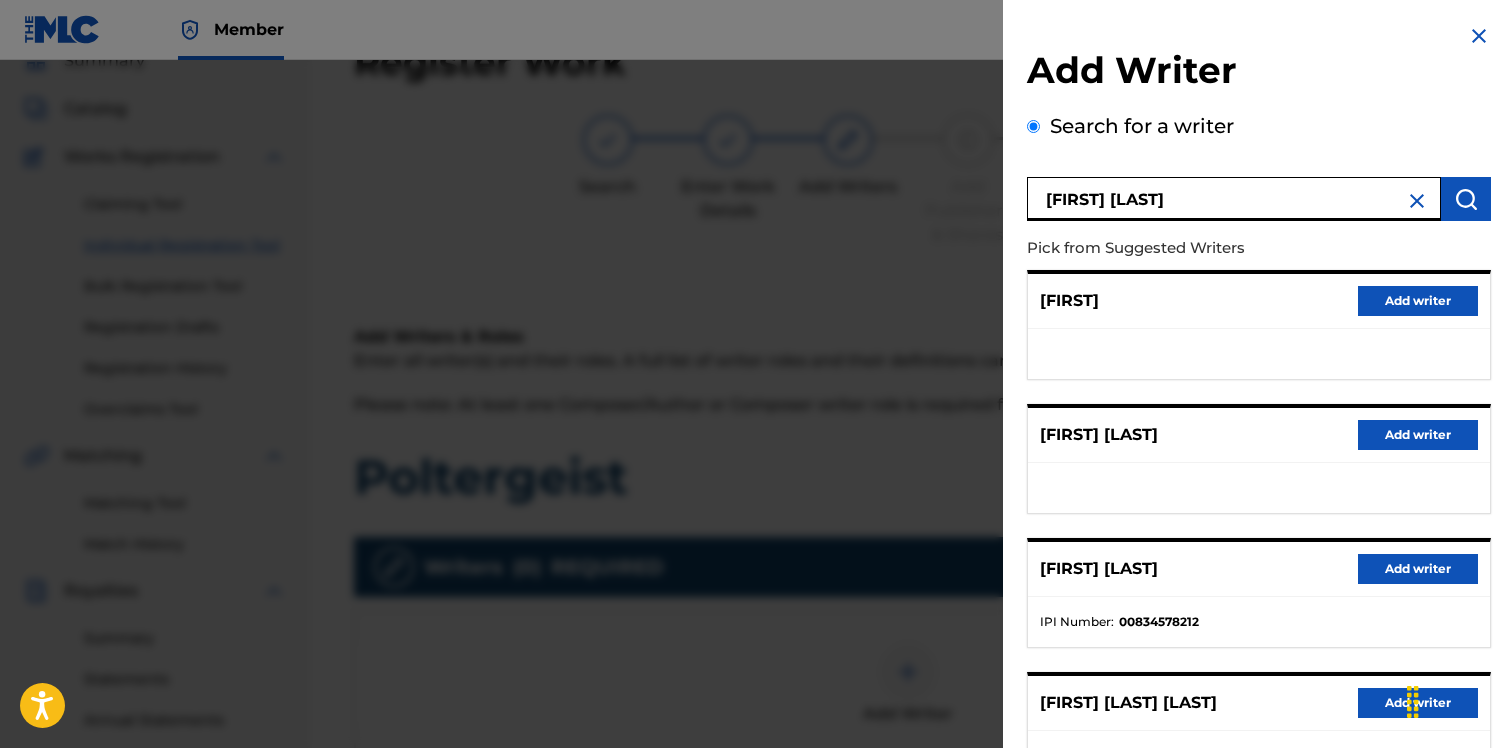 click on "Add writer" at bounding box center (1418, 569) 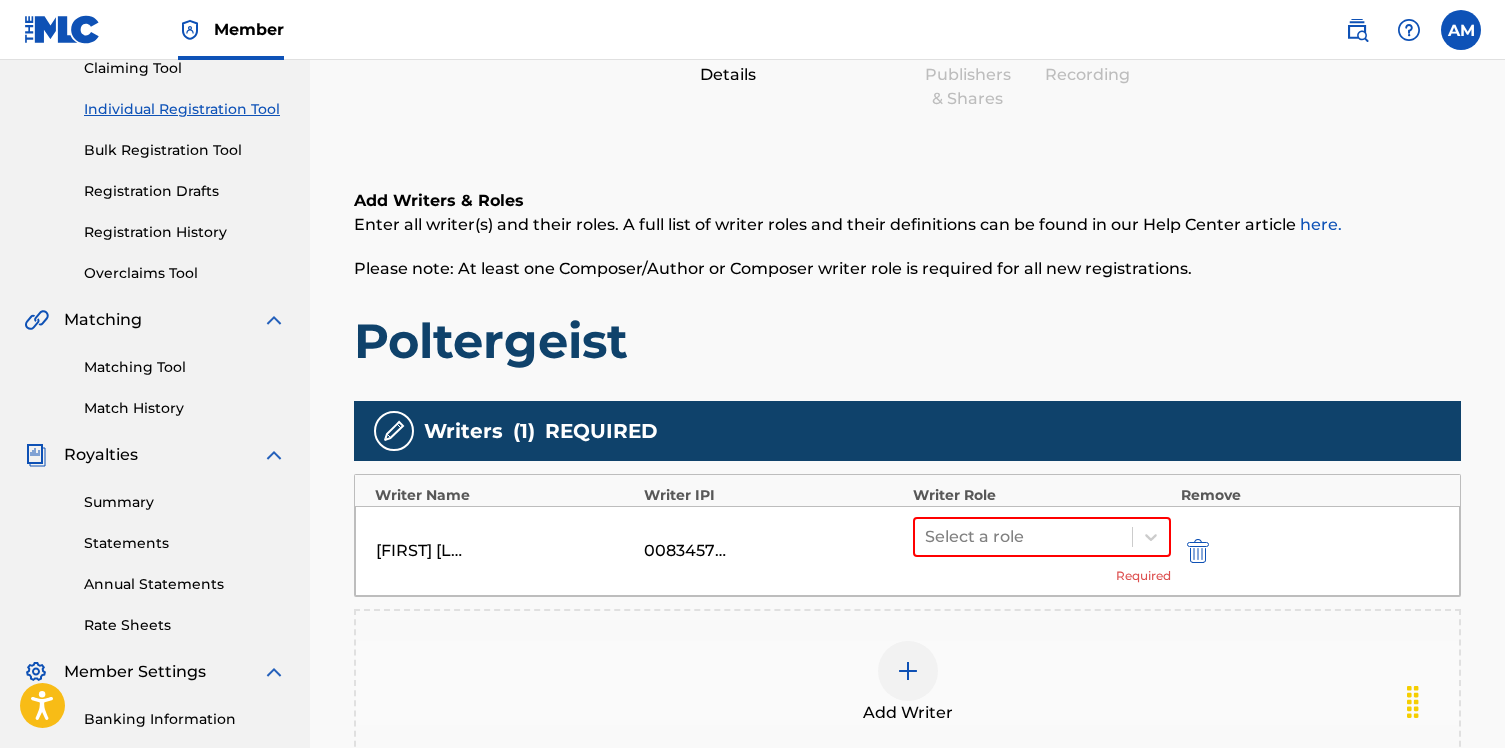 scroll, scrollTop: 265, scrollLeft: 0, axis: vertical 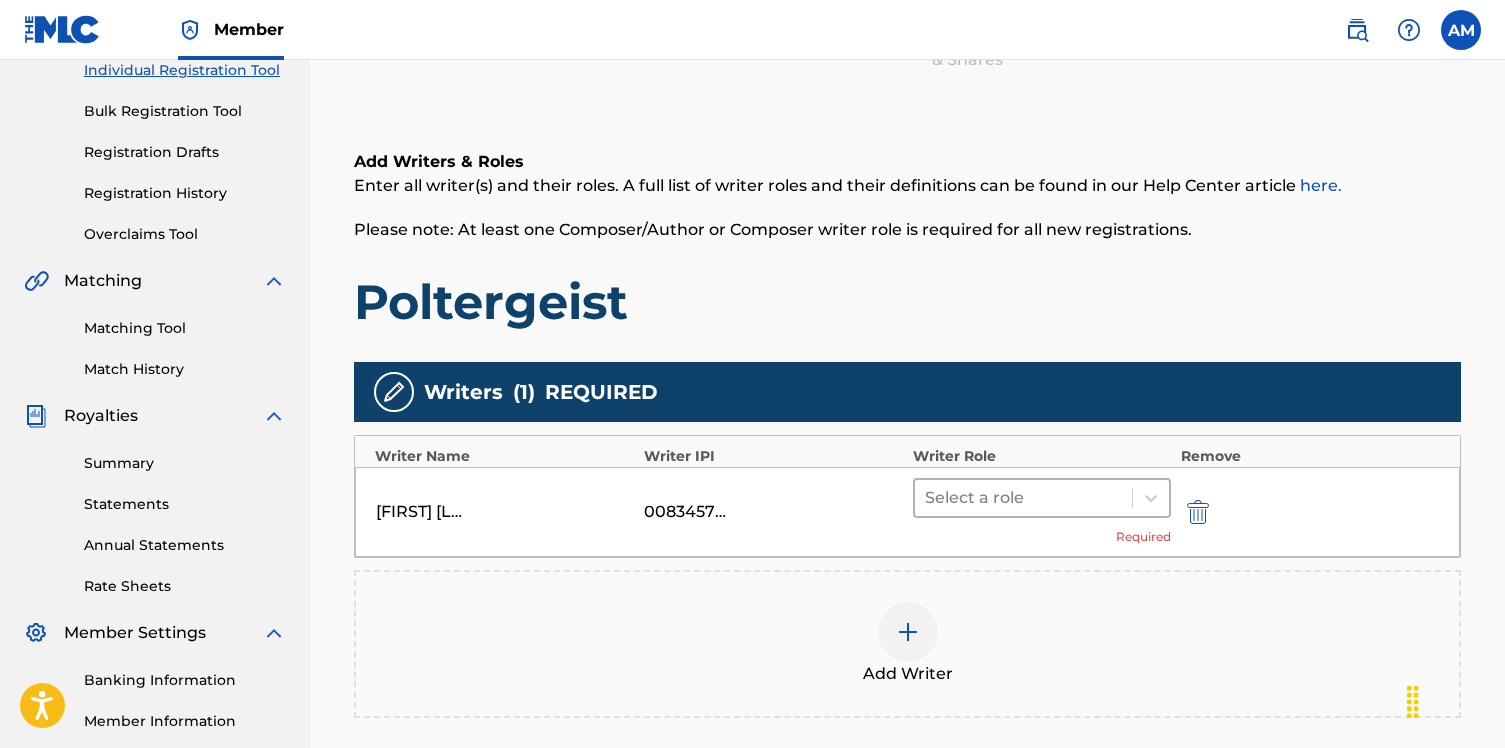 click at bounding box center [1023, 498] 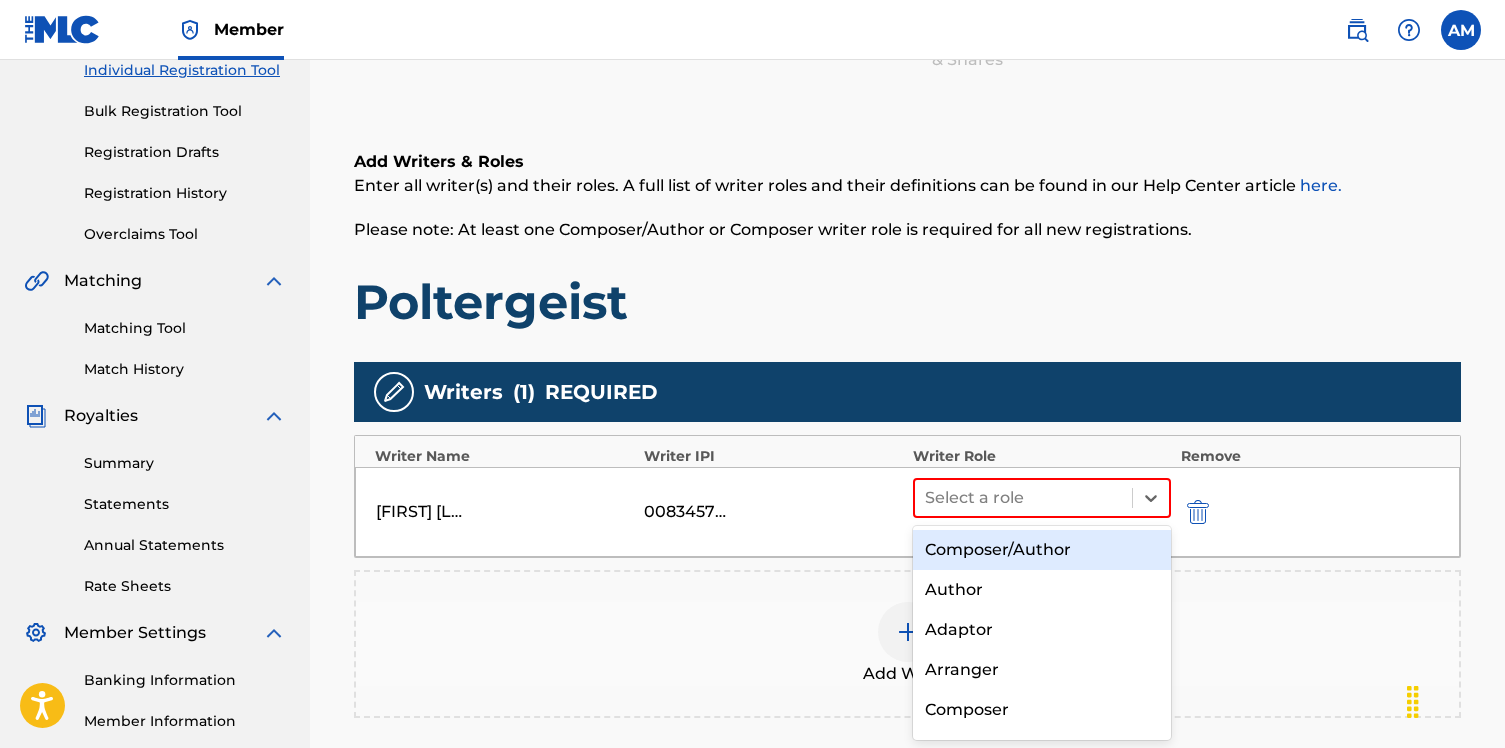 click on "Composer/Author" at bounding box center (1042, 550) 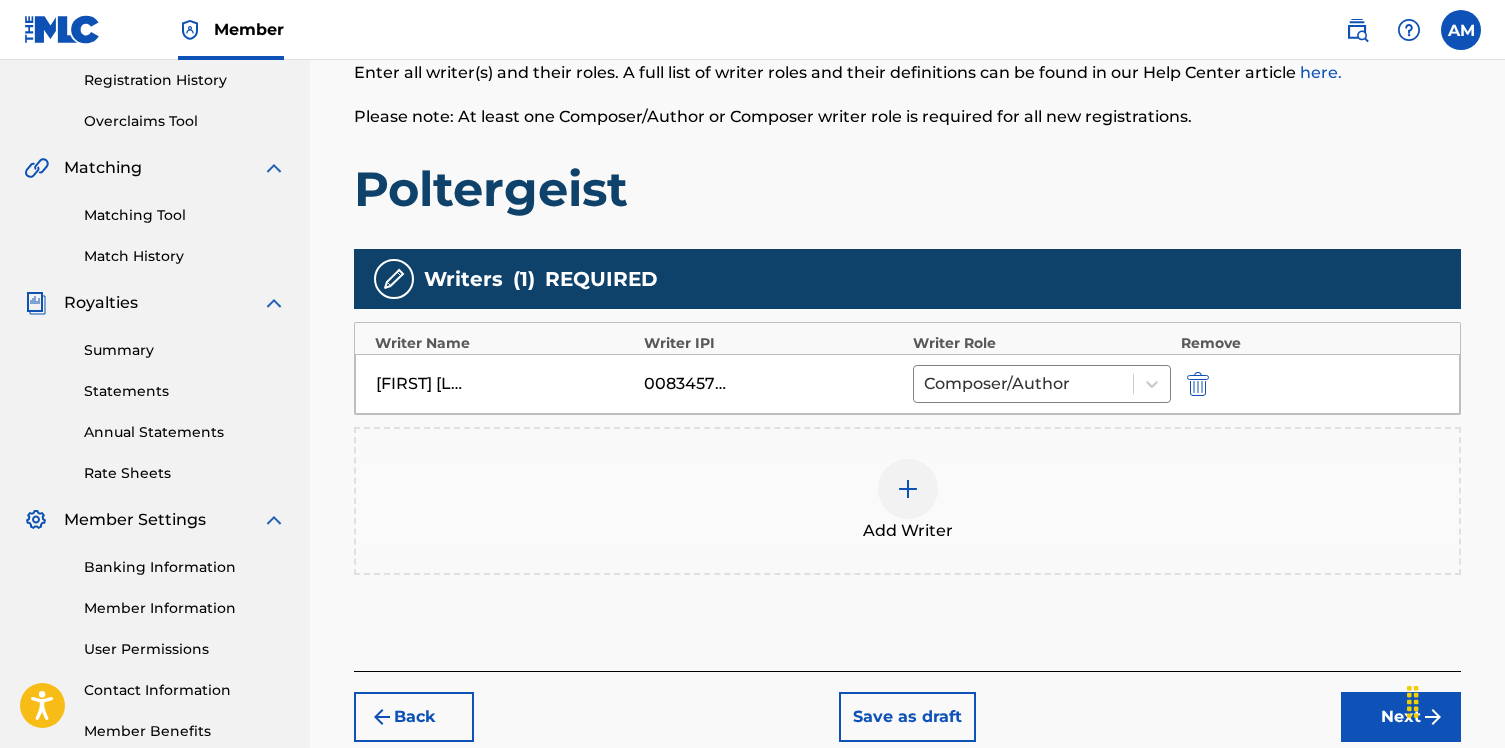 click on "Next" at bounding box center [1401, 717] 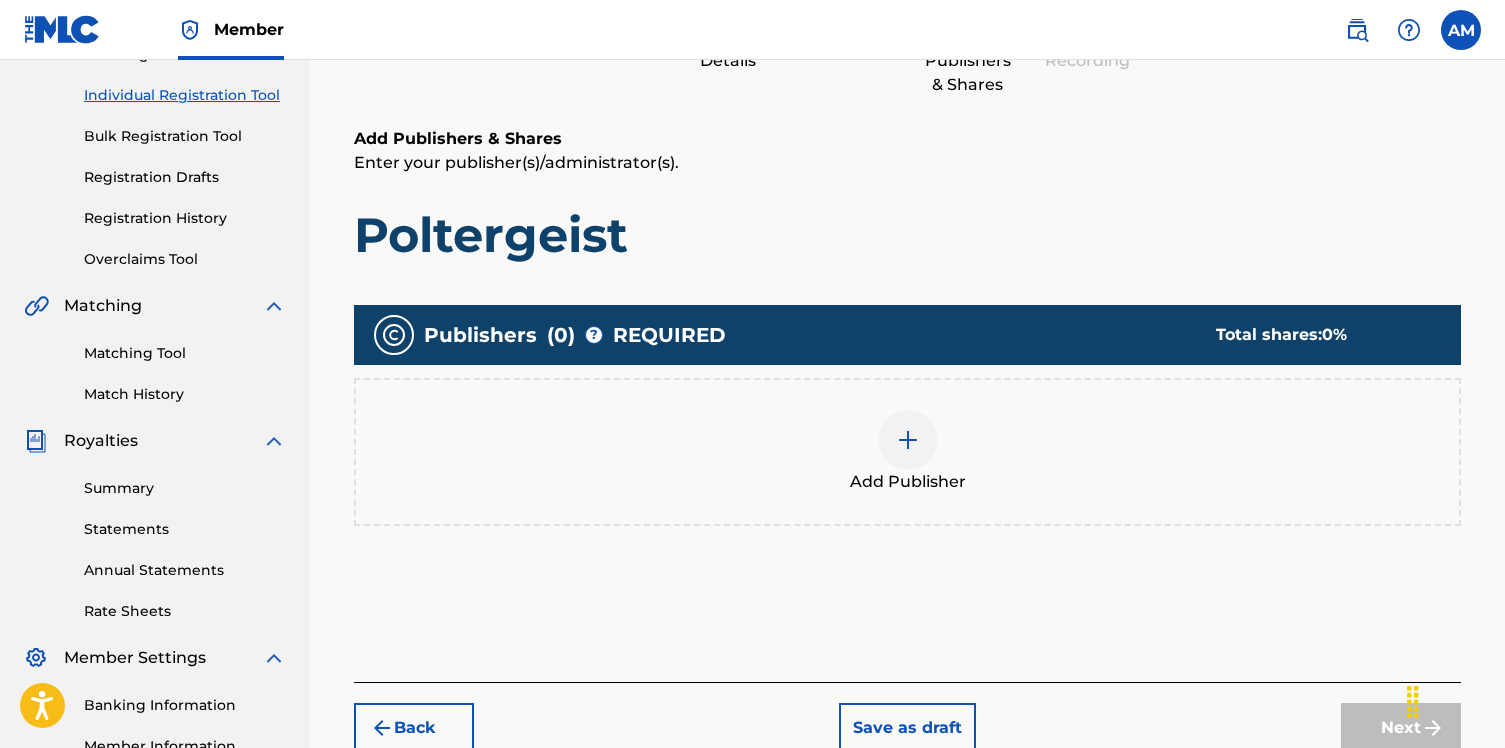 scroll, scrollTop: 248, scrollLeft: 0, axis: vertical 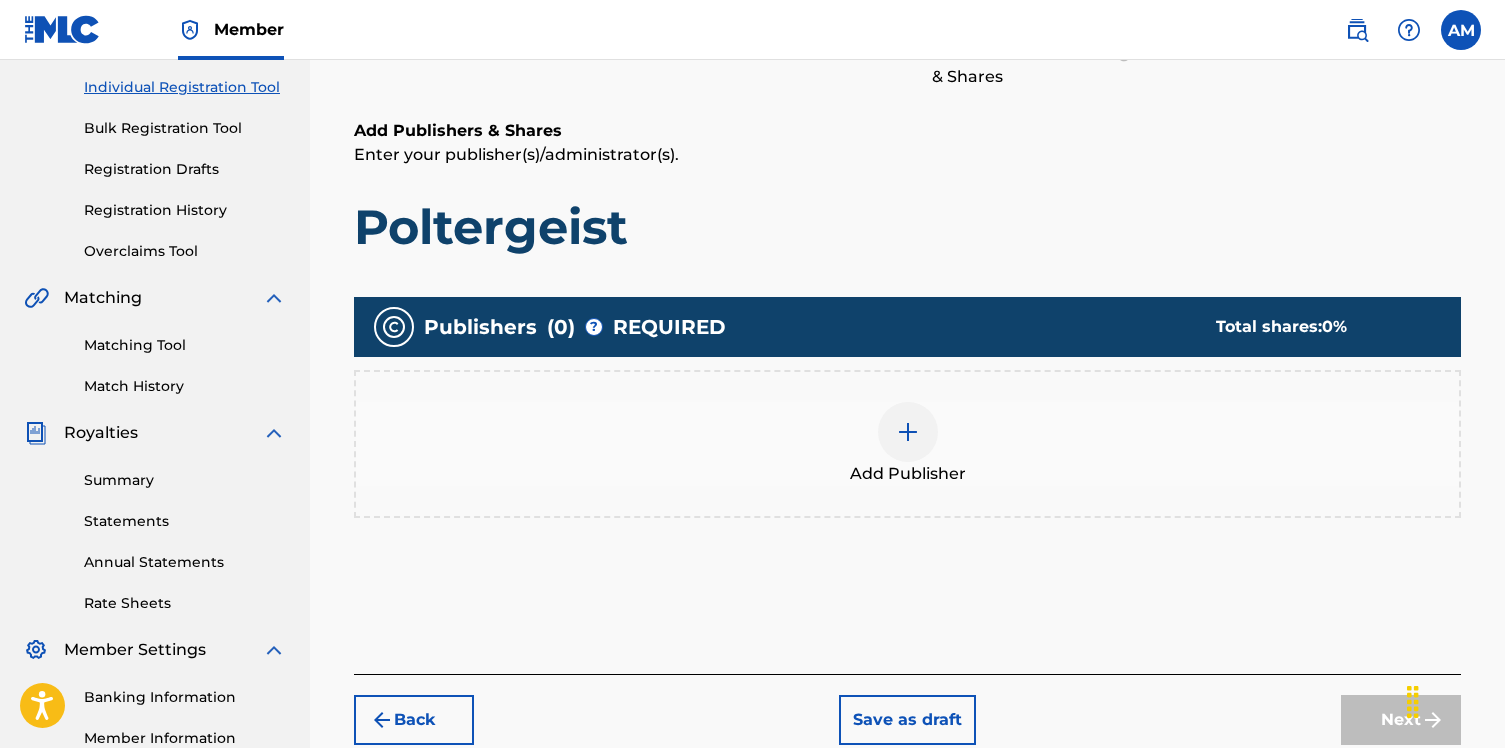 click on "Add Publisher" at bounding box center (907, 444) 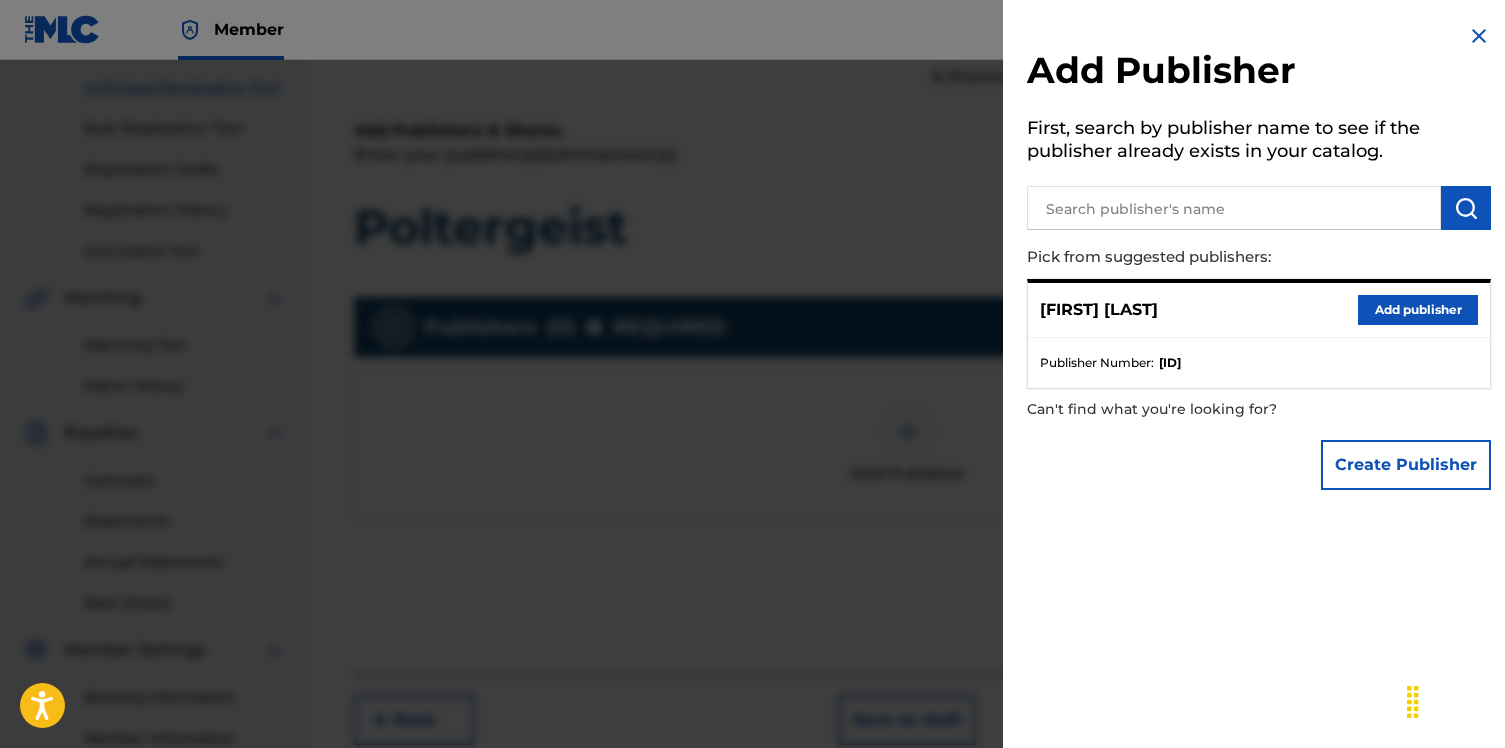 click on "[FIRST] [LAST] Add publisher" at bounding box center [1259, 310] 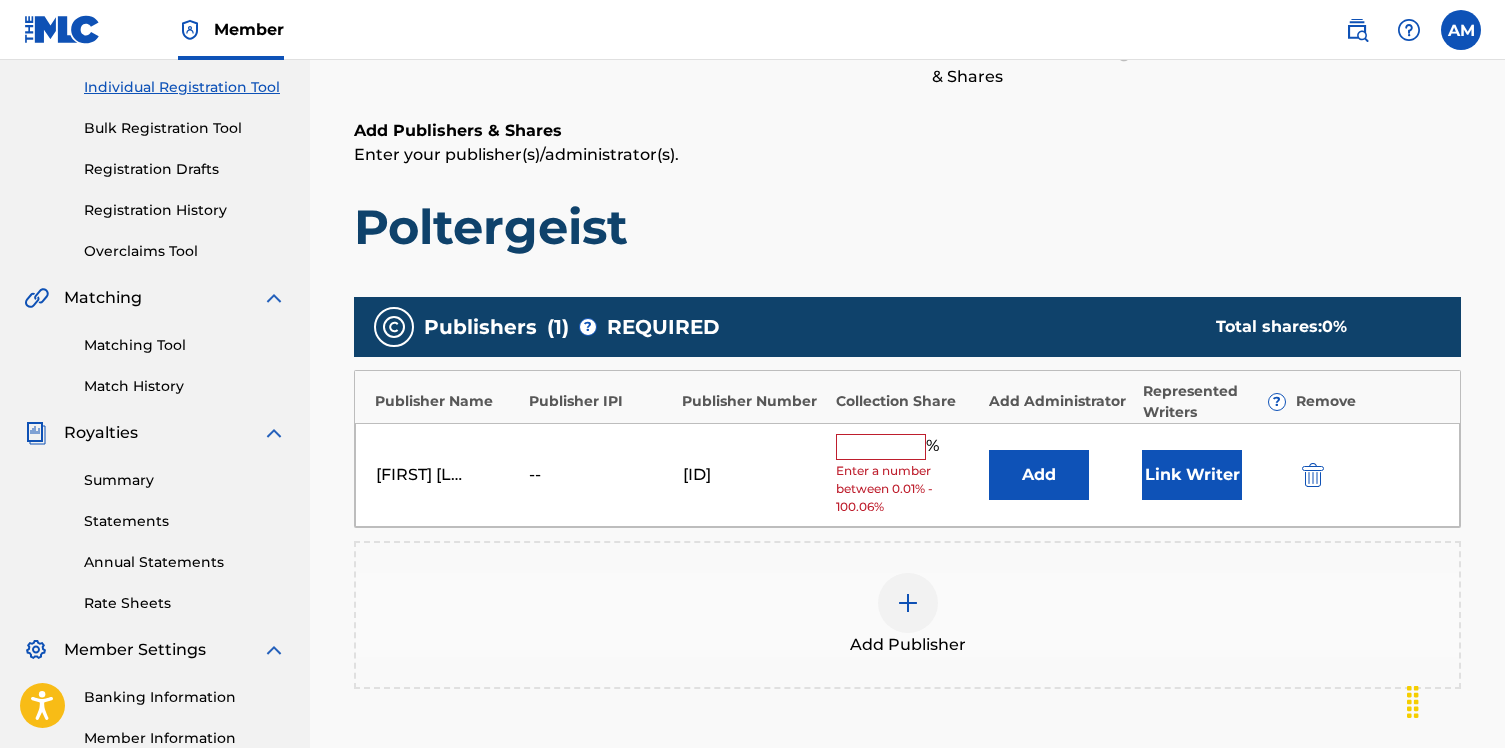 click at bounding box center [881, 447] 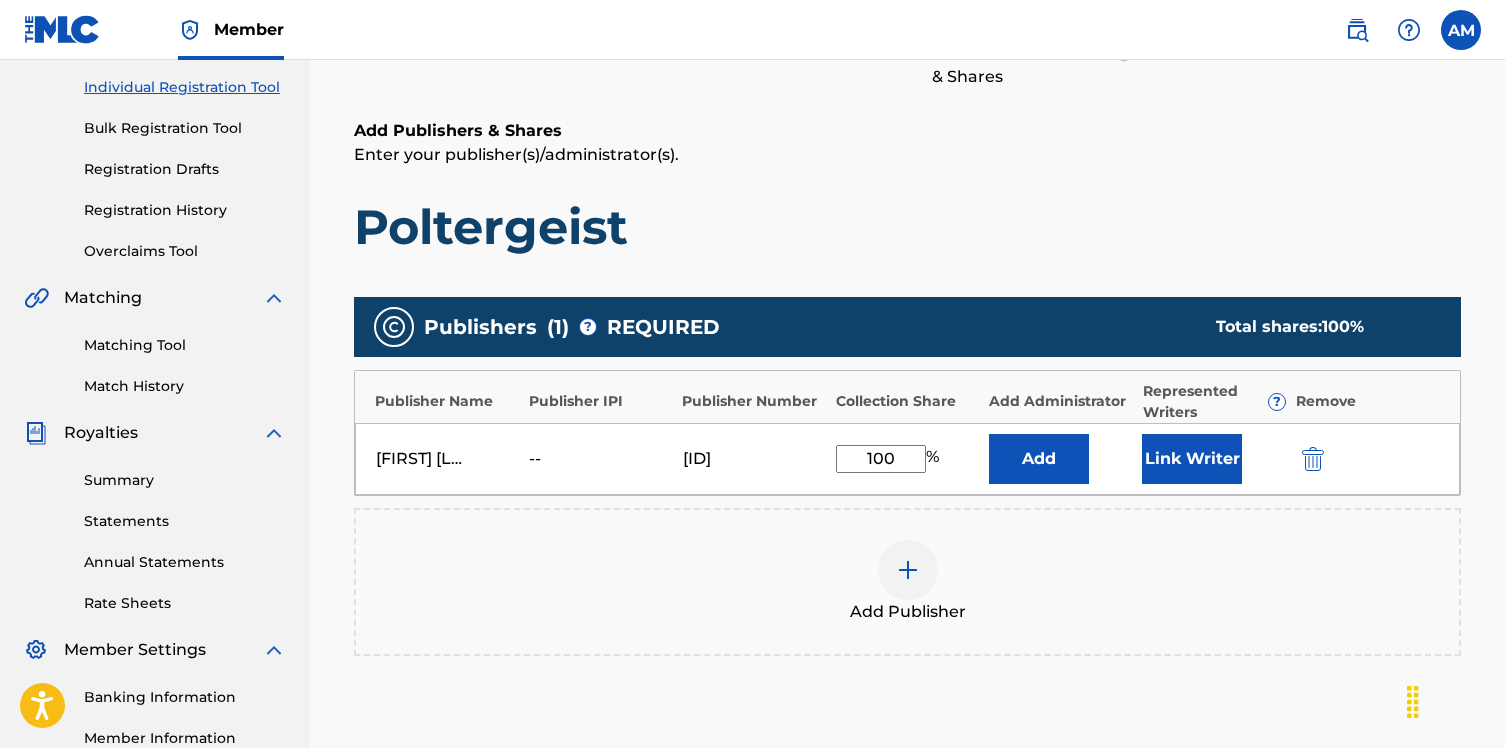 type on "100" 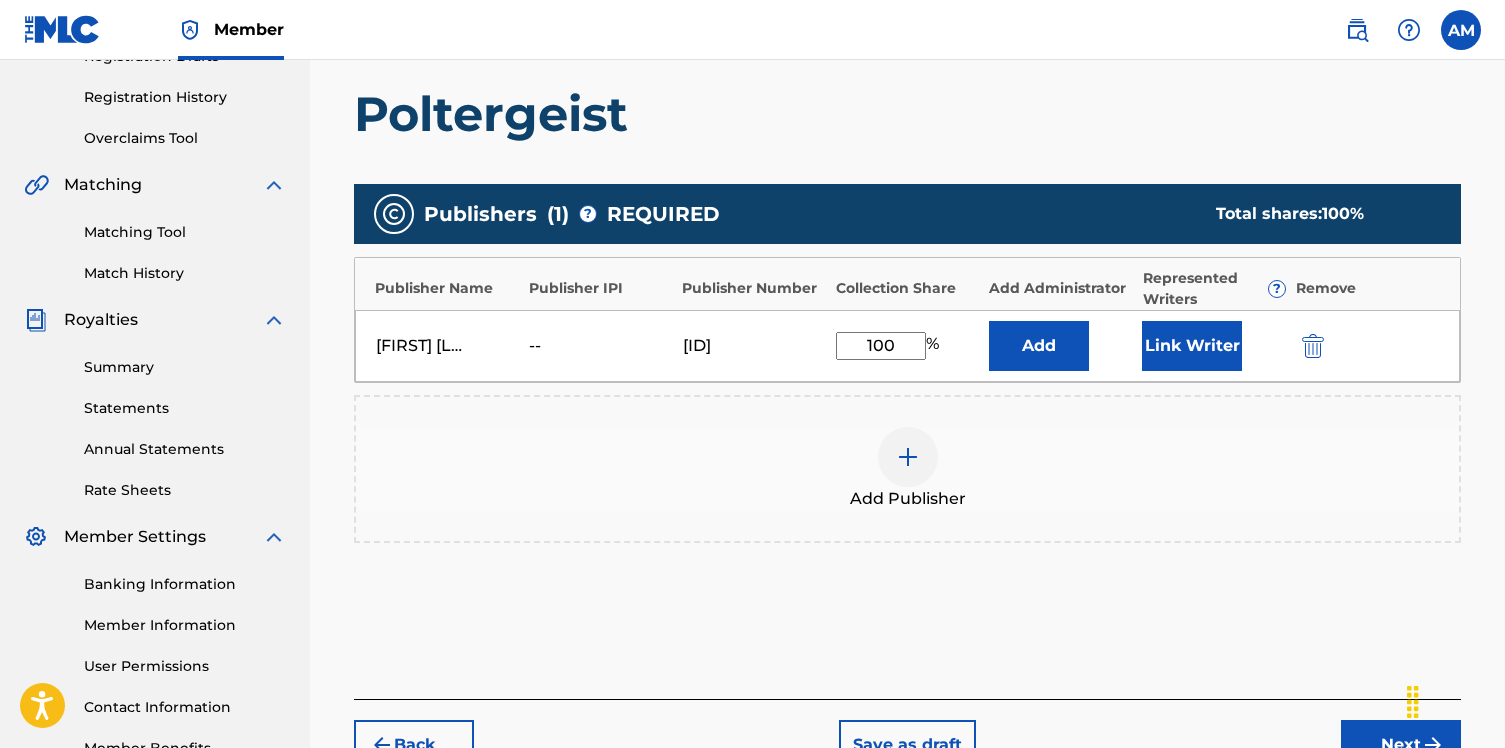 scroll, scrollTop: 387, scrollLeft: 0, axis: vertical 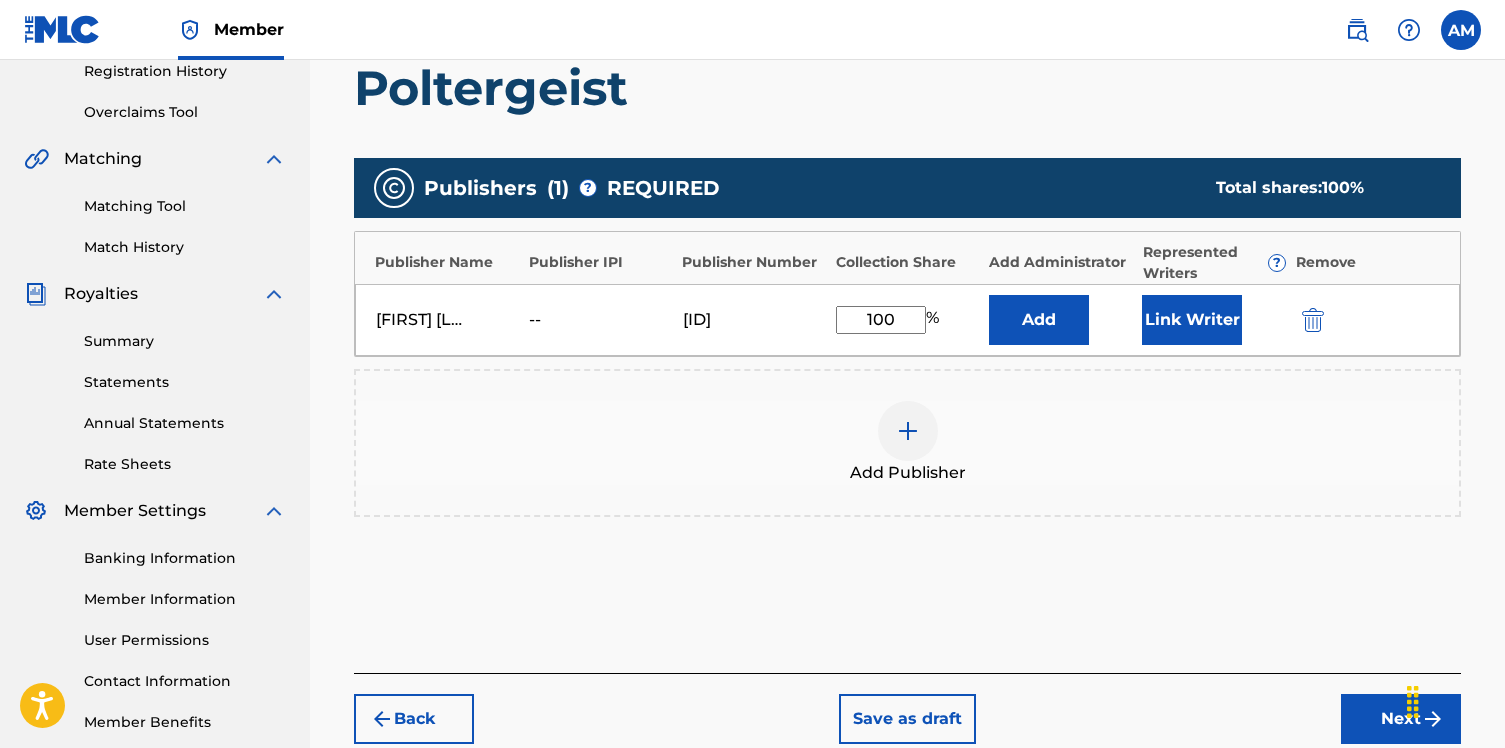 click on "Link Writer" at bounding box center [1192, 320] 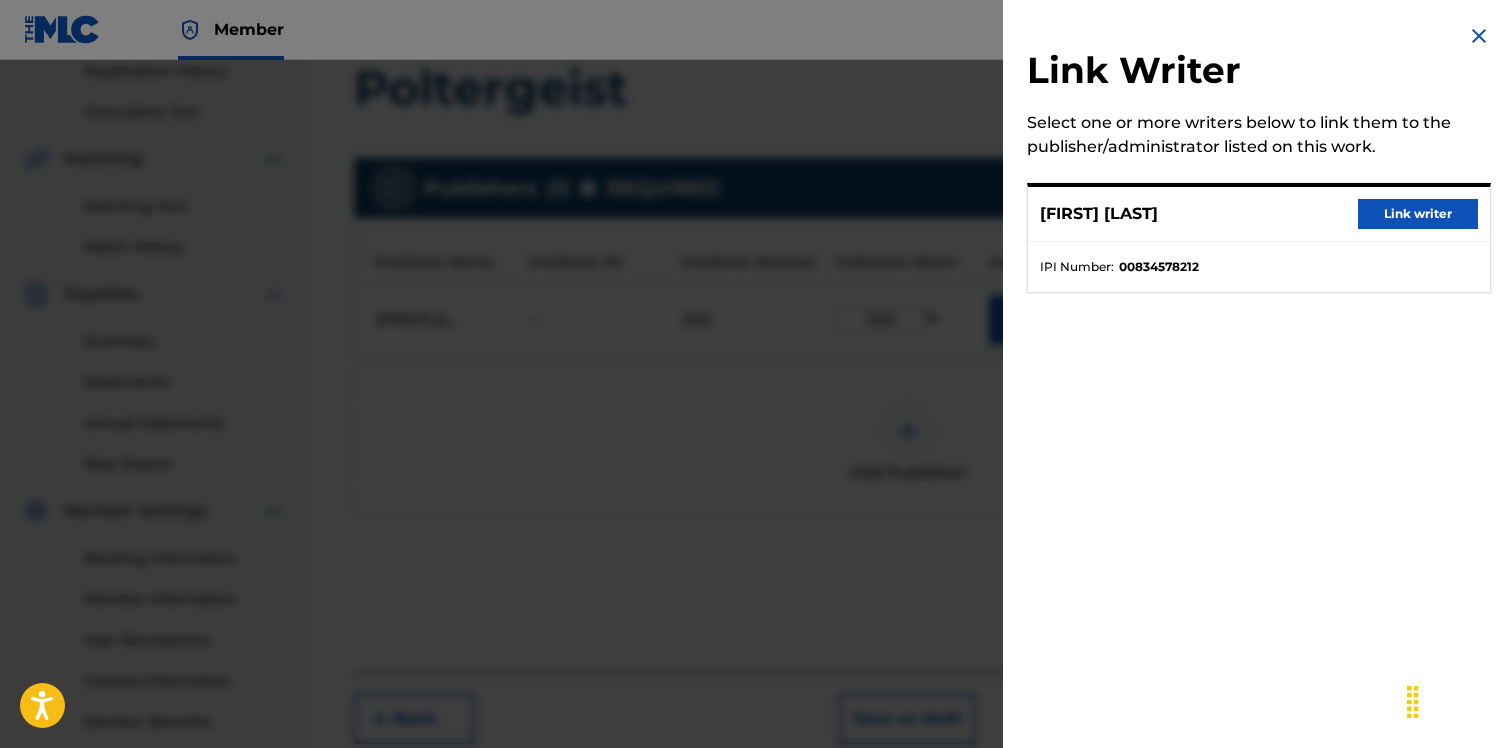 click on "Link writer" at bounding box center [1418, 214] 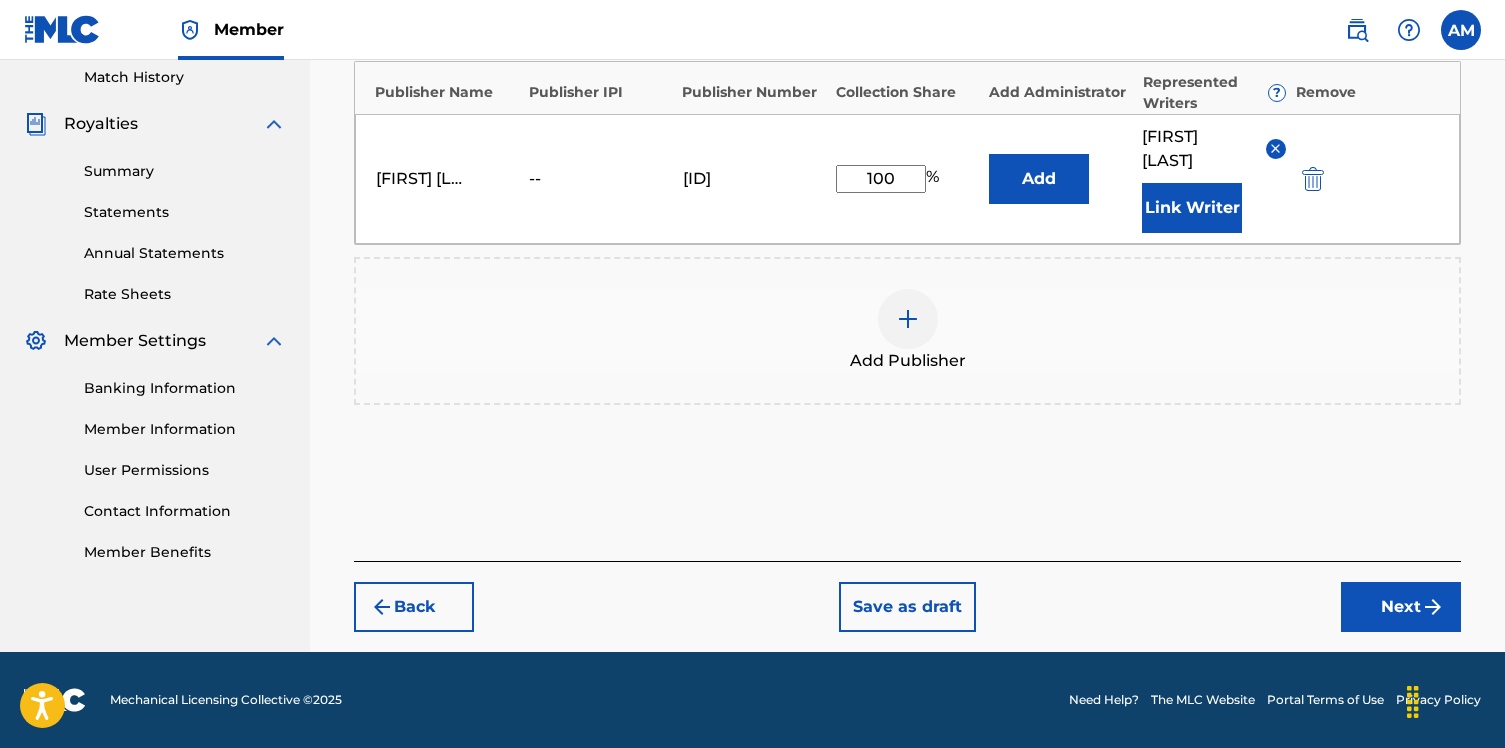 click at bounding box center [1433, 607] 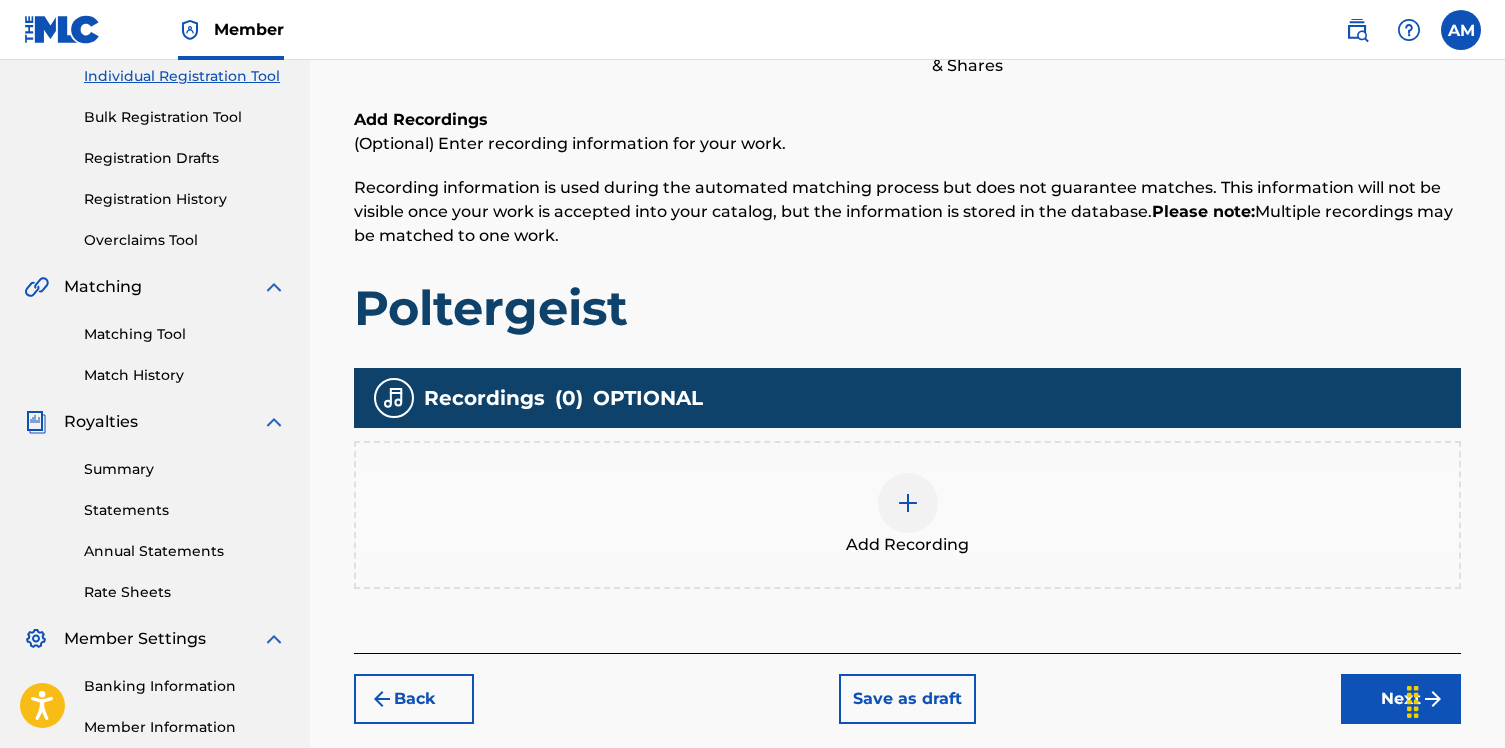 scroll, scrollTop: 265, scrollLeft: 0, axis: vertical 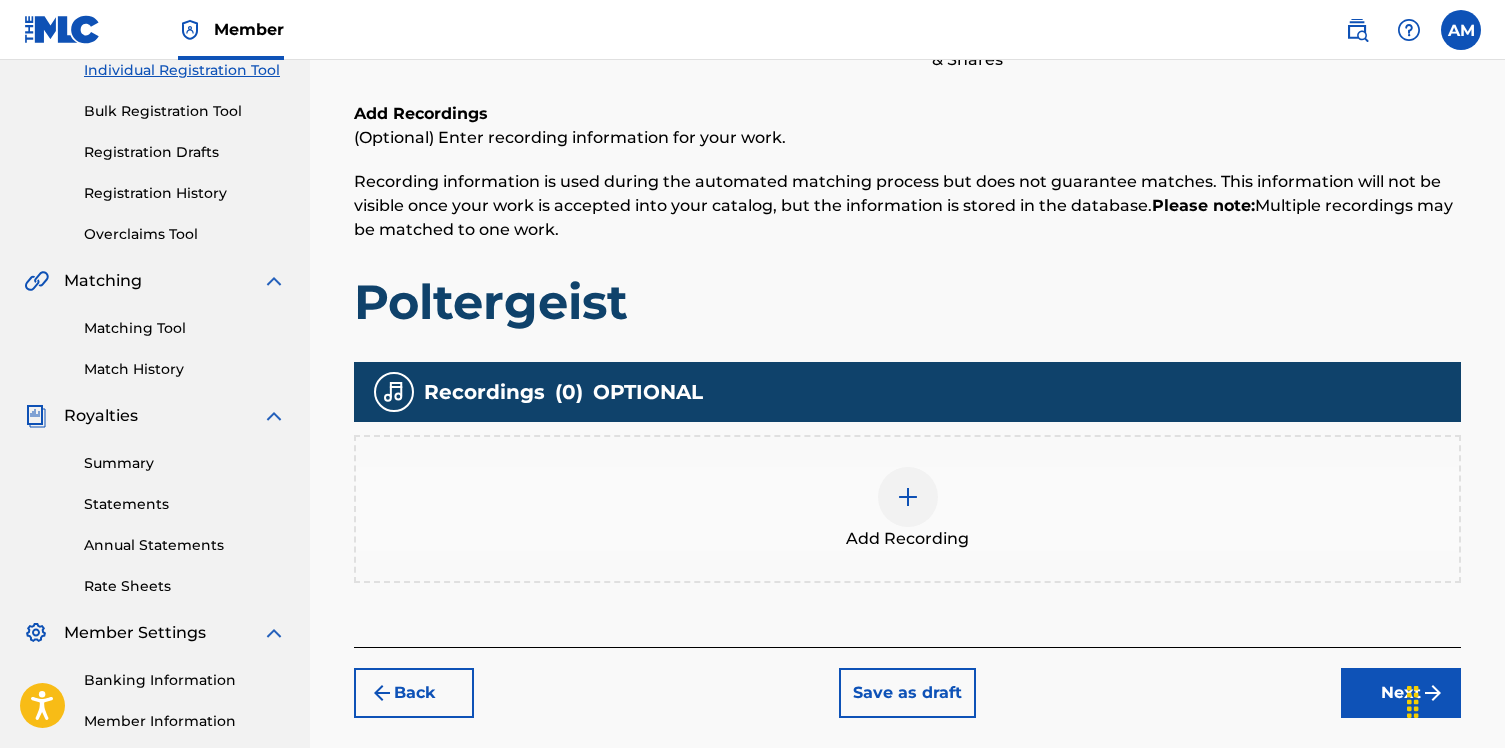 click on "Add Recording" at bounding box center (907, 509) 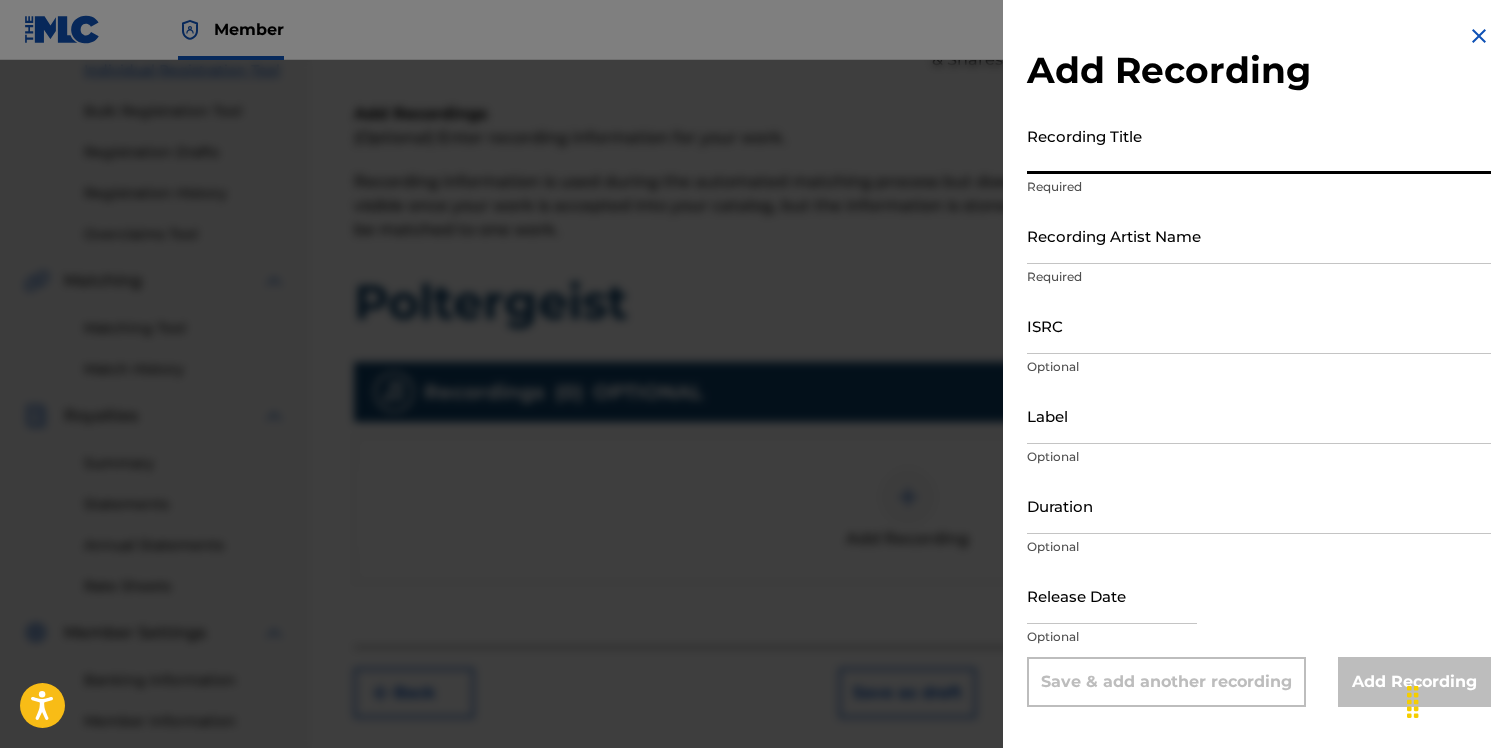 click on "Recording Title" at bounding box center (1259, 145) 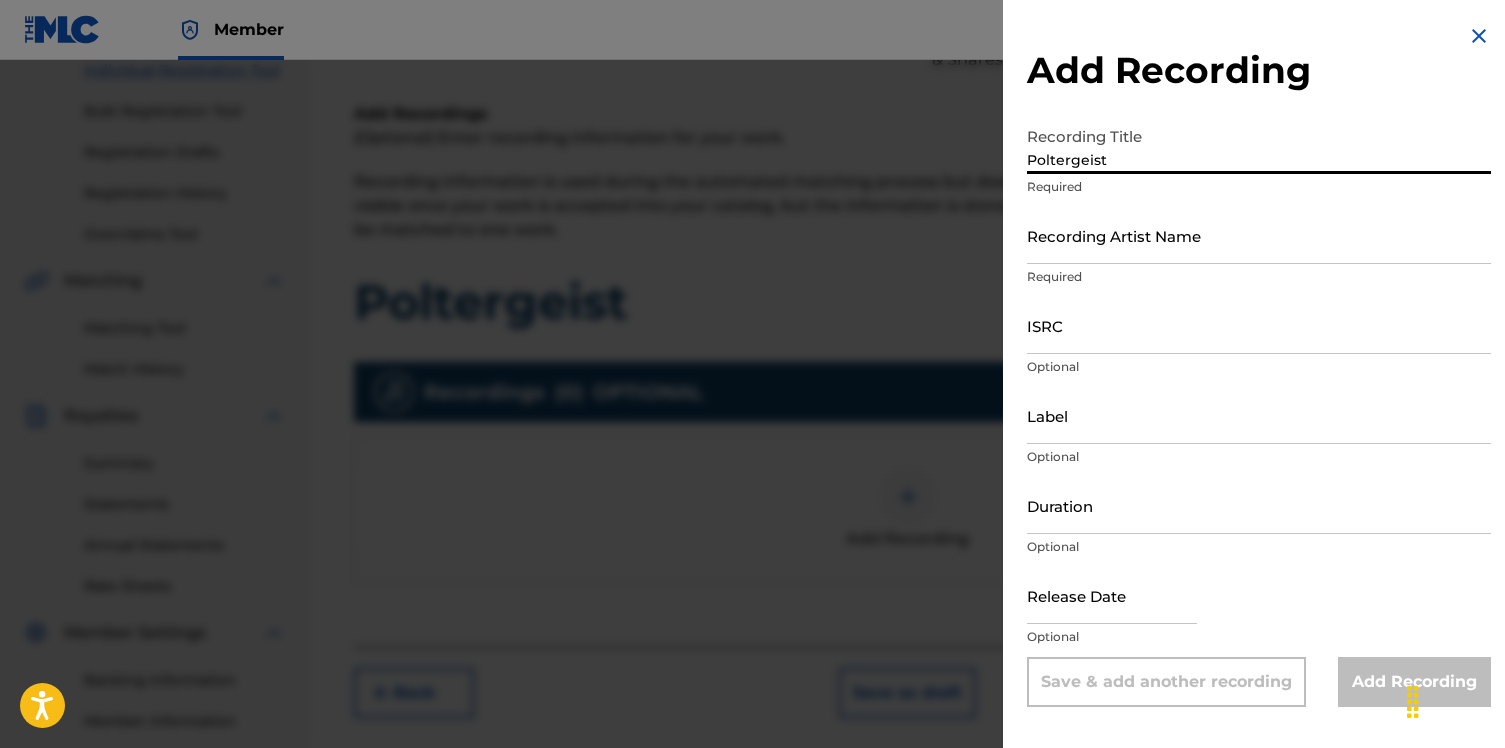 type on "Poltergeist" 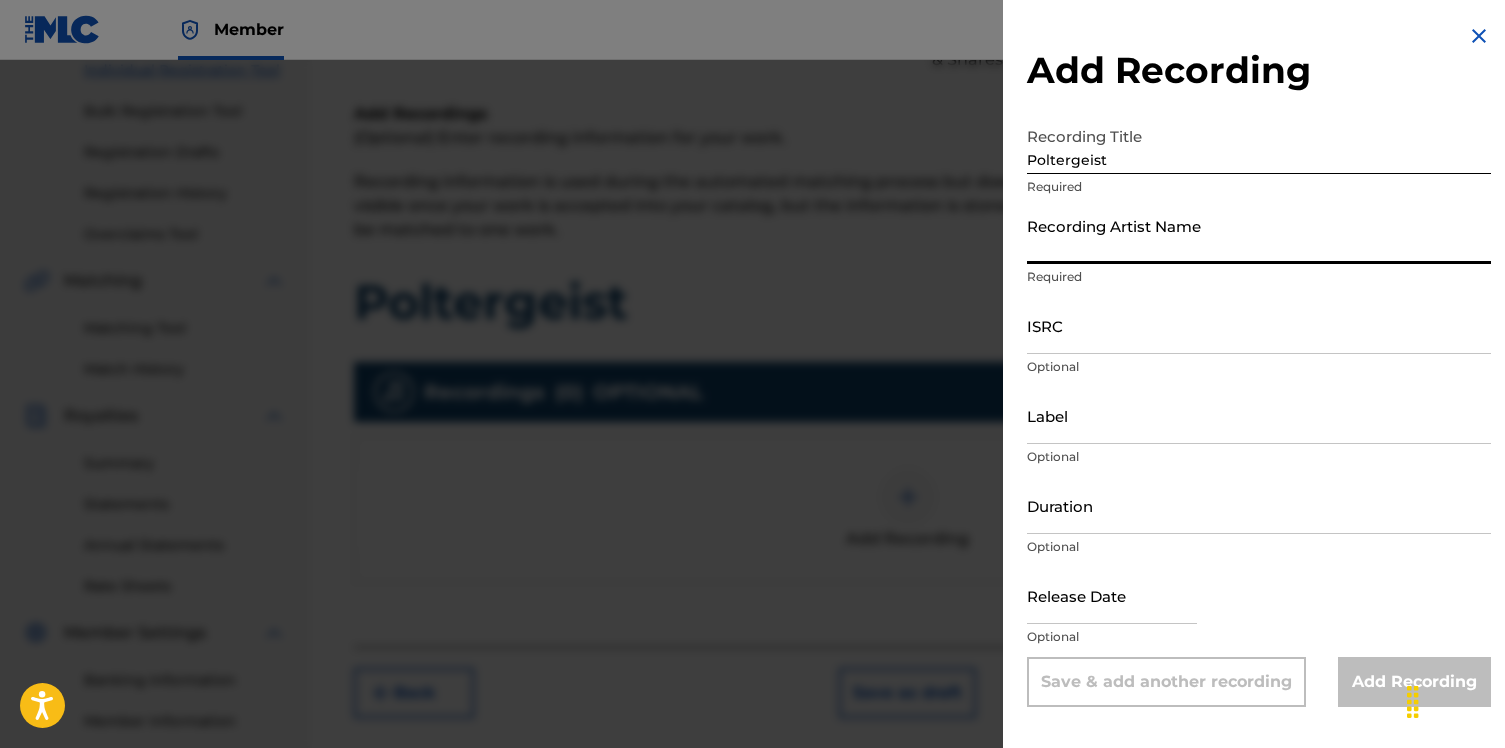 click on "Recording Artist Name" at bounding box center (1259, 235) 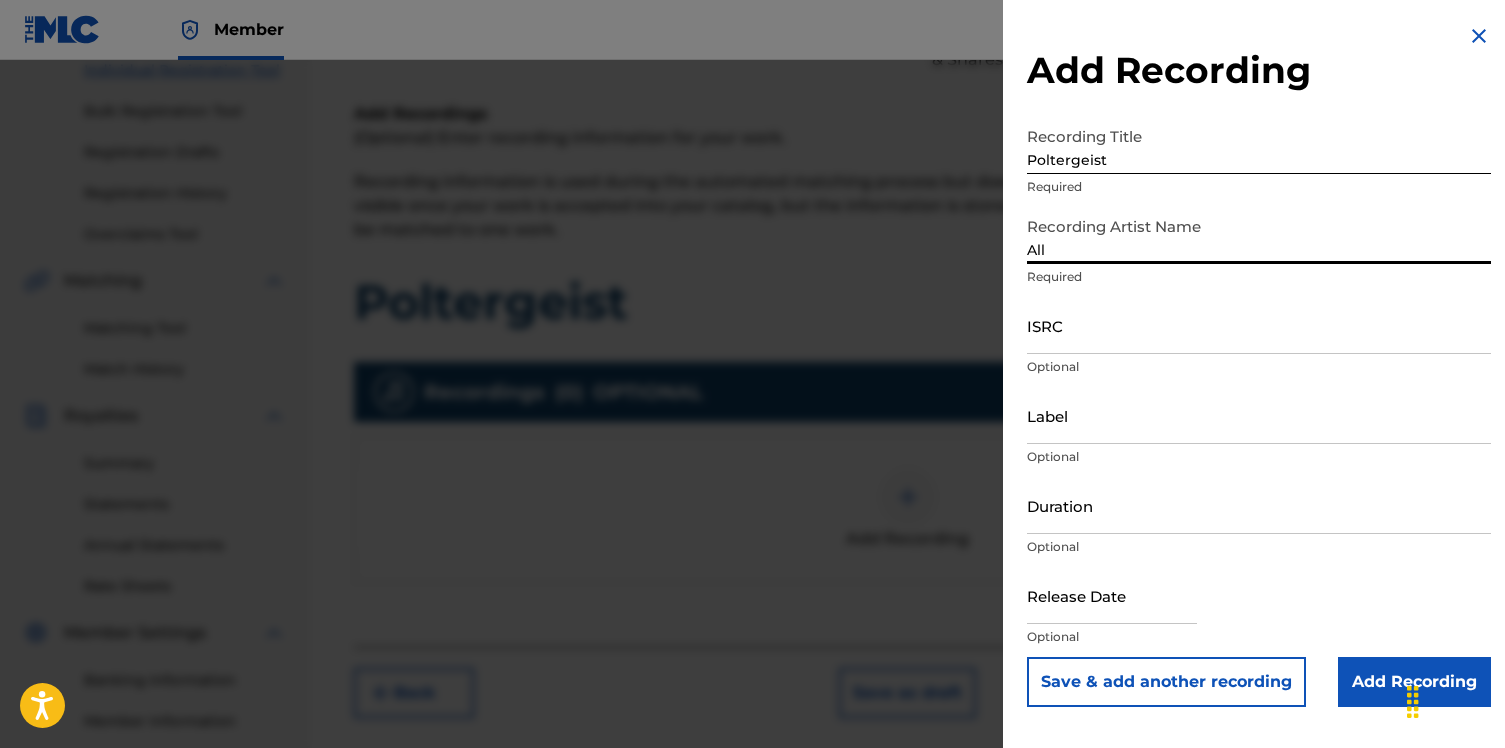 type on "[FIRST] [LAST]" 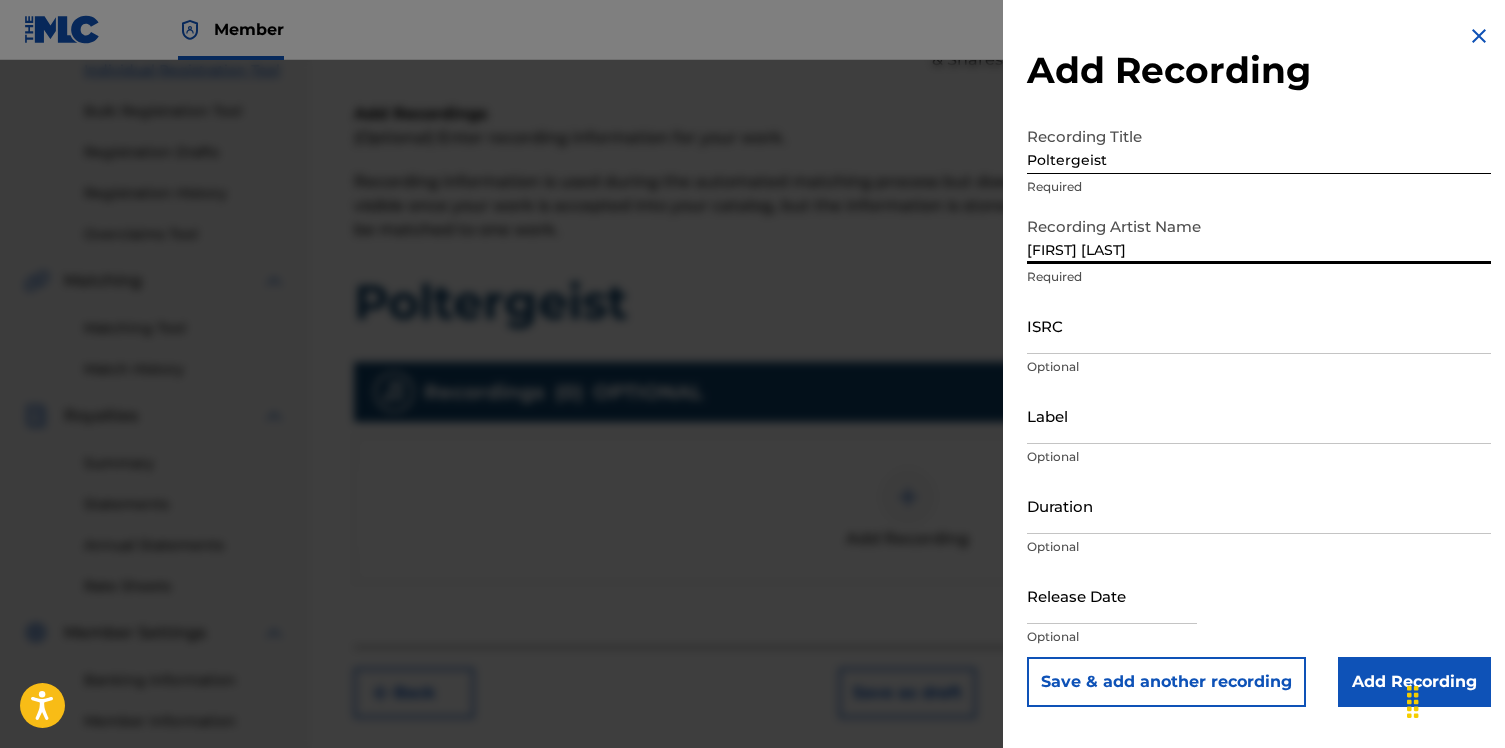 click on "ISRC" at bounding box center [1259, 325] 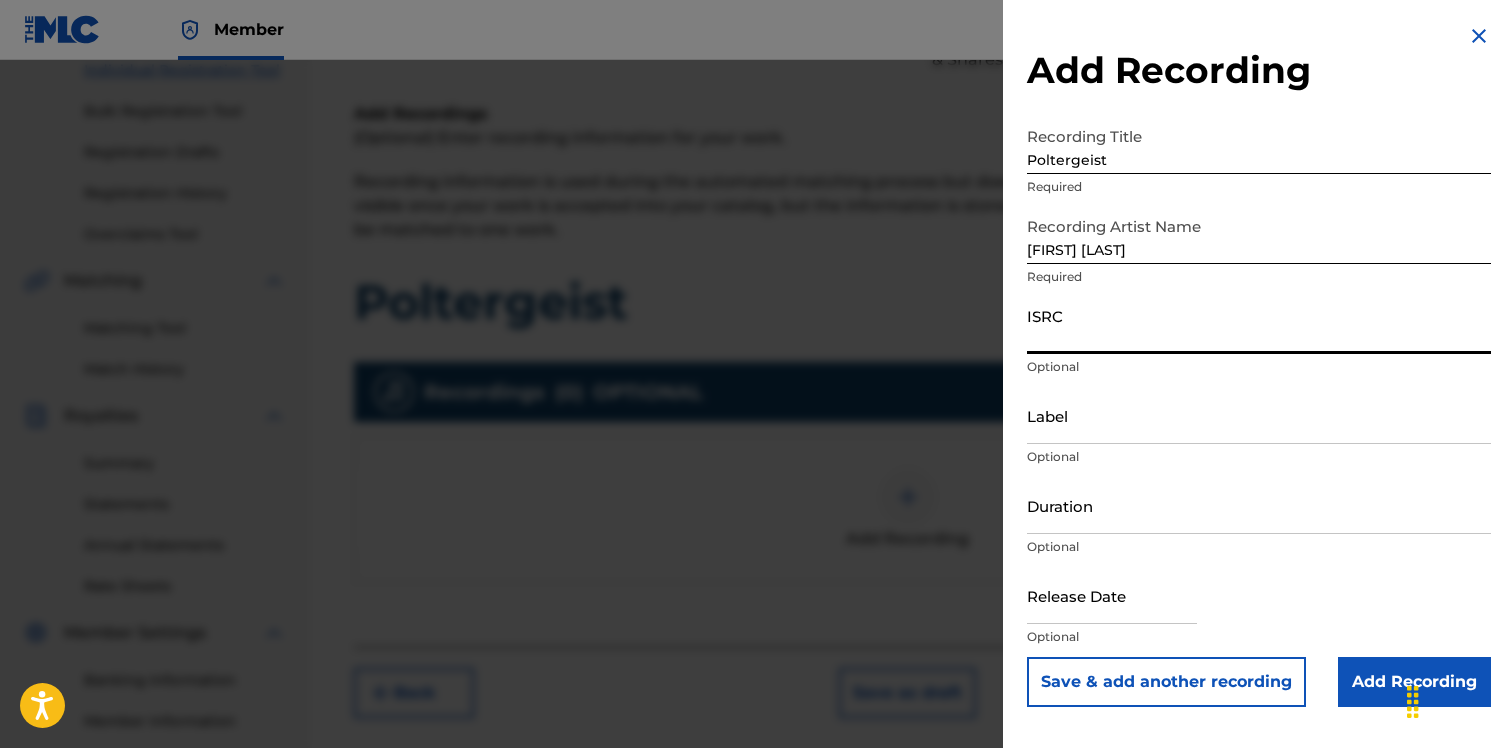 paste on "[ID]" 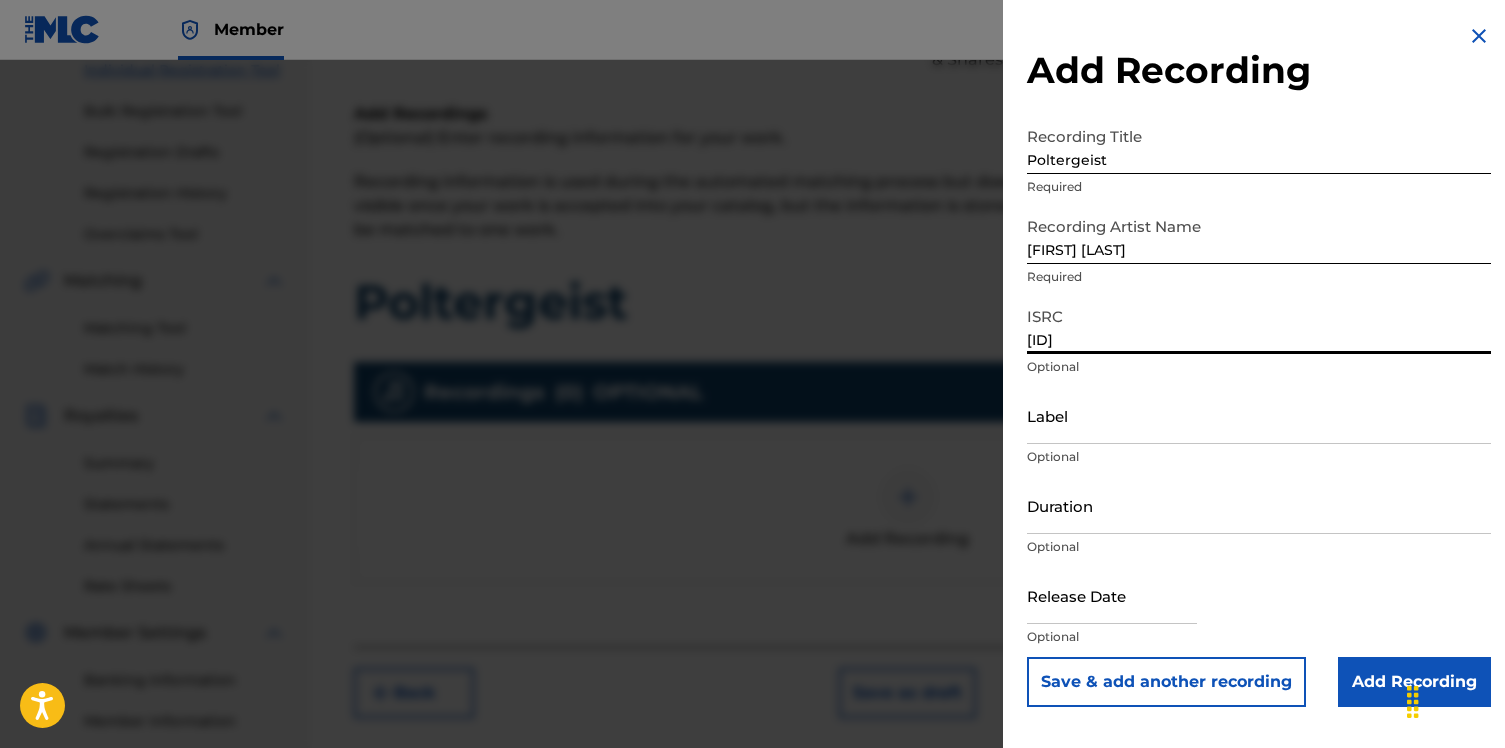 type on "[ID]" 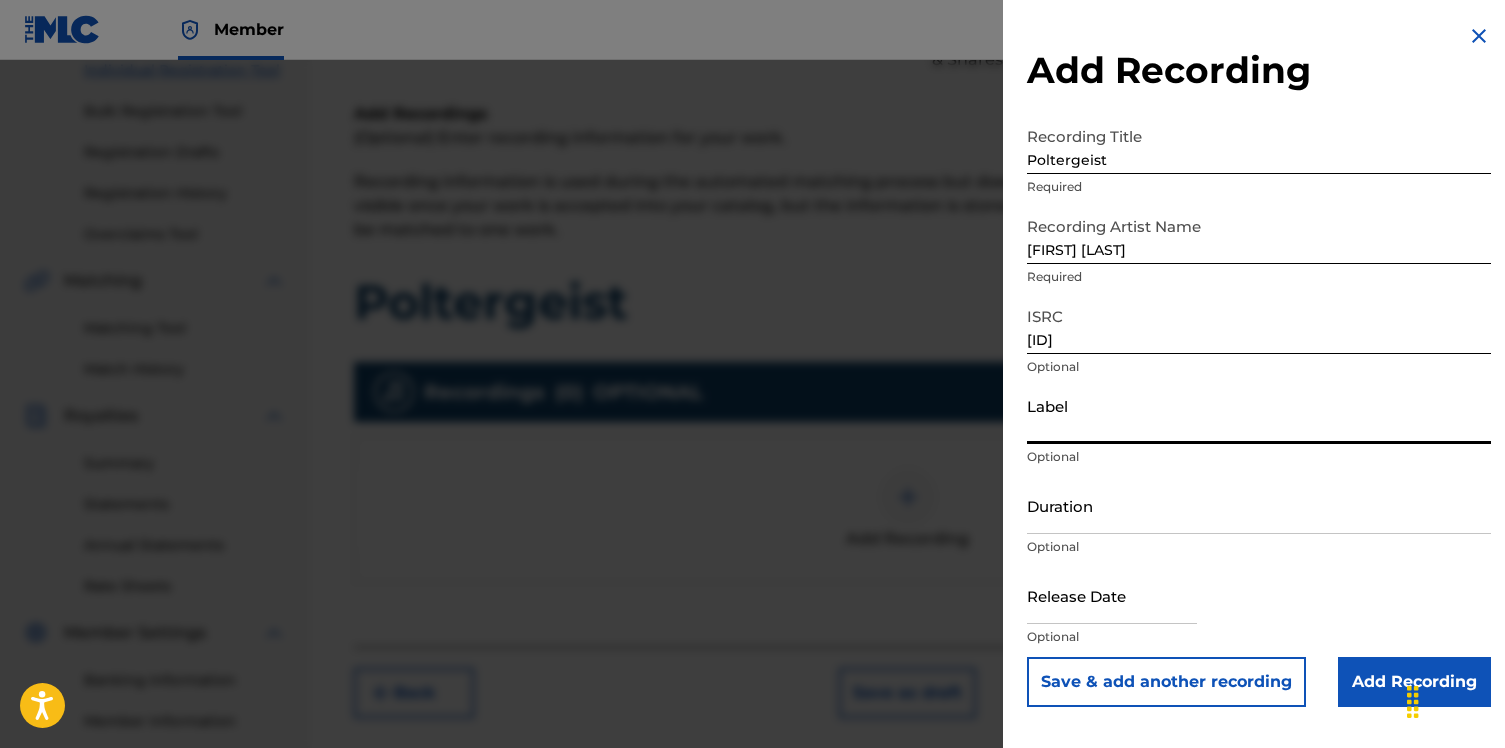 type on "Rebellion Records" 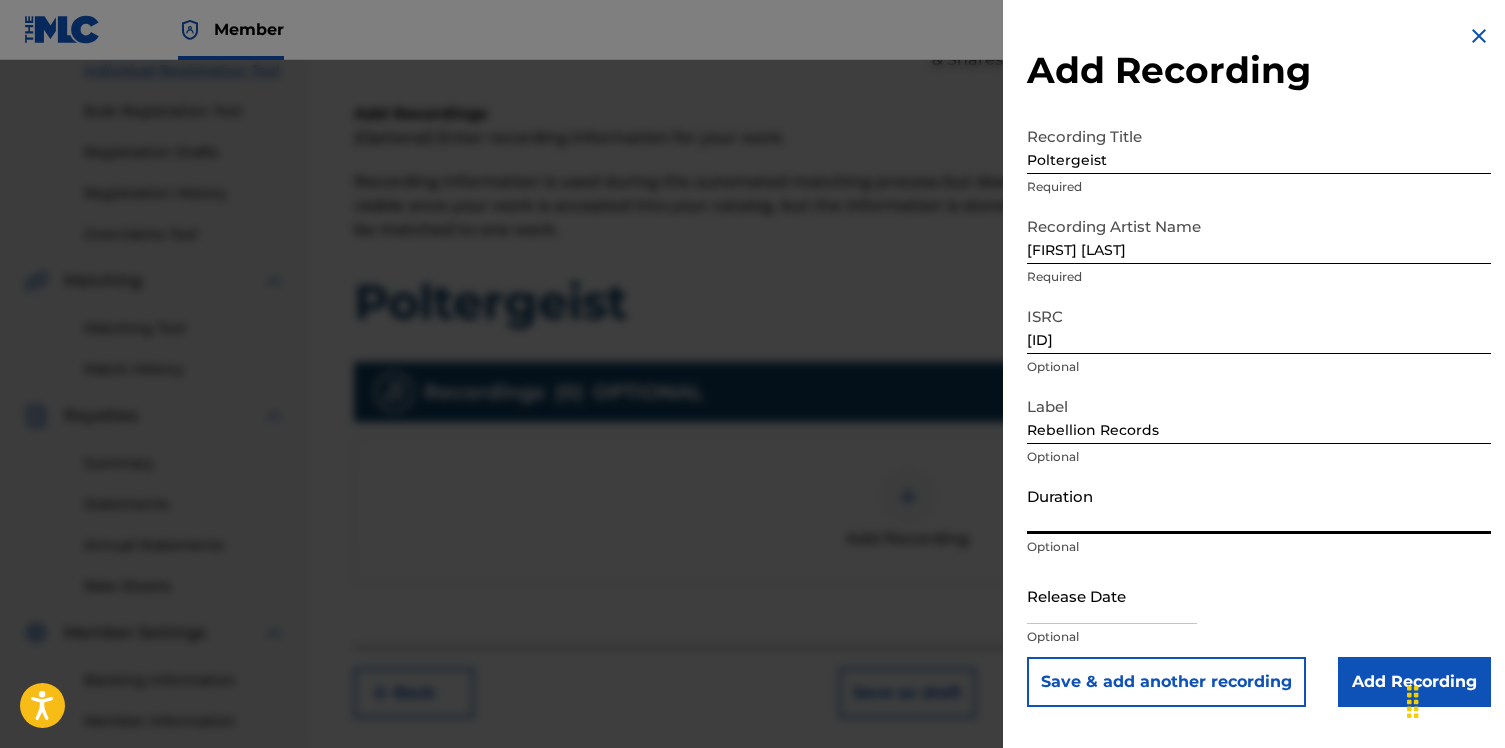 click on "Duration" at bounding box center [1259, 505] 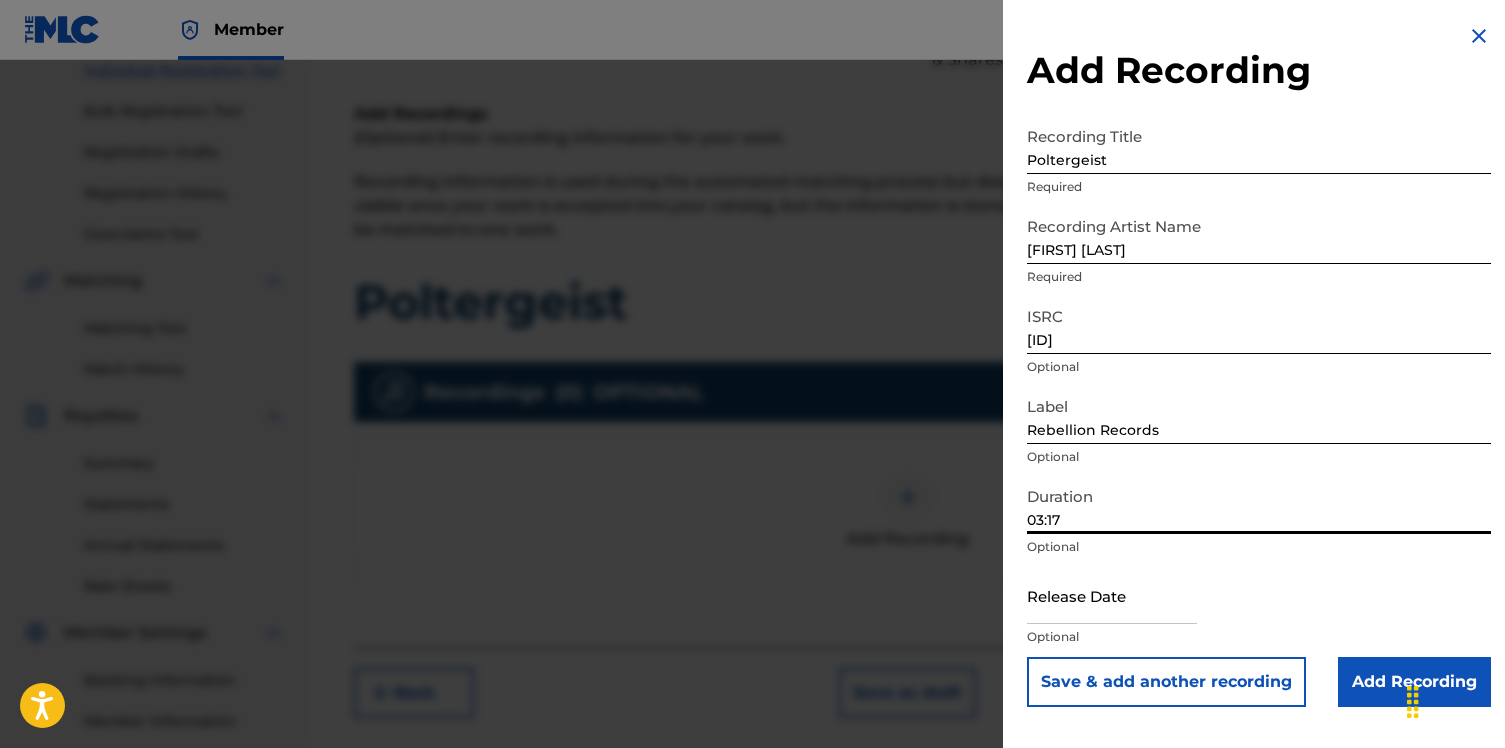 type on "03:17" 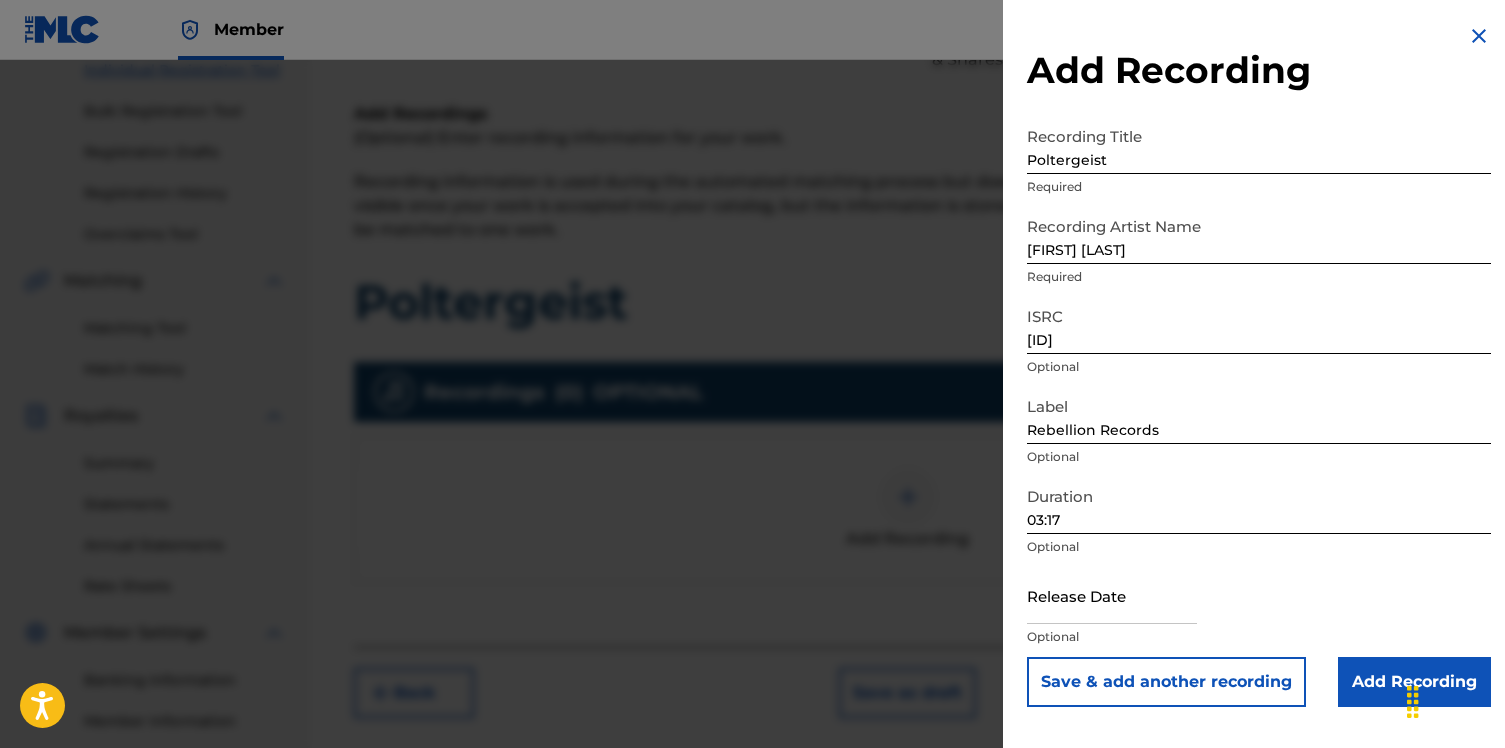 click at bounding box center (1112, 595) 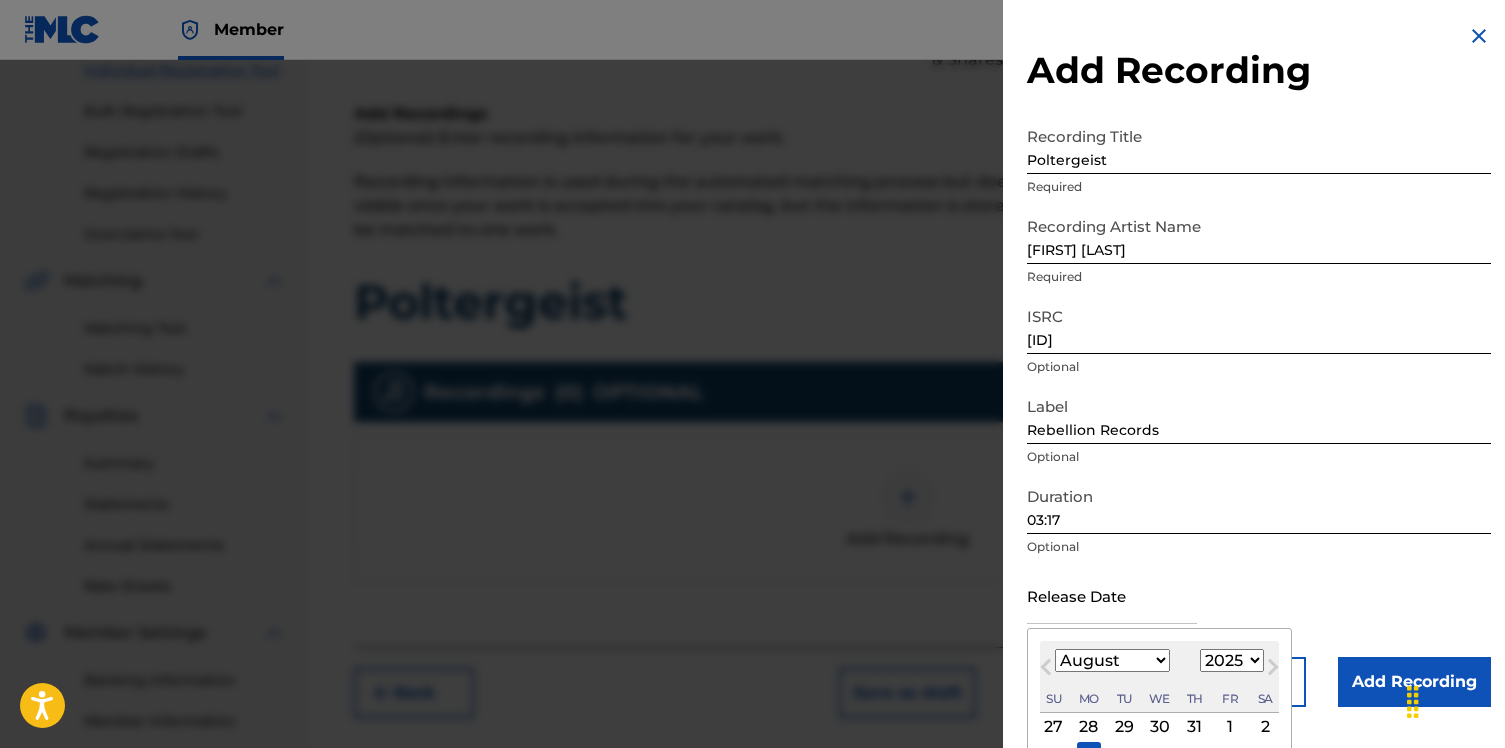 scroll, scrollTop: 108, scrollLeft: 0, axis: vertical 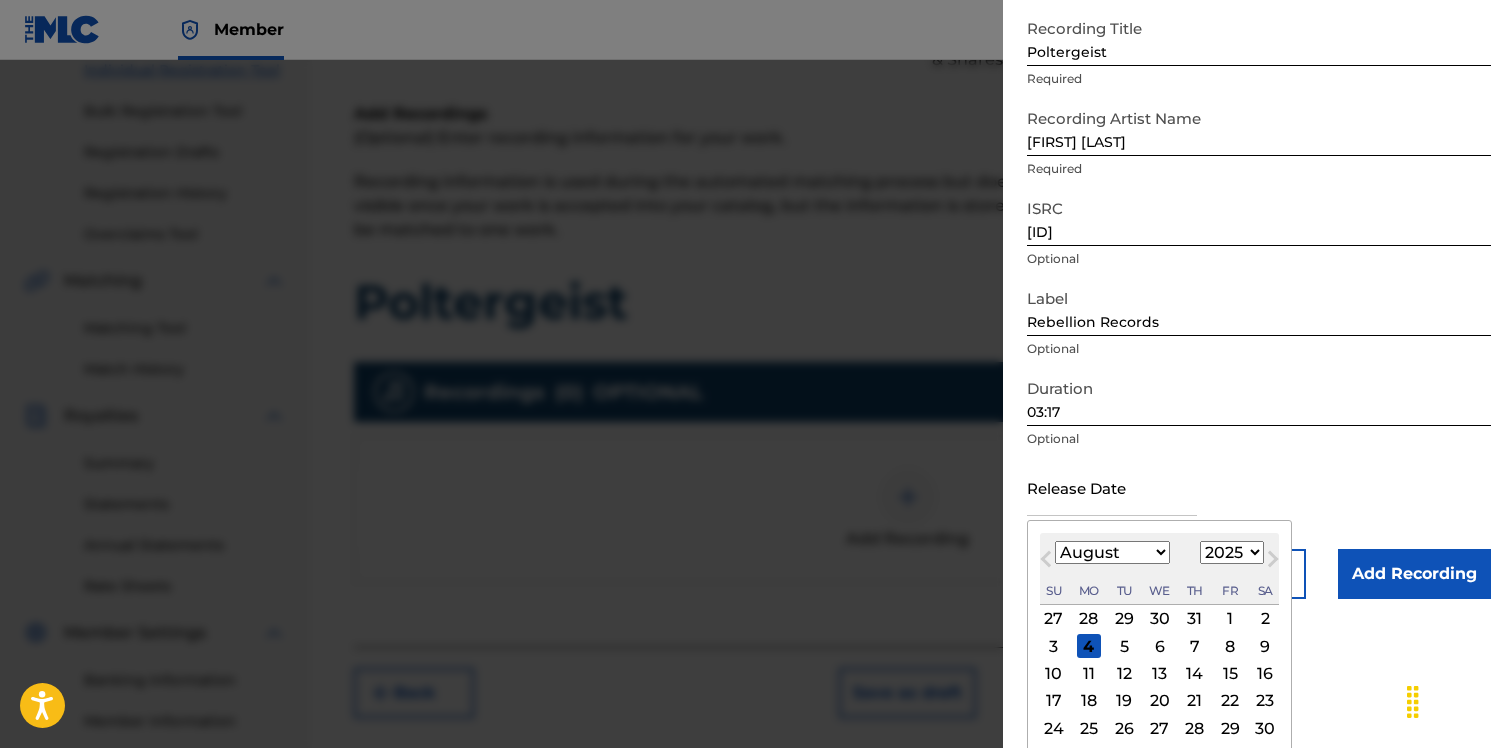 click on "January February March April May June July August September October November December 1899 1900 1901 1902 1903 1904 1905 1906 1907 1908 1909 1910 1911 1912 1913 1914 1915 1916 1917 1918 1919 1920 1921 1922 1923 1924 1925 1926 1927 1928 1929 1930 1931 1932 1933 1934 1935 1936 1937 1938 1939 1940 1941 1942 1943 1944 1945 1946 1947 1948 1949 1950 1951 1952 1953 1954 1955 1956 1957 1958 1959 1960 1961 1962 1963 1964 1965 1966 1967 1968 1969 1970 1971 1972 1973 1974 1975 1976 1977 1978 1979 1980 1981 1982 1983 1984 1985 1986 1987 1988 1989 1990 1991 1992 1993 1994 1995 1996 1997 1998 1999 2000 2001 2002 2003 2004 2005 2006 2007 2008 2009 2010 2011 2012 2013 2014 2015 2016 2017 2018 2019 2020 2021 2022 2023 2024 2025 2026 2027 2028 2029 2030 2031 2032 2033 2034 2035 2036 2037 2038 2039 2040 2041 2042 2043 2044 2045 2046 2047 2048 2049 2050 2051 2052 2053 2054 2055 2056 2057 2058 2059 2060 2061 2062 2063 2064 2065 2066 2067 2068 2069 2070 2071 2072 2073 2074 2075 2076 2077 2078 2079 2080 2081 2082 2083 2084 2085" at bounding box center (1159, 553) 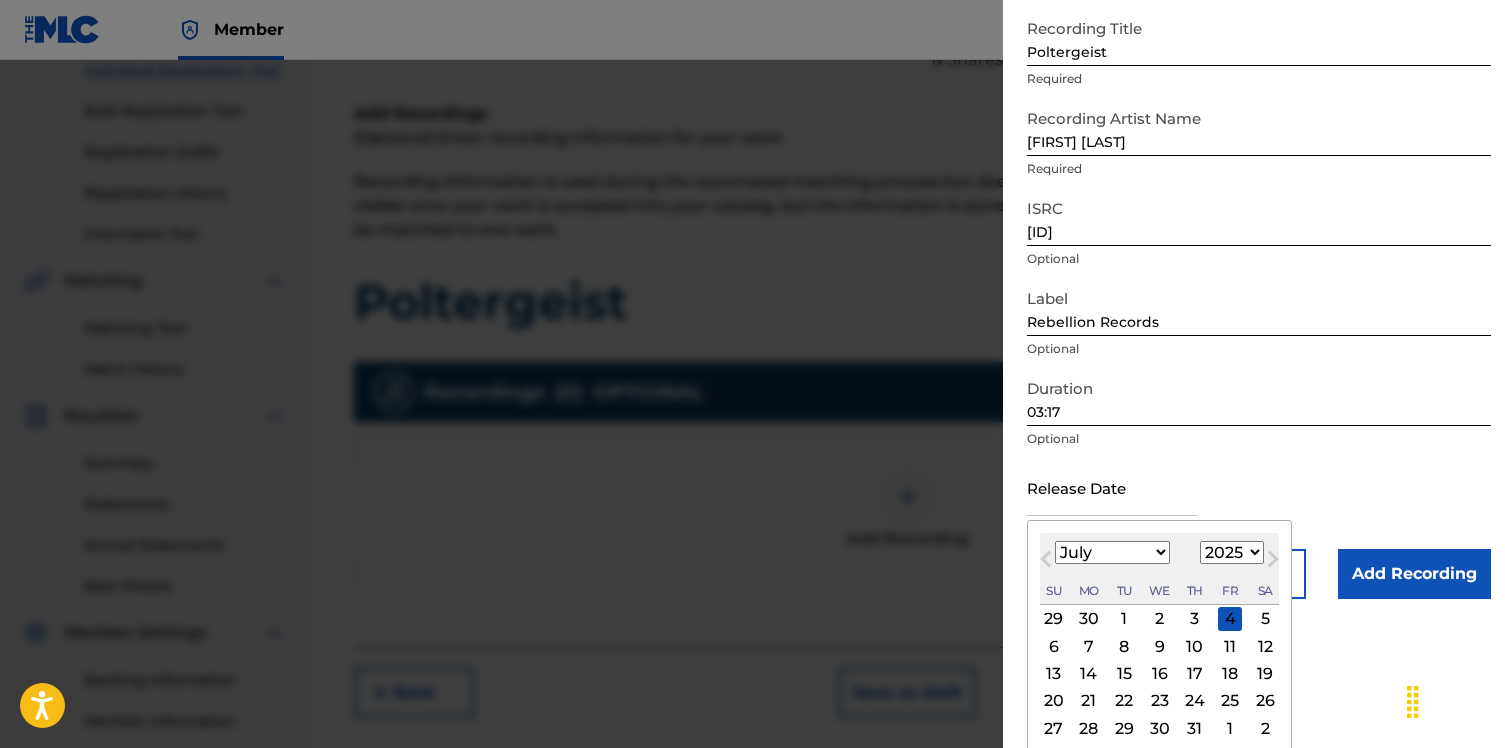 click on "18" at bounding box center [1230, 674] 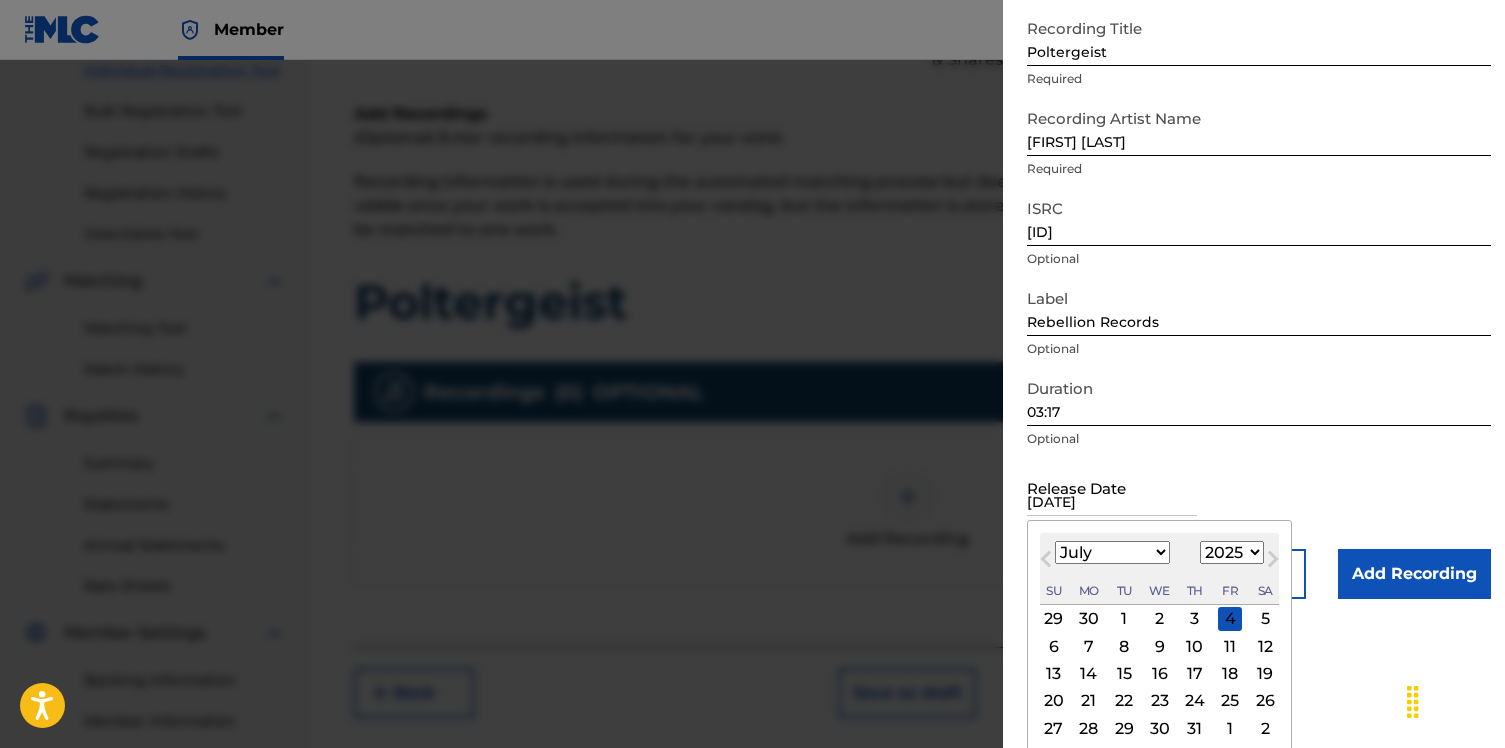 scroll, scrollTop: 0, scrollLeft: 0, axis: both 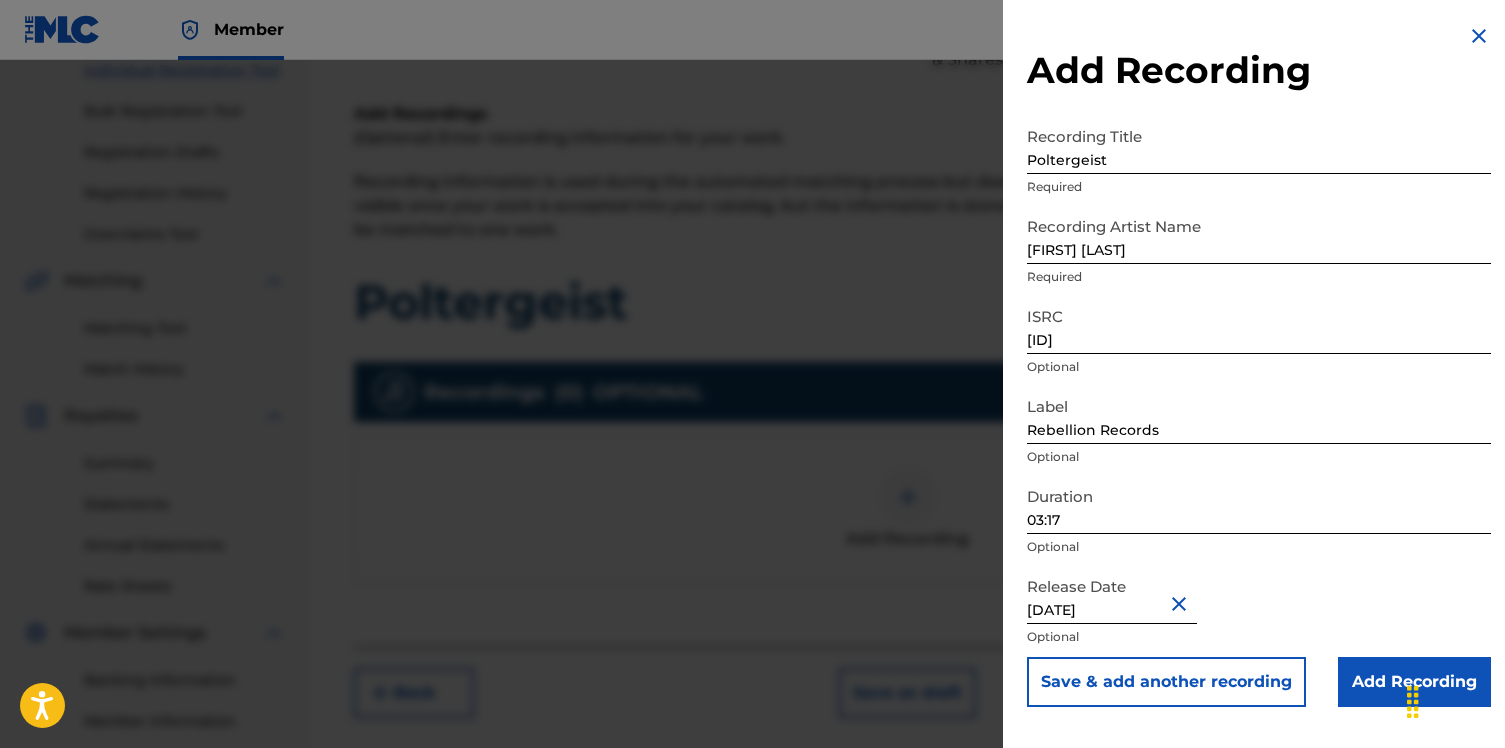 click on "Add Recording" at bounding box center [1414, 682] 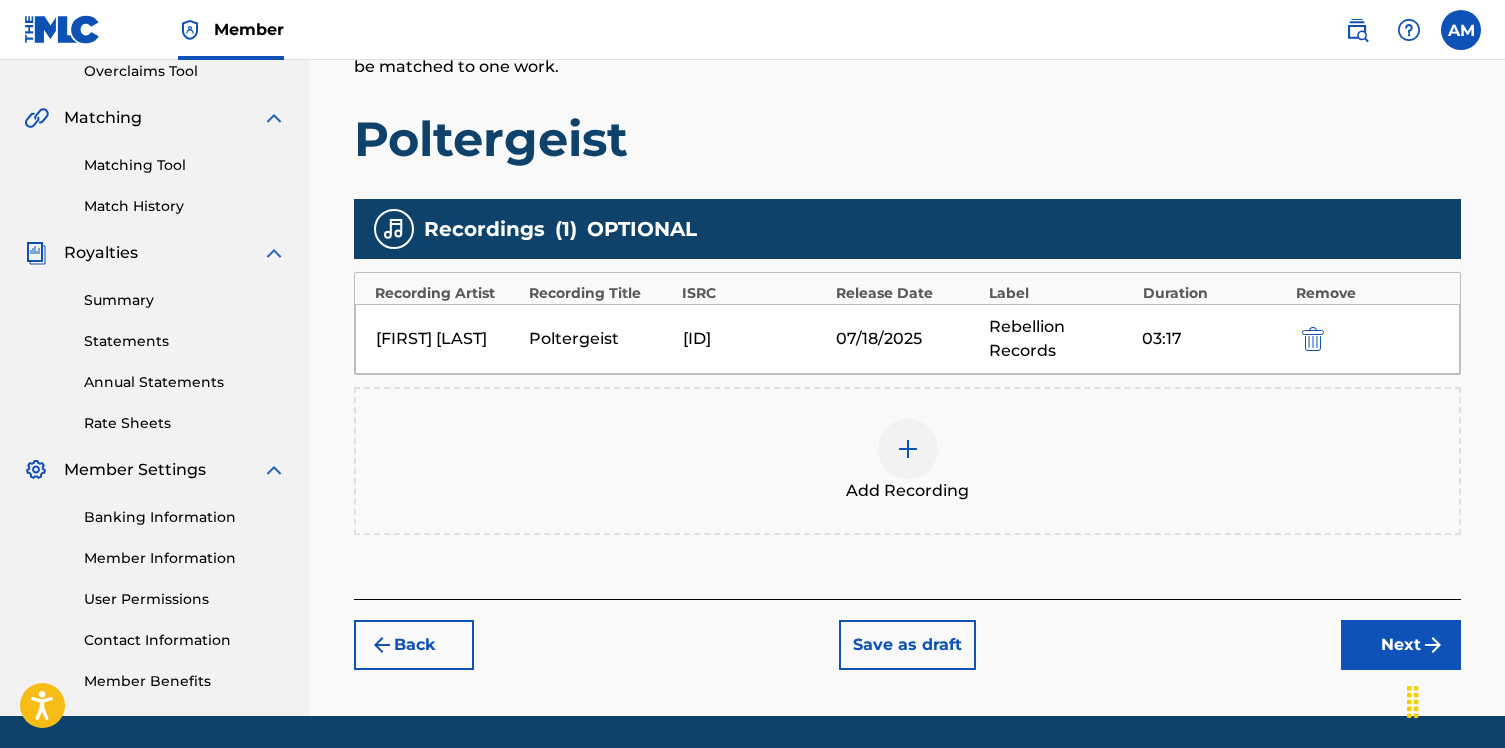 scroll, scrollTop: 435, scrollLeft: 0, axis: vertical 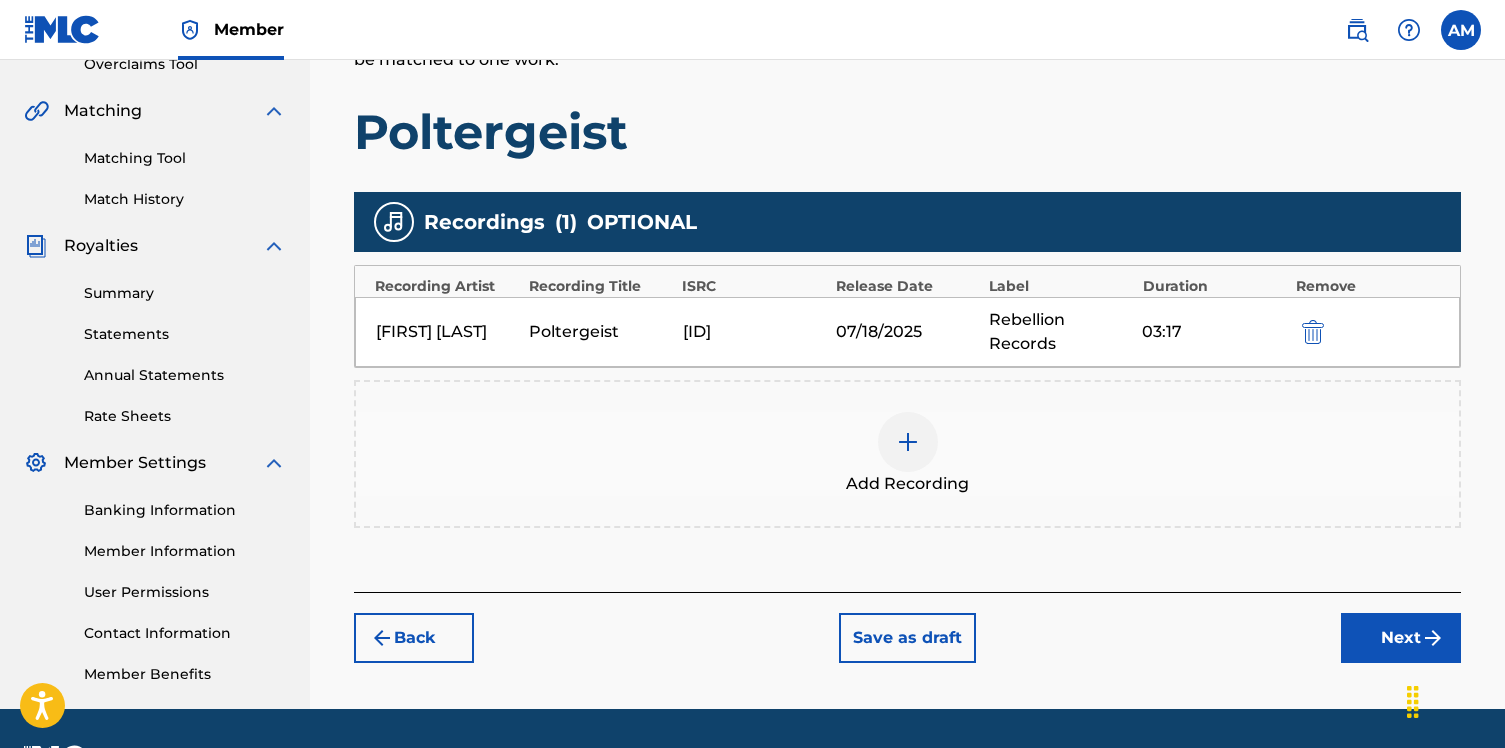 click on "Back Save as draft Next" at bounding box center (907, 627) 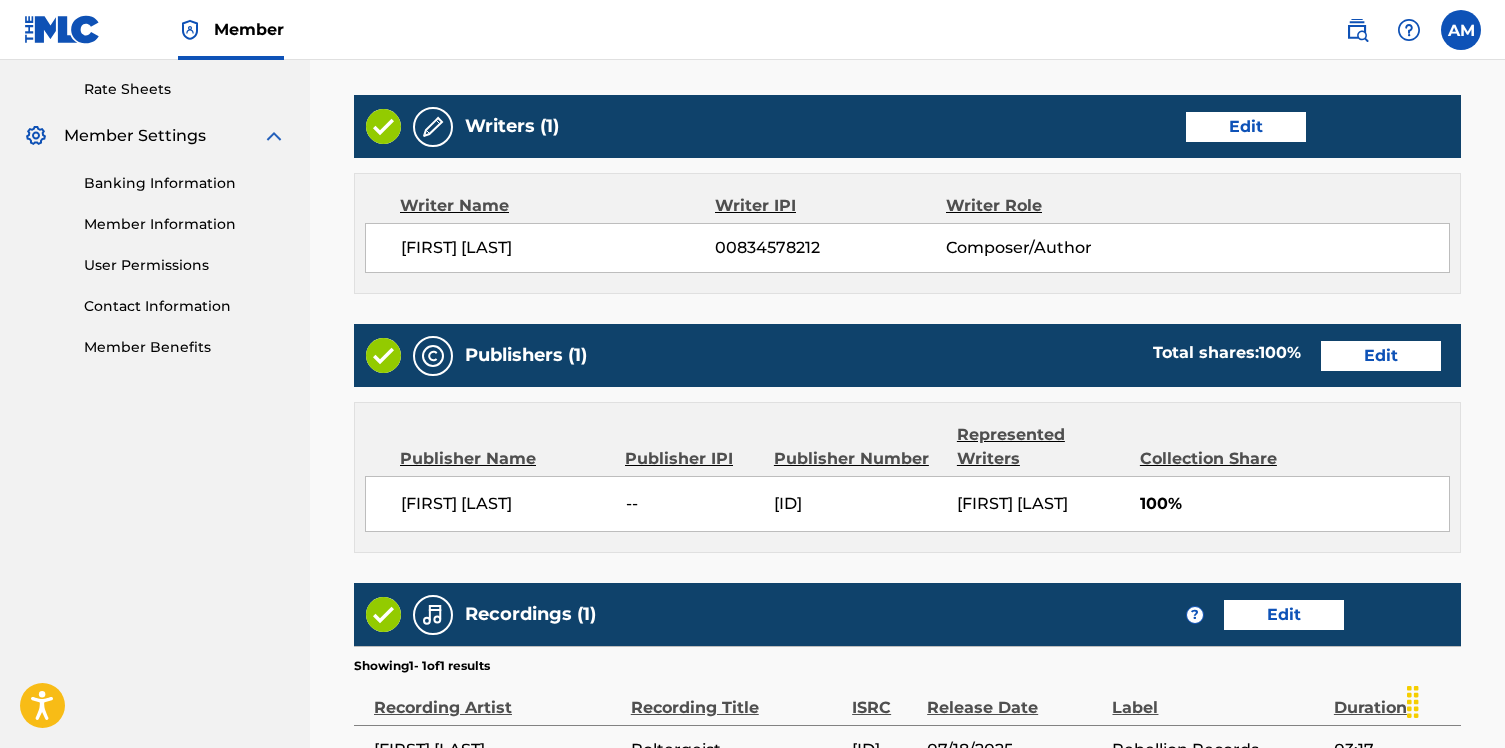 scroll, scrollTop: 1005, scrollLeft: 0, axis: vertical 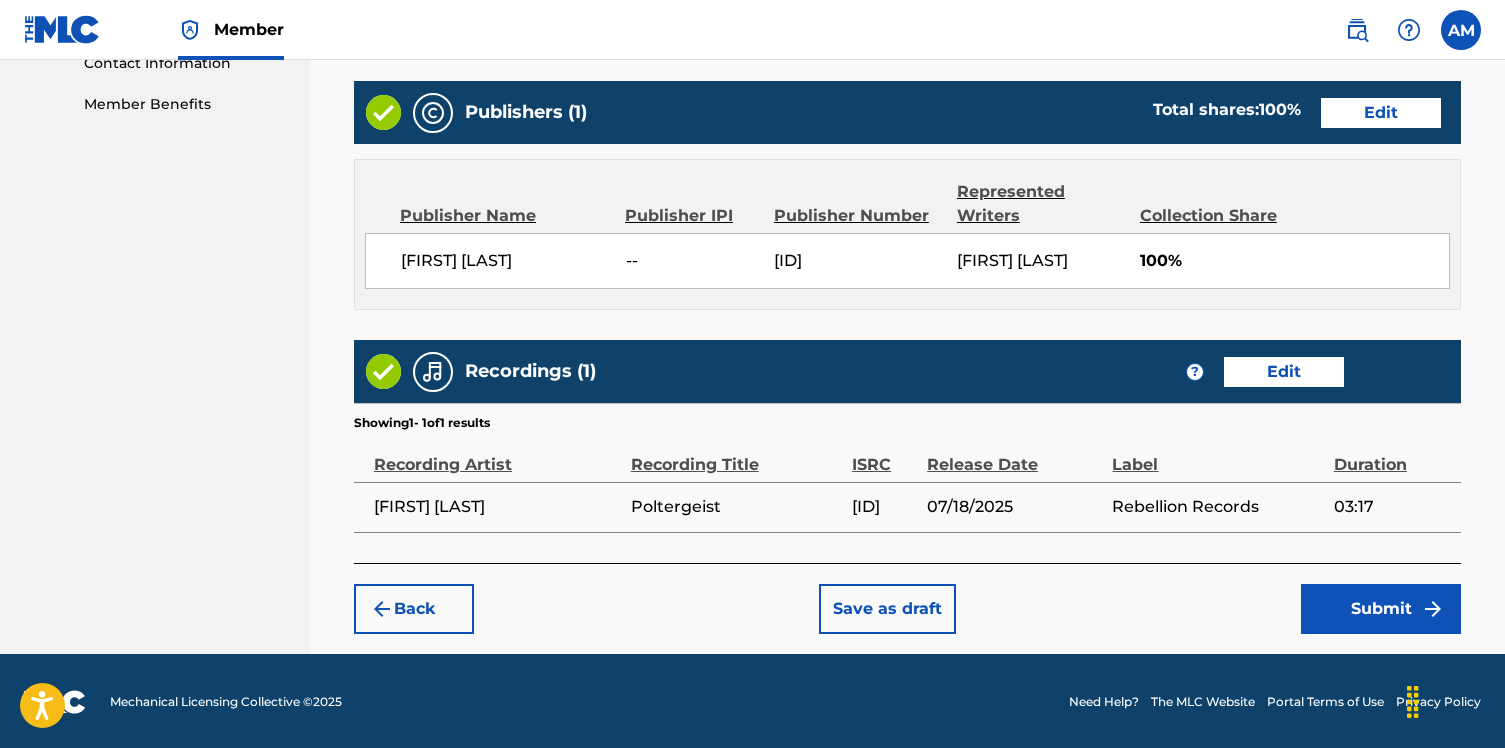 click on "Submit" at bounding box center [1381, 609] 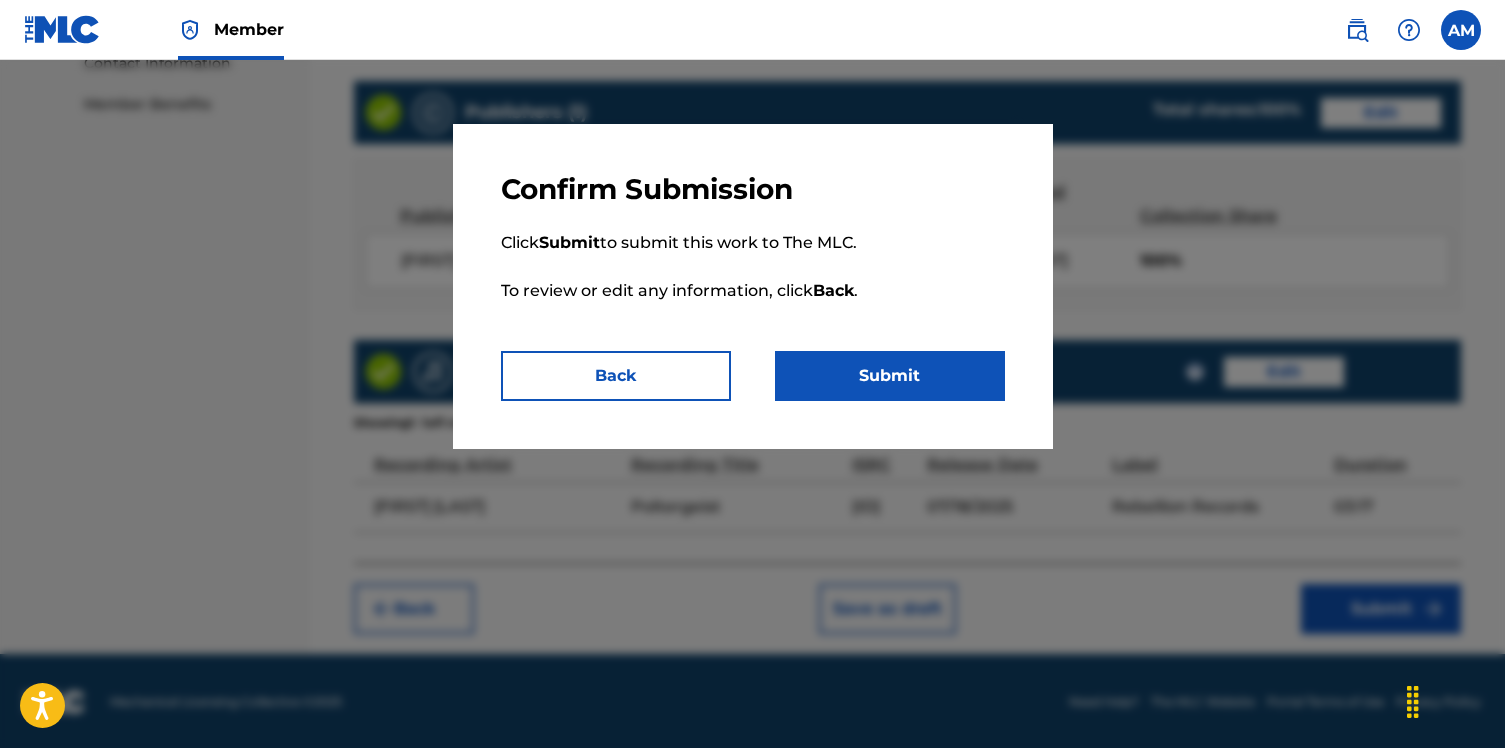 click on "Submit" at bounding box center (890, 376) 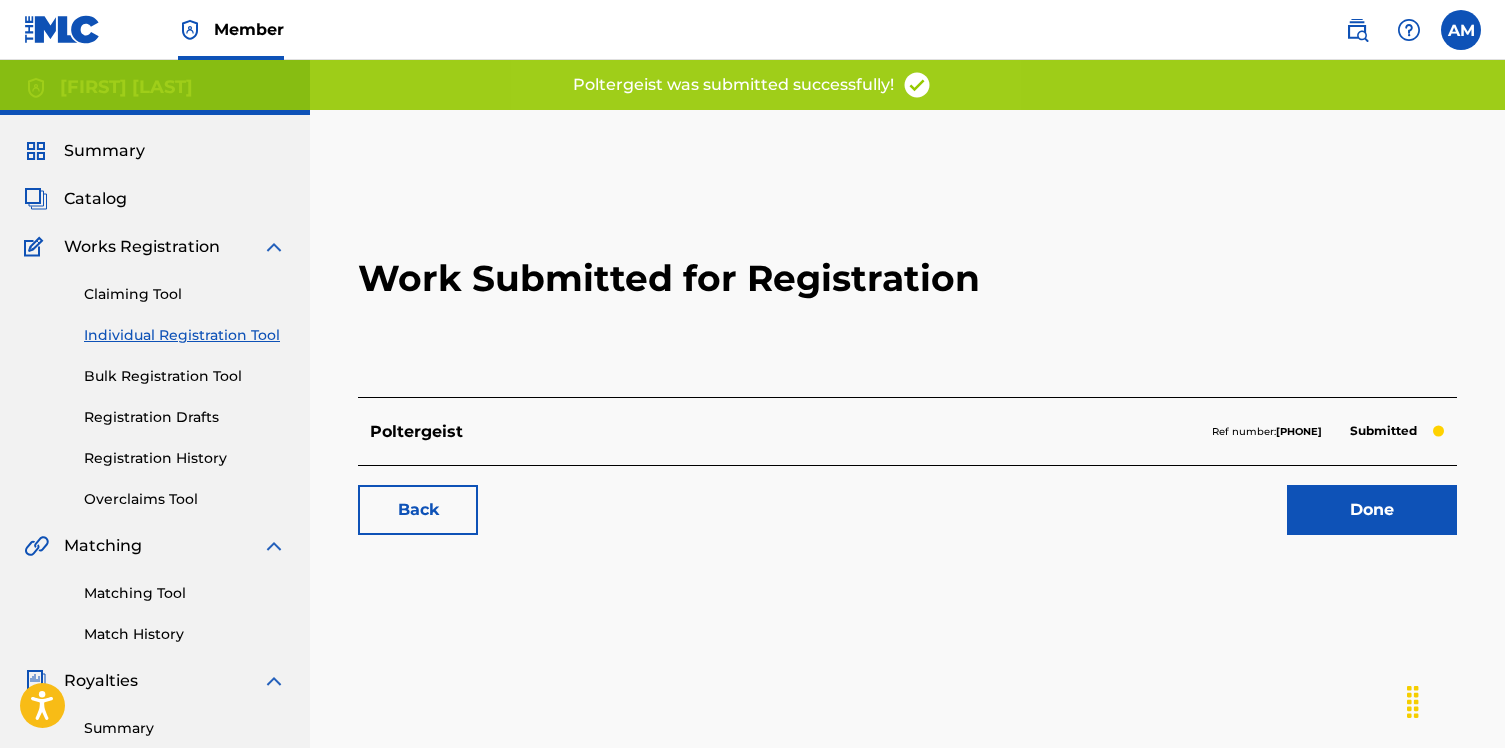 click on "Back Done" at bounding box center (907, 500) 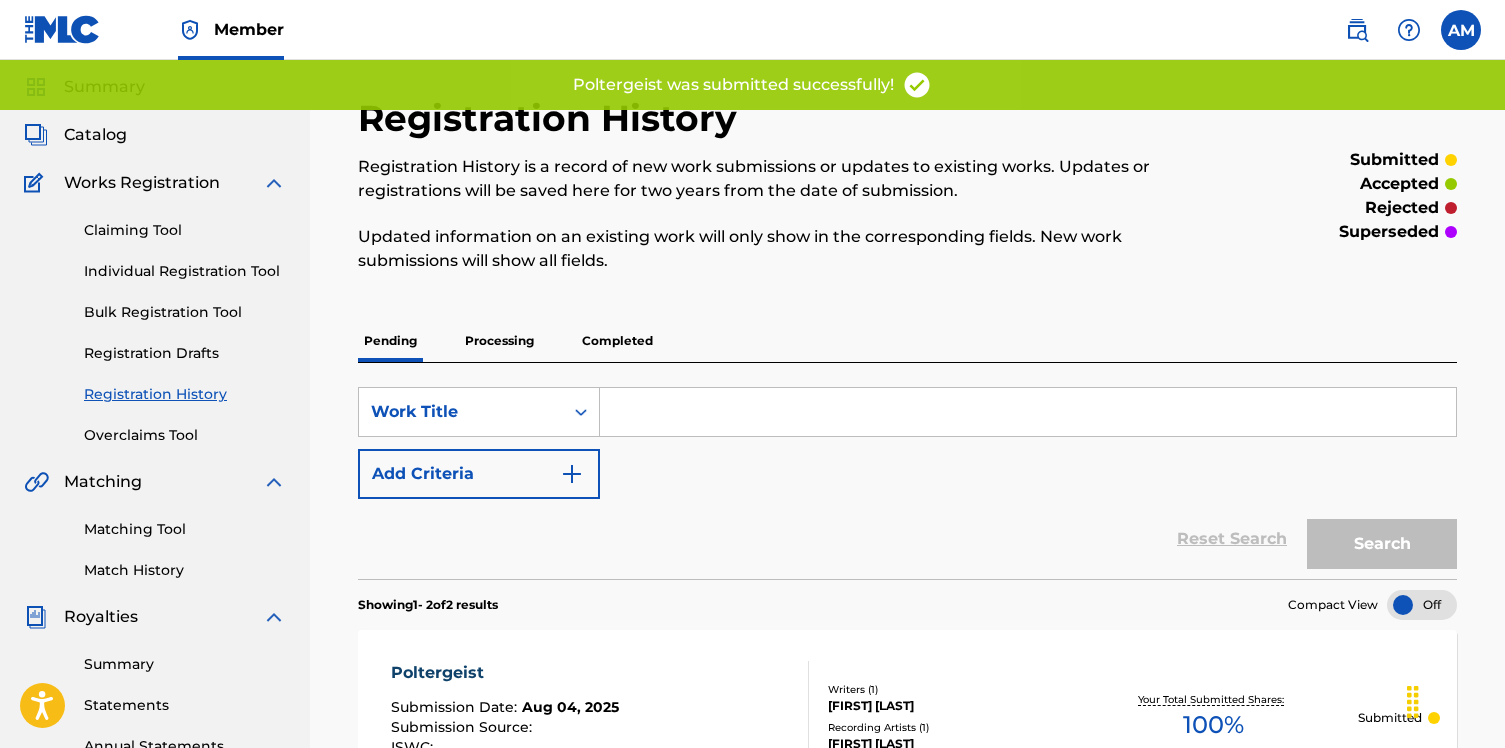 scroll, scrollTop: 96, scrollLeft: 0, axis: vertical 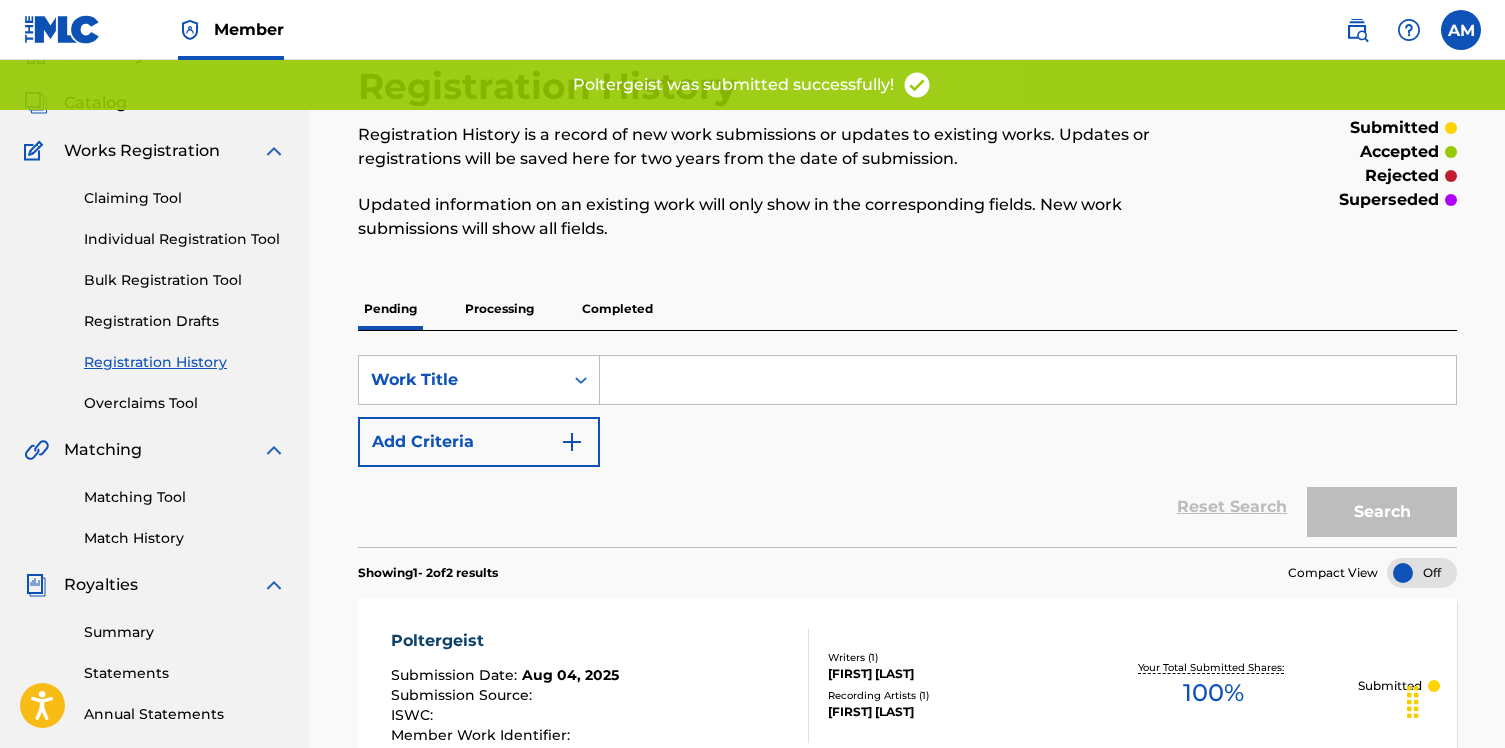 click on "SearchWithCriteria6e840395-f240-4f89-8897-9e26d23047b4 Work Title Add Criteria Reset Search Search" at bounding box center [907, 439] 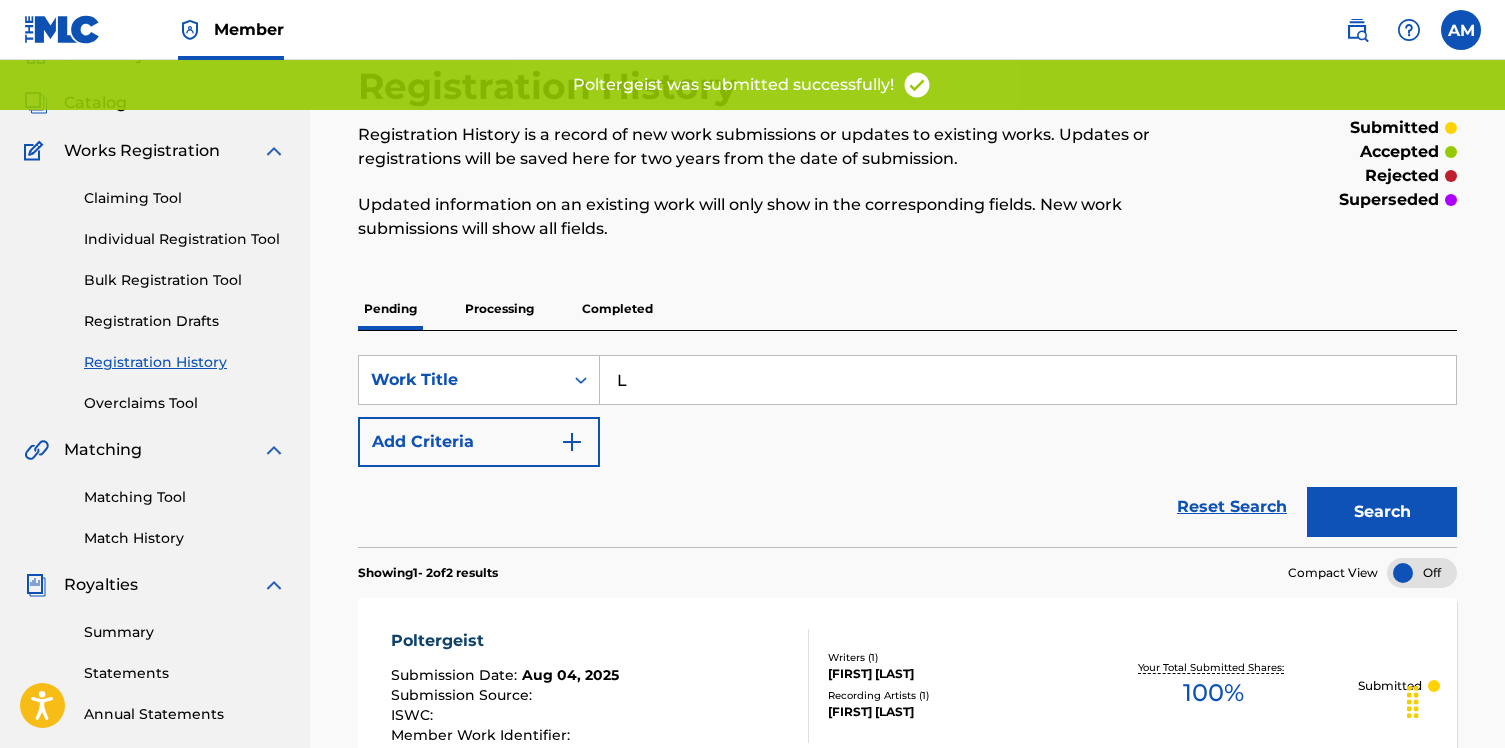type on "L" 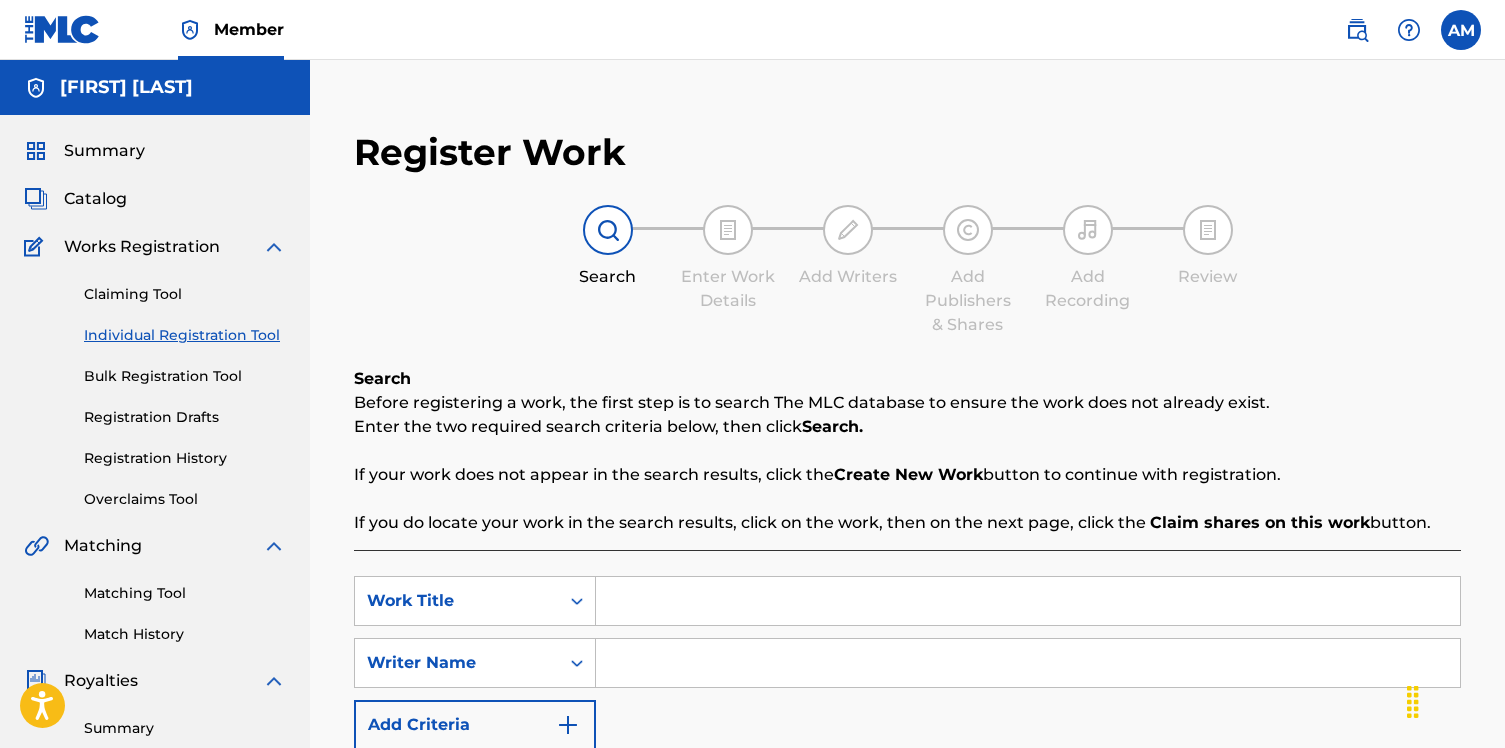 click at bounding box center [1028, 601] 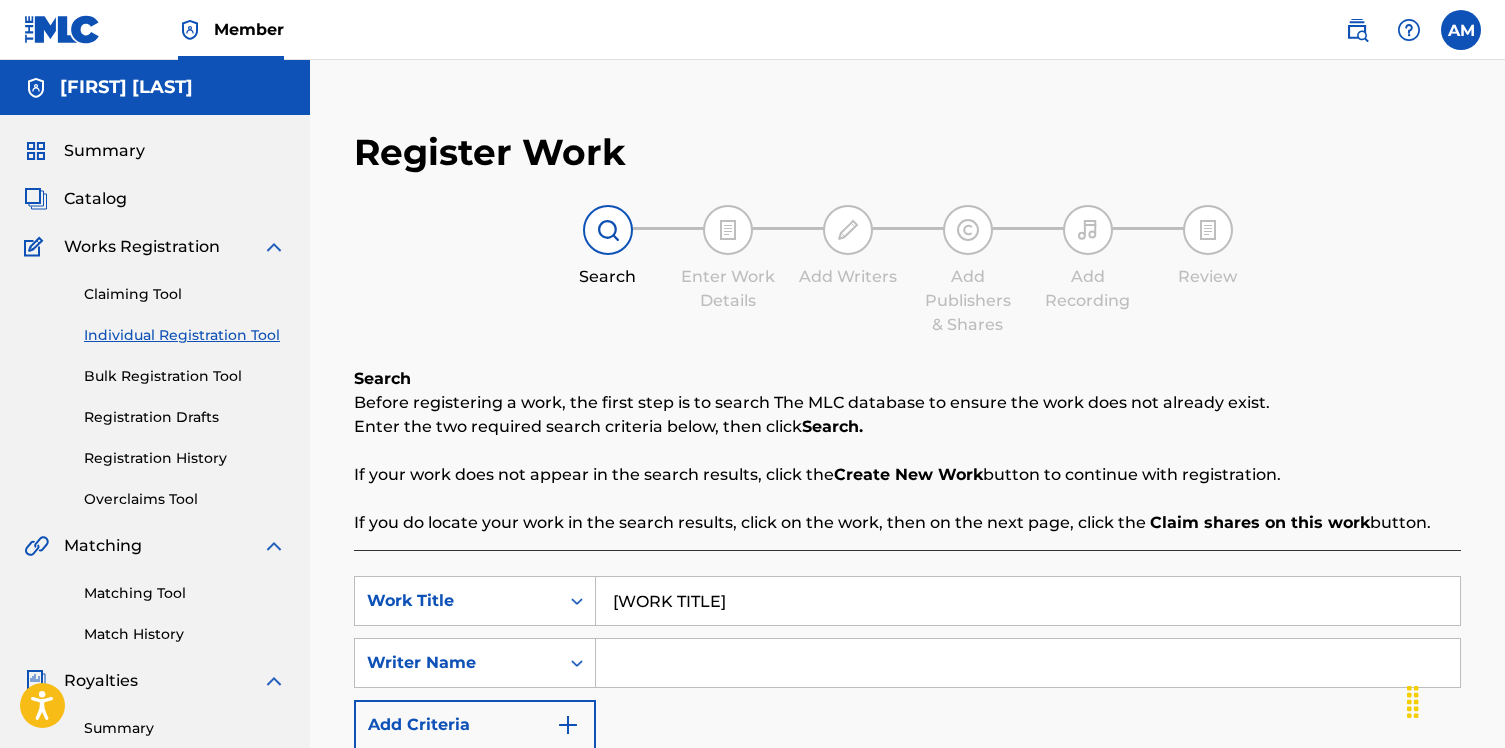 type on "[WORK TITLE]" 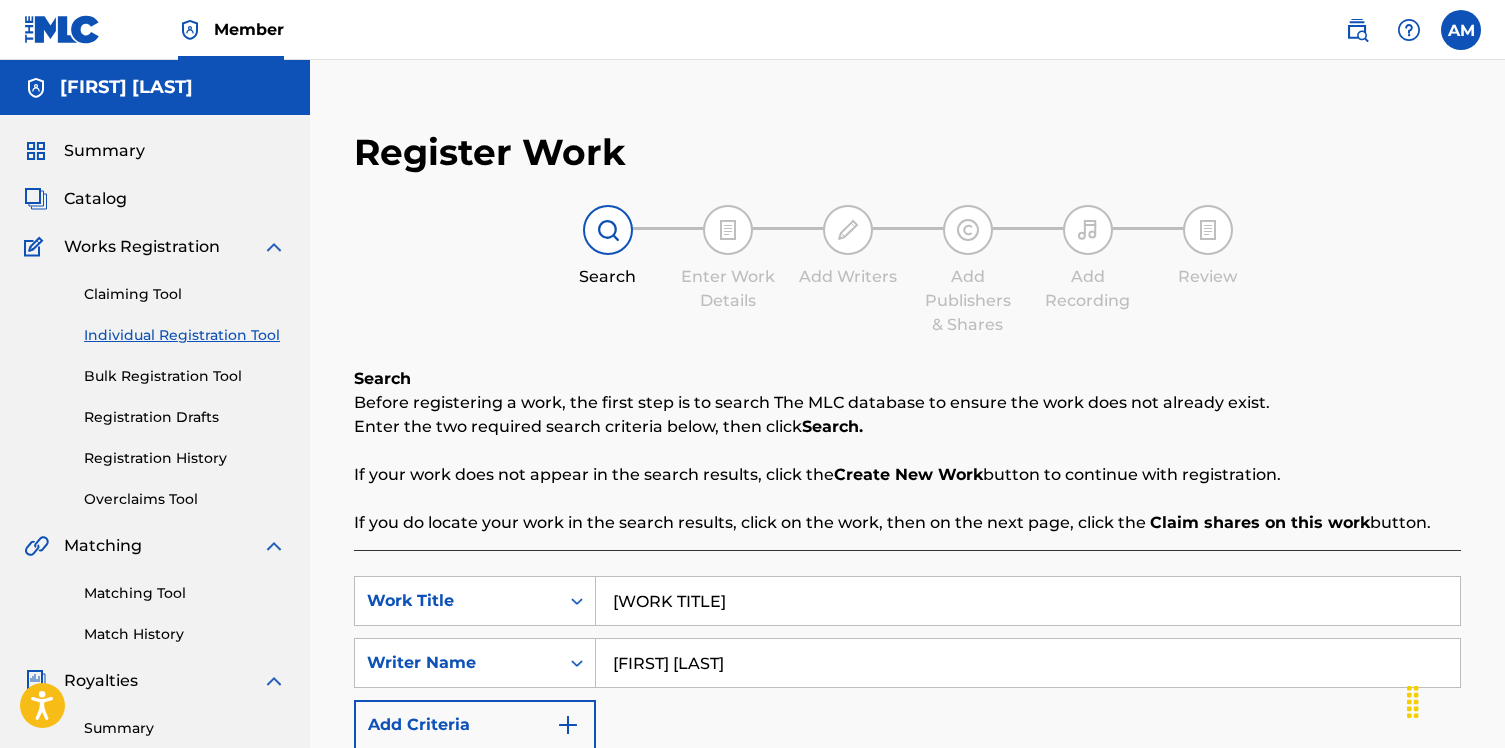 type on "[FIRST] [LAST]" 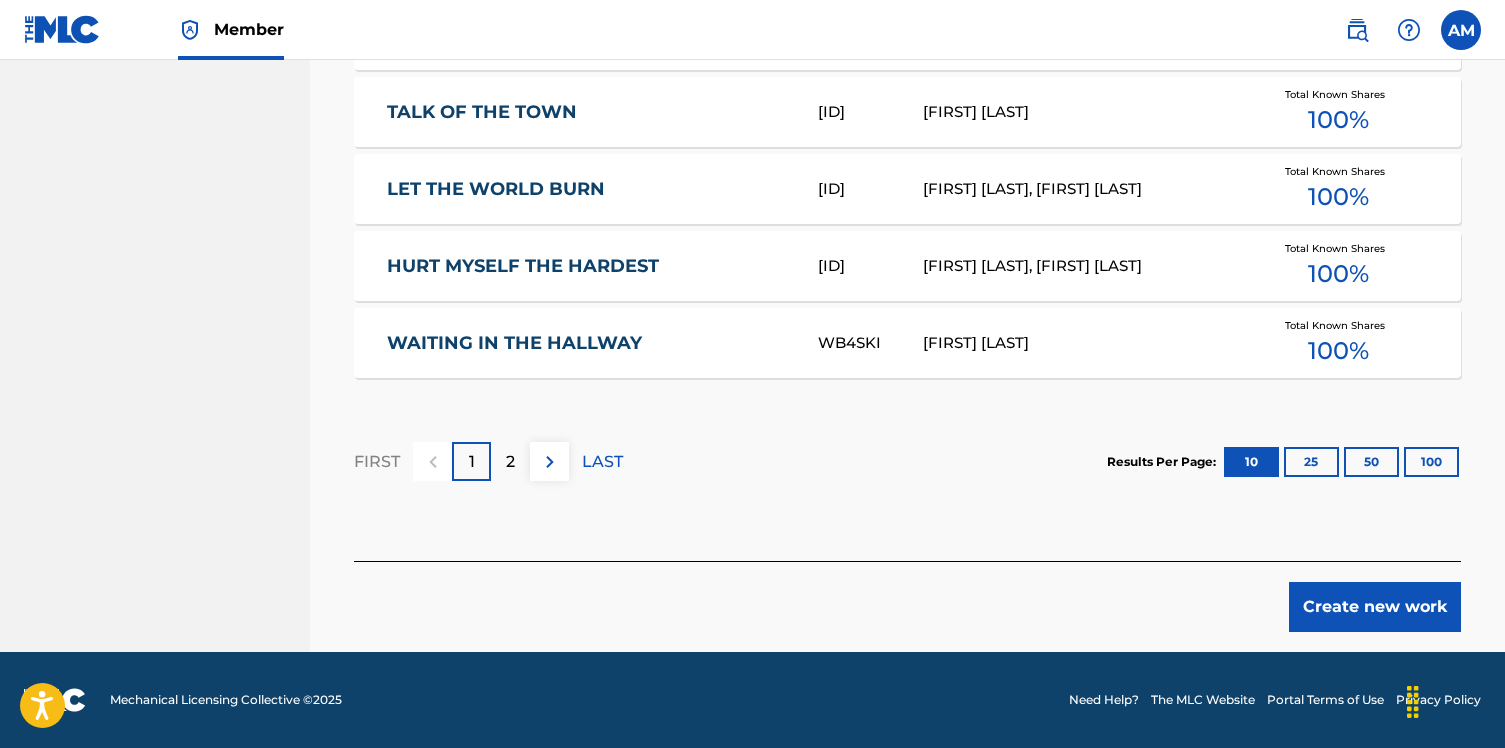 click on "Create new work" at bounding box center [1375, 607] 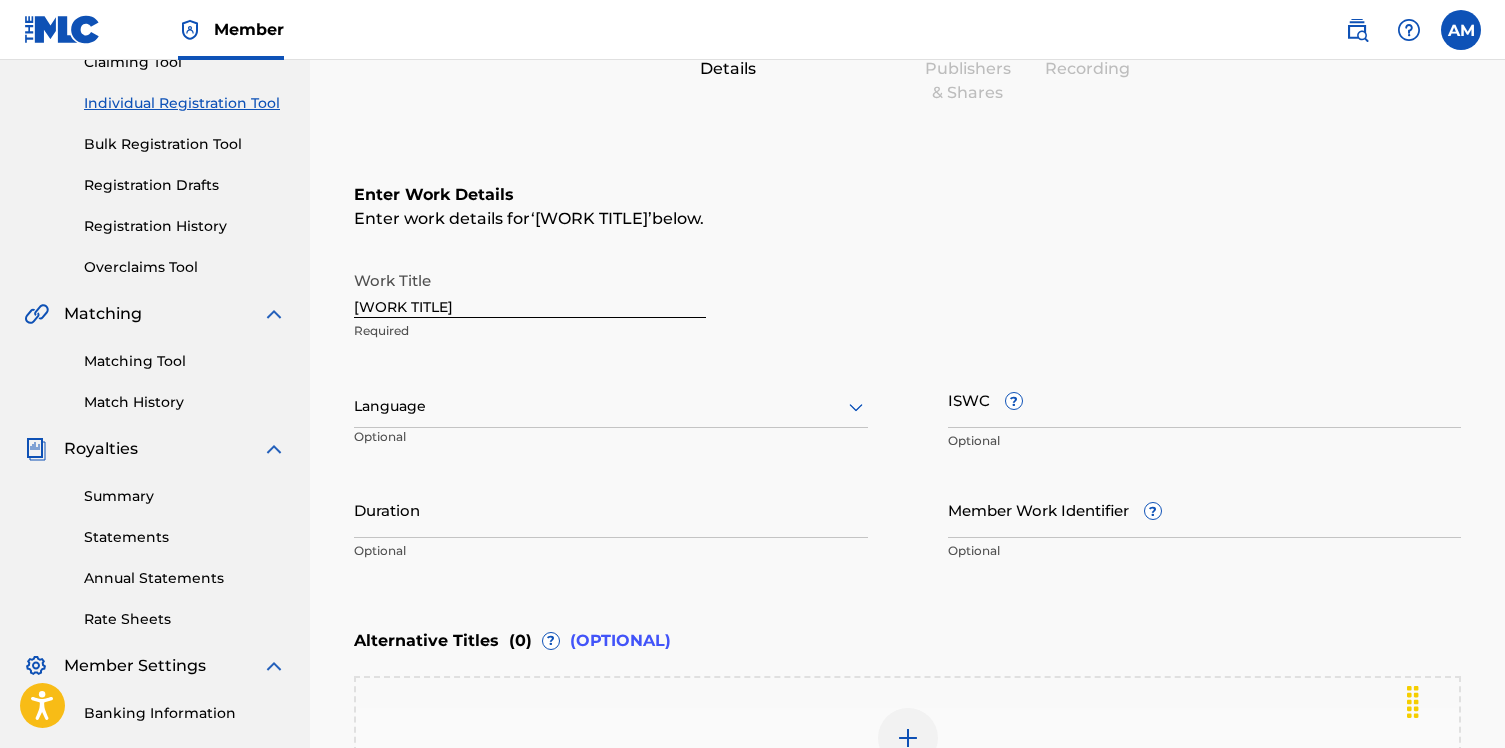 scroll, scrollTop: 74, scrollLeft: 0, axis: vertical 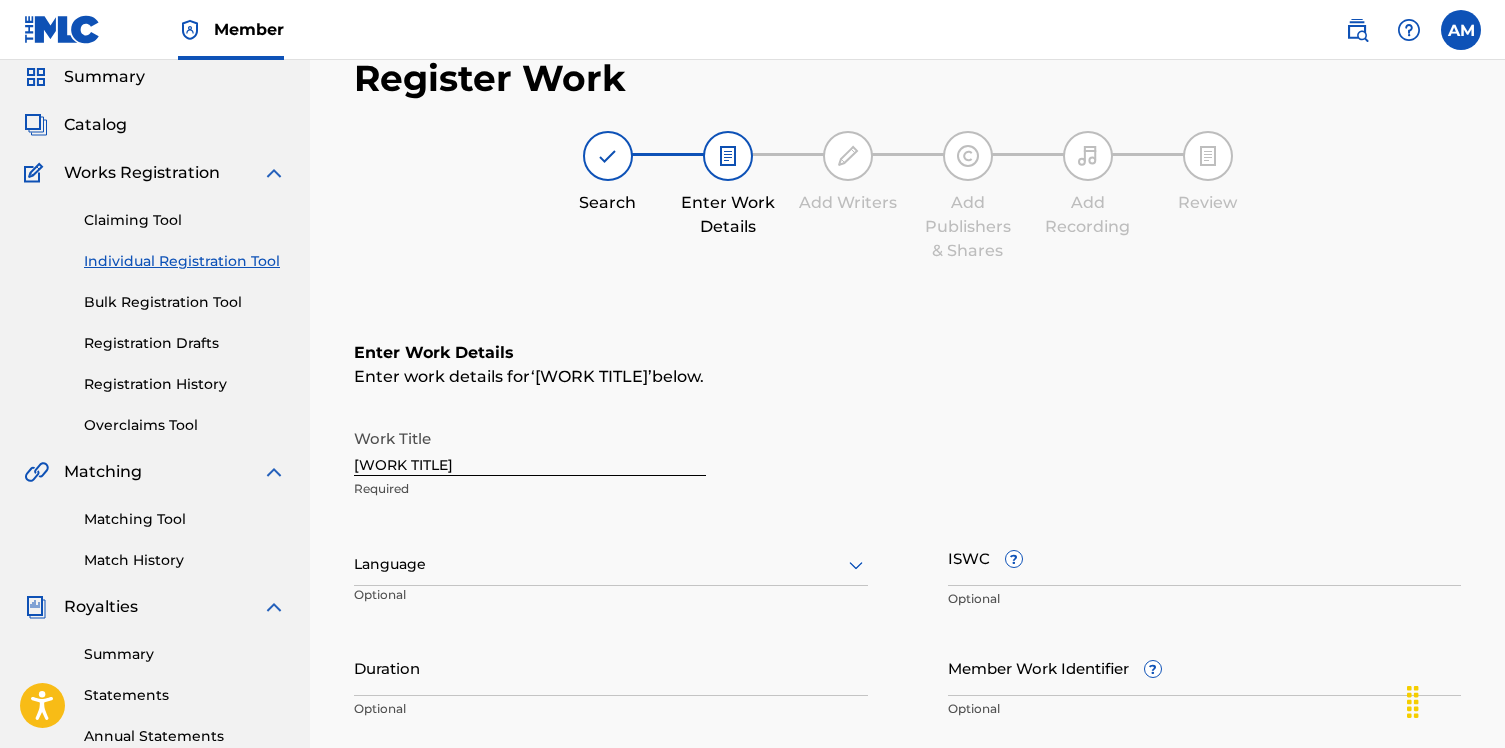 click on "Required" at bounding box center [530, 489] 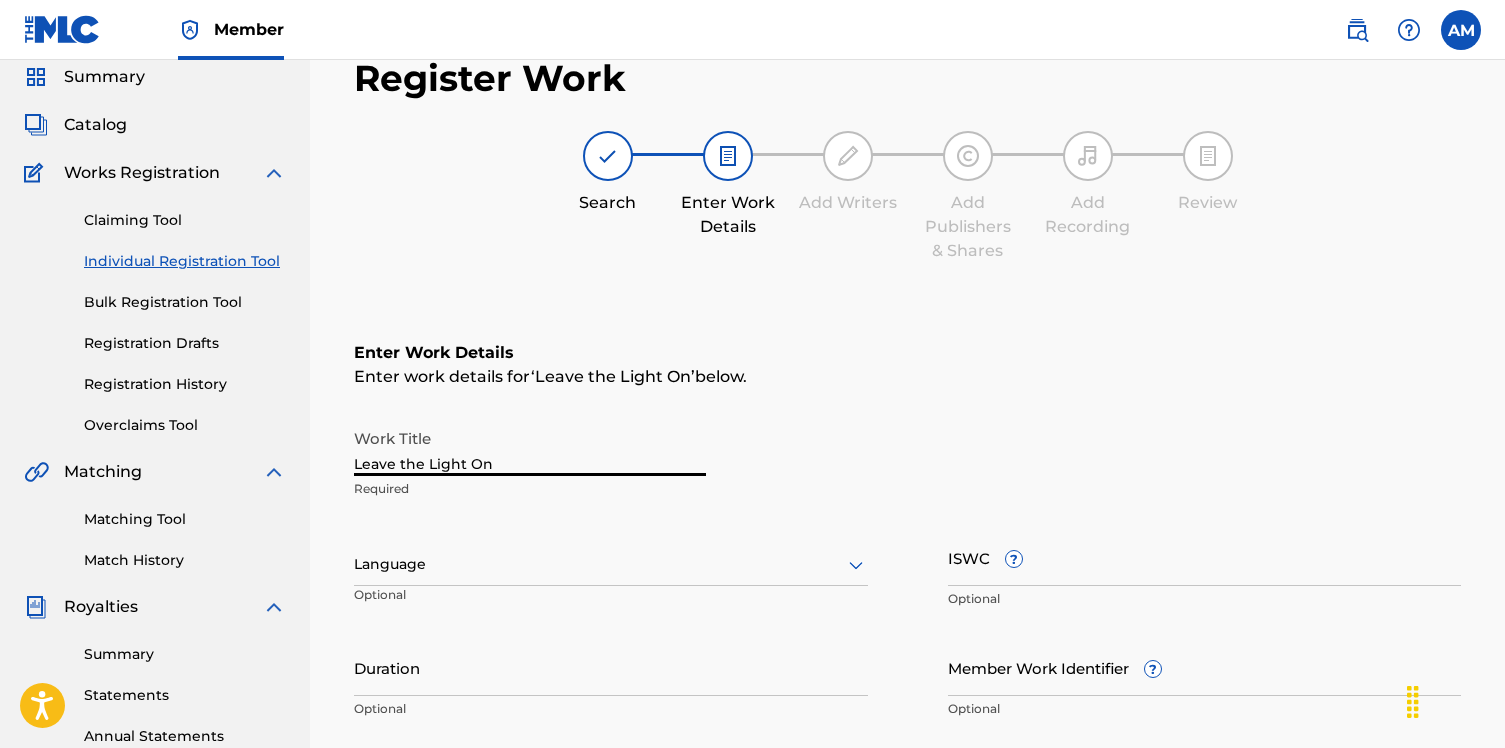 type on "Leave the Light On" 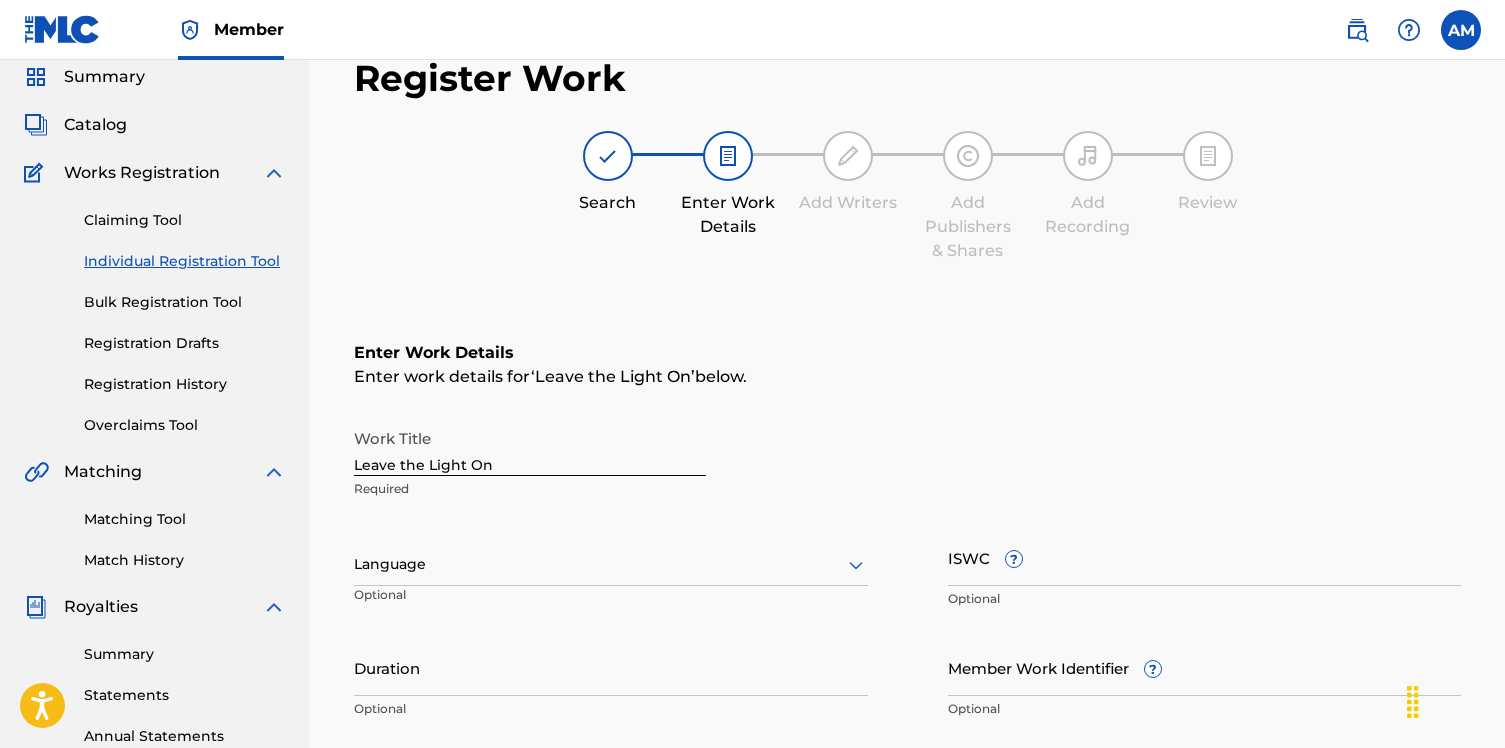 drag, startPoint x: 451, startPoint y: 600, endPoint x: 451, endPoint y: 612, distance: 12 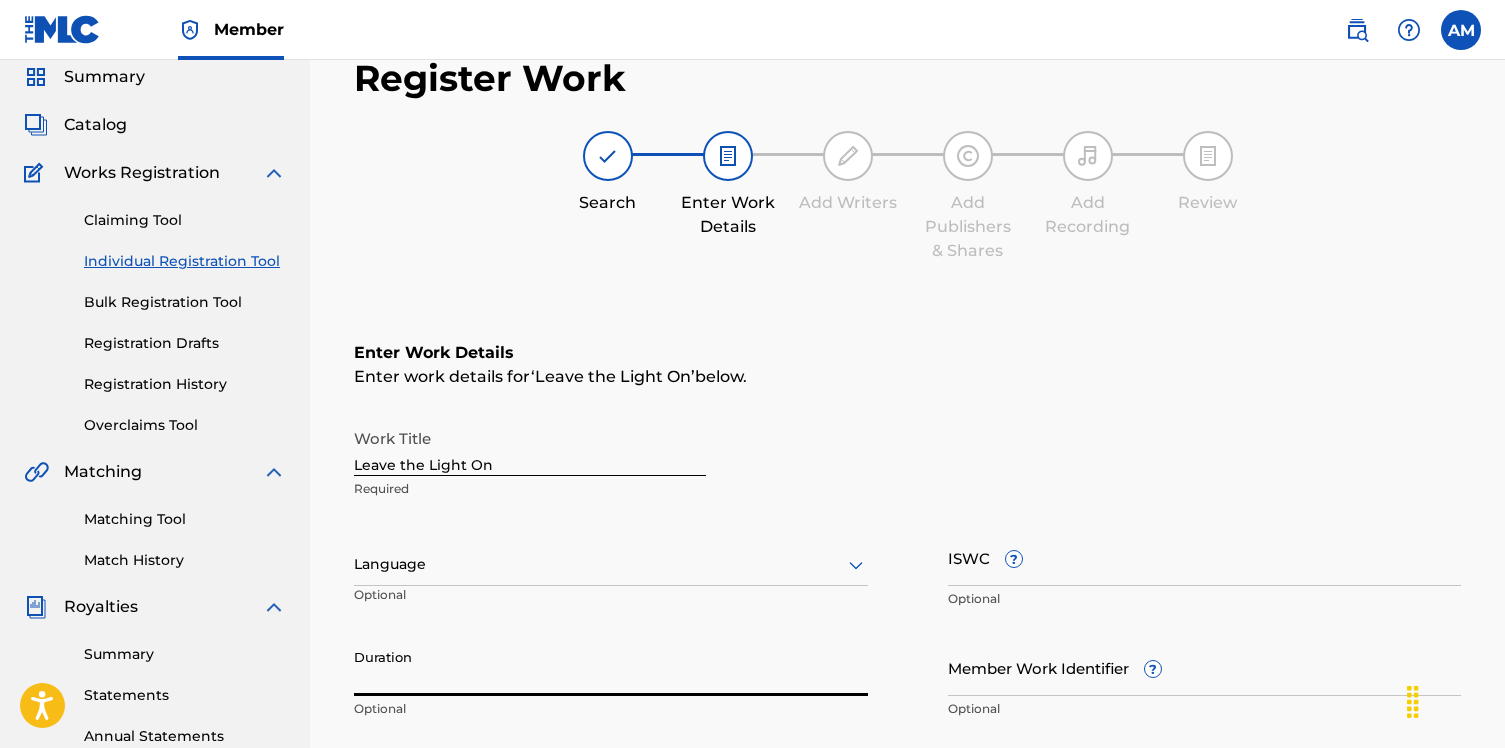 click on "Duration" at bounding box center (611, 667) 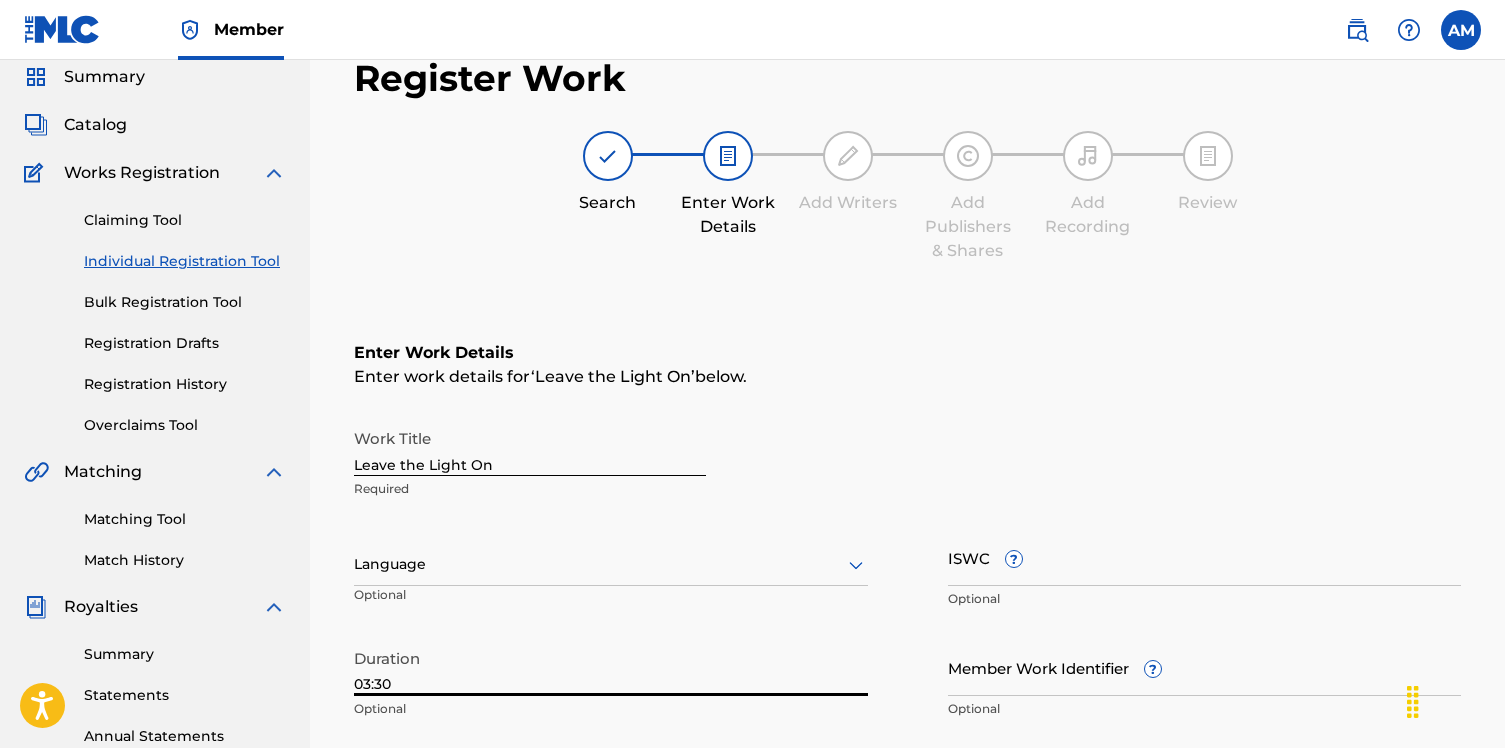 type on "03:30" 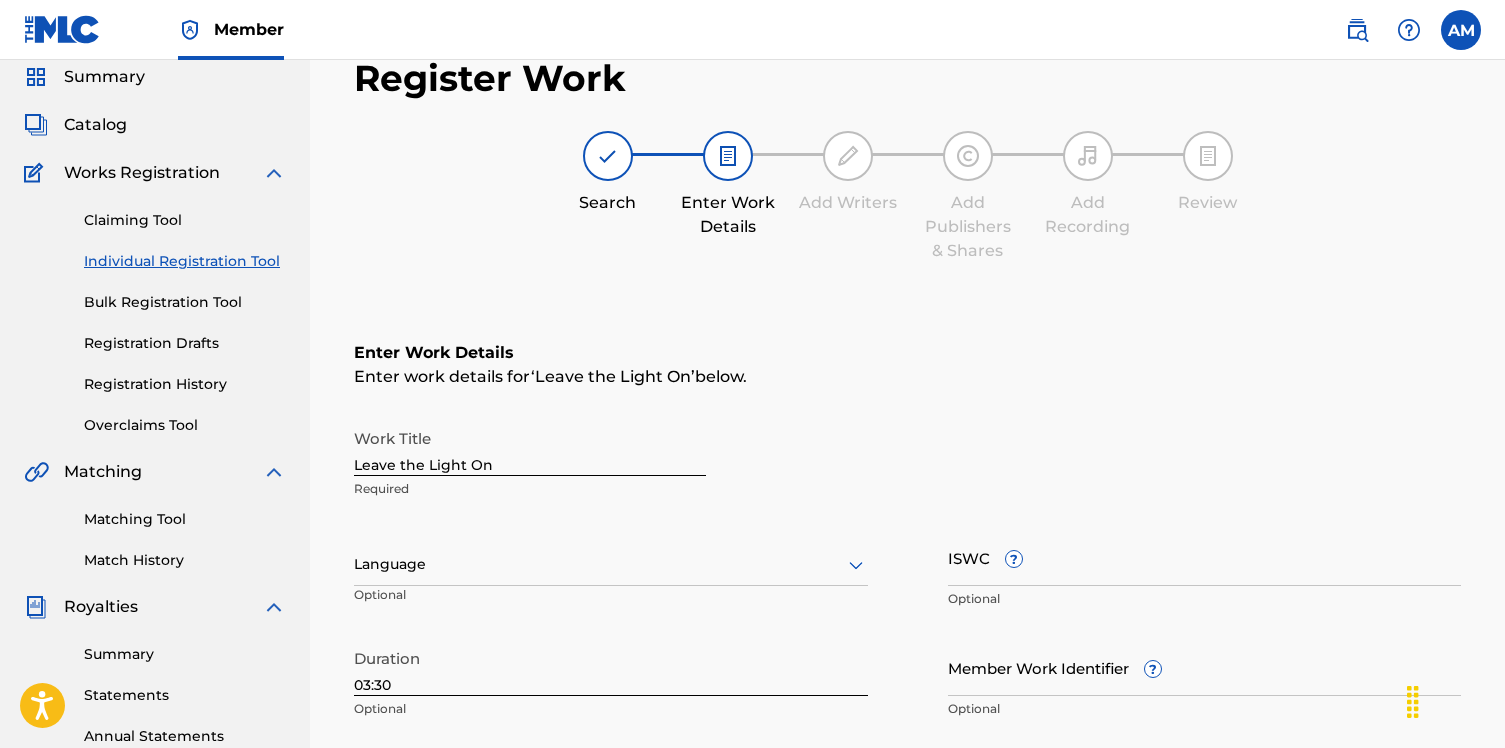 click on "Work Title Leave the Light On Required" at bounding box center [907, 464] 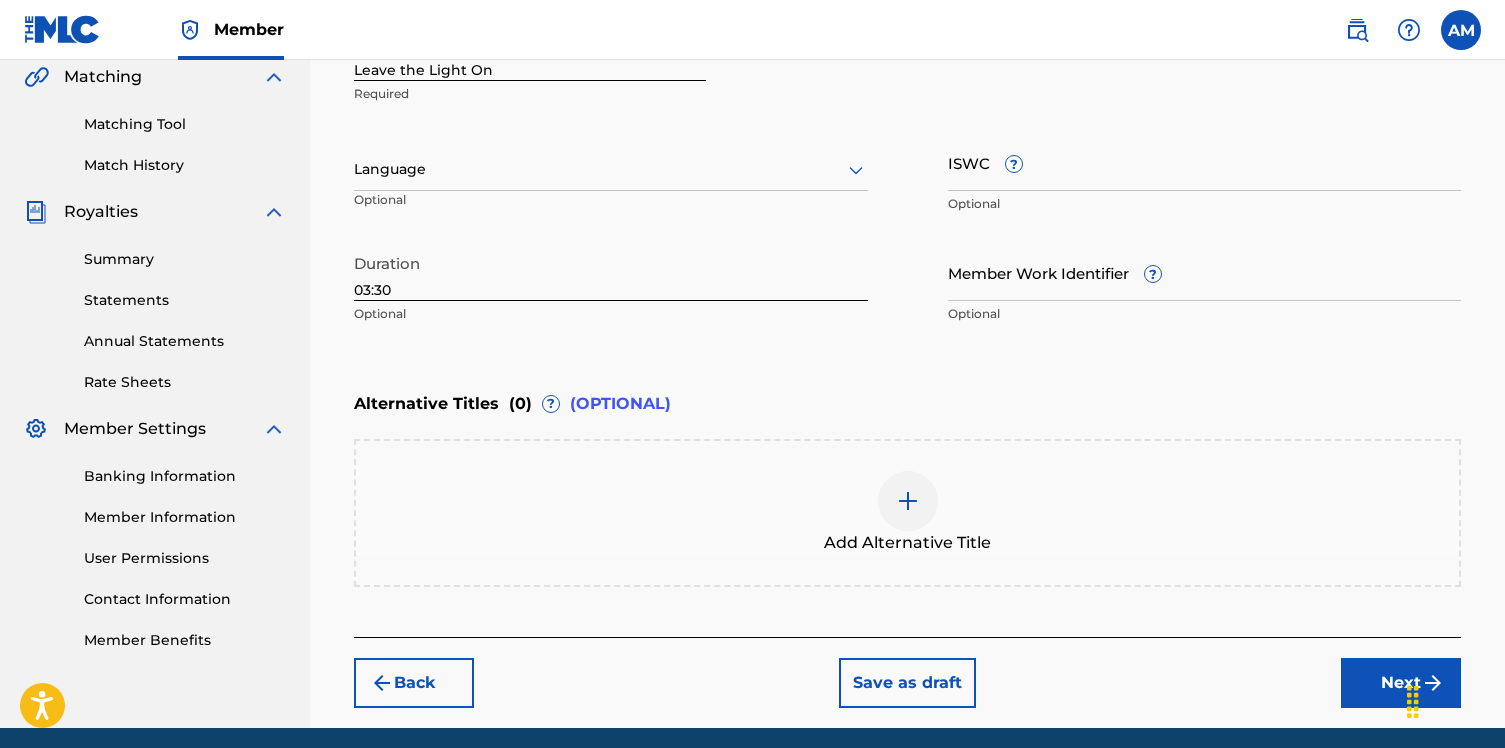click on "Next" at bounding box center (1401, 683) 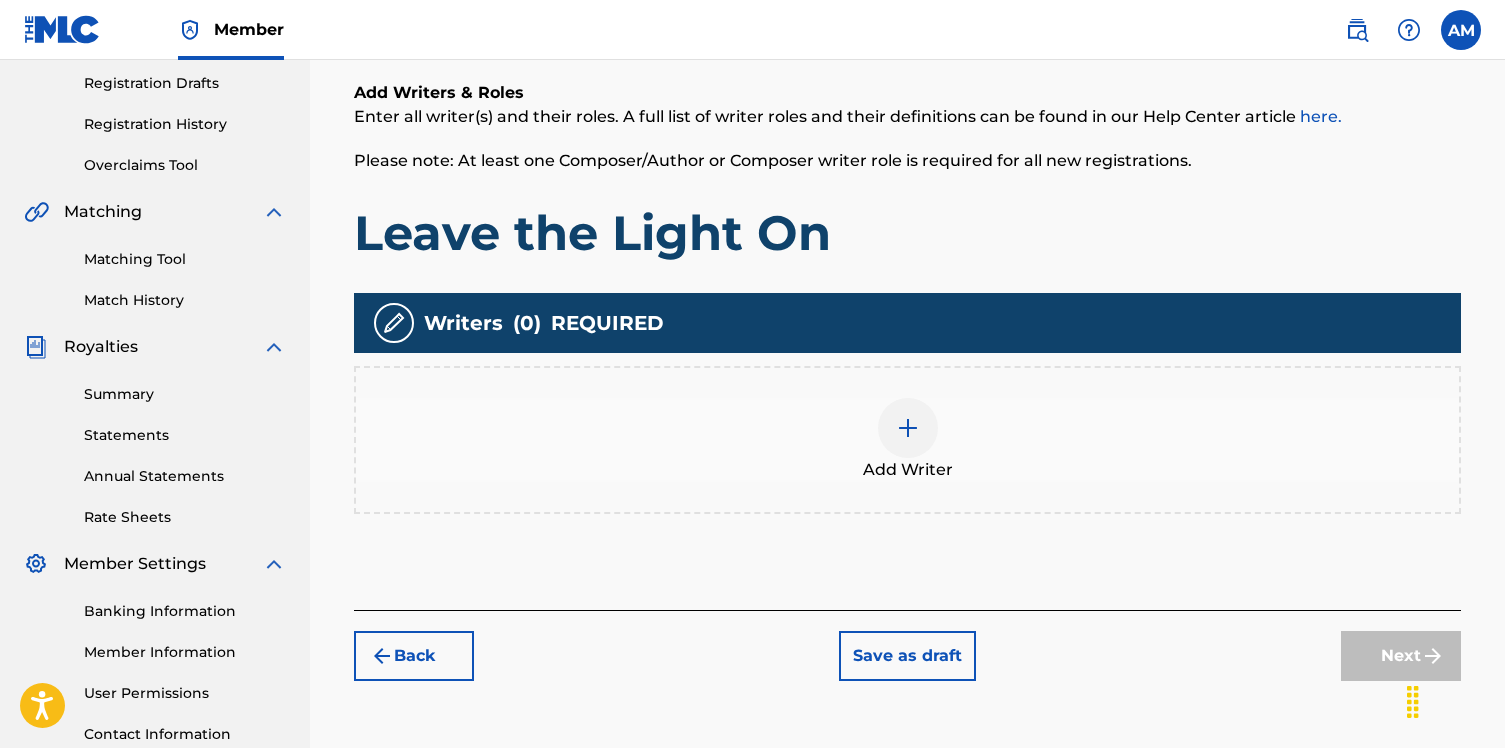 scroll, scrollTop: 361, scrollLeft: 0, axis: vertical 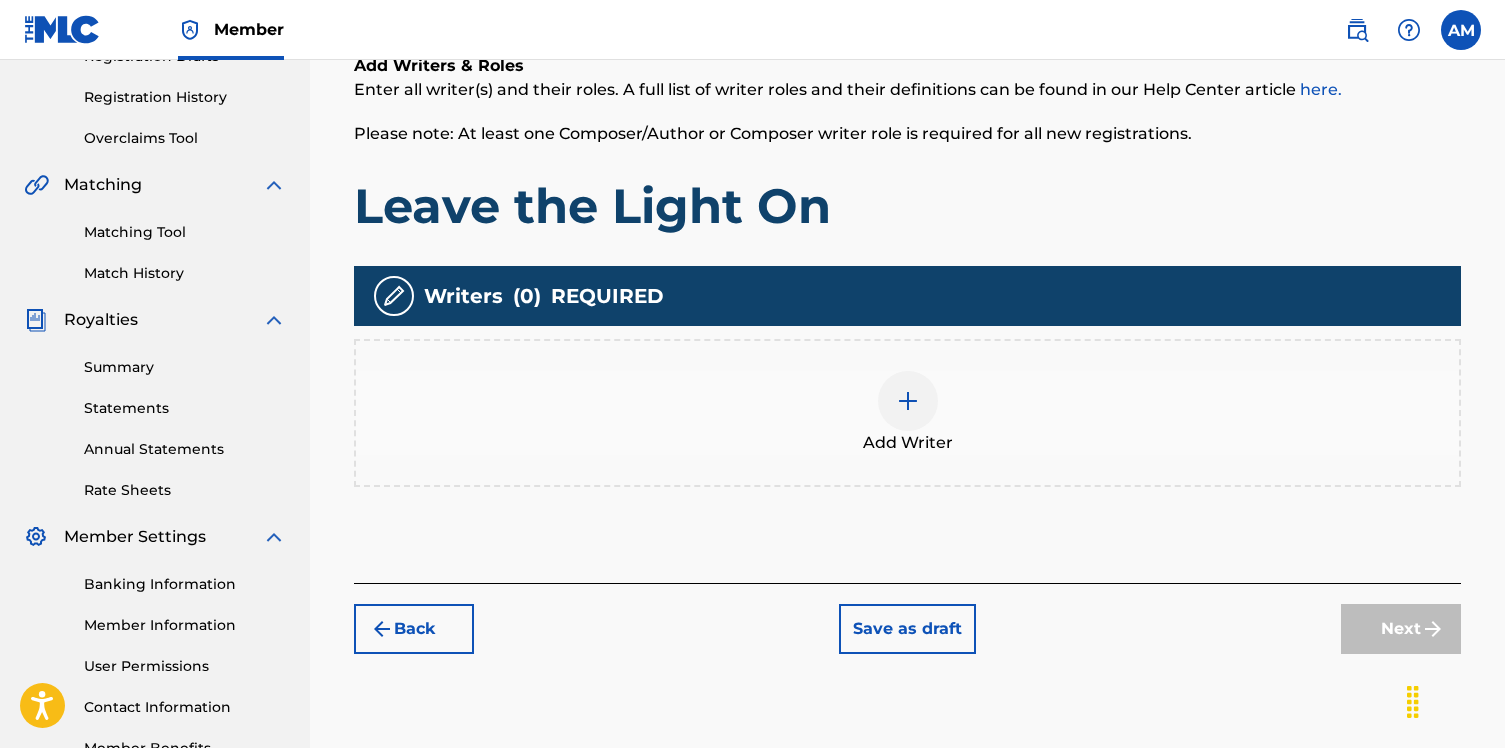 click on "Add Writer" at bounding box center [908, 443] 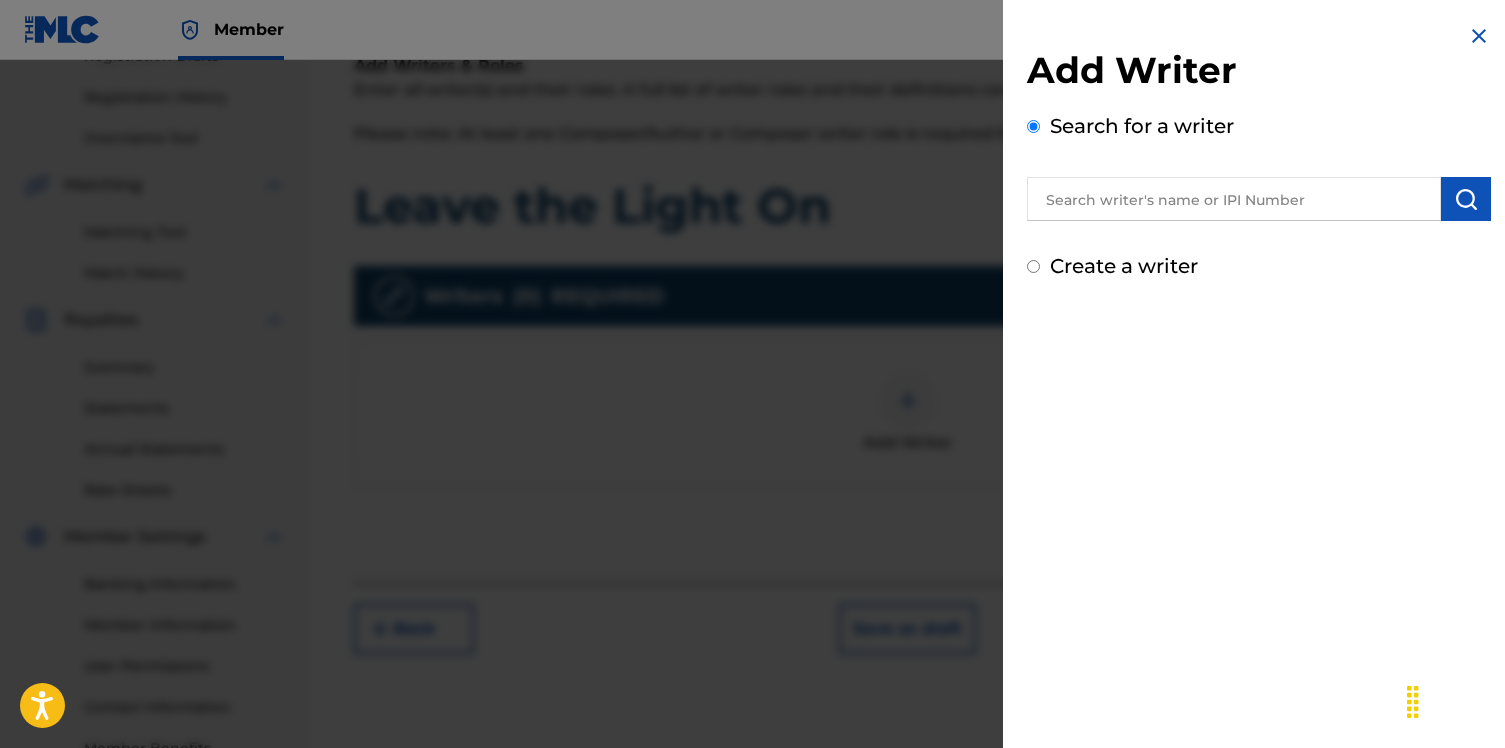 click at bounding box center (1234, 199) 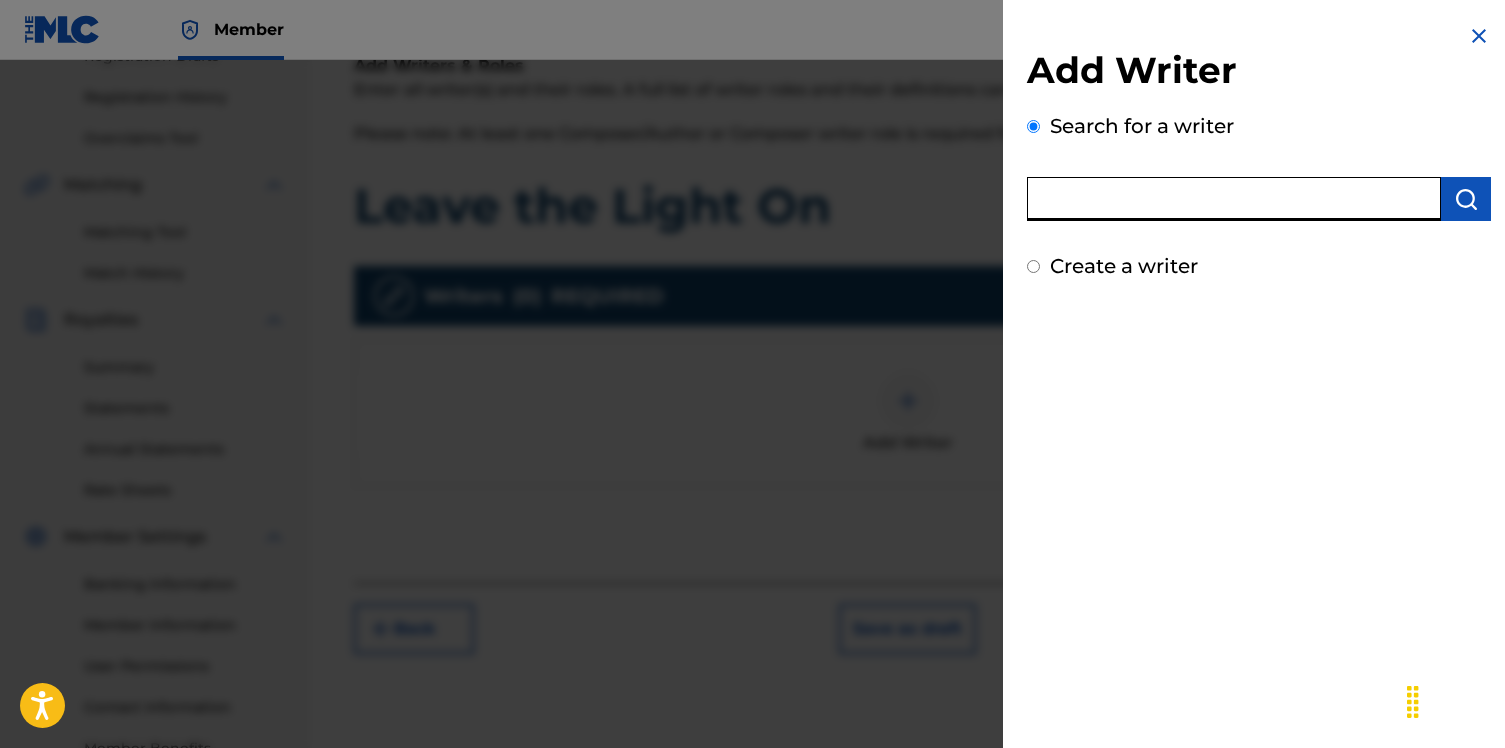 type on "L" 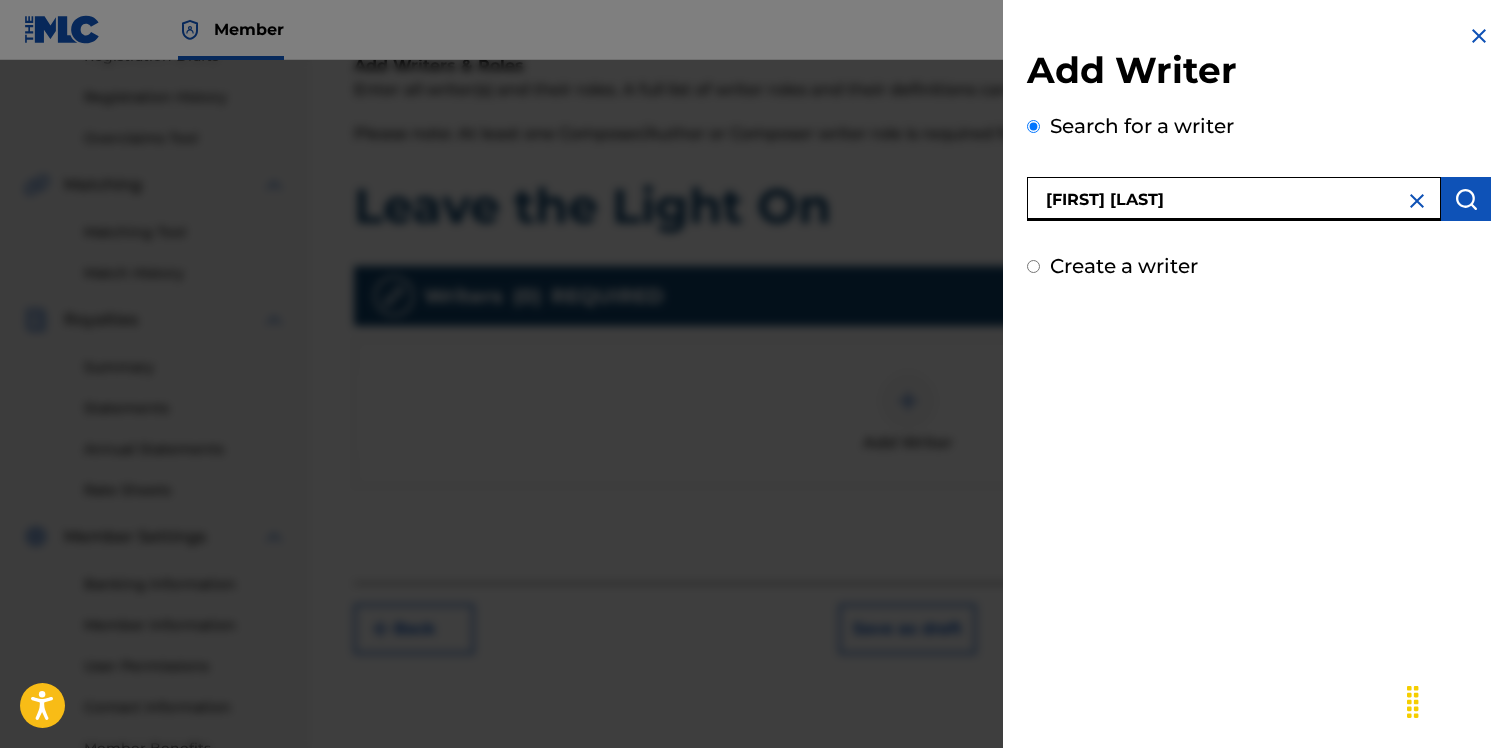 type on "[FIRST] [LAST]" 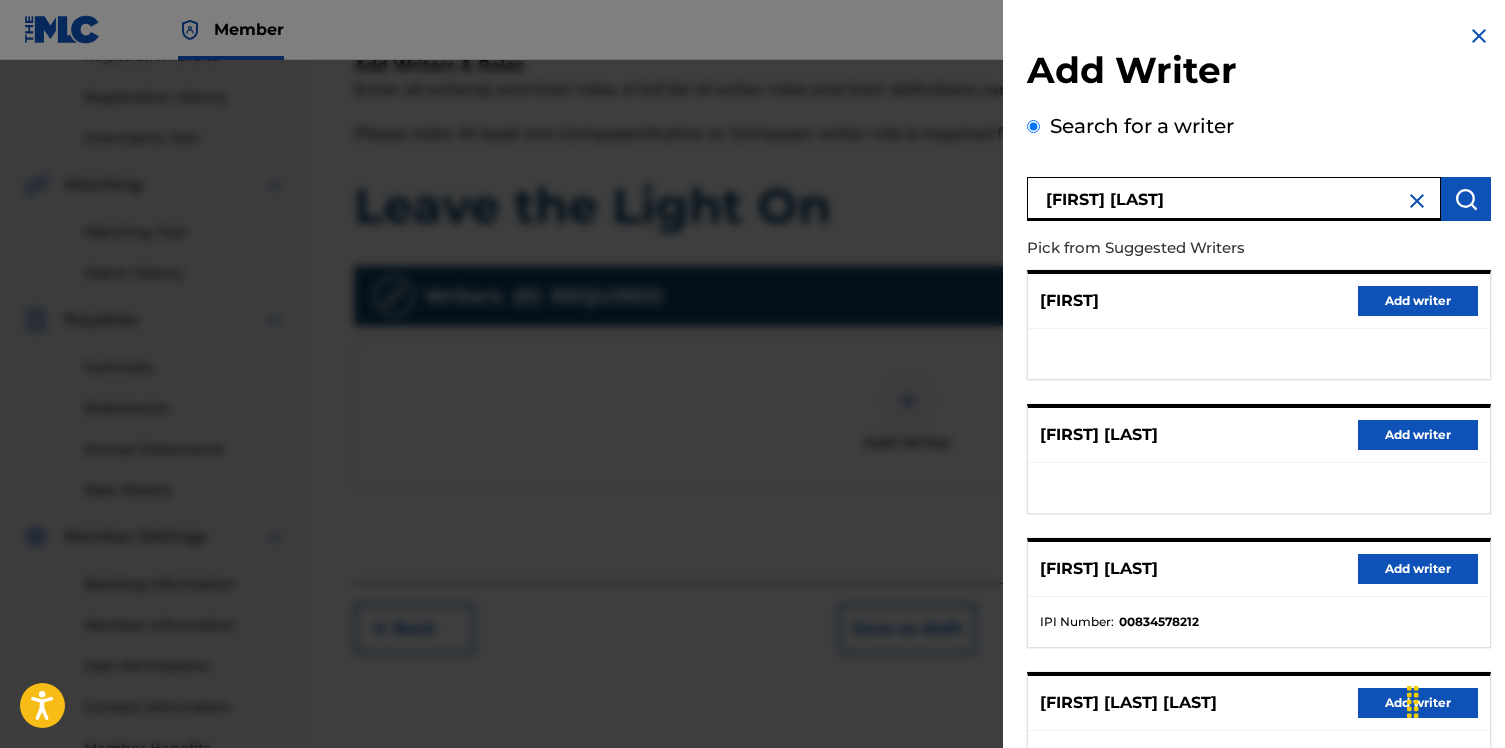 click on "Add writer" at bounding box center [1418, 569] 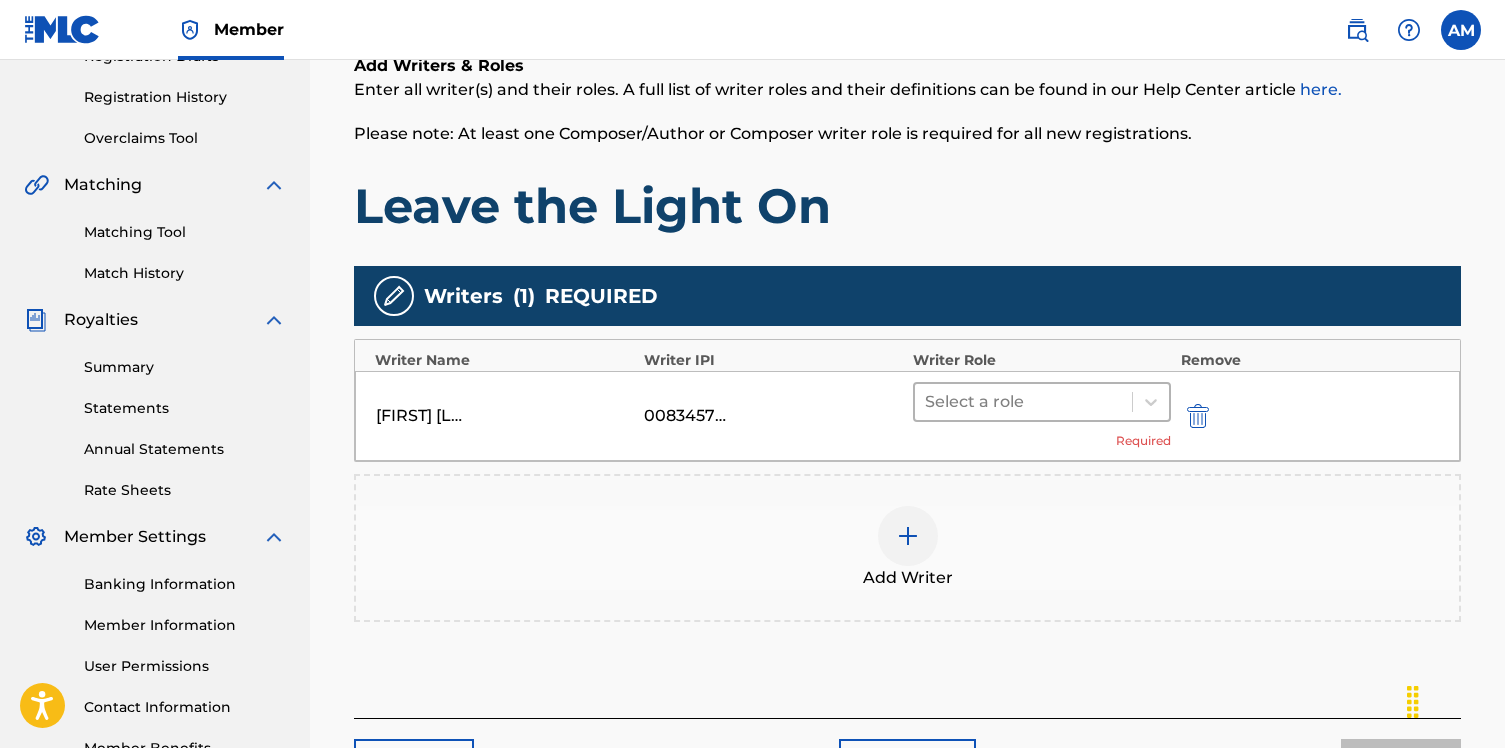 click at bounding box center (1023, 402) 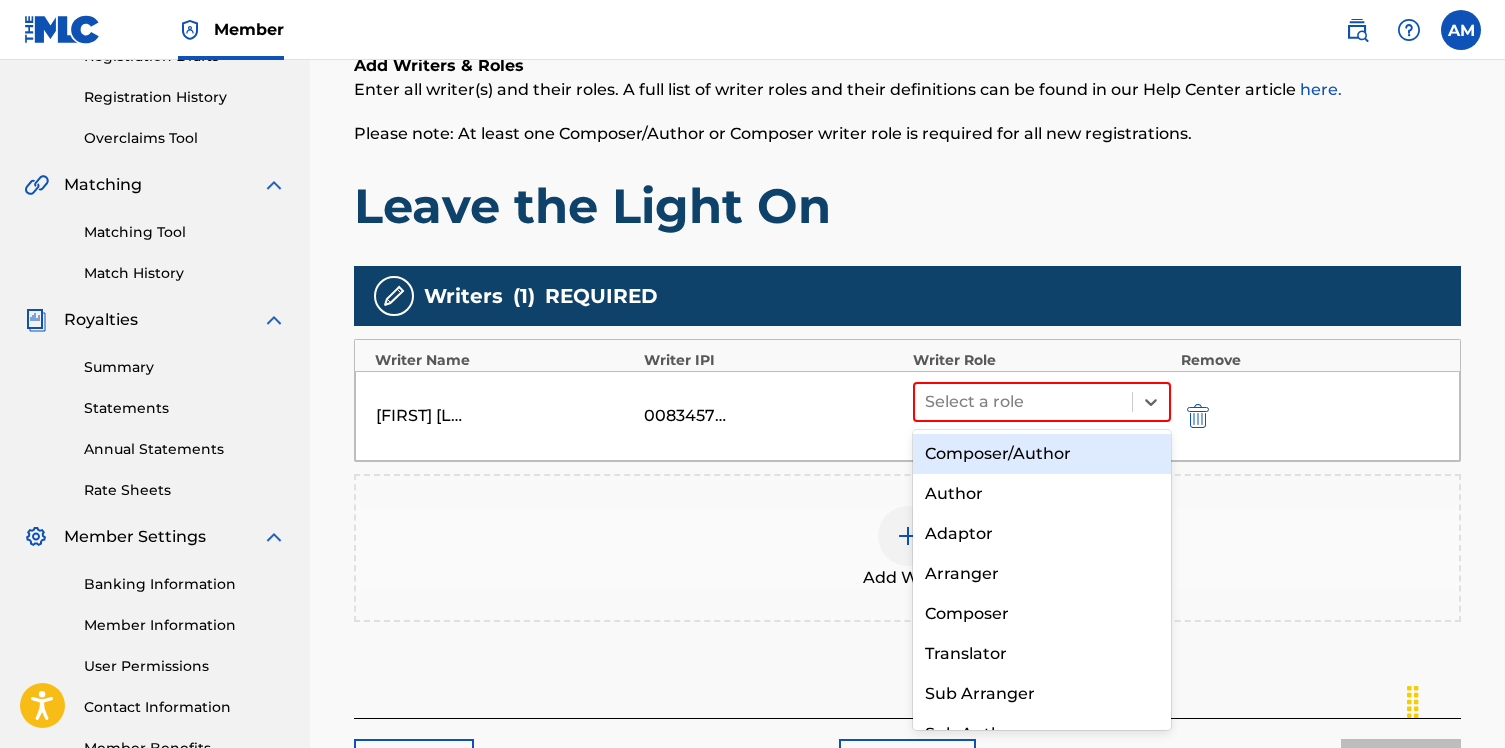 click on "Composer/Author" at bounding box center (1042, 454) 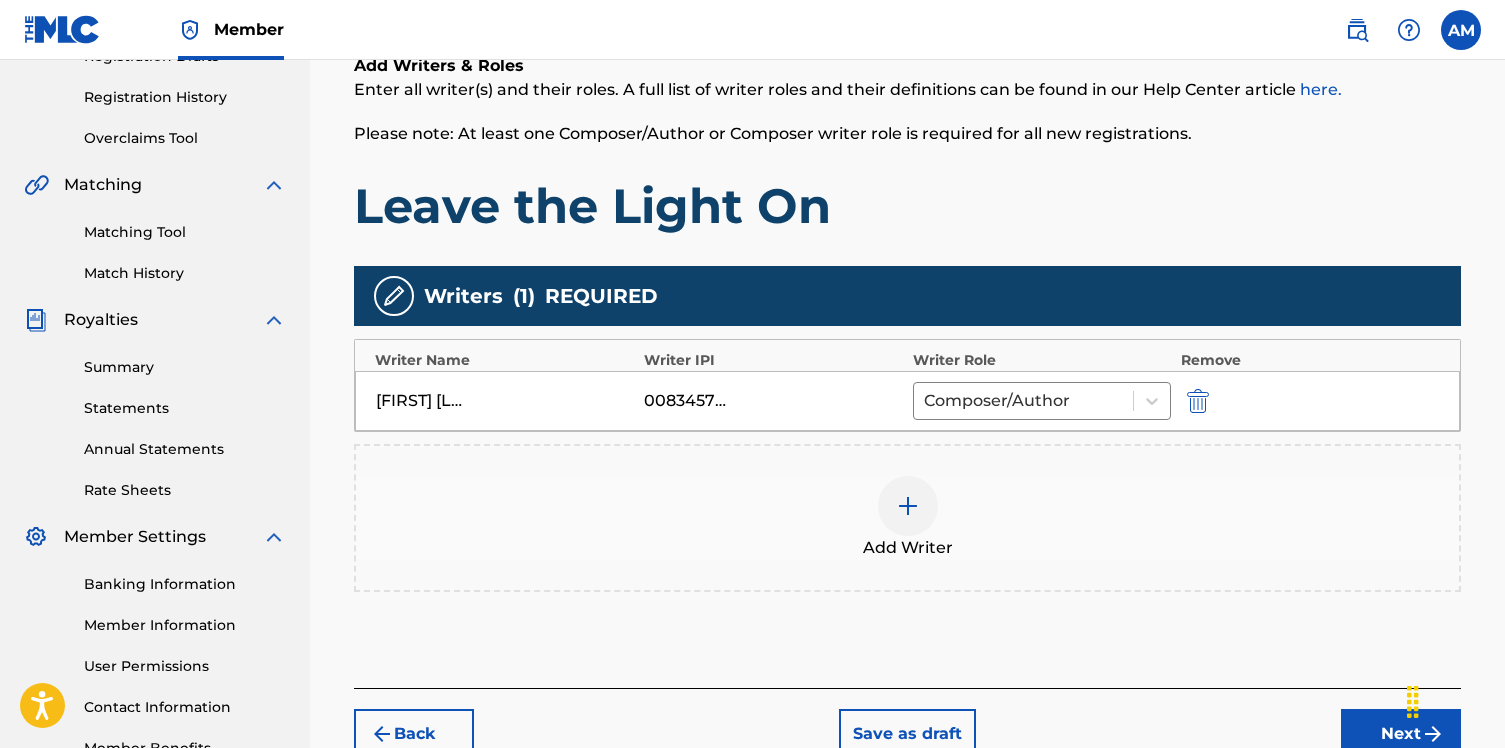 click at bounding box center (908, 506) 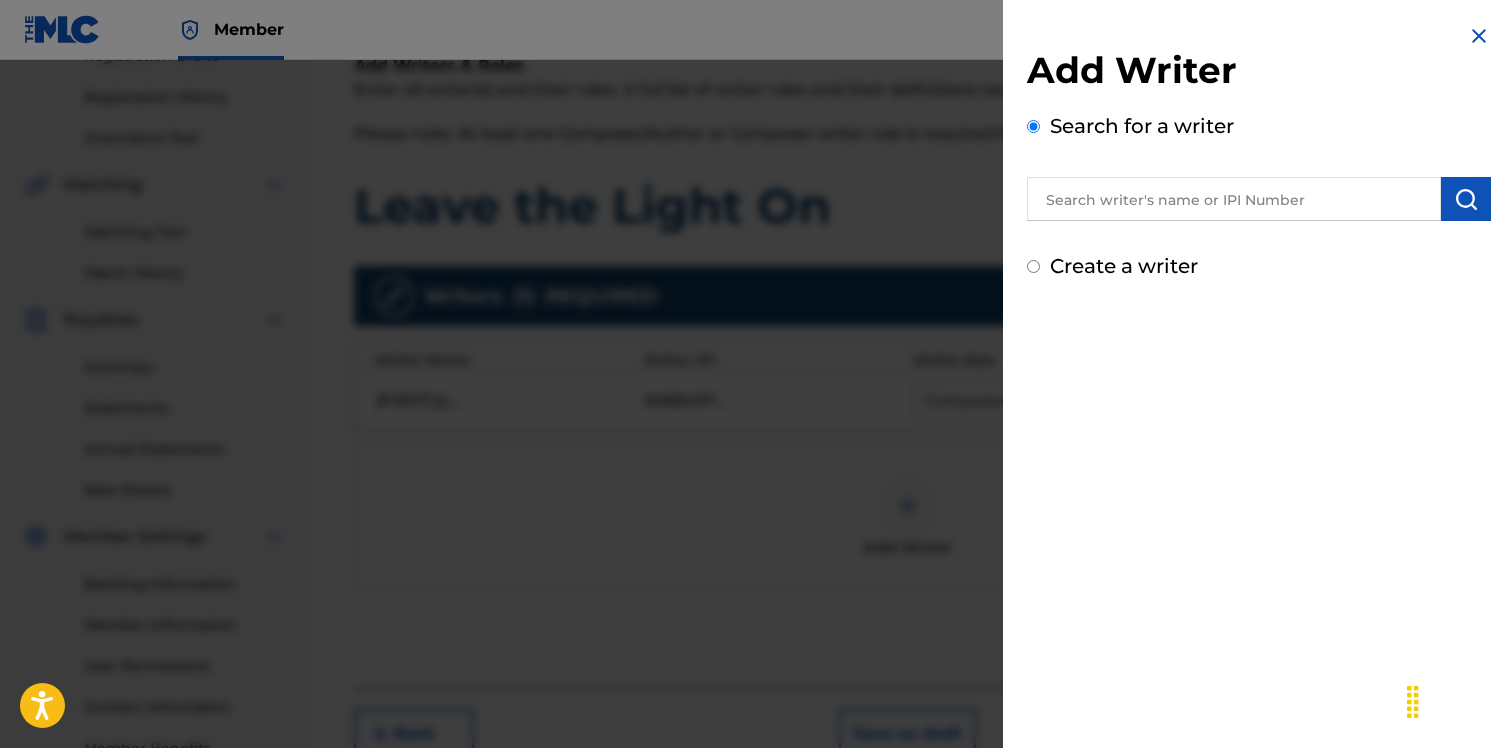 click at bounding box center (1234, 199) 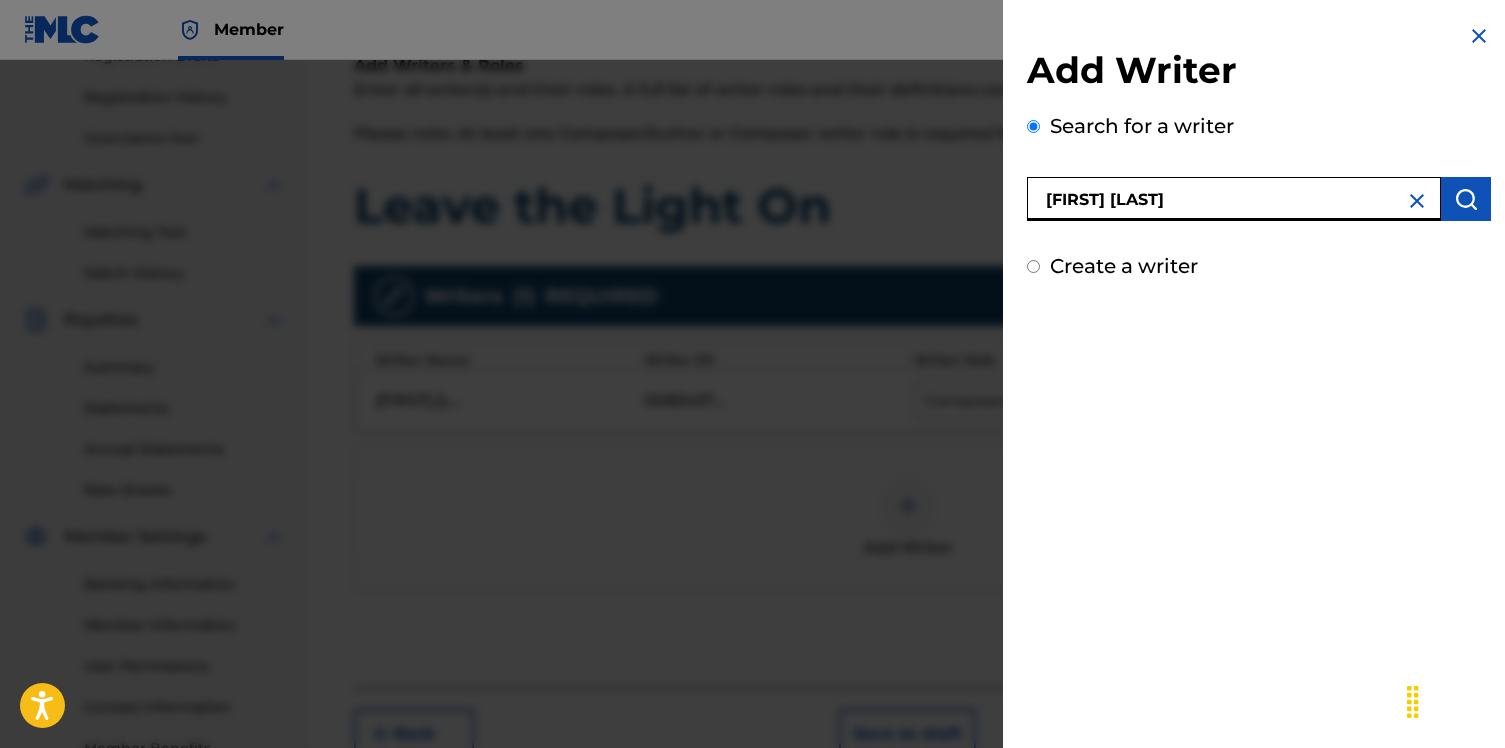 type on "[FIRST] [LAST]" 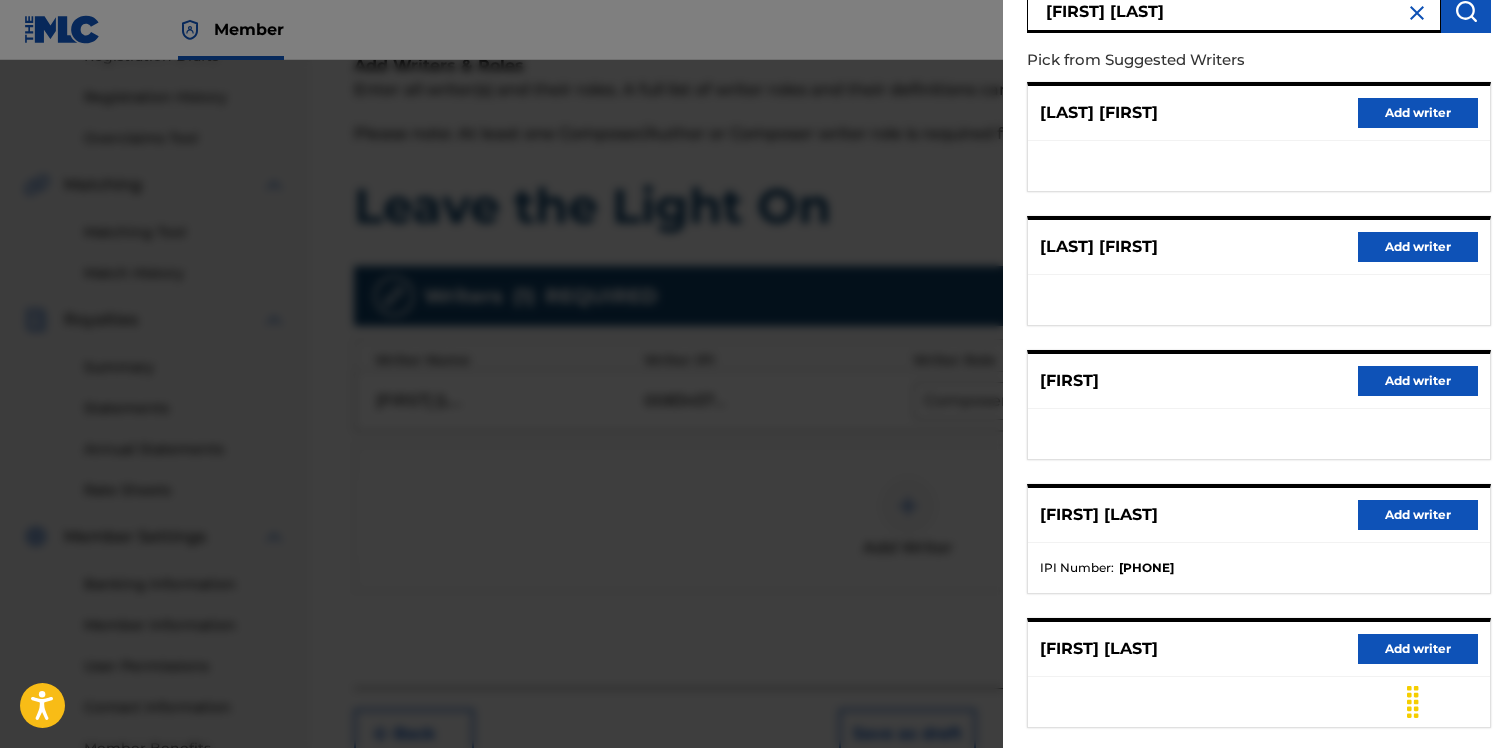scroll, scrollTop: 196, scrollLeft: 0, axis: vertical 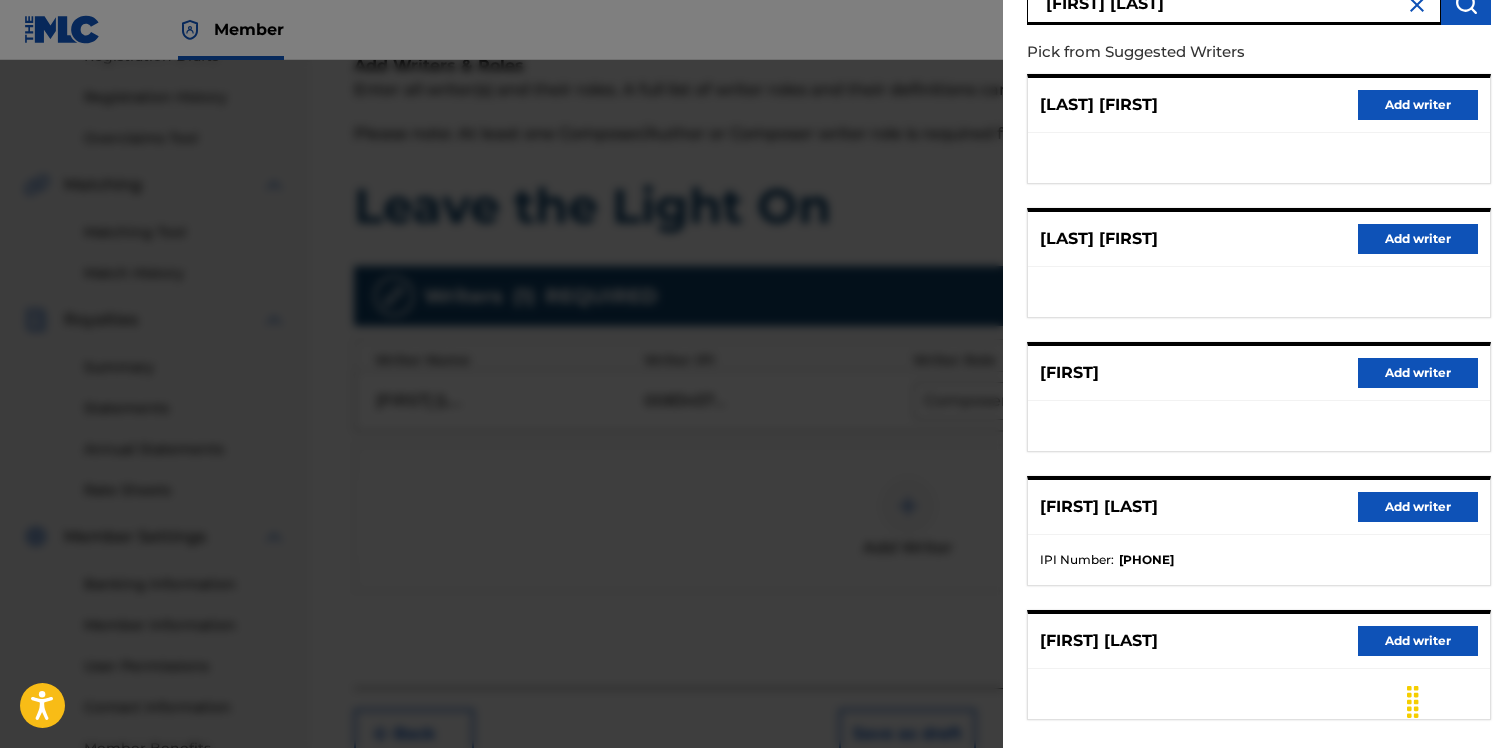 click on "Add writer" at bounding box center (1418, 507) 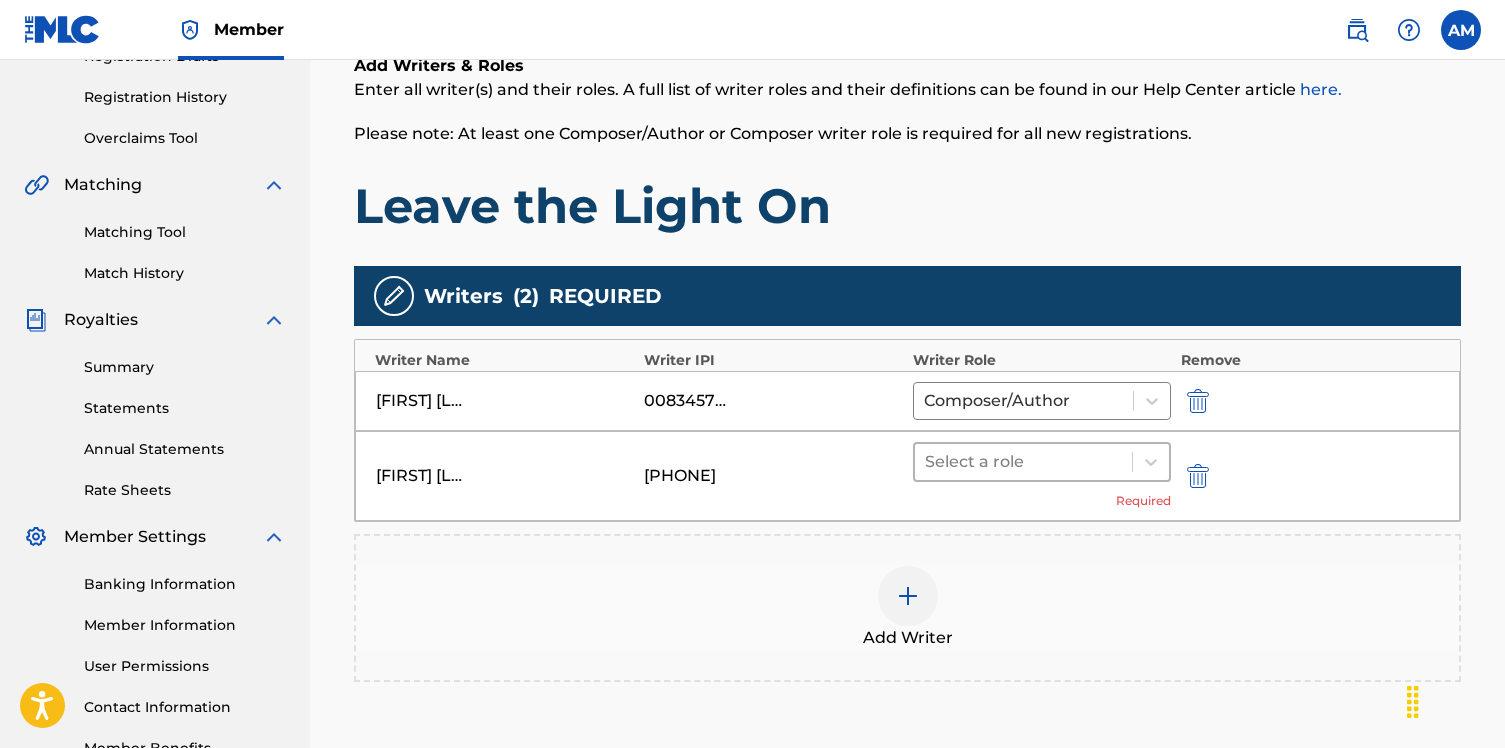 click at bounding box center (1023, 462) 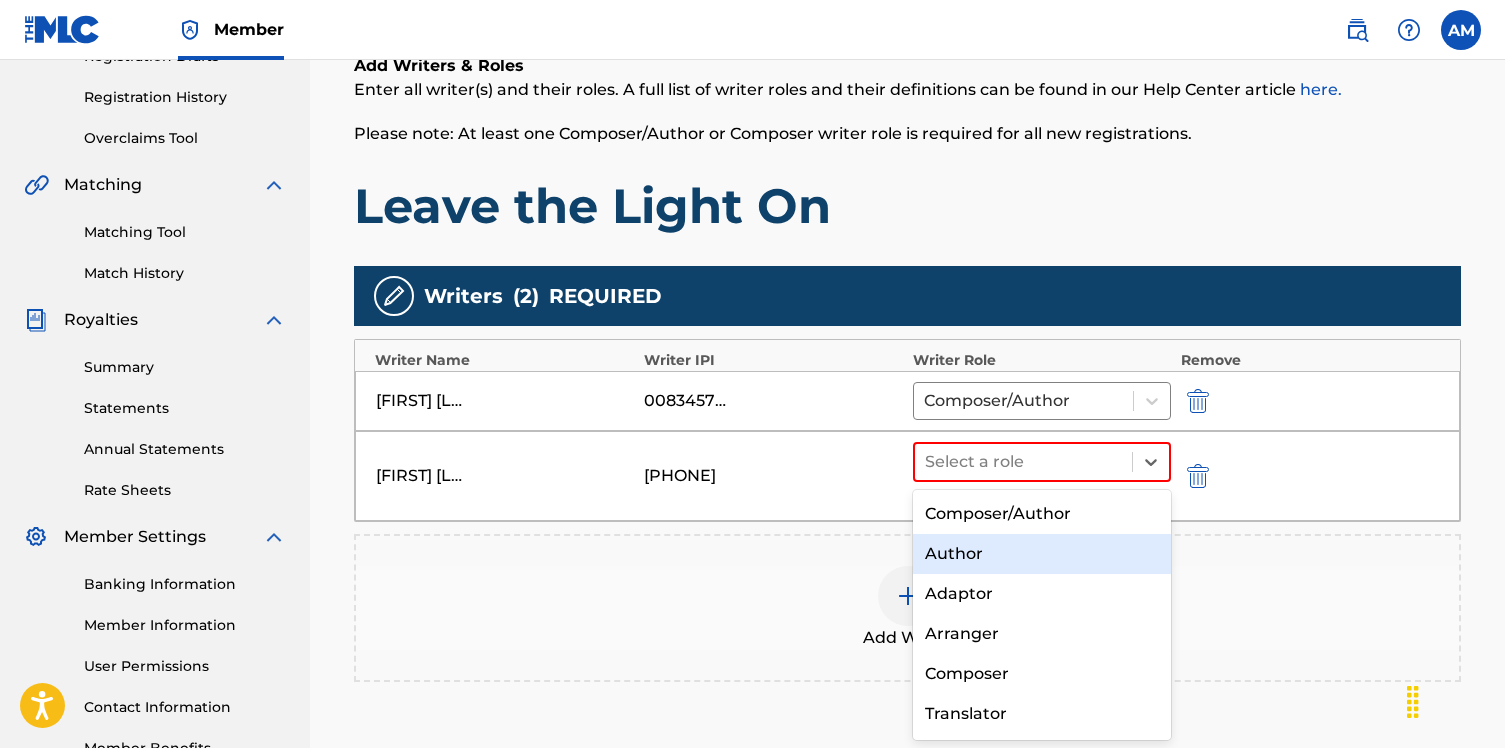 click on "Author" at bounding box center [1042, 554] 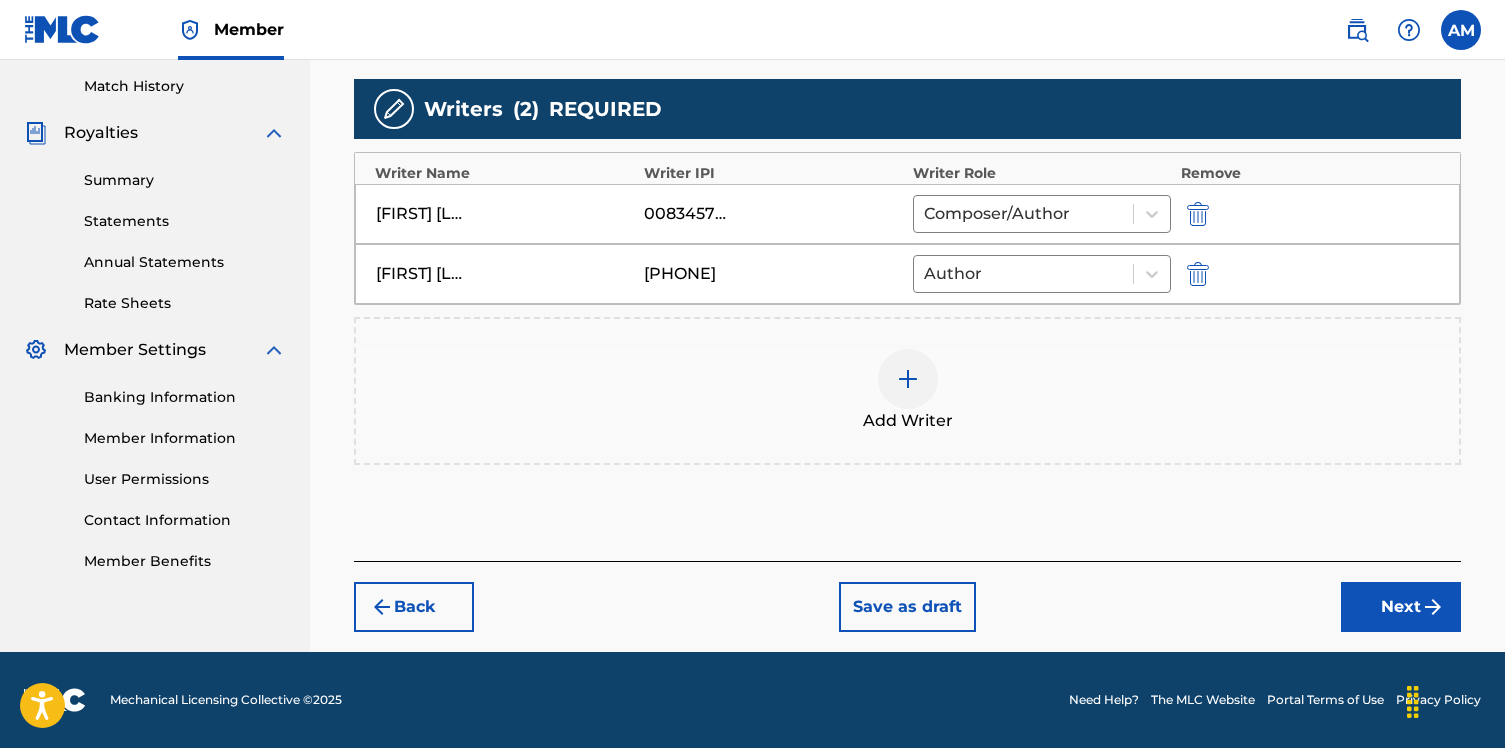 click on "Next" at bounding box center [1401, 607] 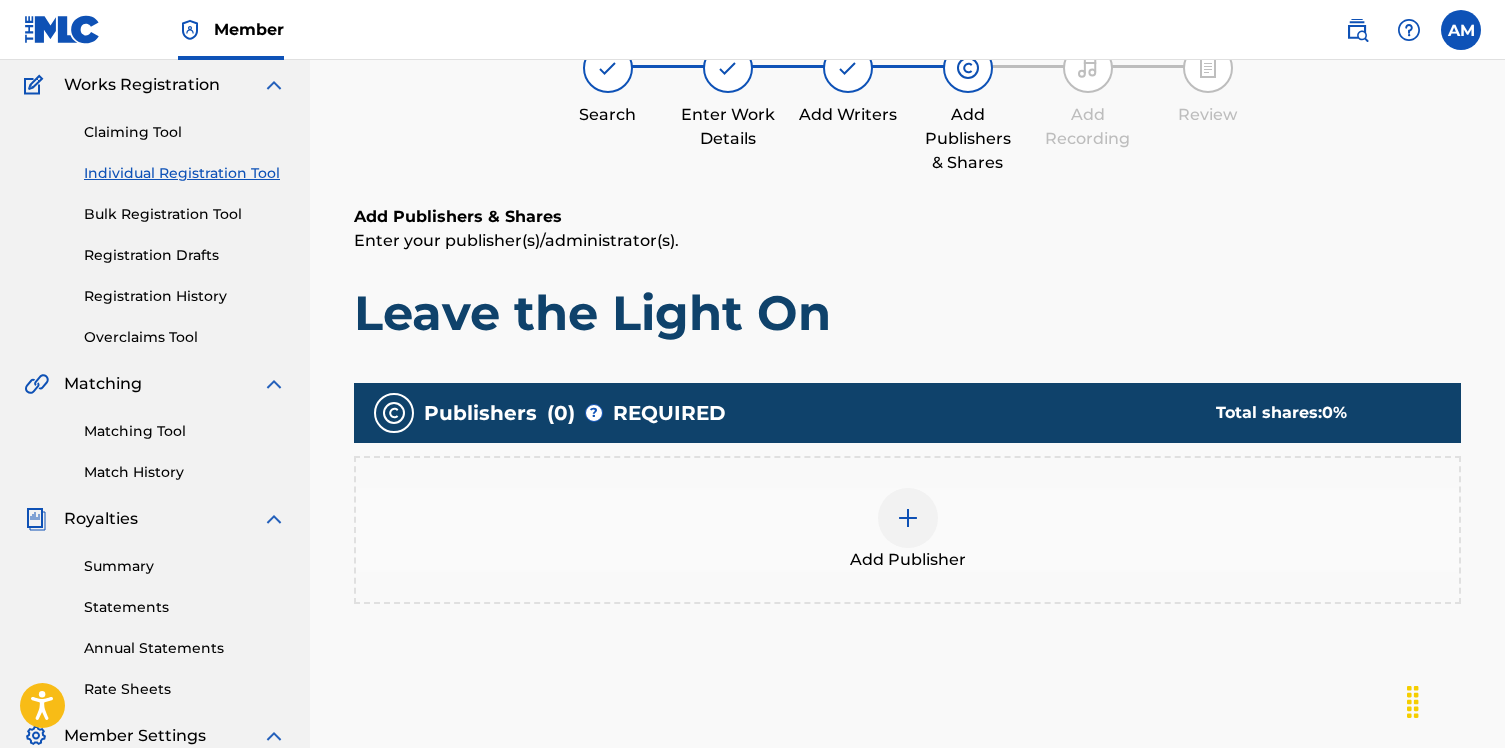scroll, scrollTop: 90, scrollLeft: 0, axis: vertical 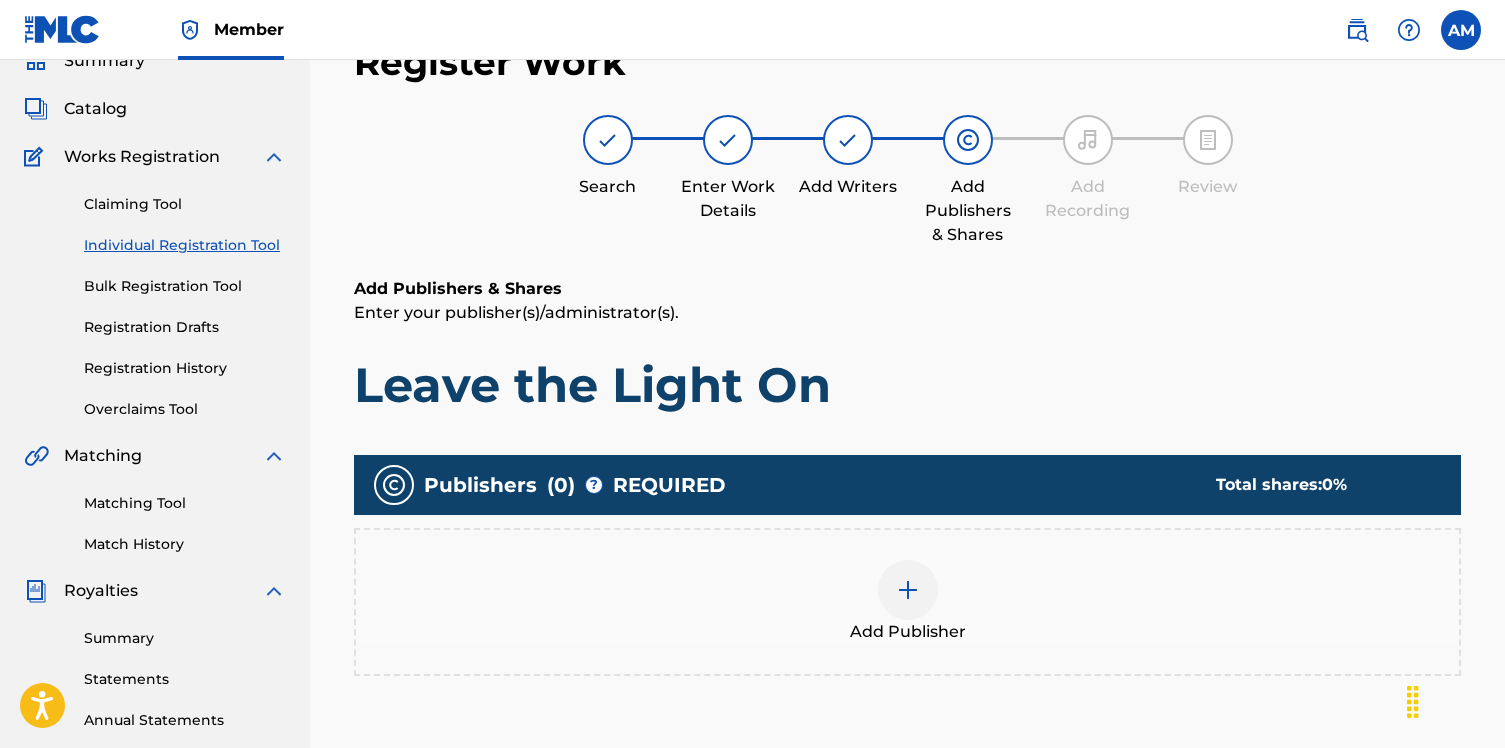 click on "Add Publisher" at bounding box center [907, 602] 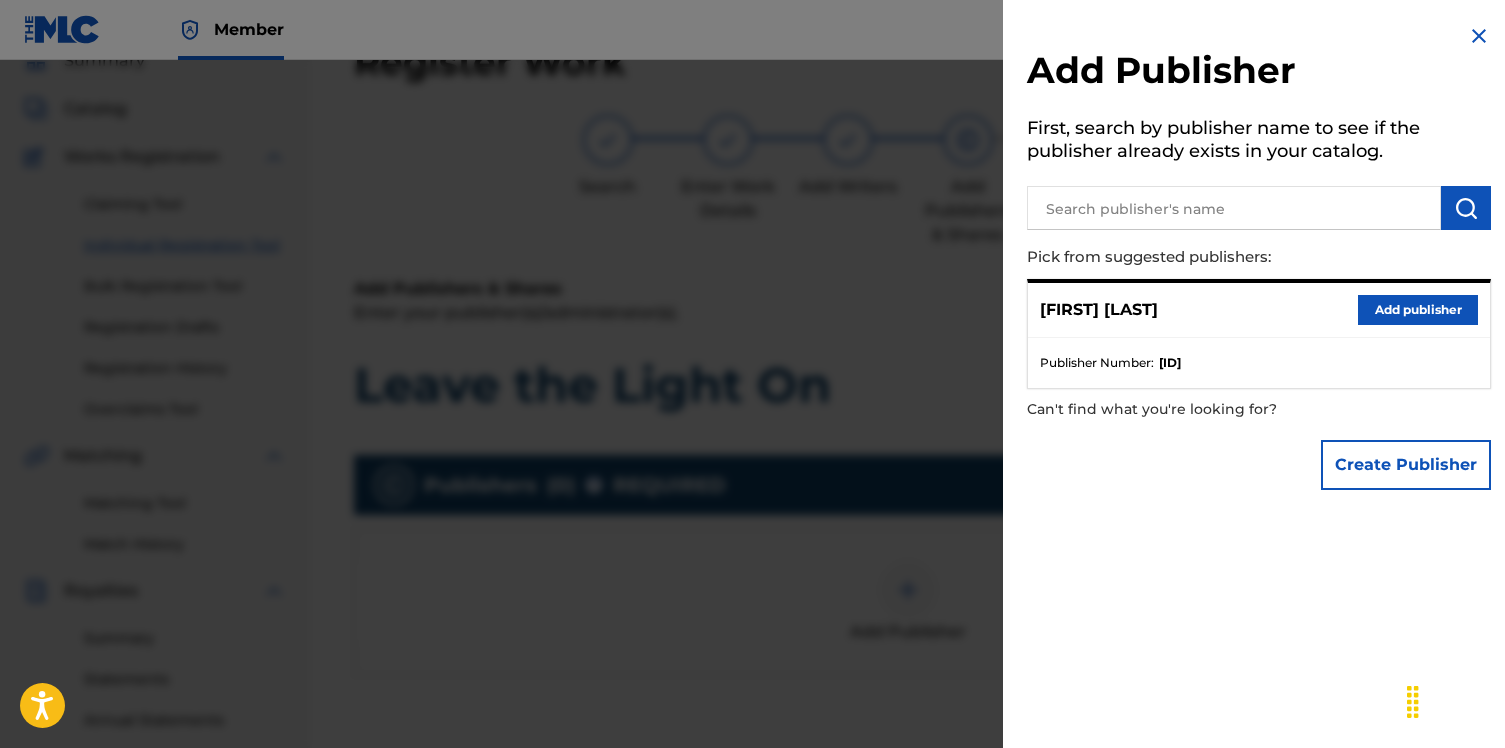 click on "[FIRST] [LAST] Add publisher" at bounding box center [1259, 310] 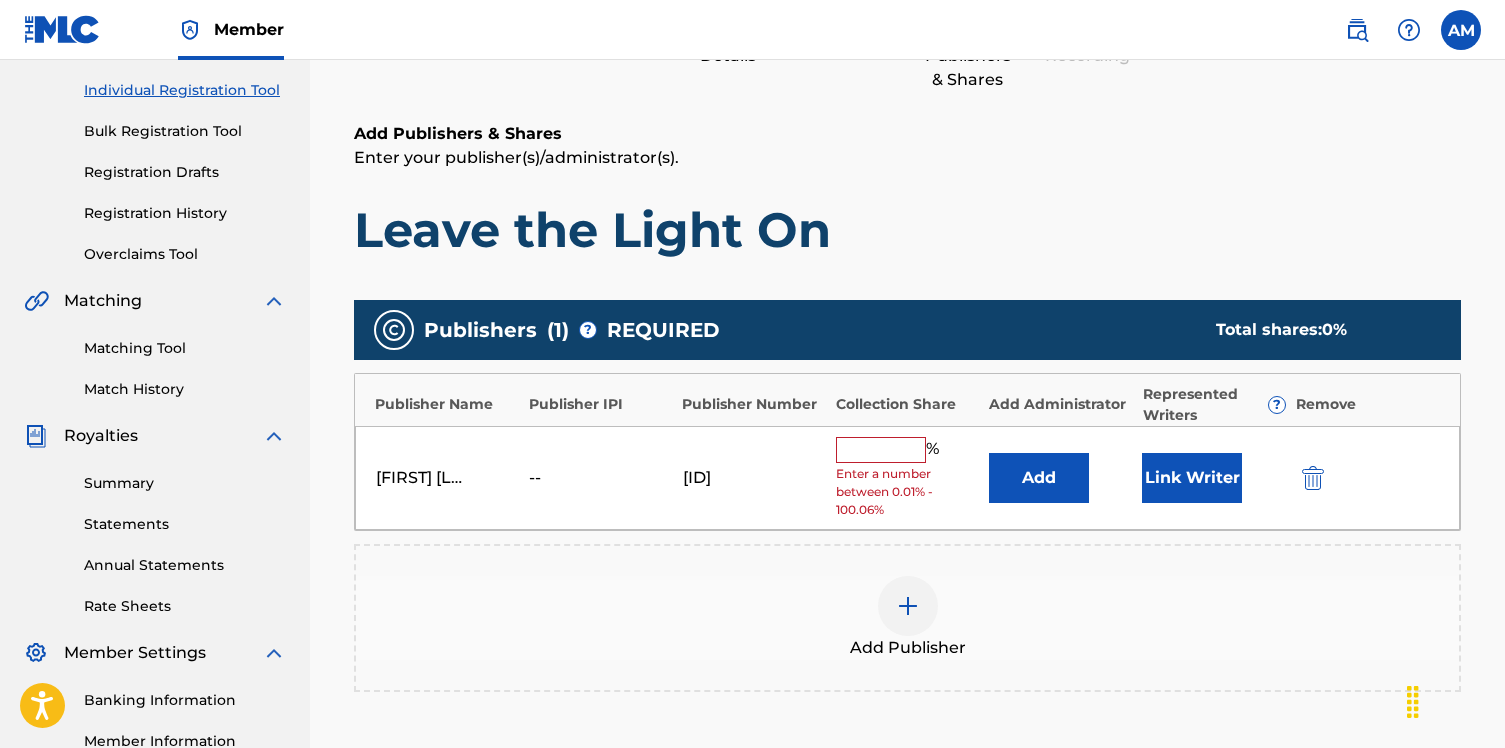 scroll, scrollTop: 292, scrollLeft: 0, axis: vertical 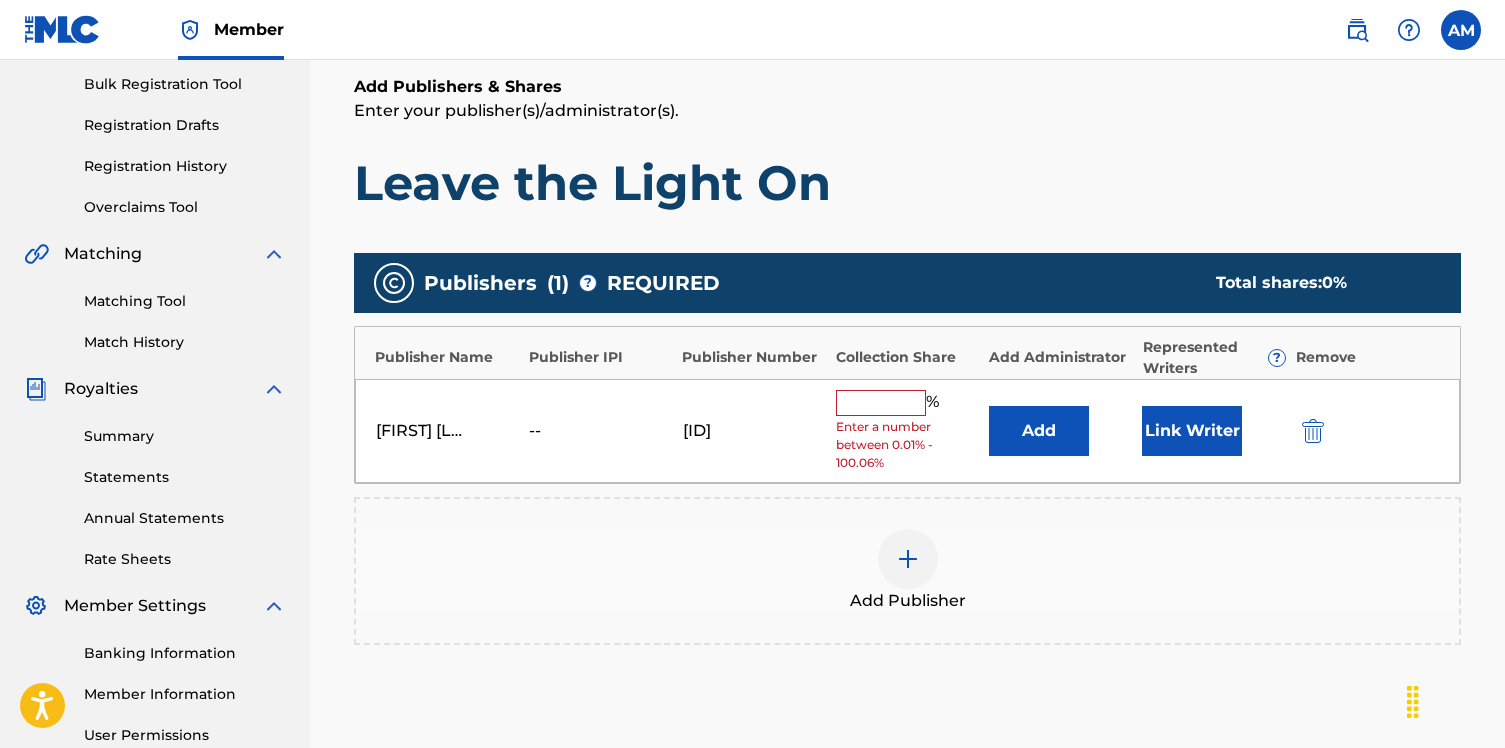 click at bounding box center [881, 403] 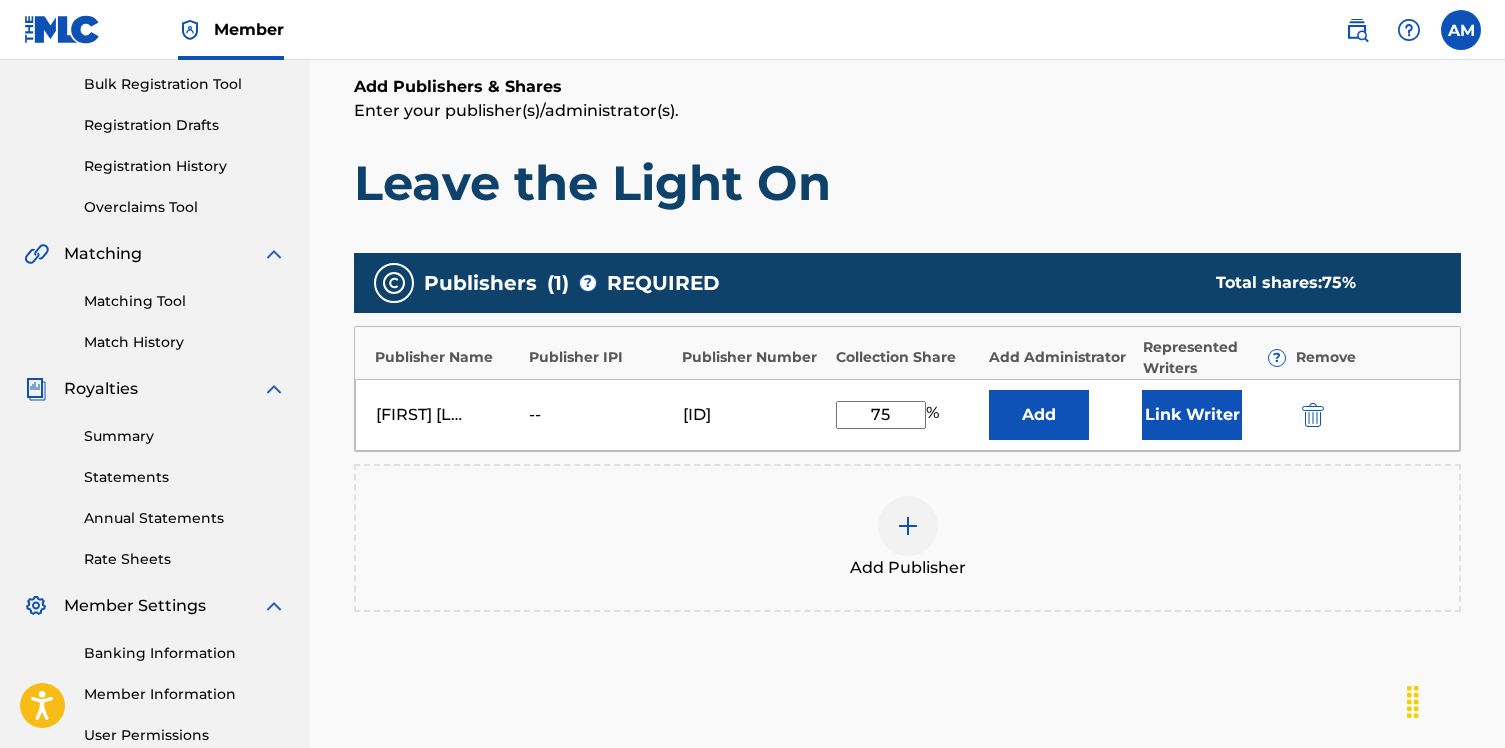 type on "75" 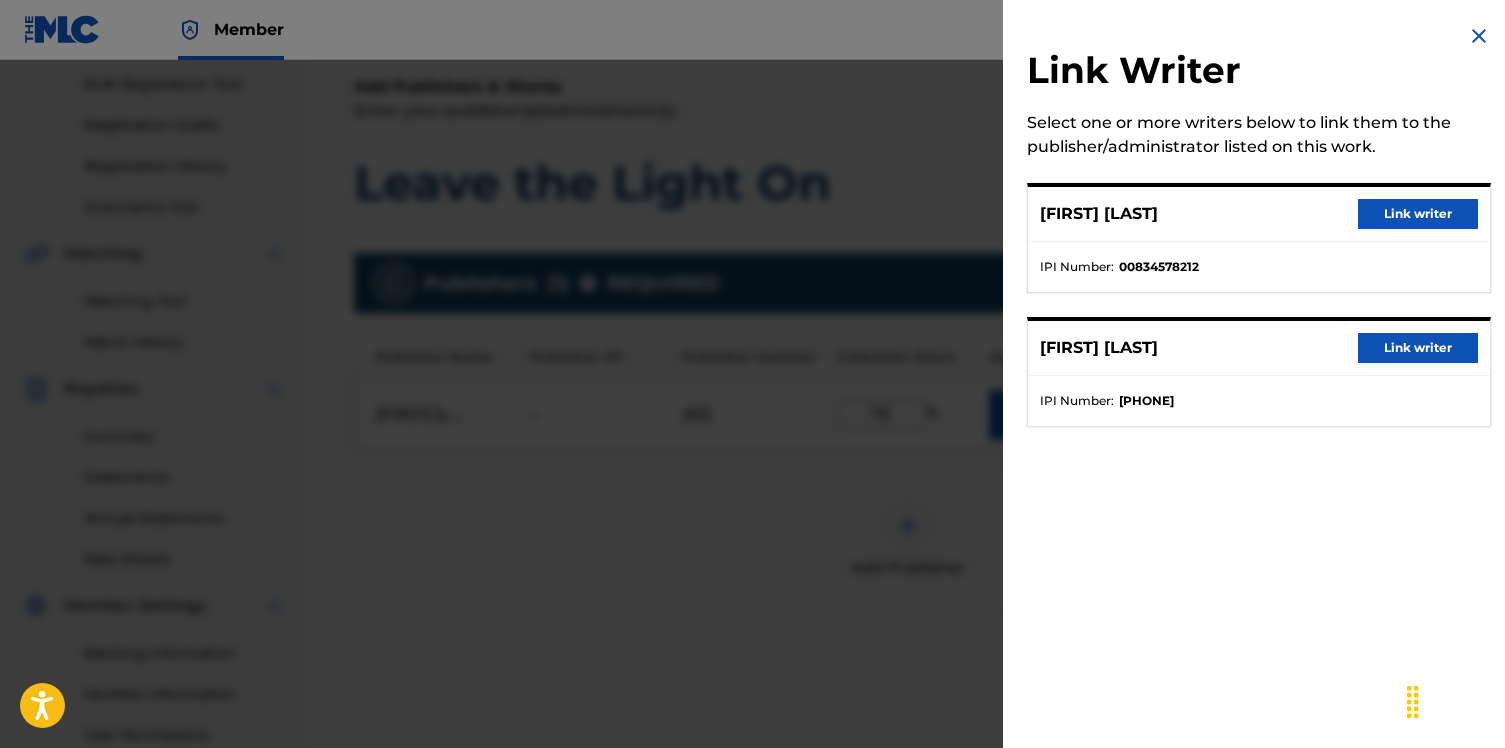 click on "Link writer" at bounding box center [1418, 214] 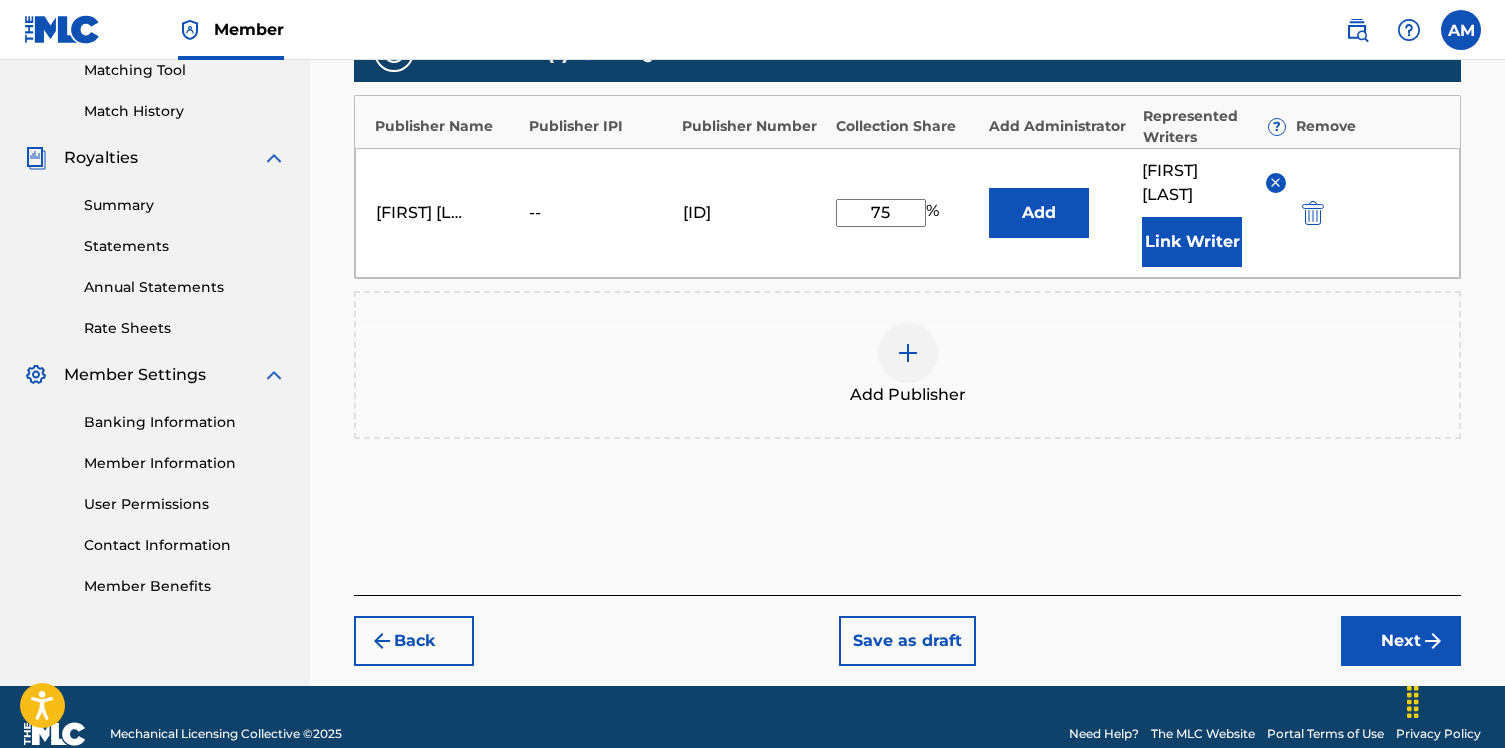click on "Next" at bounding box center (1401, 641) 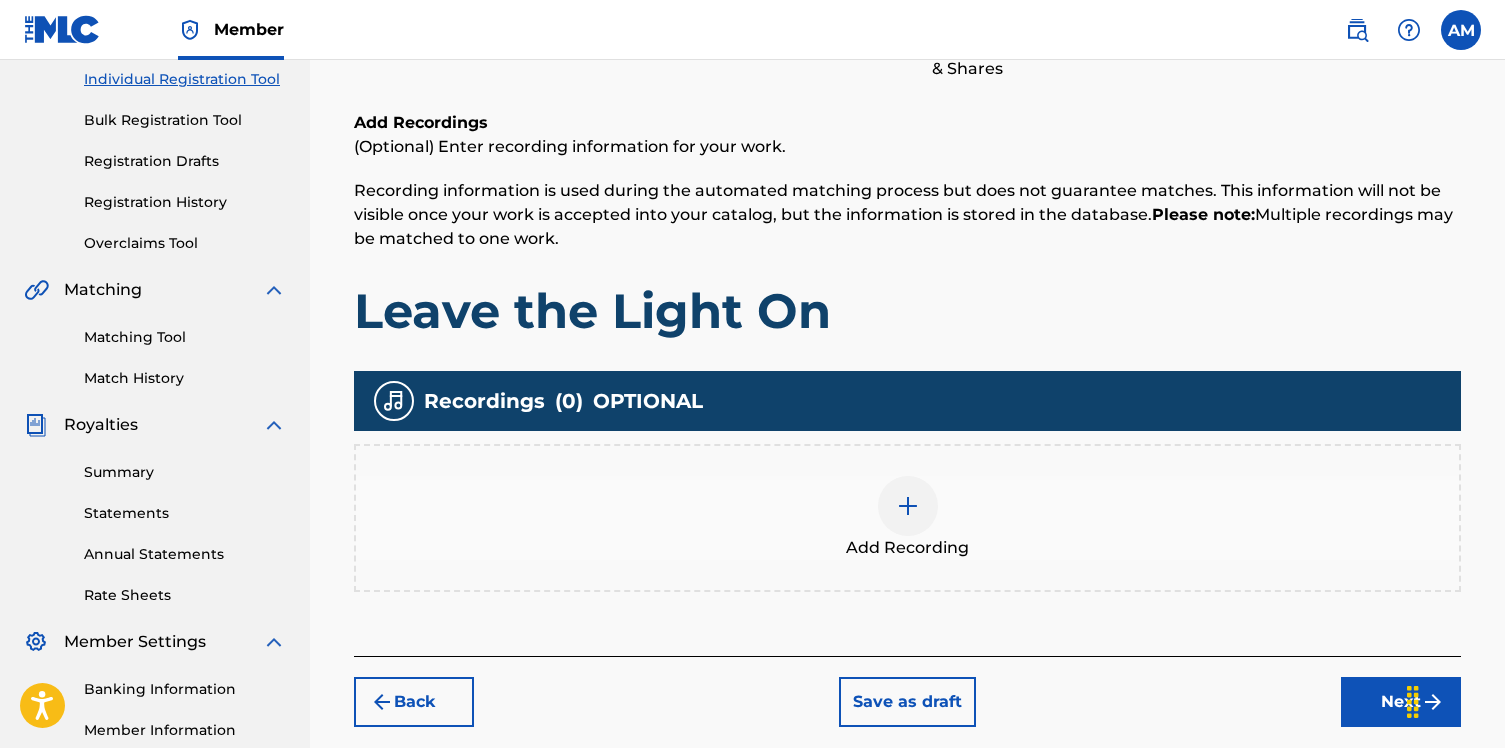 scroll, scrollTop: 332, scrollLeft: 0, axis: vertical 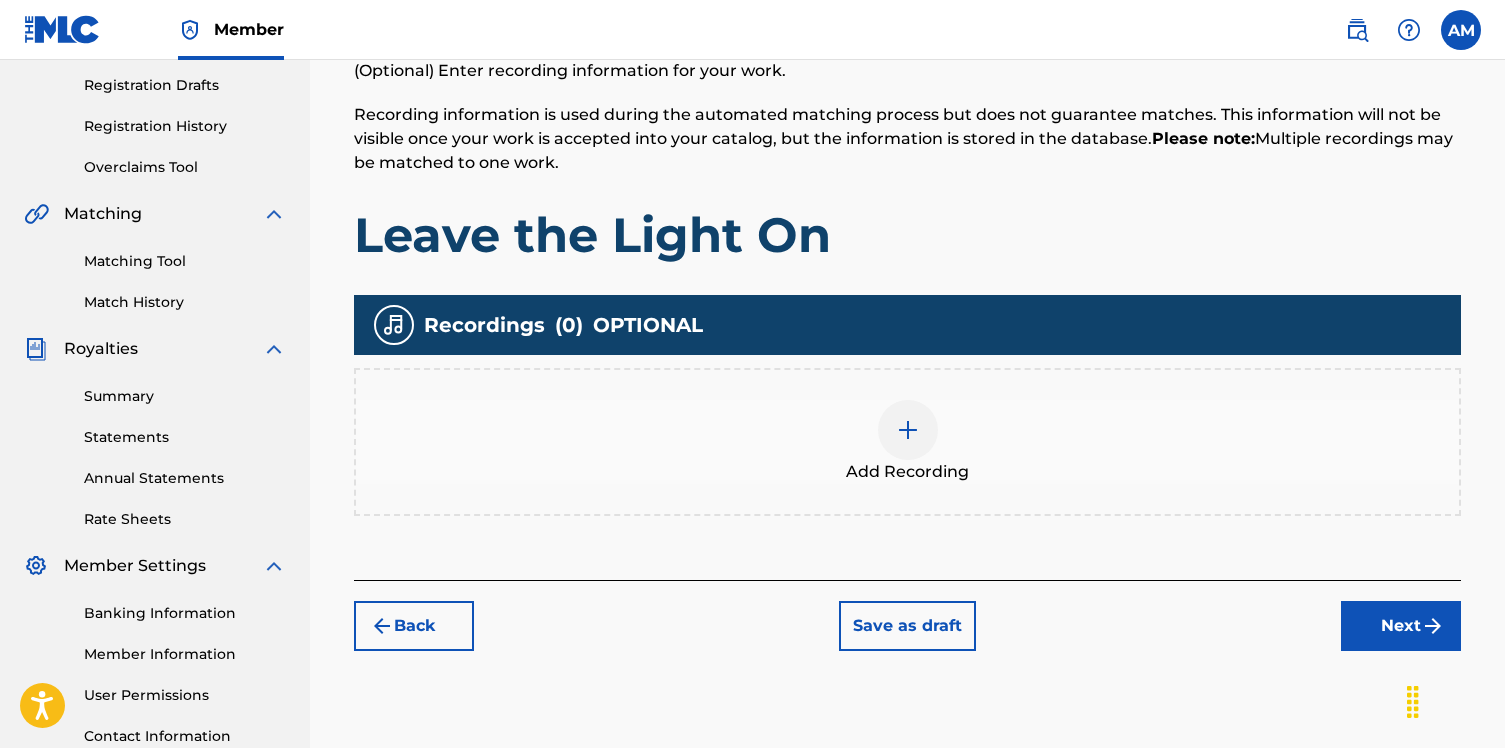 click on "Add Recording" at bounding box center (907, 442) 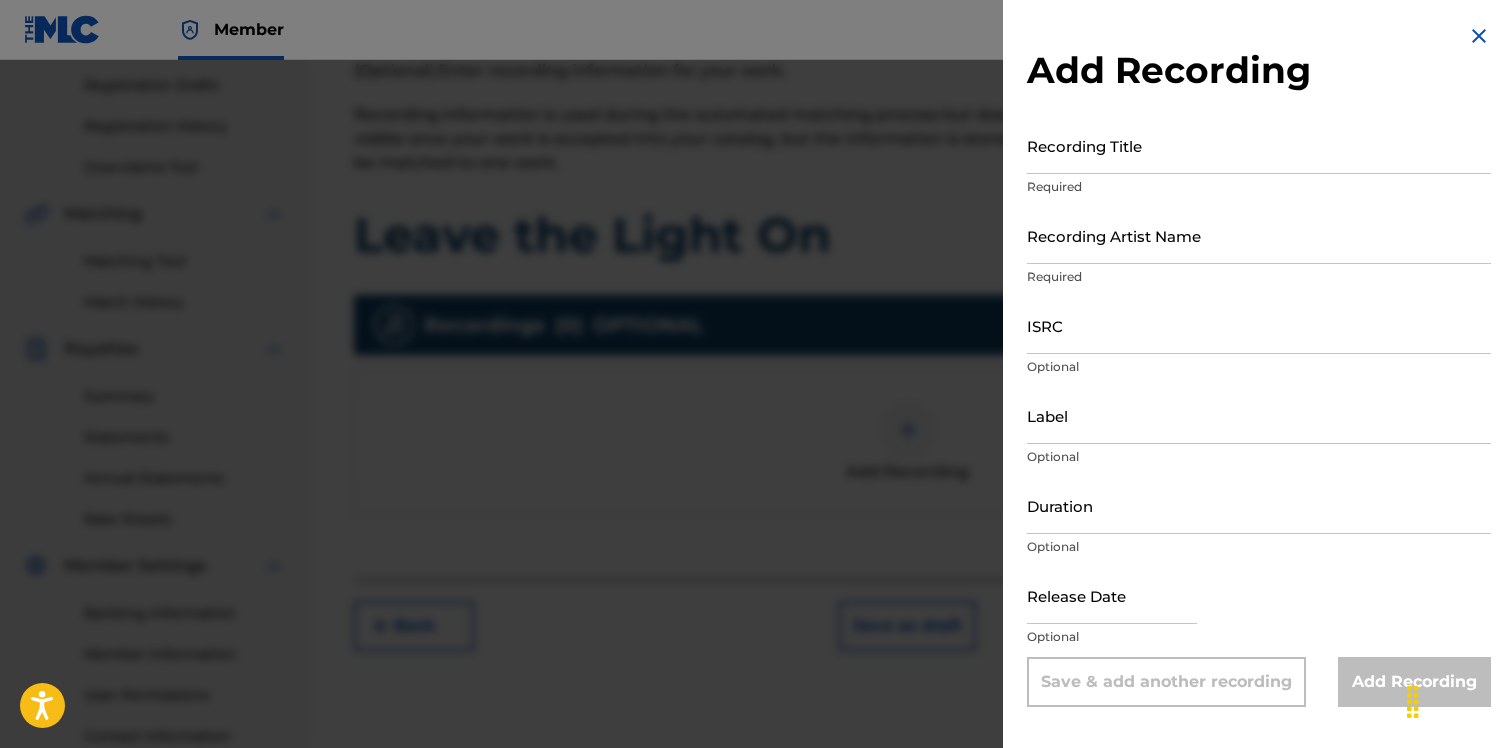click on "Add Recording" at bounding box center [1259, 70] 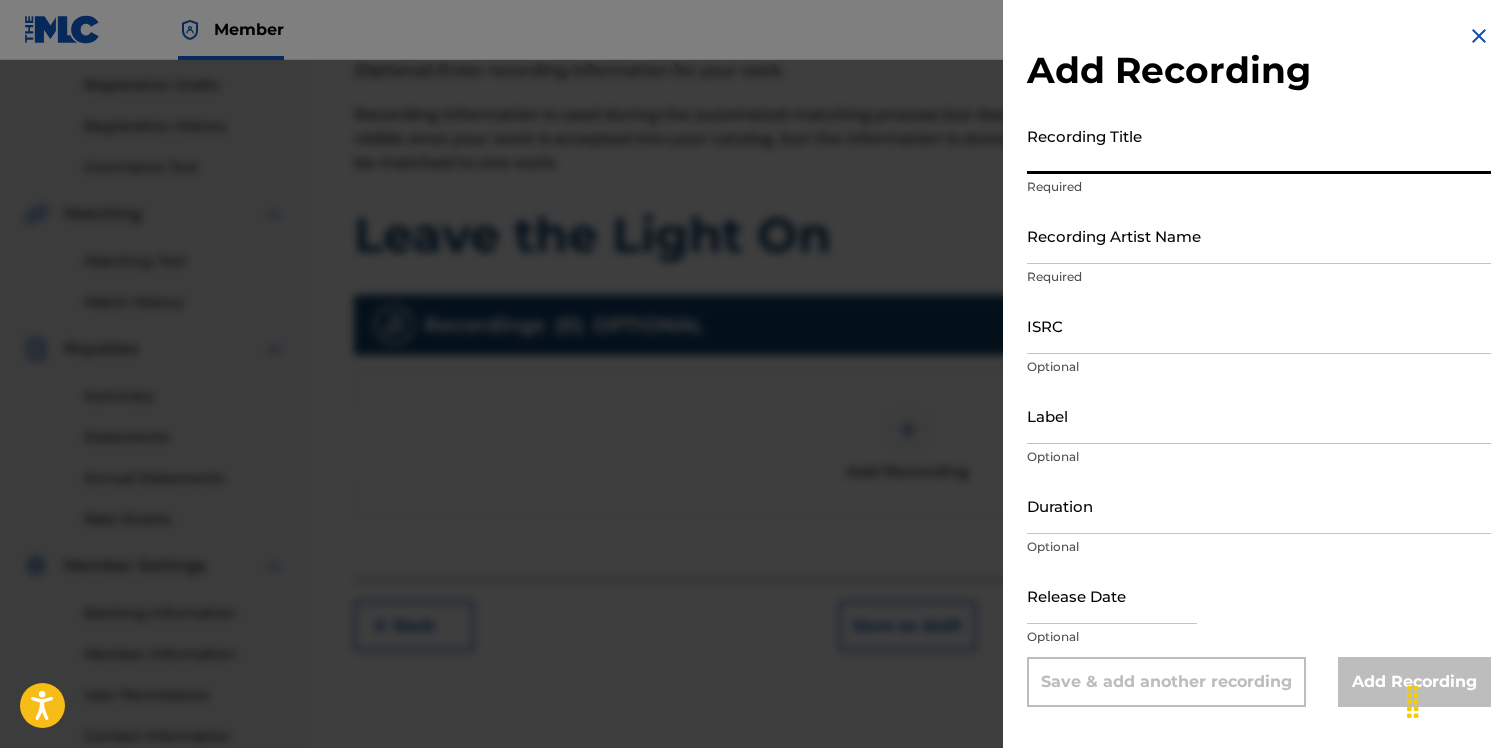 click on "Recording Title" at bounding box center [1259, 145] 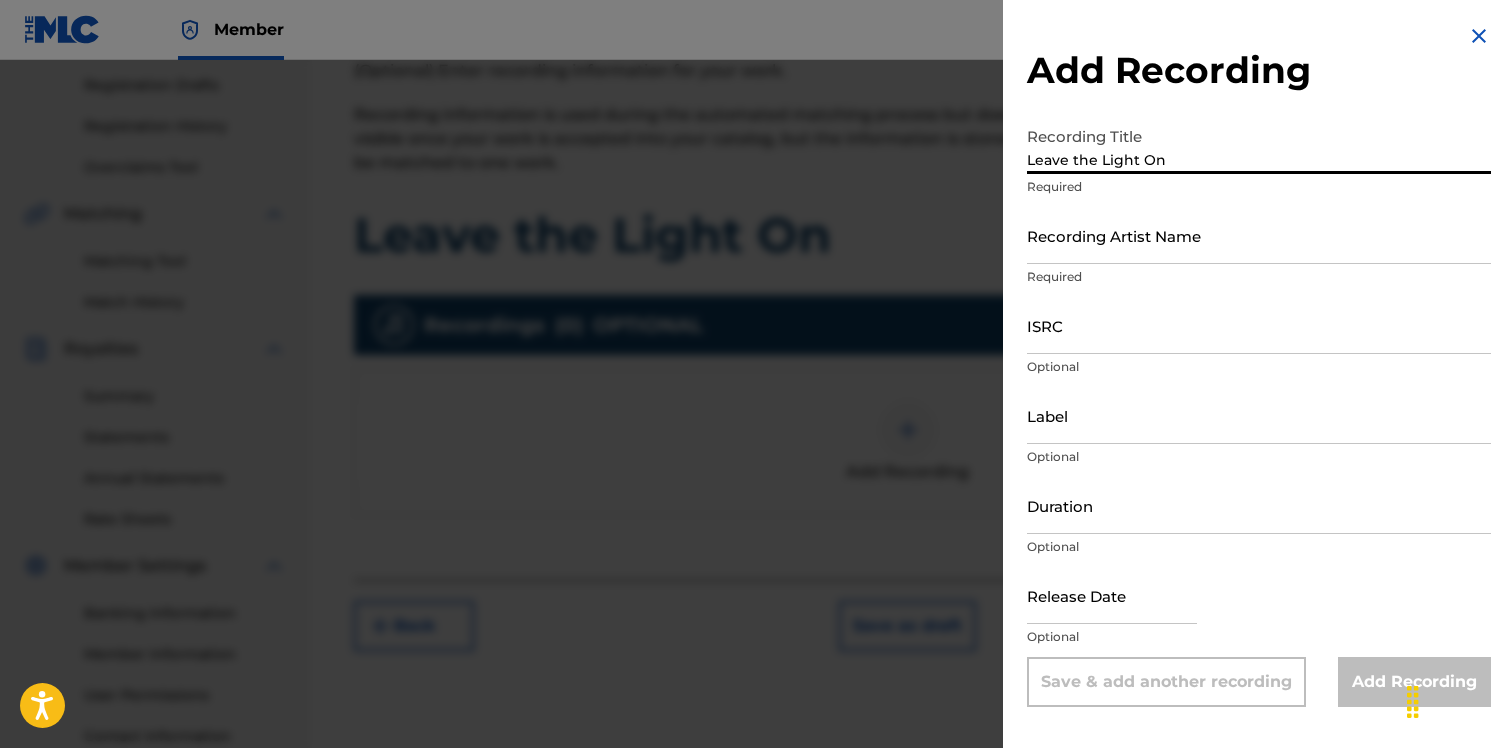 type on "Leave the Light On" 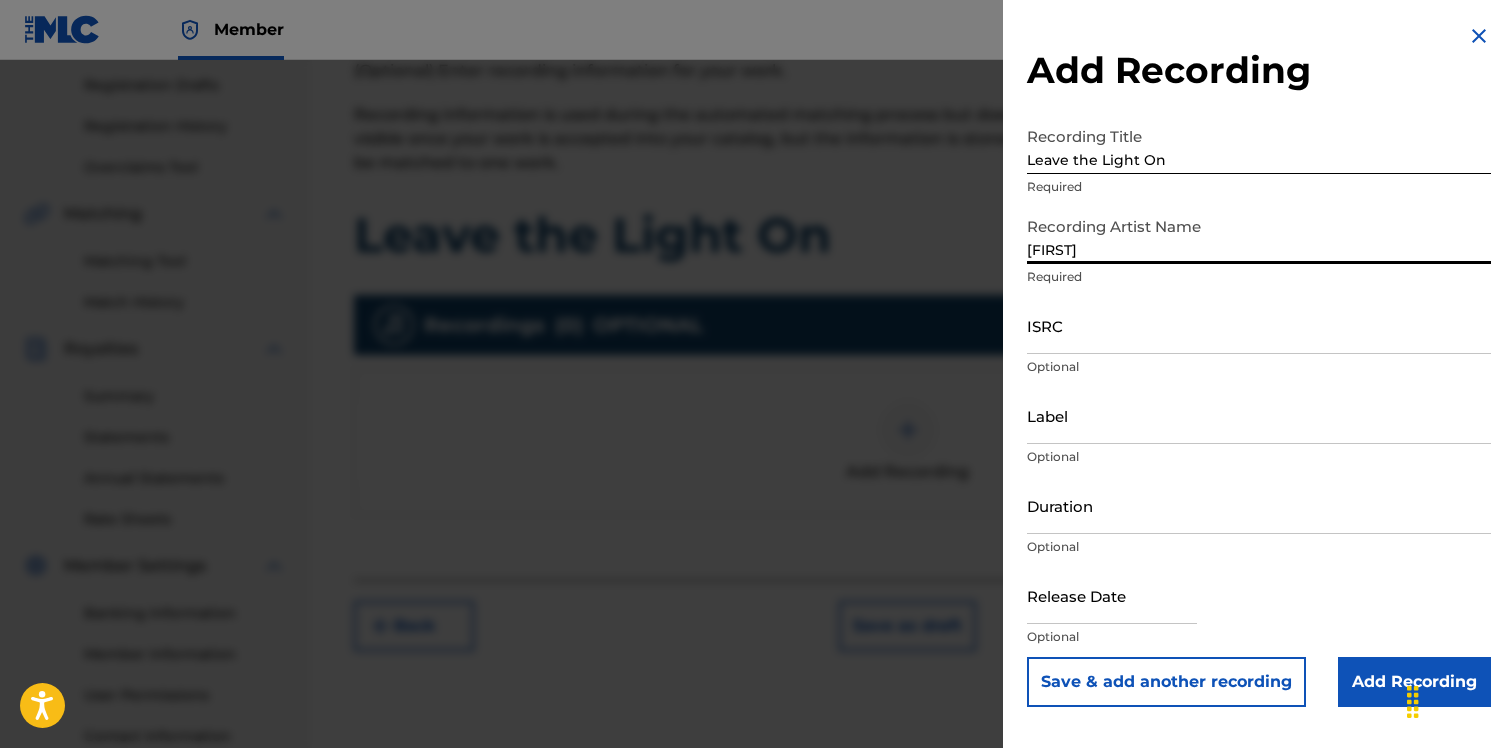 type on "[FIRST] [LAST]" 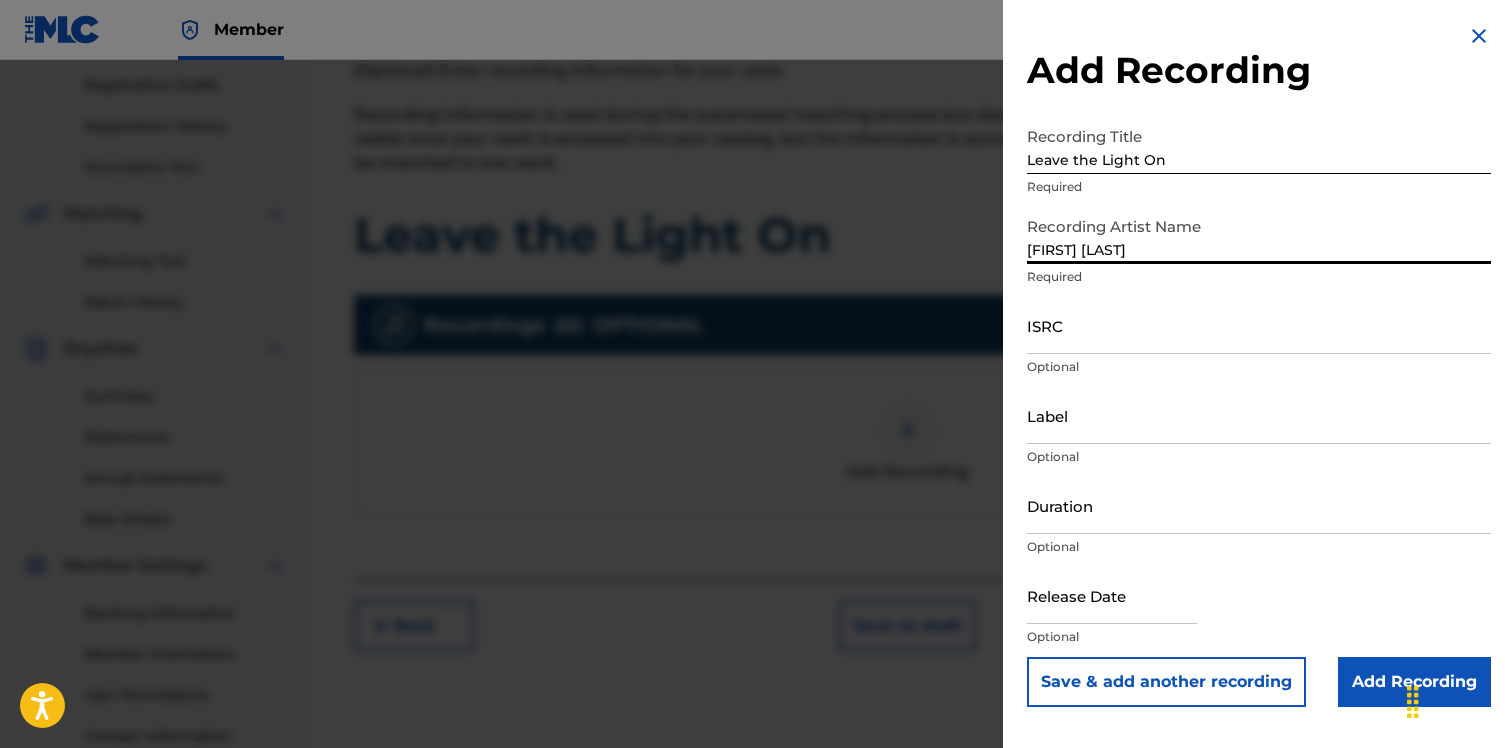 click on "ISRC" at bounding box center [1259, 325] 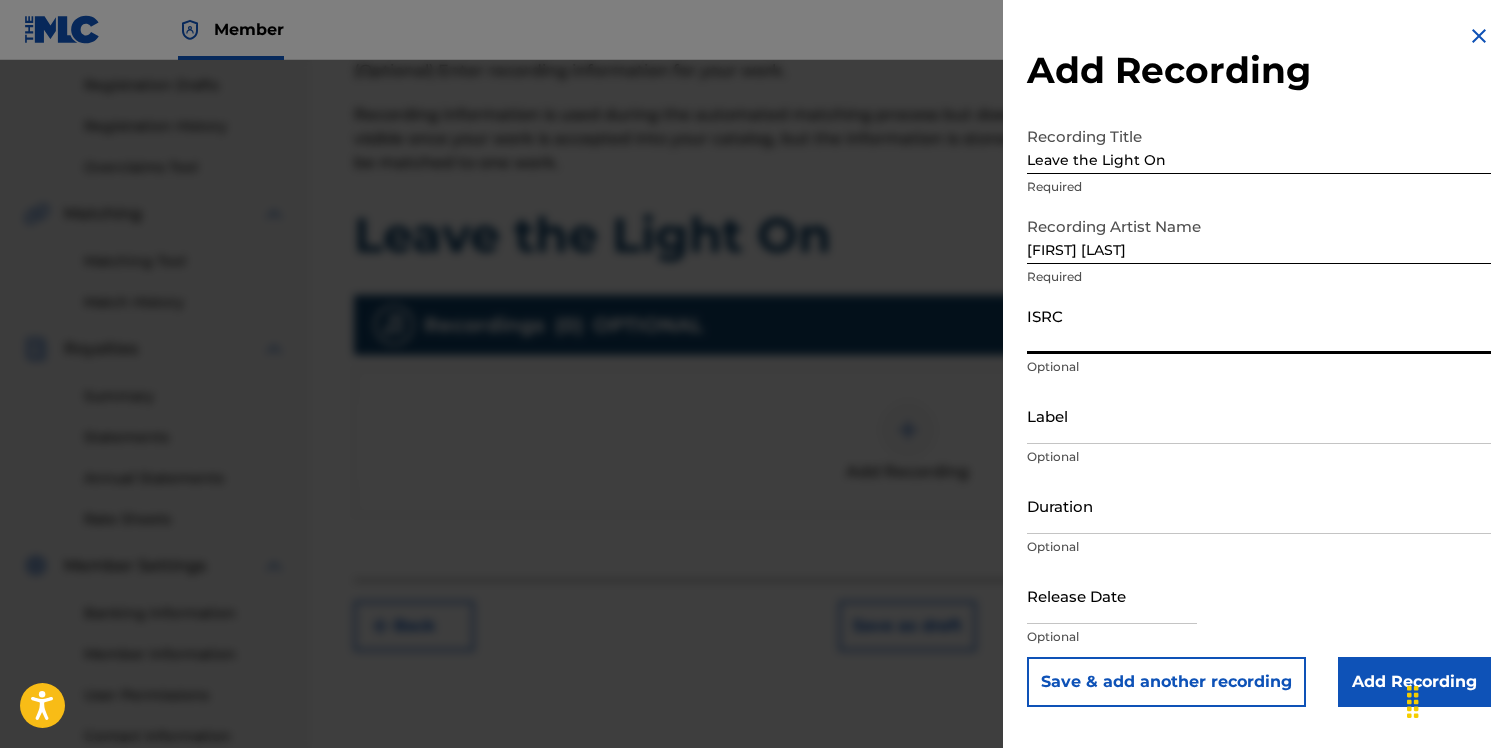 click on "ISRC" at bounding box center [1259, 325] 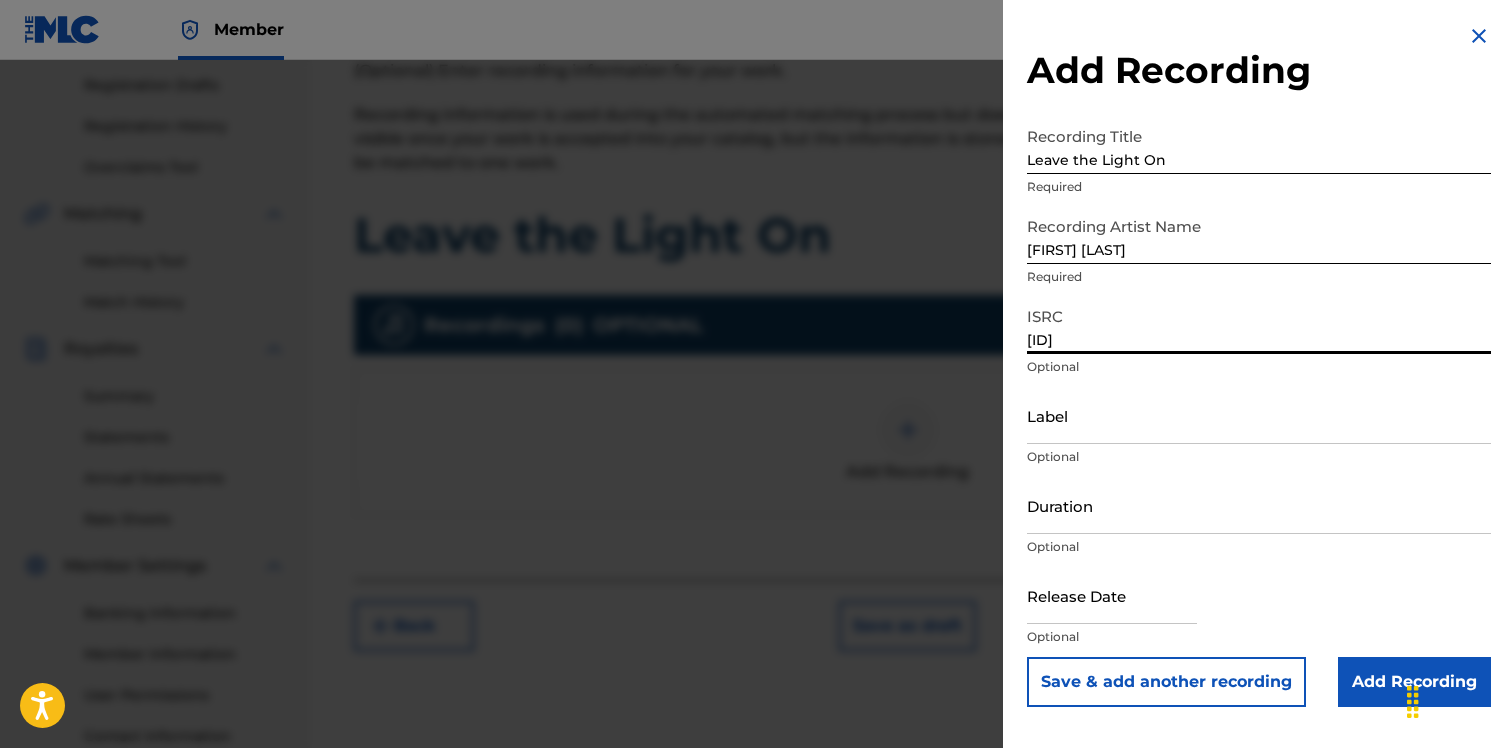 type on "[ID]" 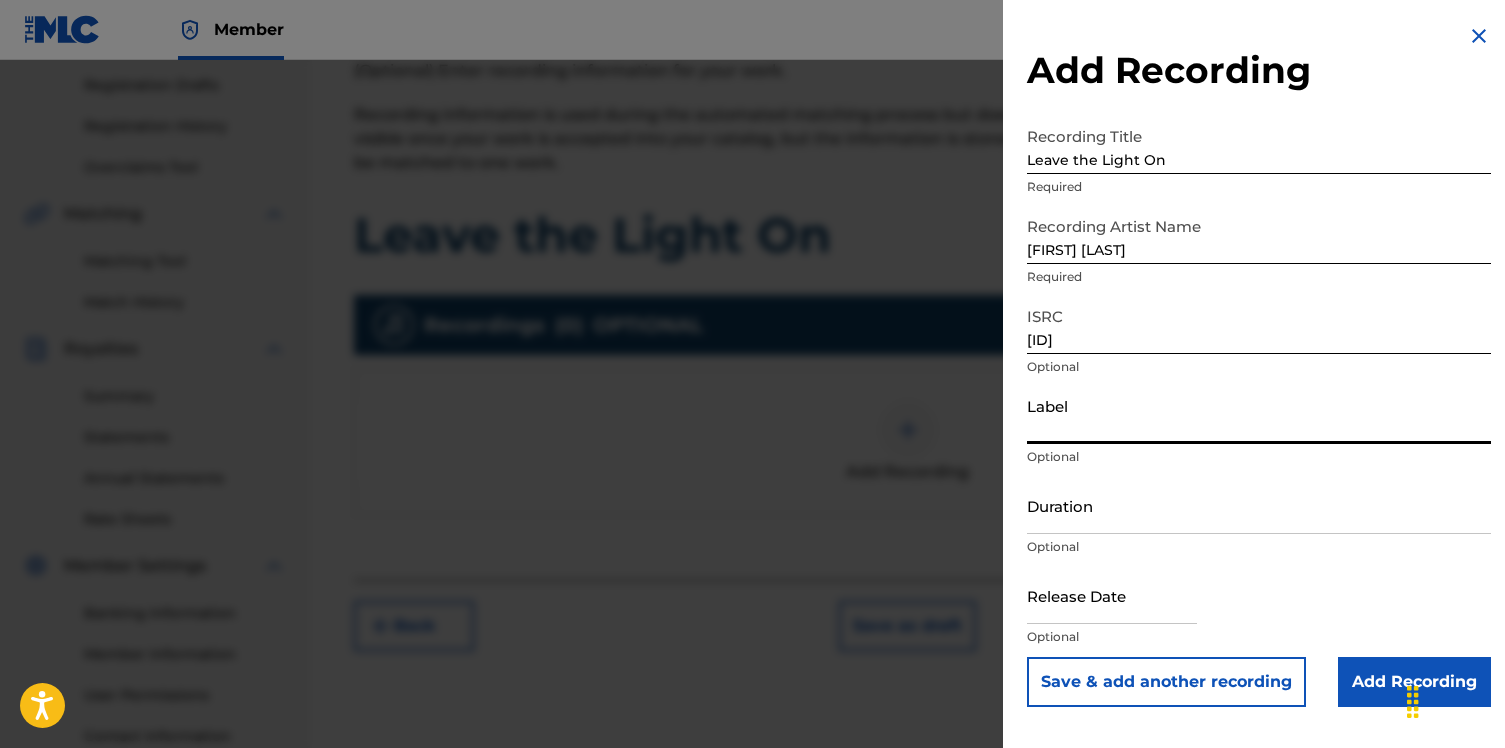 type on "Rebellion Records" 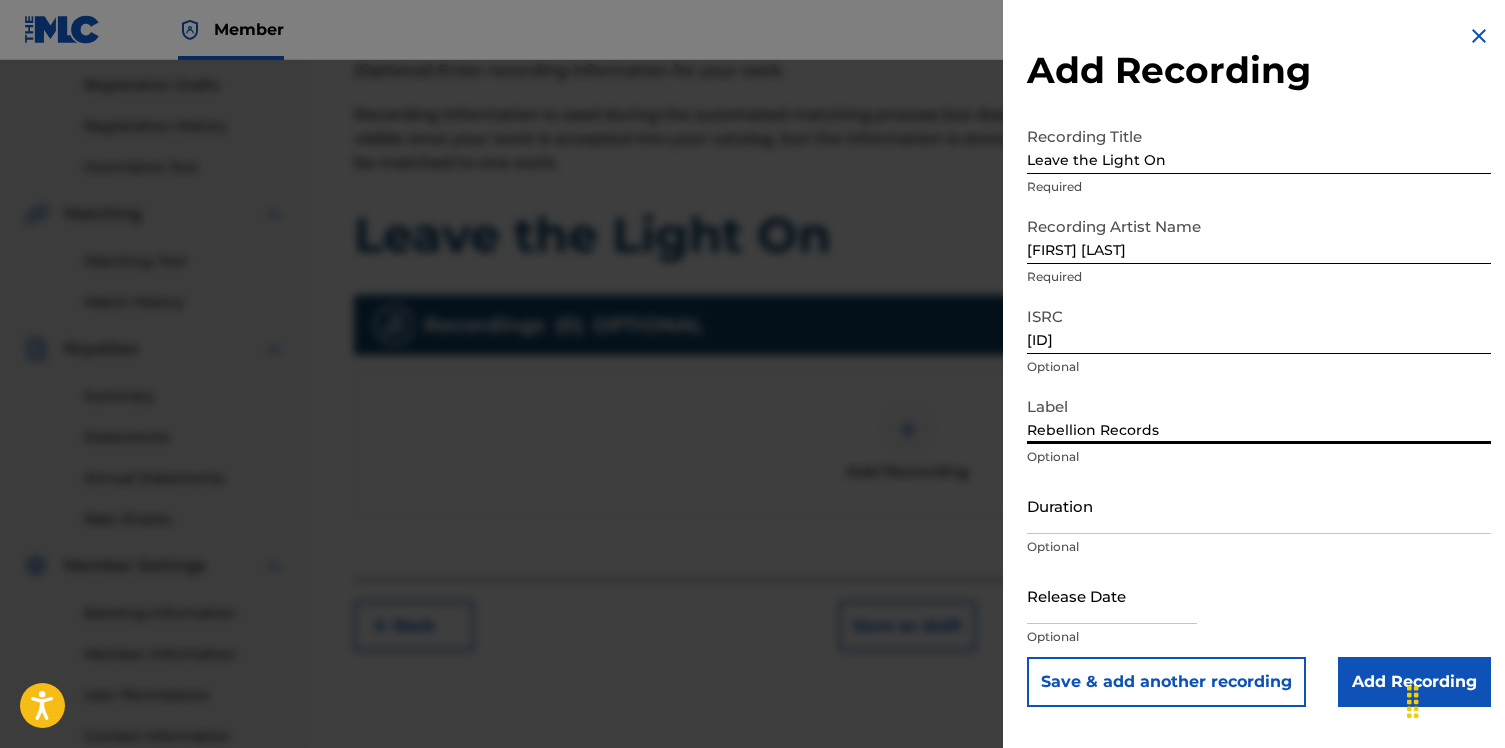 click on "Duration" at bounding box center (1259, 505) 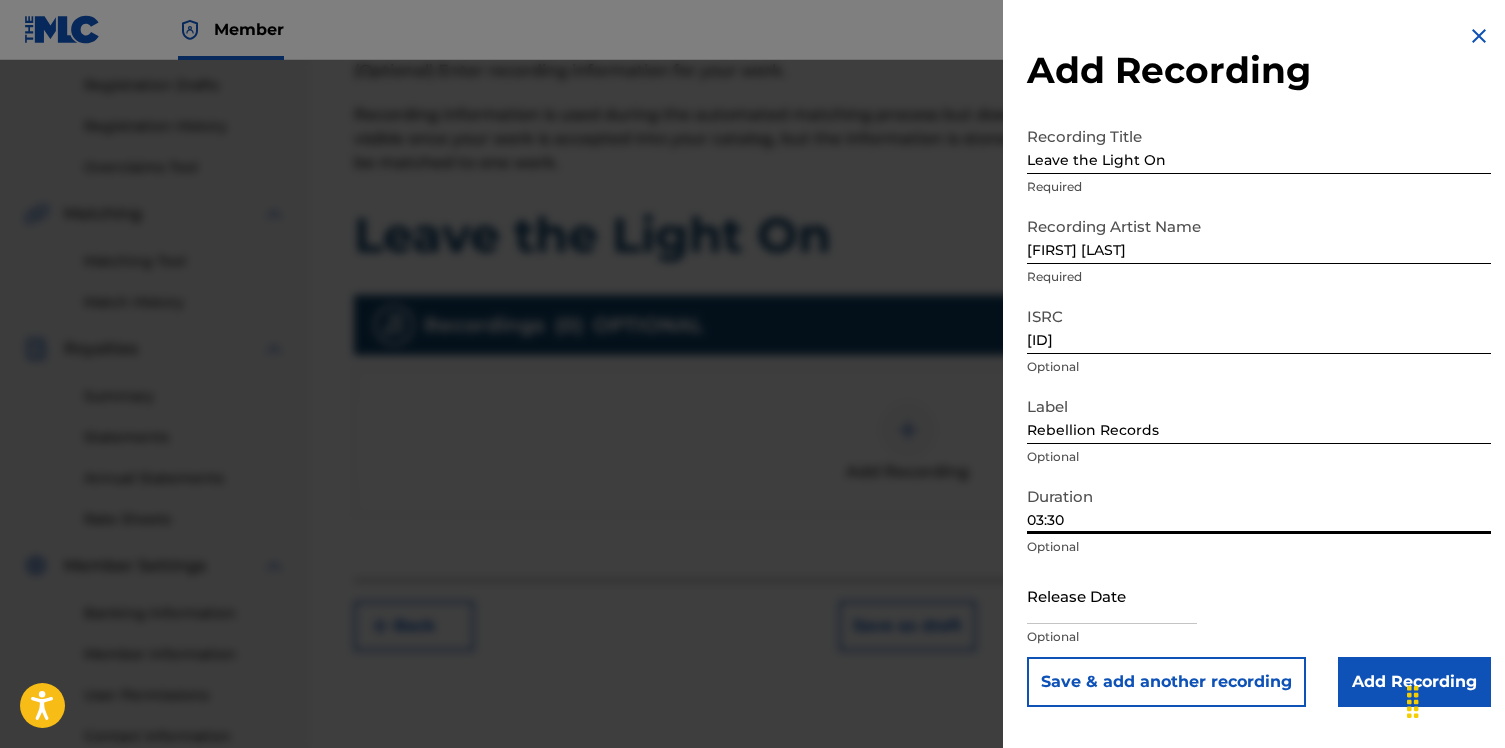 type on "03:30" 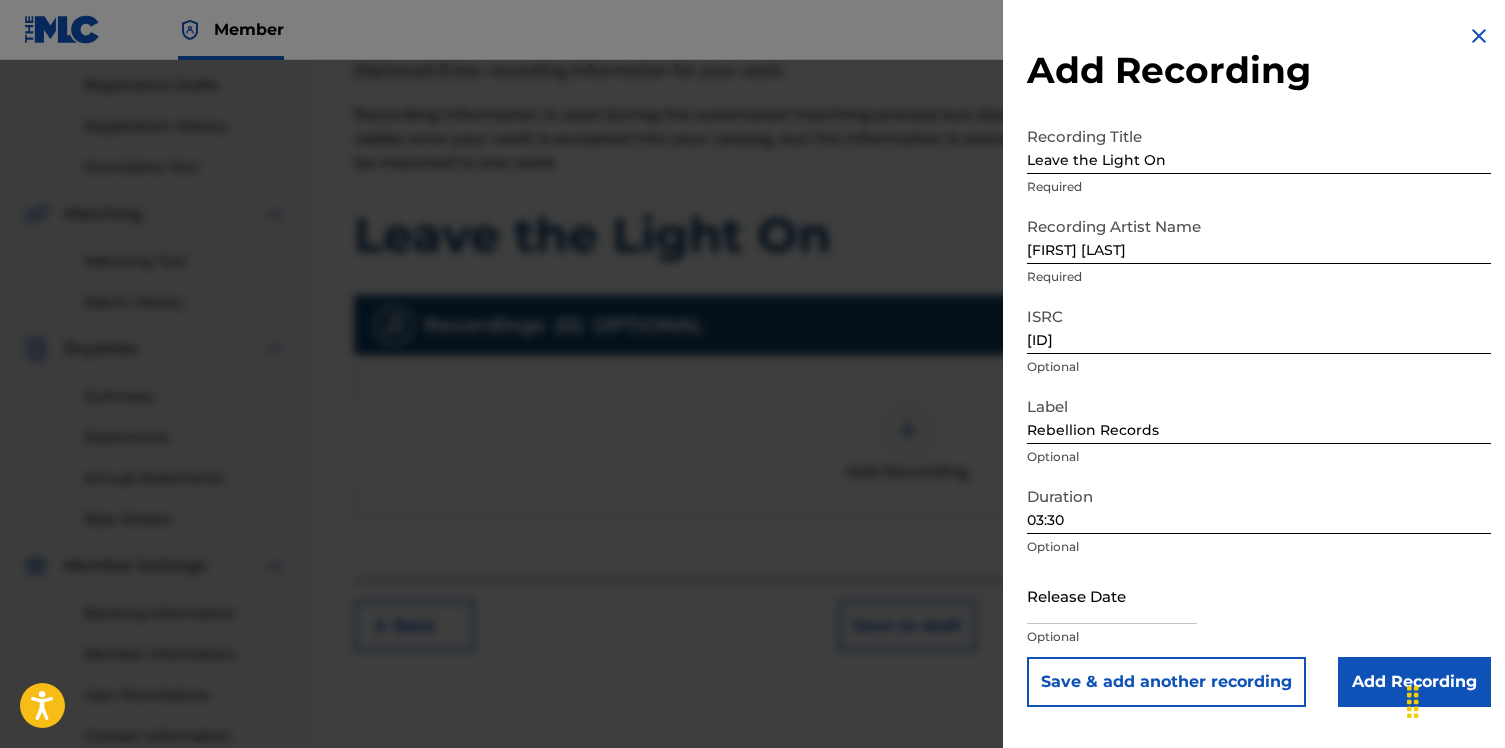 type on "2" 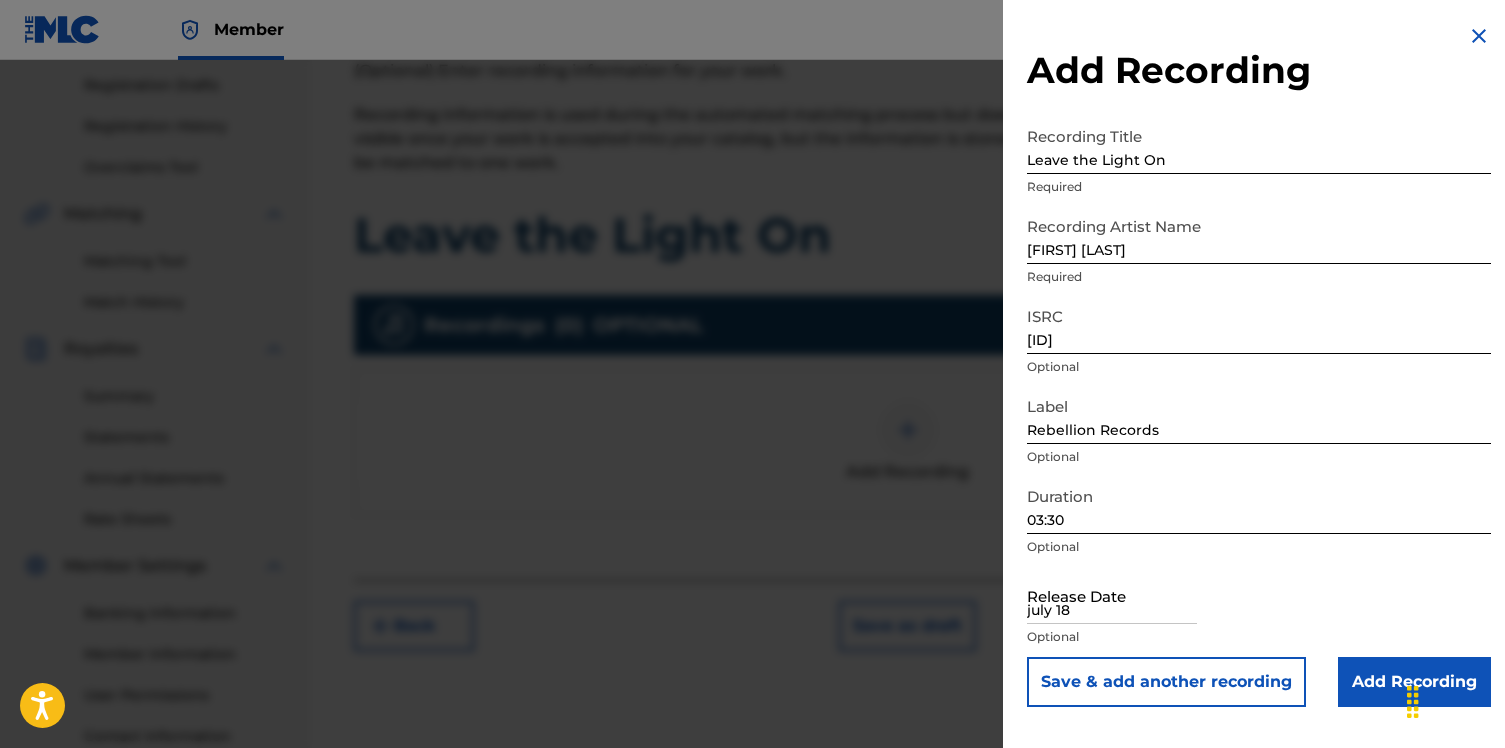 type on "[DATE]" 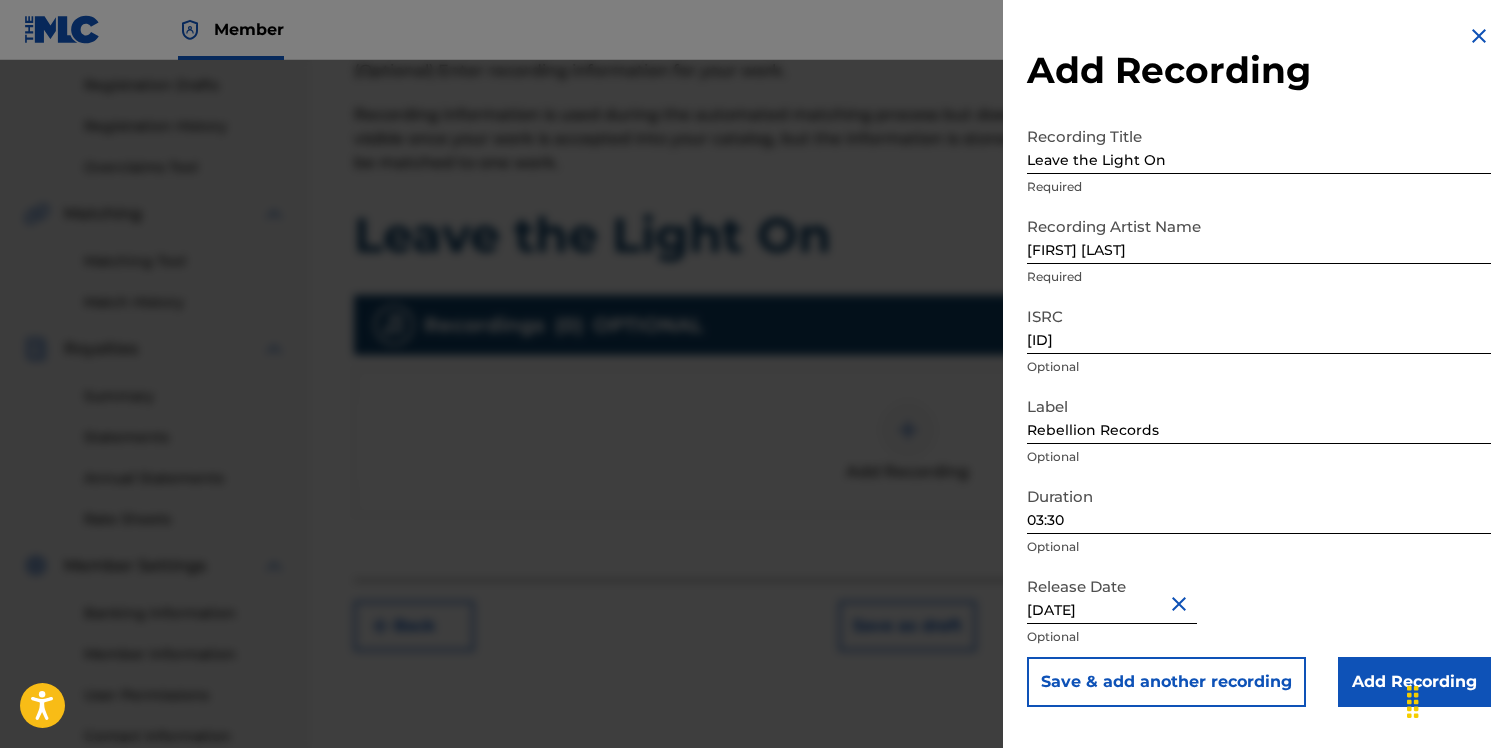 click on "Release Date July 18 2025 Optional" at bounding box center [1259, 612] 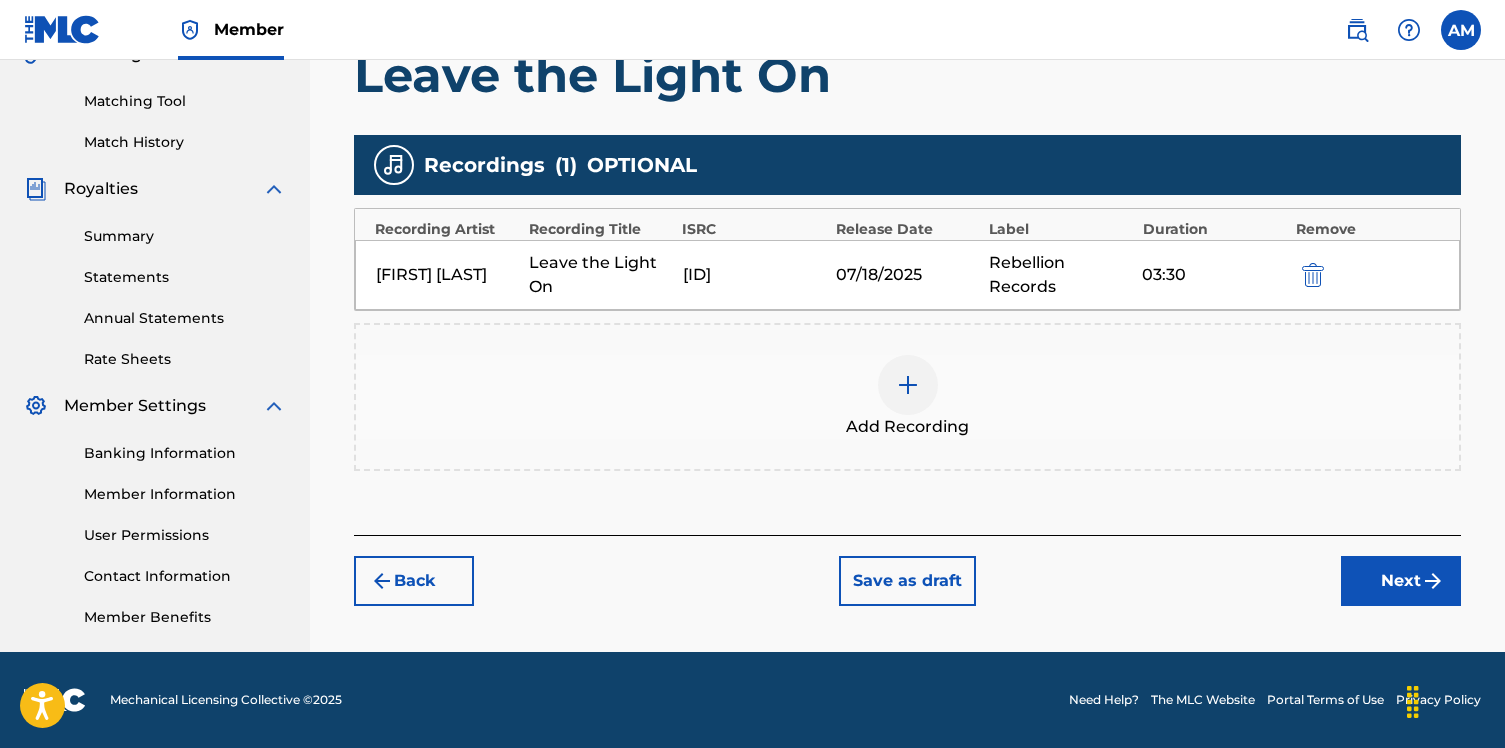 click on "Next" at bounding box center (1401, 581) 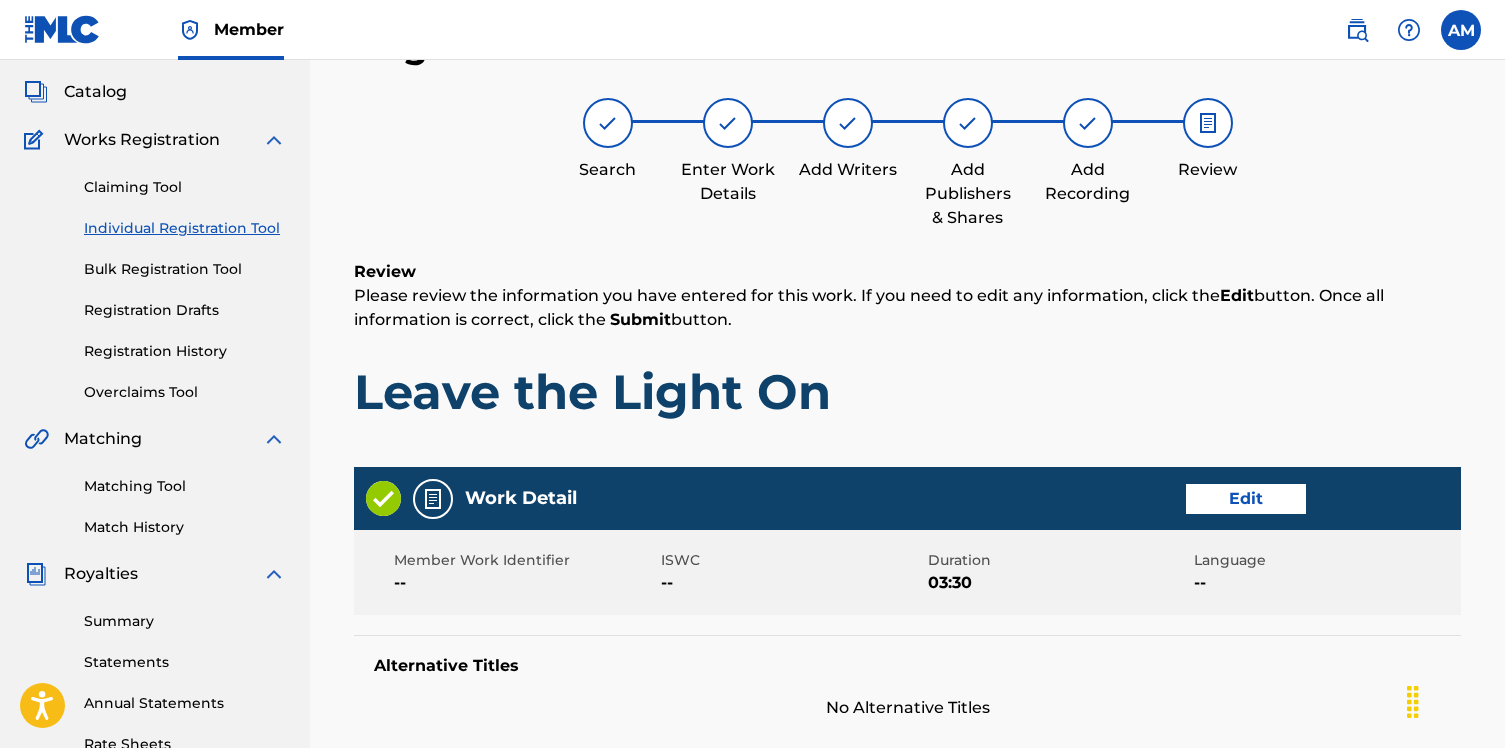 scroll, scrollTop: 1019, scrollLeft: 0, axis: vertical 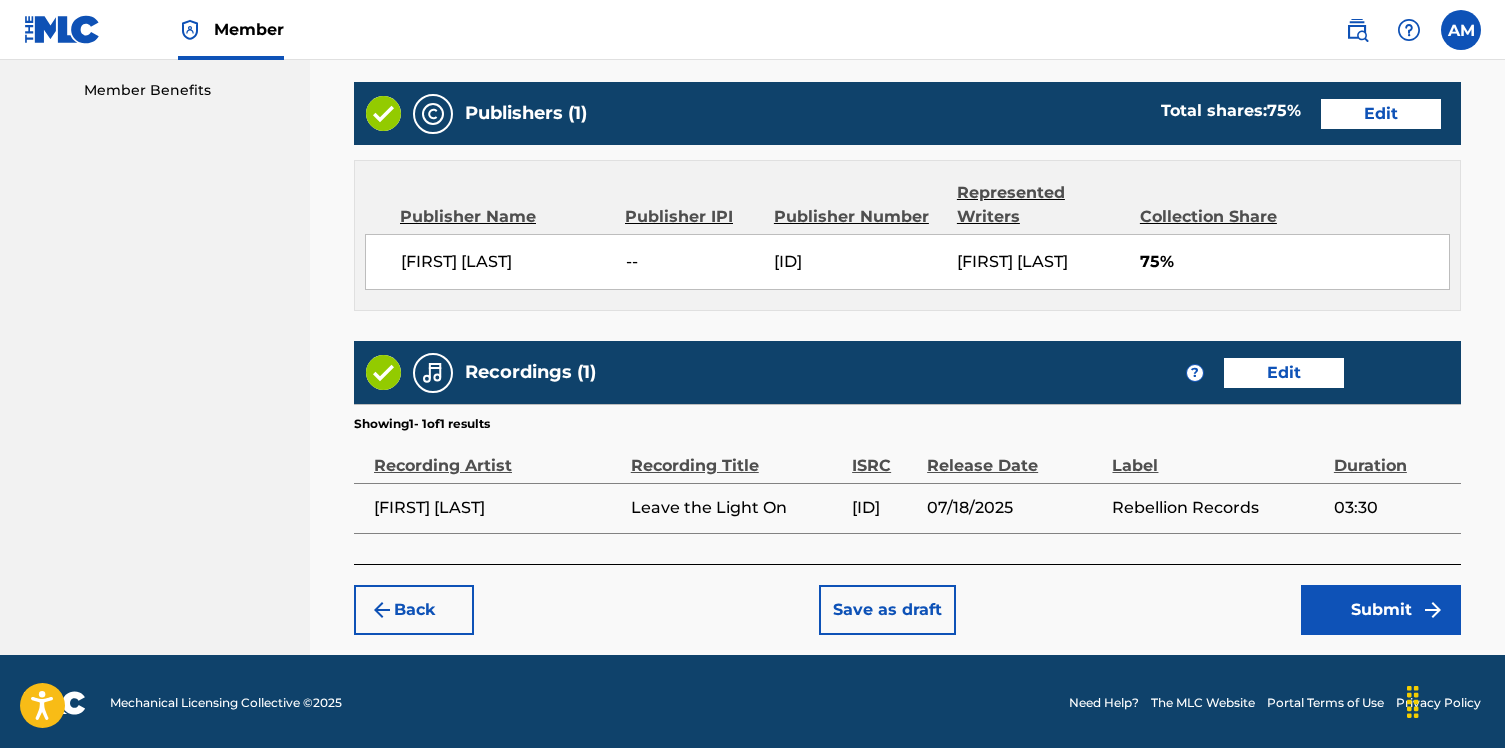 click on "Submit" at bounding box center (1381, 610) 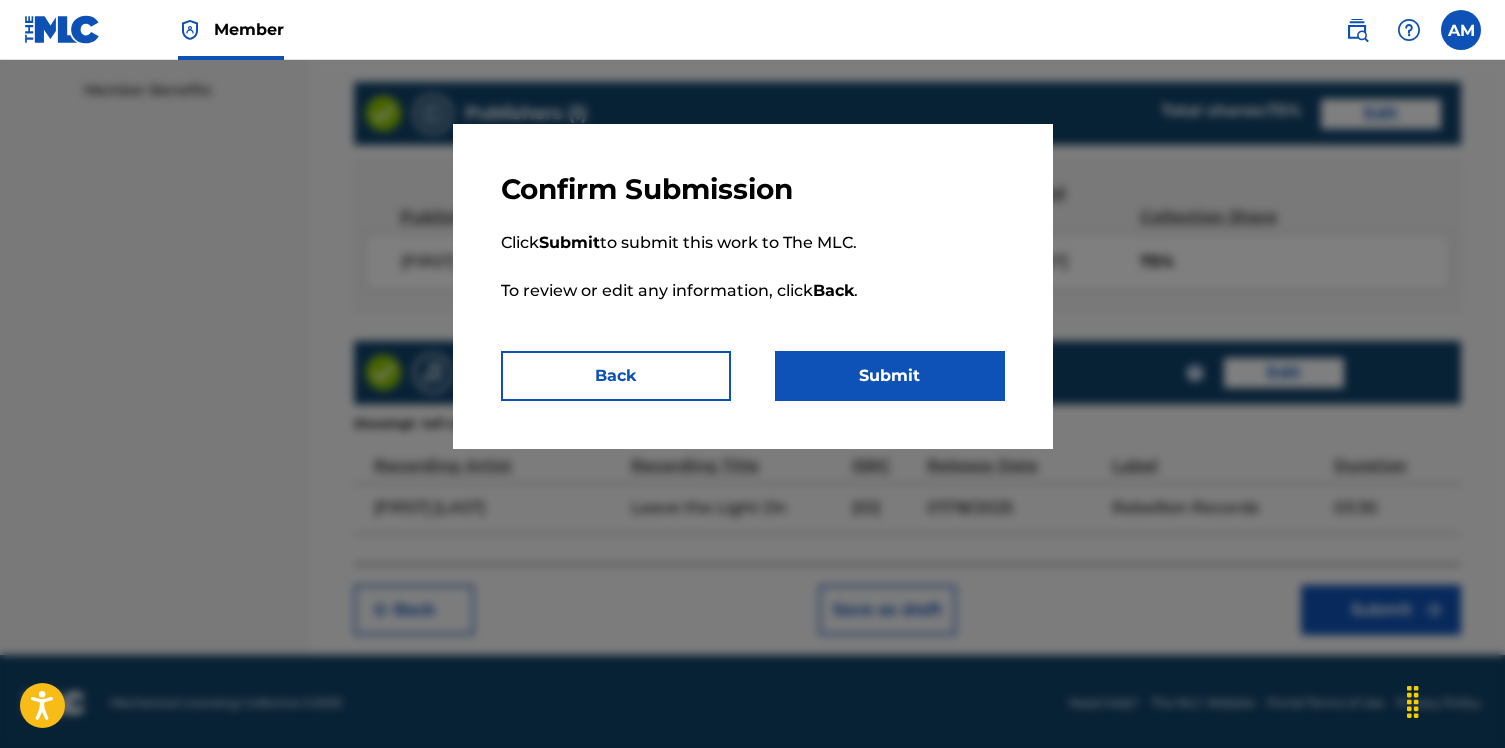 click on "Submit" at bounding box center [890, 376] 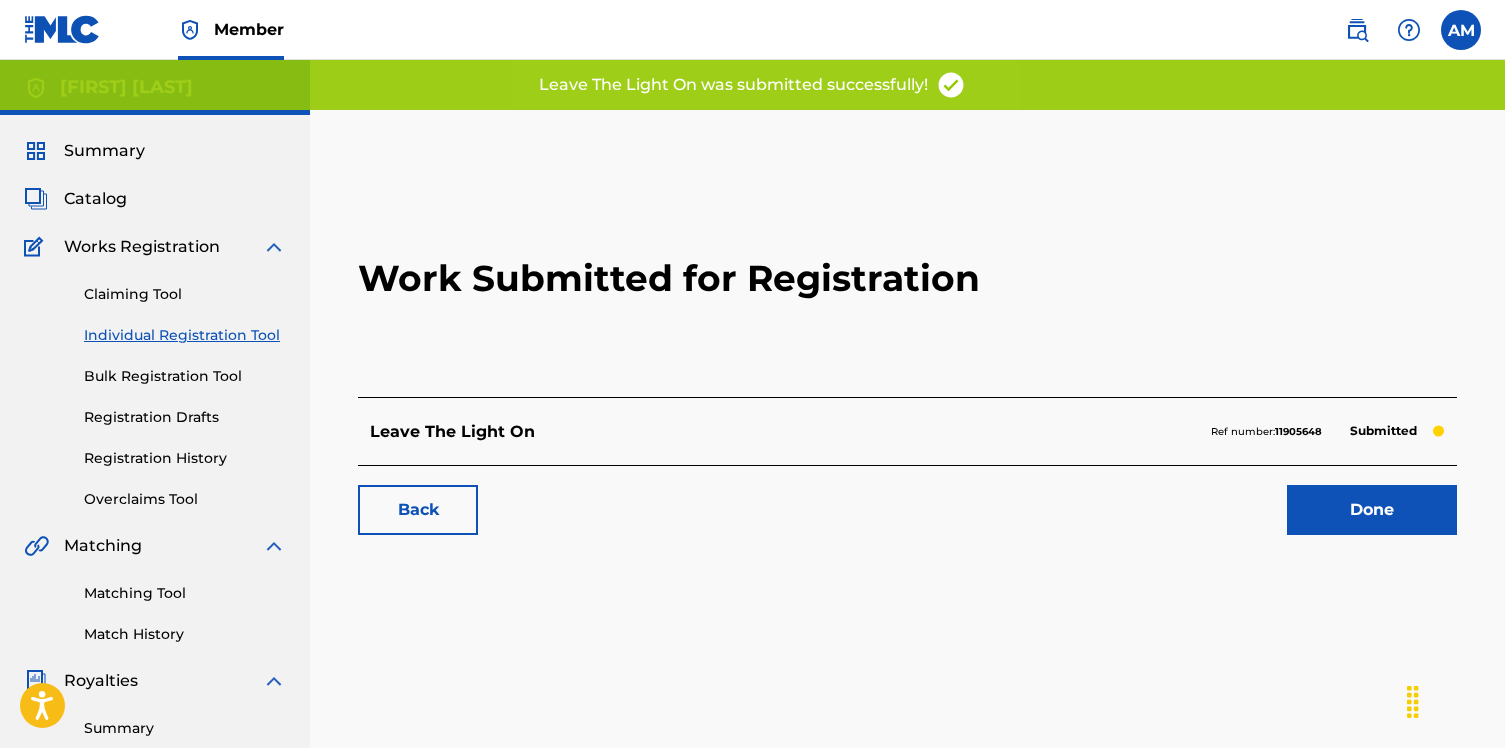 click on "Claiming Tool" at bounding box center [185, 294] 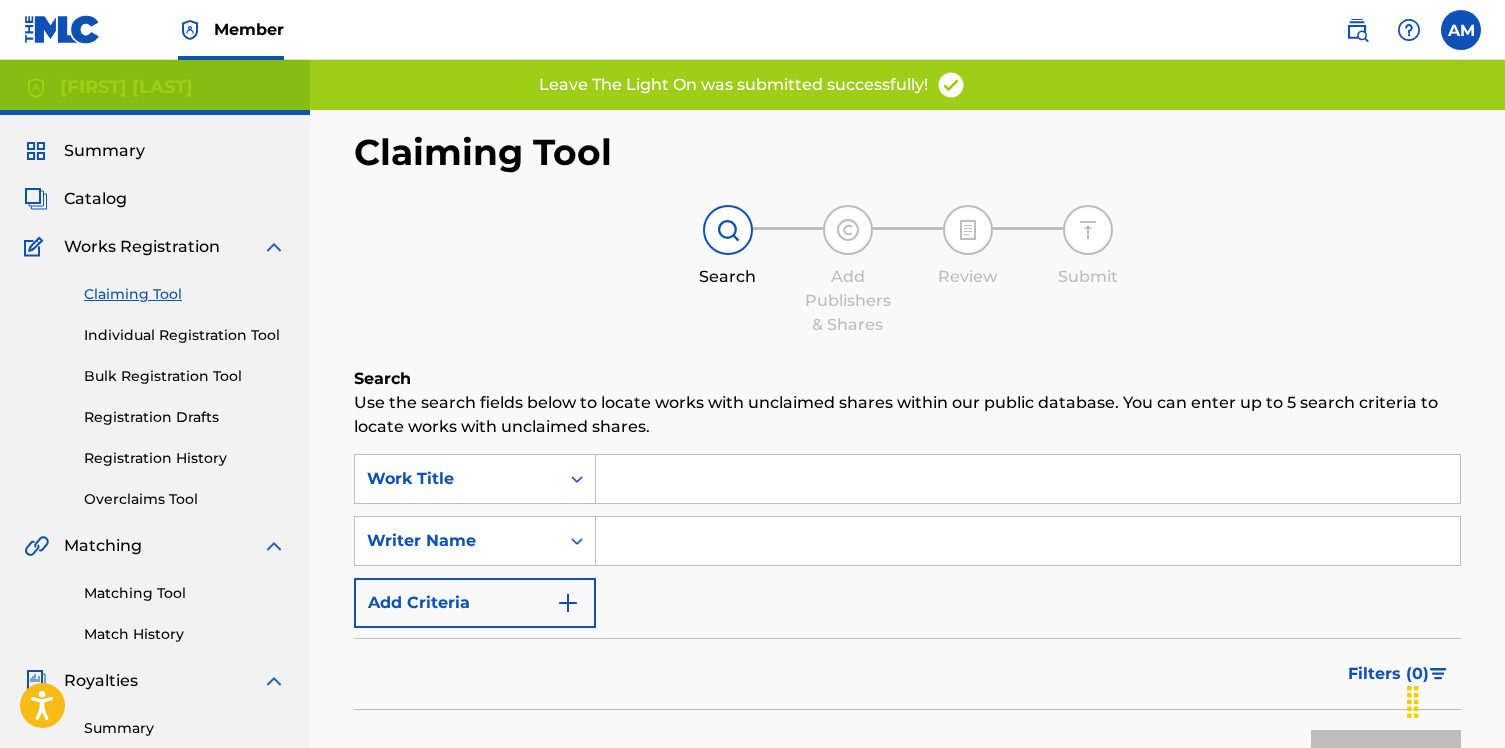 click at bounding box center (1028, 479) 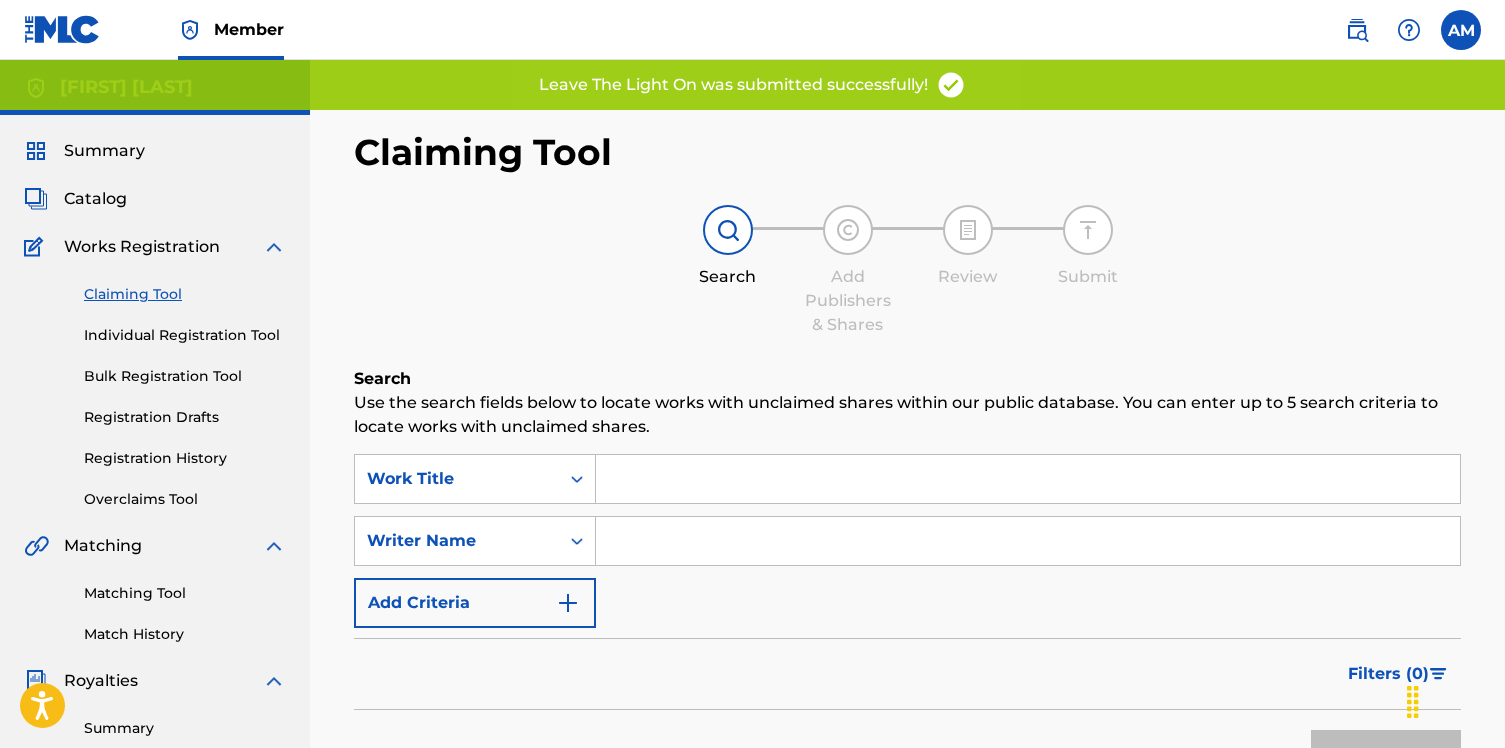 click on "Individual Registration Tool" at bounding box center (185, 335) 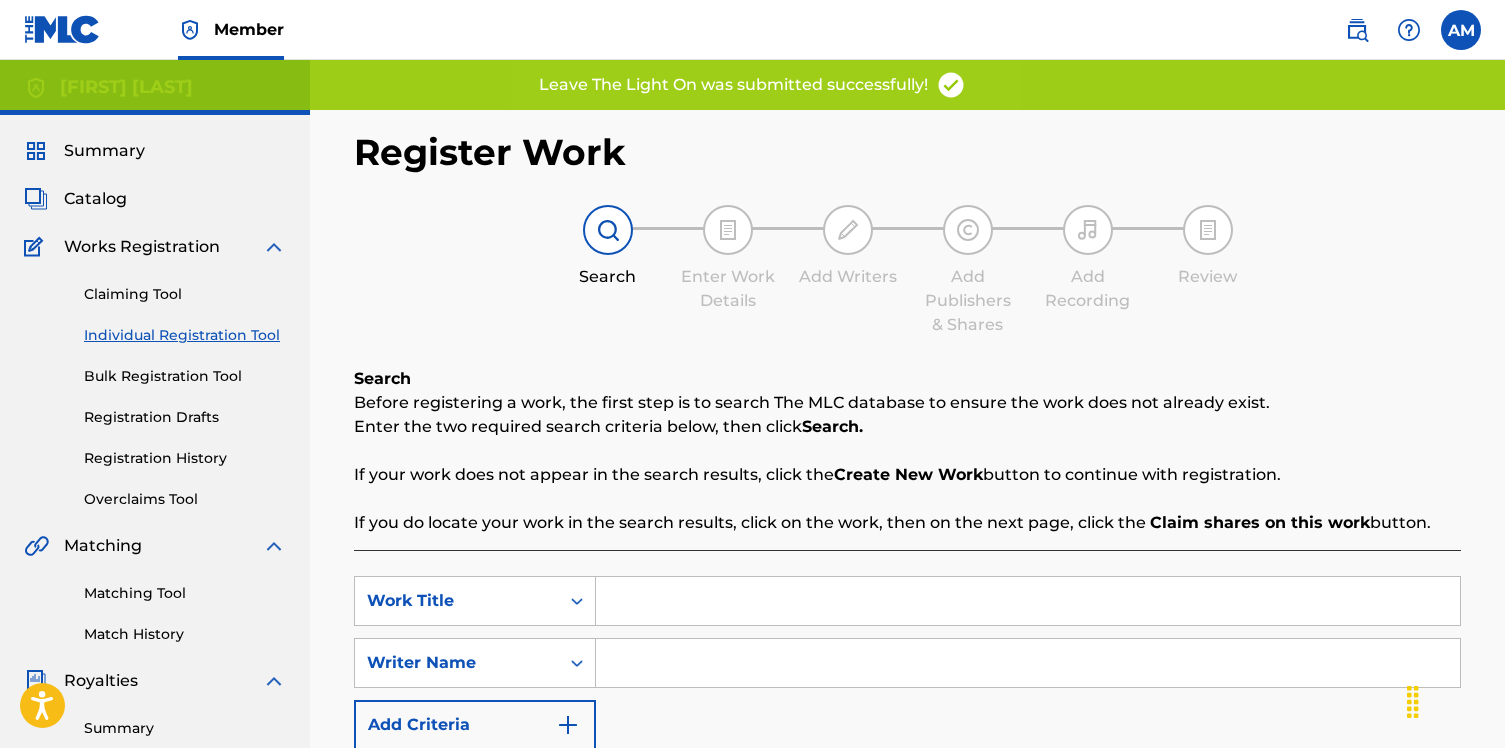 click at bounding box center (1028, 601) 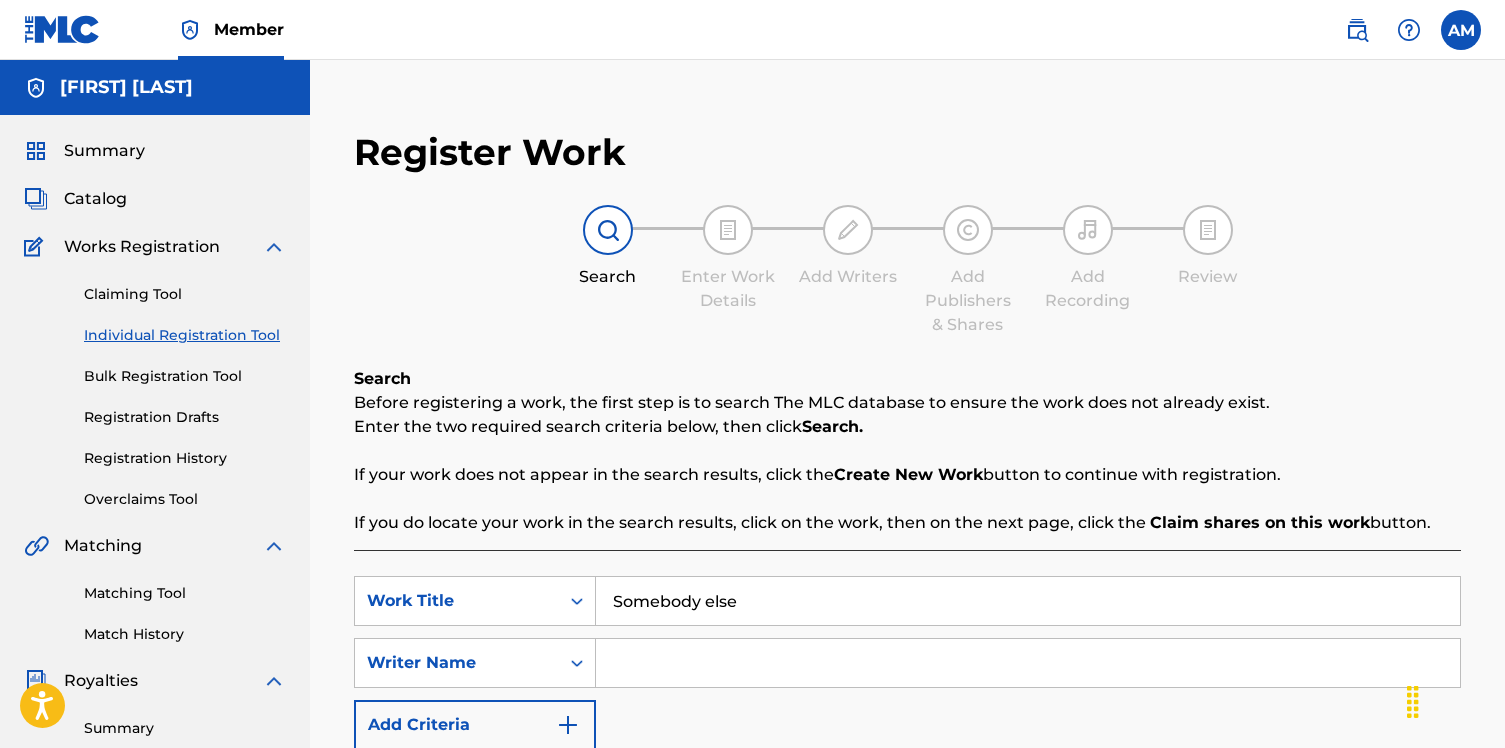 type on "Somebody else" 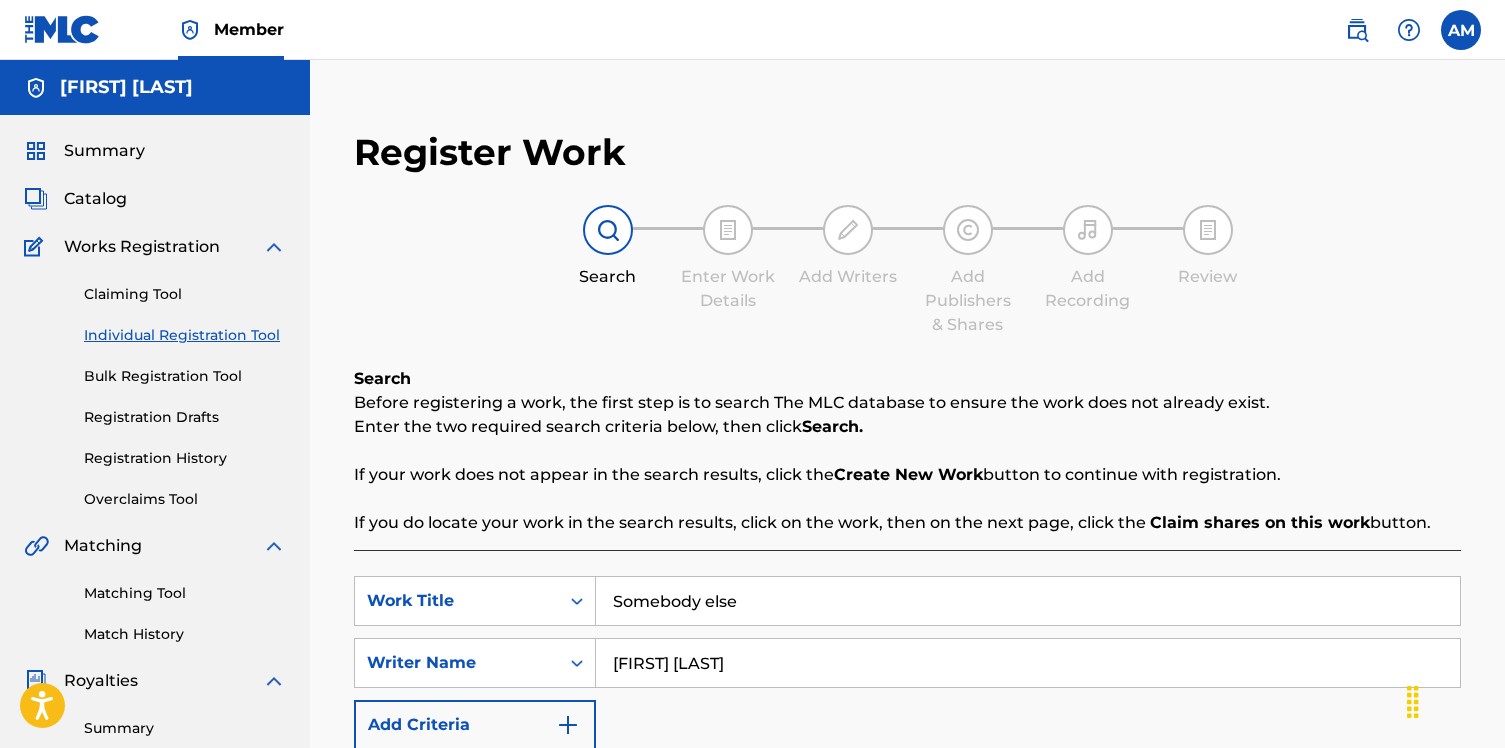 type on "[FIRST] [LAST]" 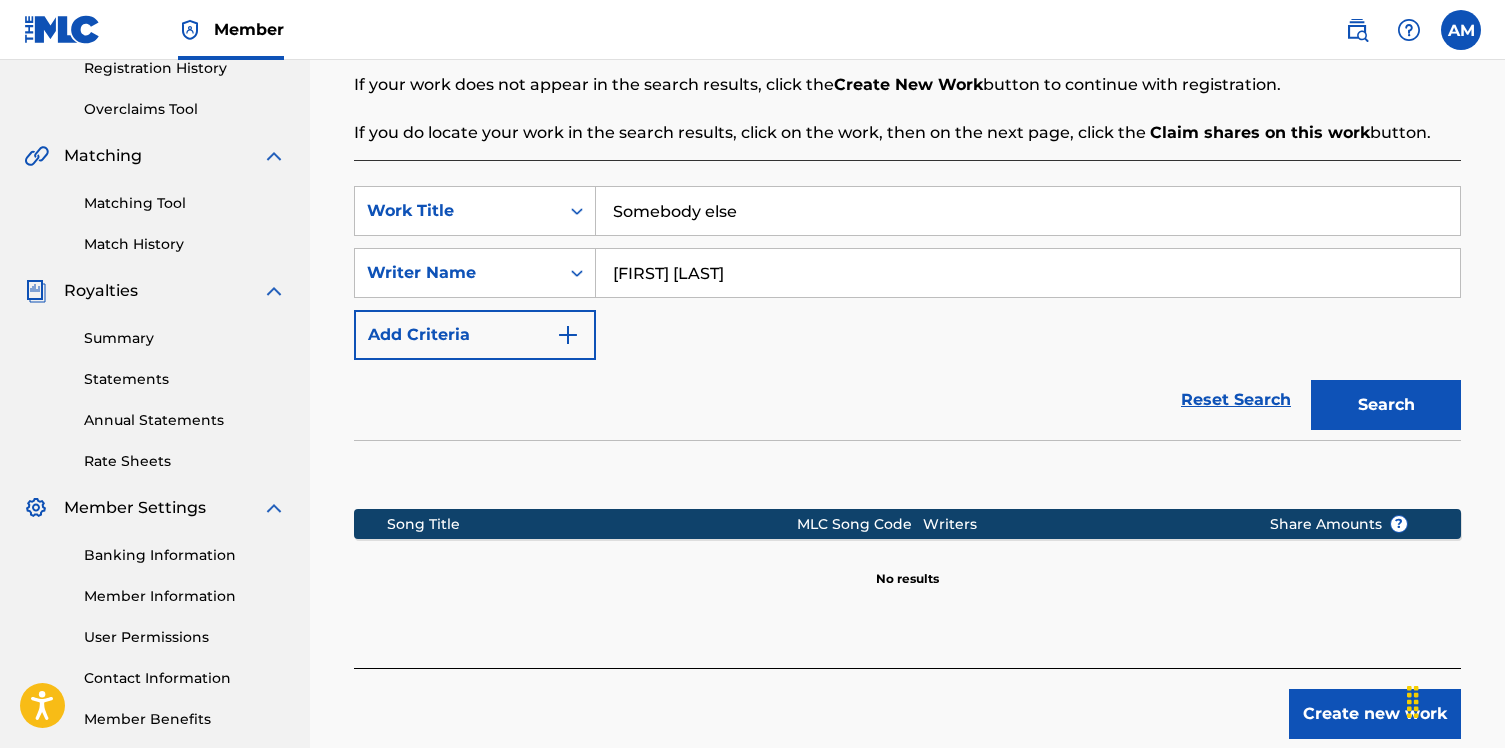 click on "Search" at bounding box center (1386, 405) 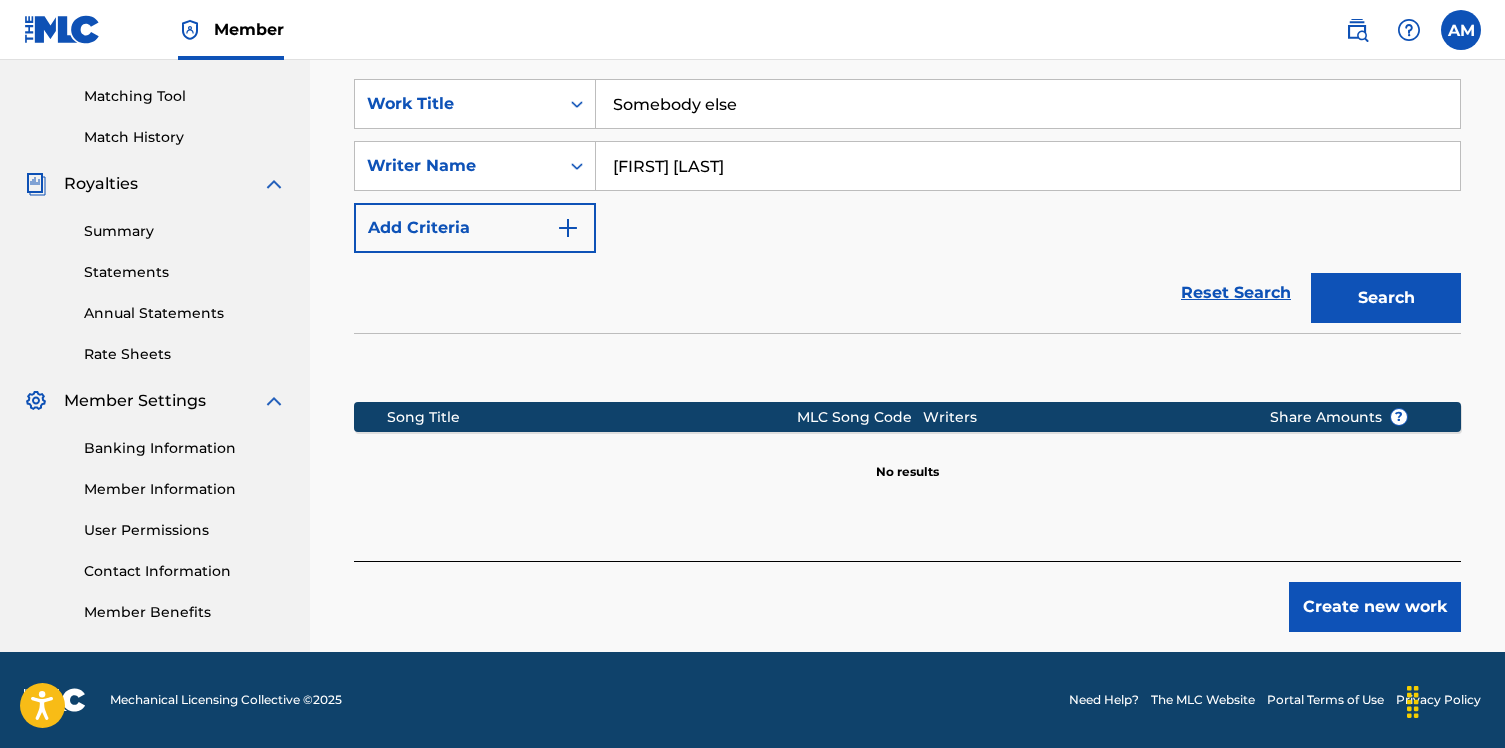 click on "Create new work" at bounding box center [907, 596] 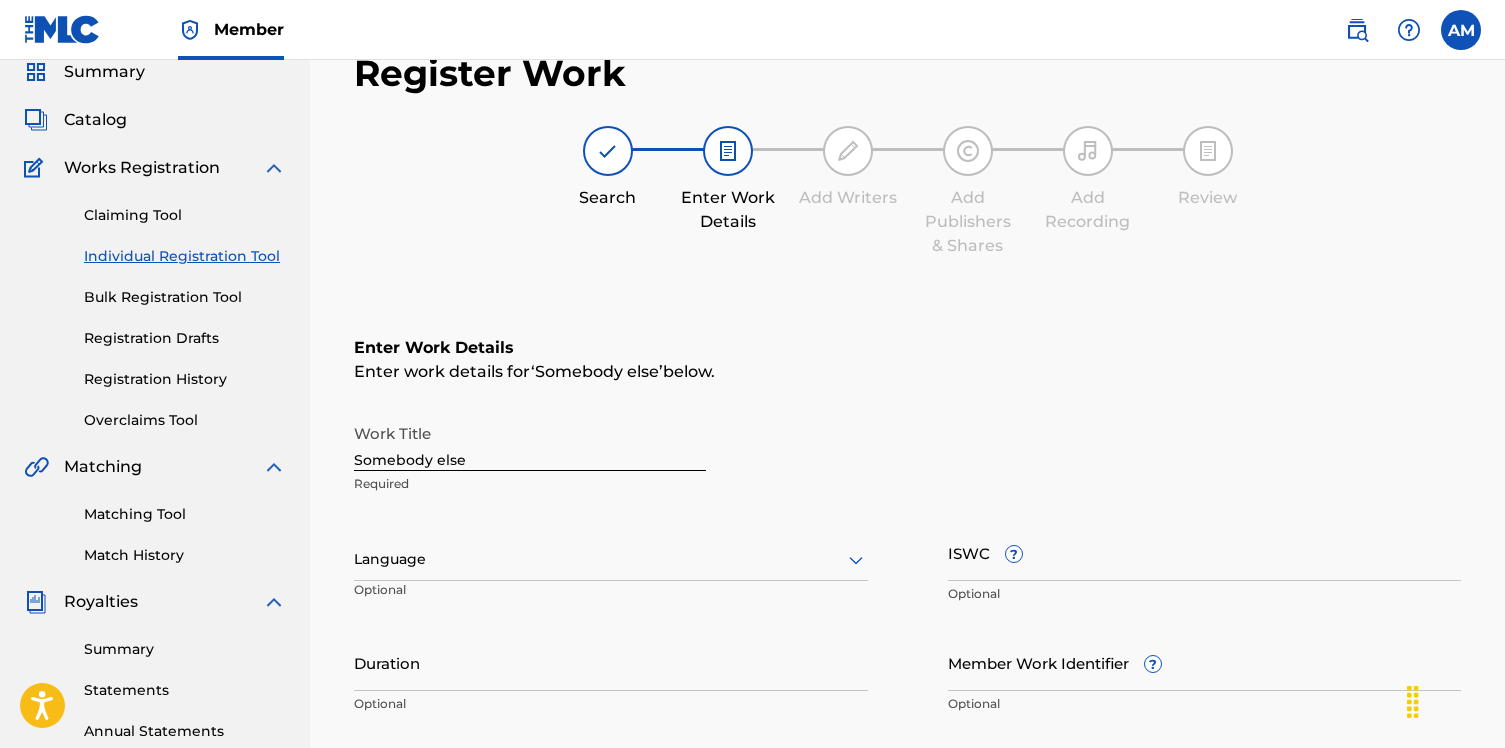 scroll, scrollTop: 0, scrollLeft: 0, axis: both 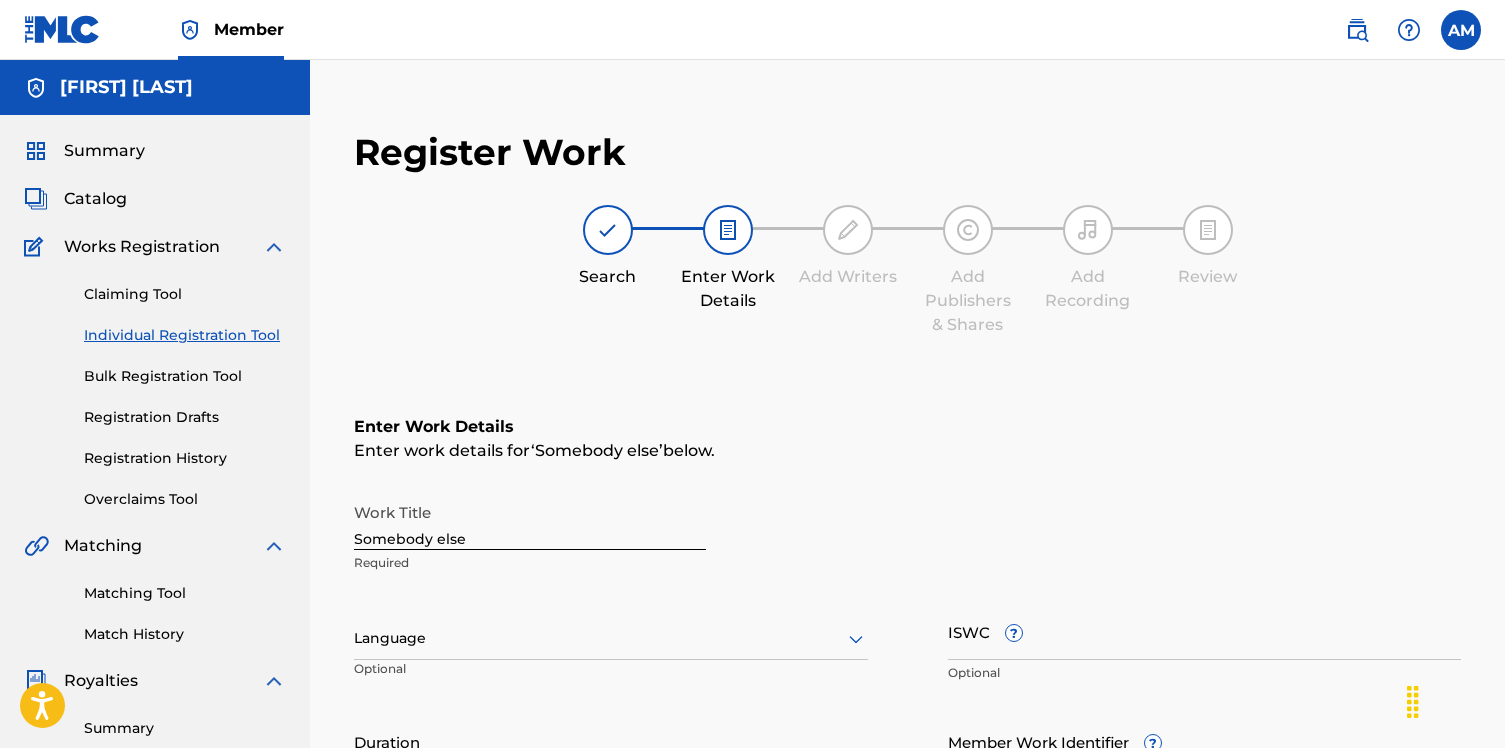 click on "Somebody else" at bounding box center (530, 521) 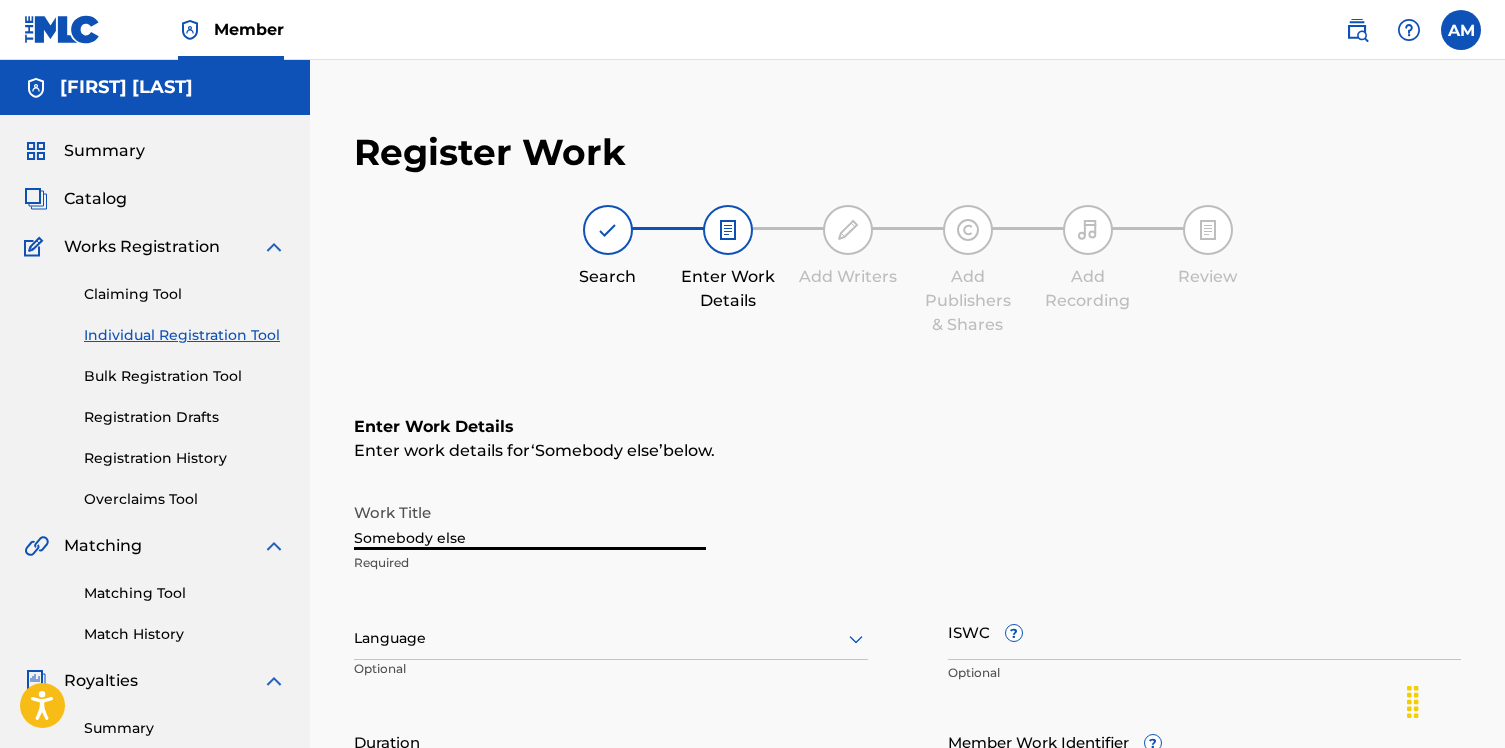 click on "Somebody else" at bounding box center [530, 521] 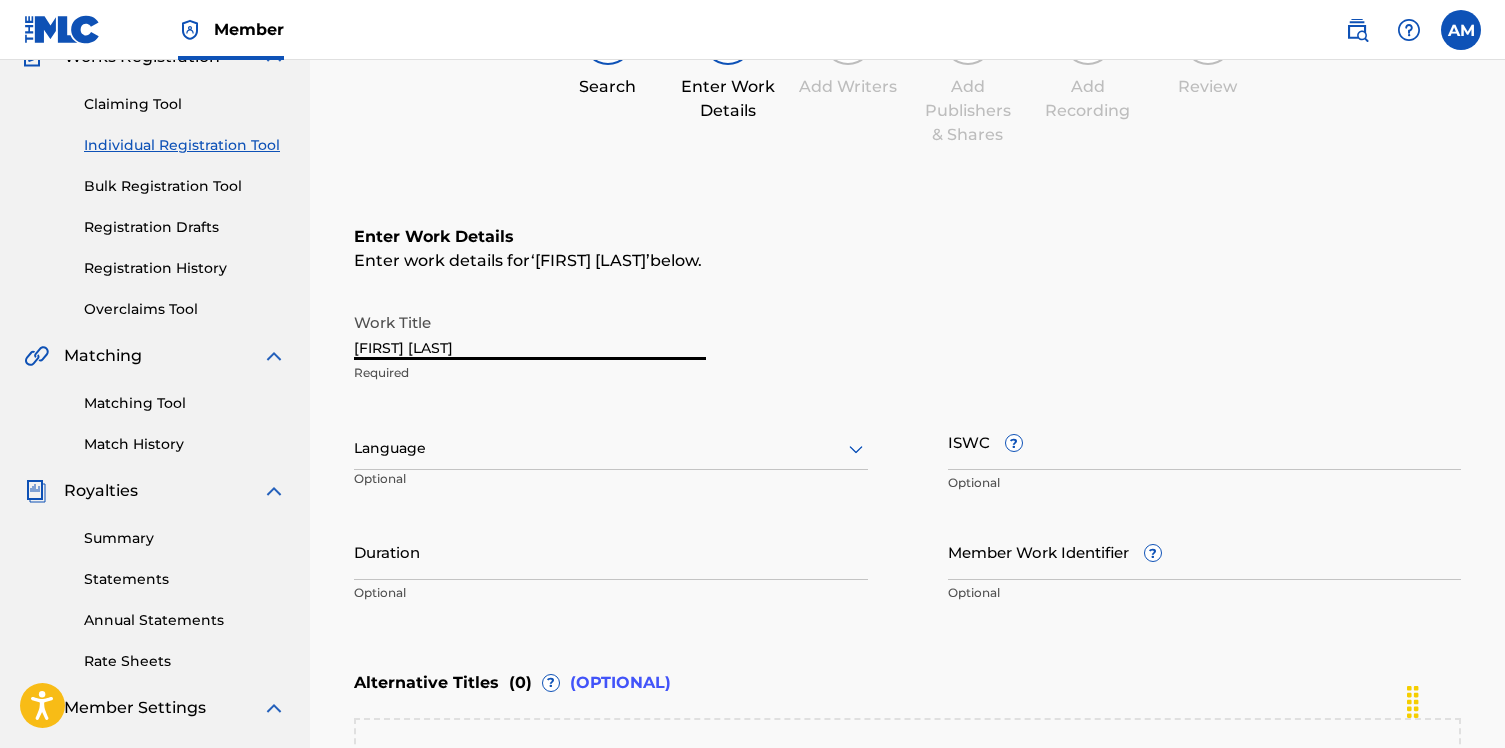 scroll, scrollTop: 226, scrollLeft: 0, axis: vertical 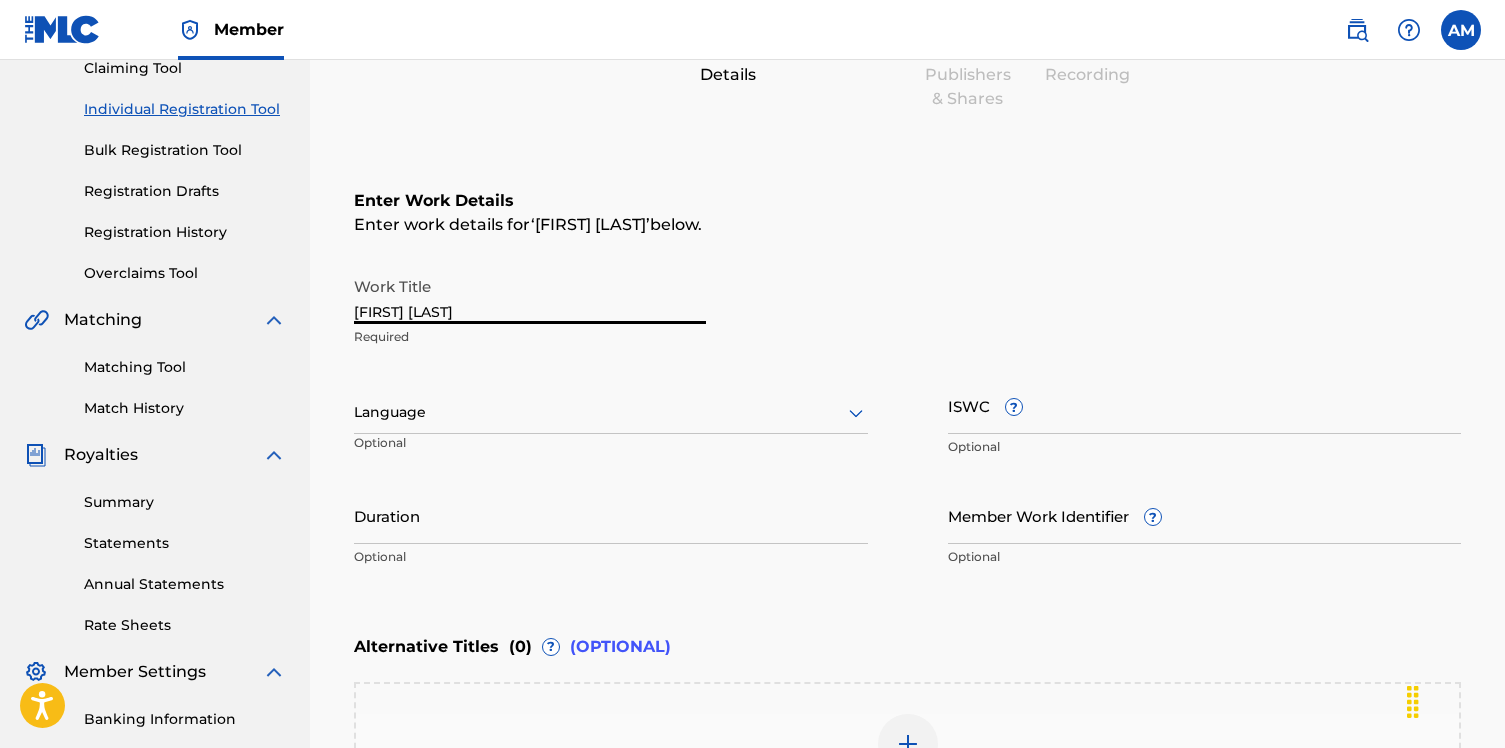 type on "[FIRST] [LAST]" 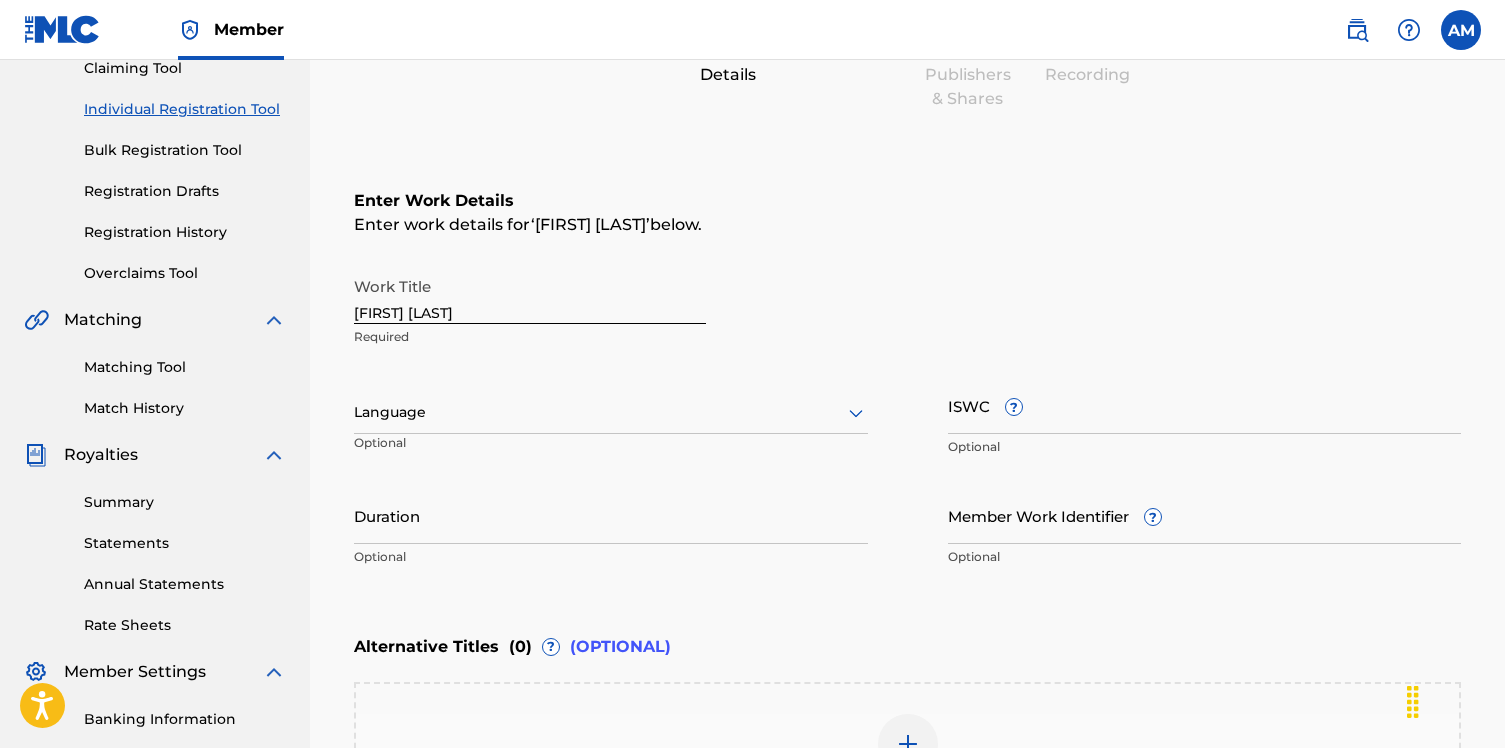 click on "Duration" at bounding box center (611, 515) 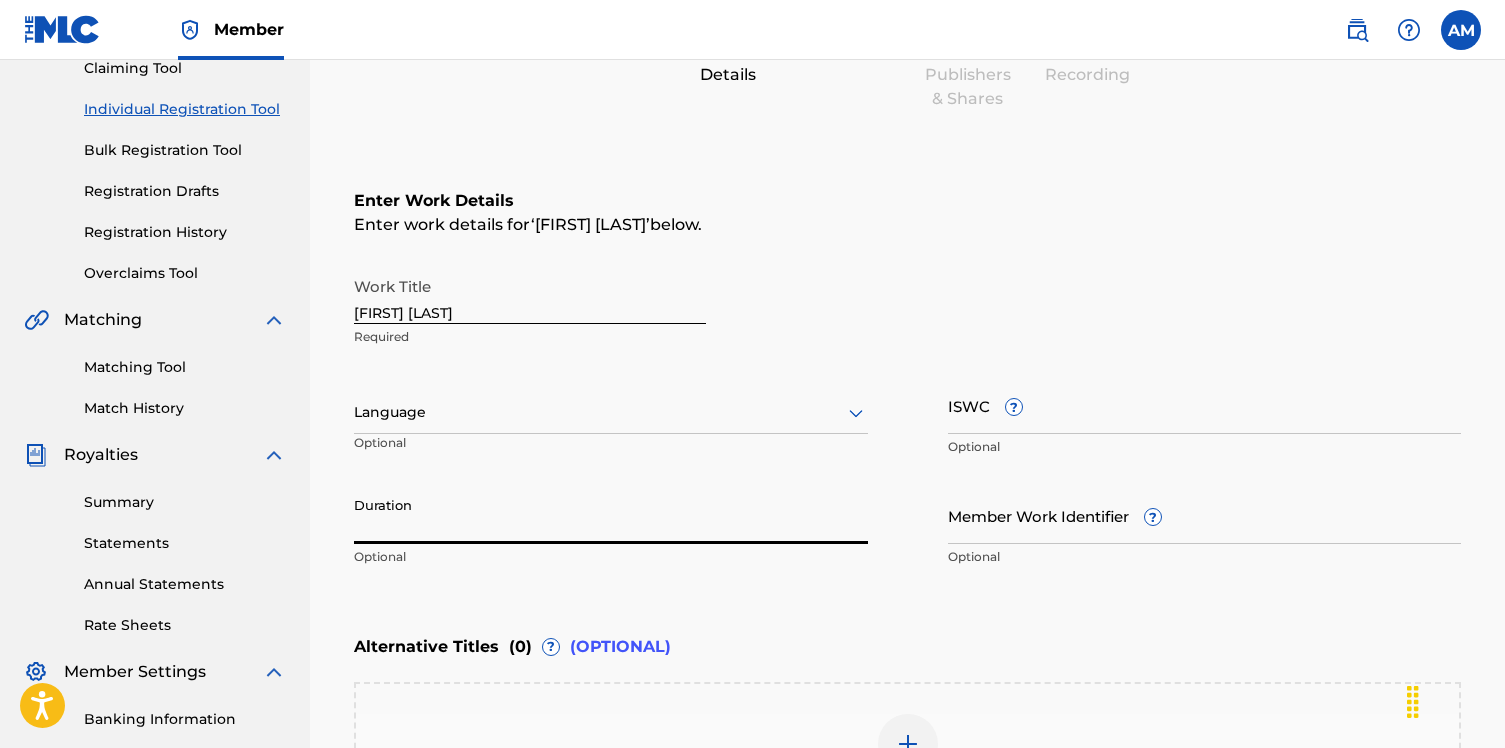 type on "3" 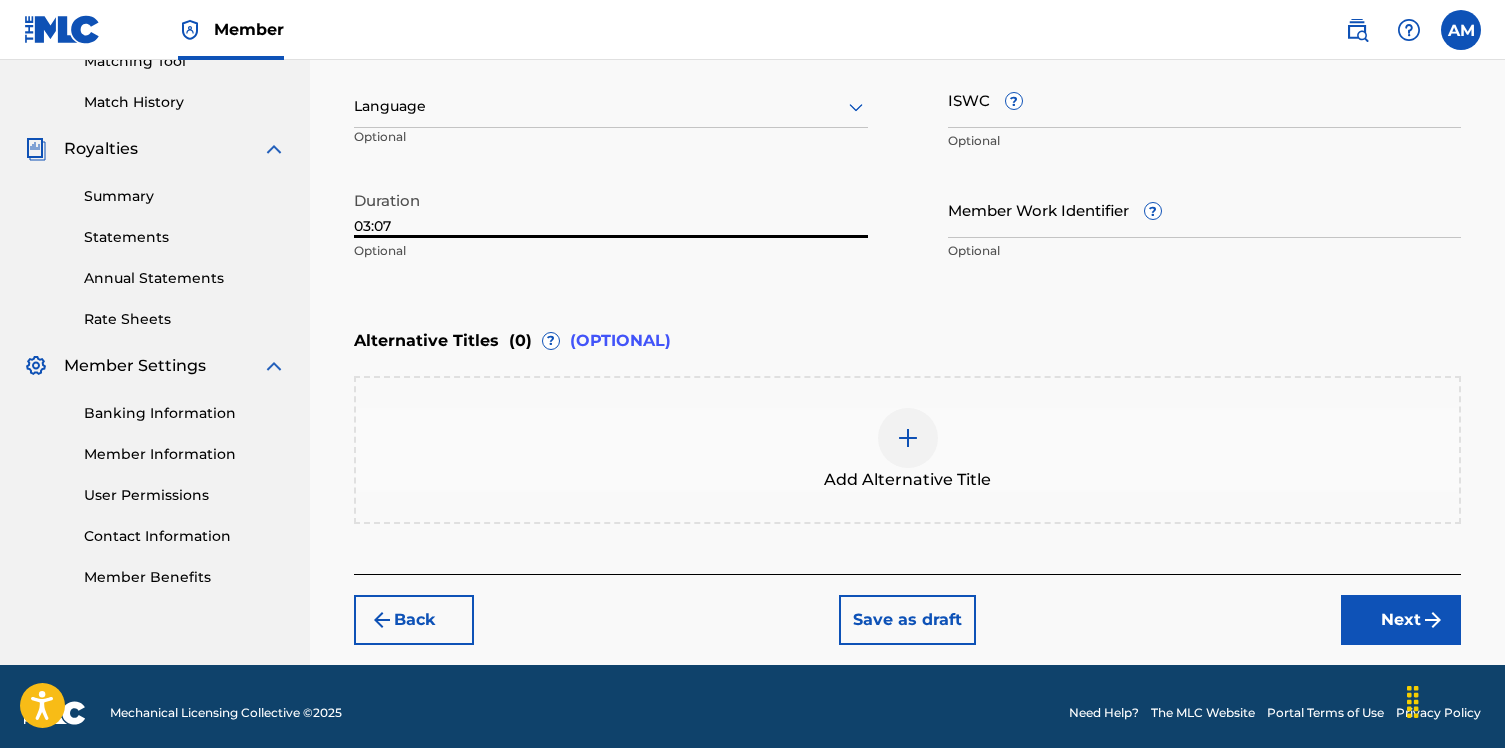 type on "03:07" 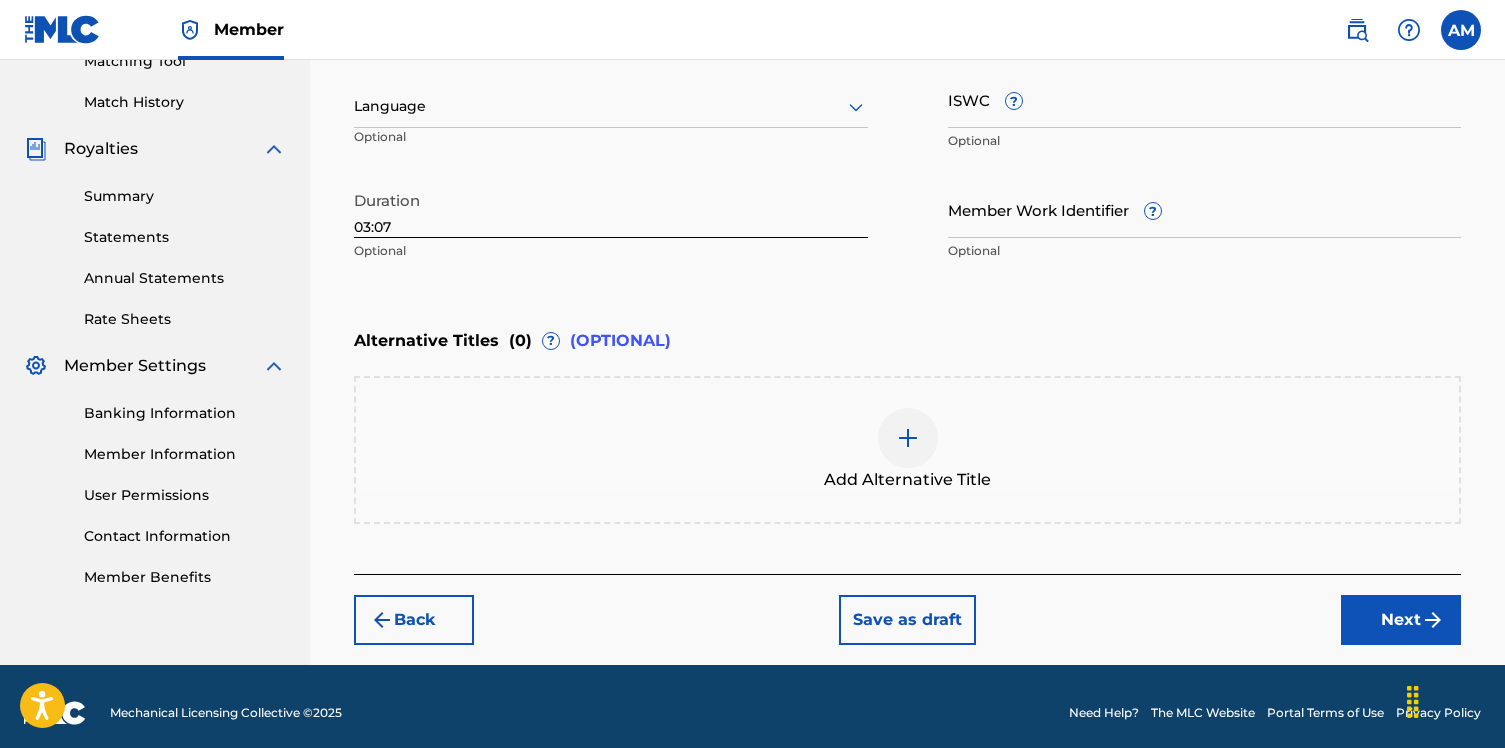 drag, startPoint x: 1170, startPoint y: 616, endPoint x: 1206, endPoint y: 607, distance: 37.107952 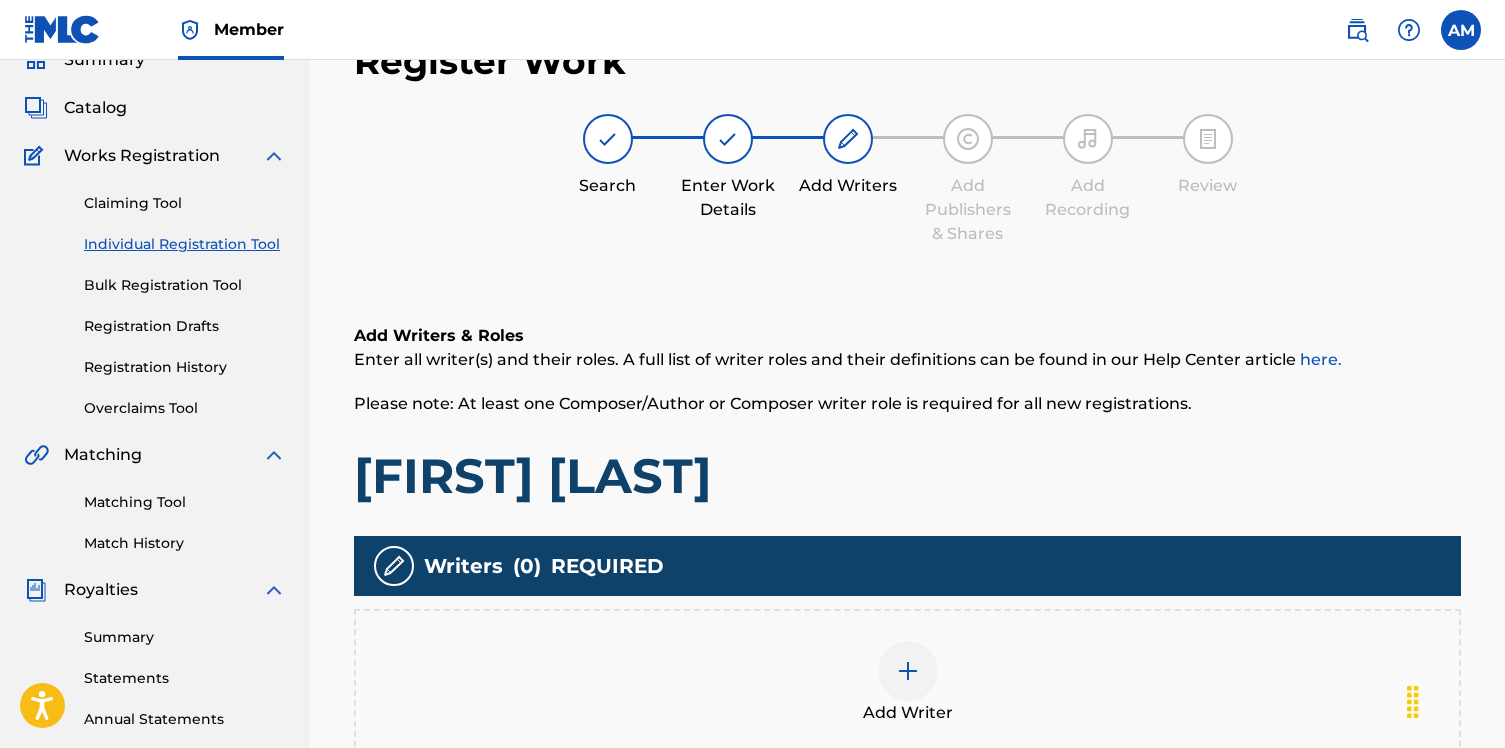 scroll, scrollTop: 90, scrollLeft: 0, axis: vertical 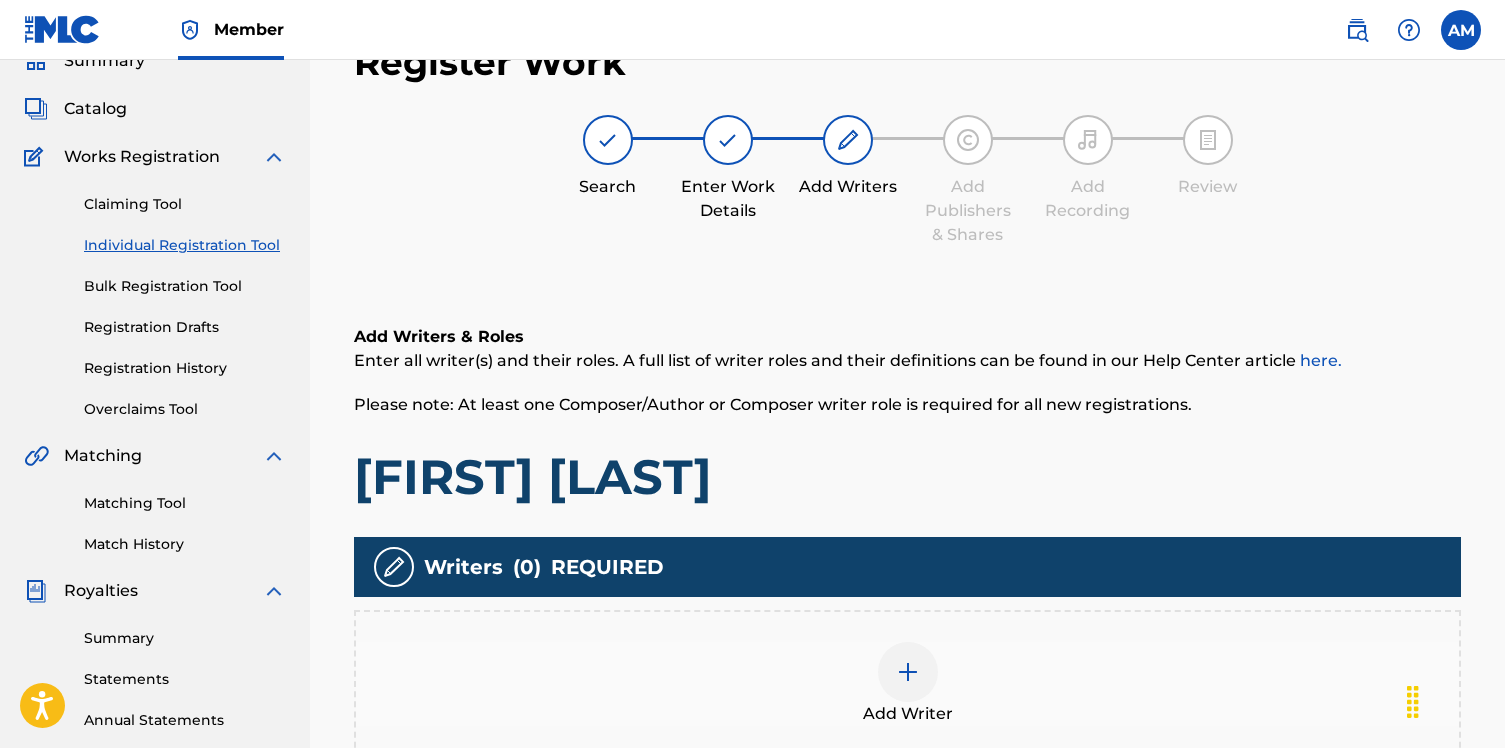 click at bounding box center [908, 672] 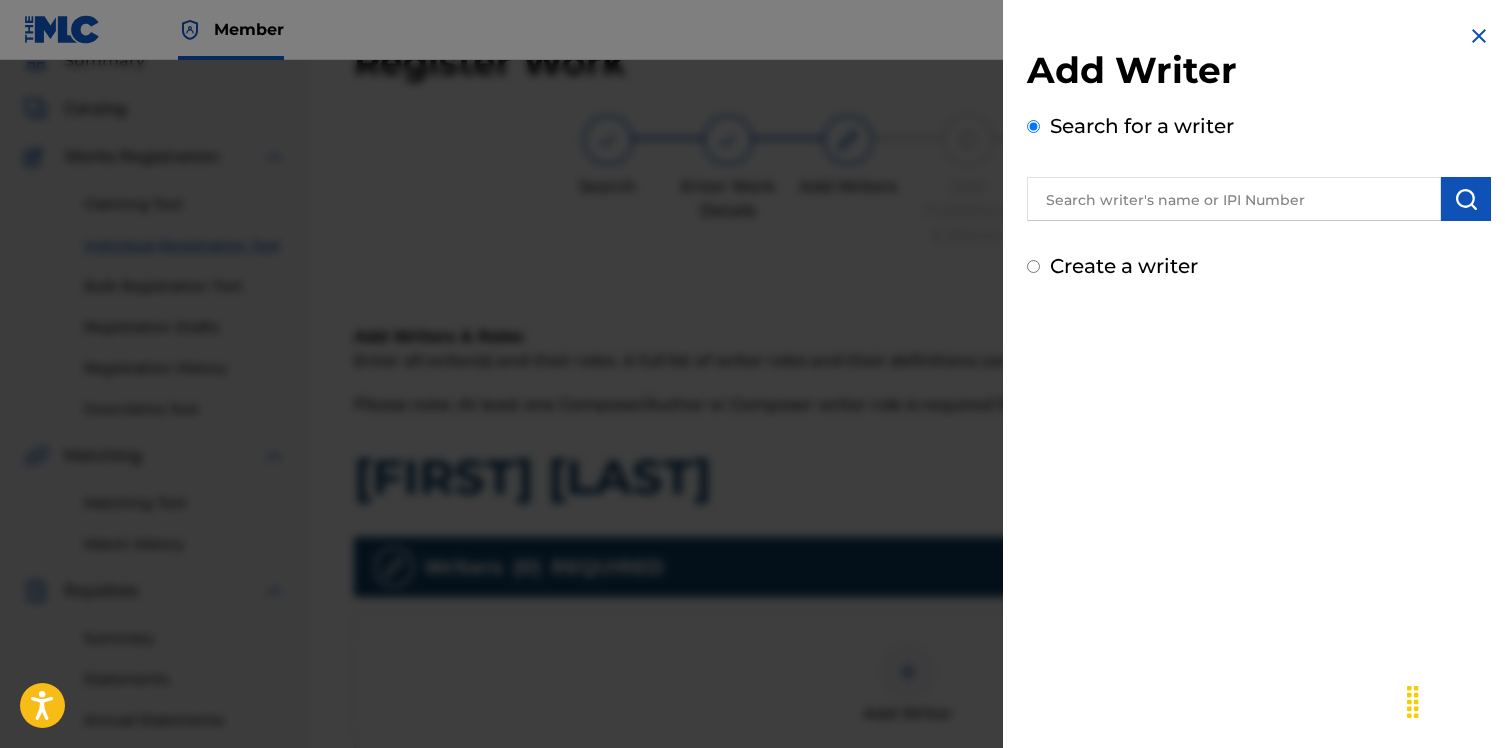 click at bounding box center [1234, 199] 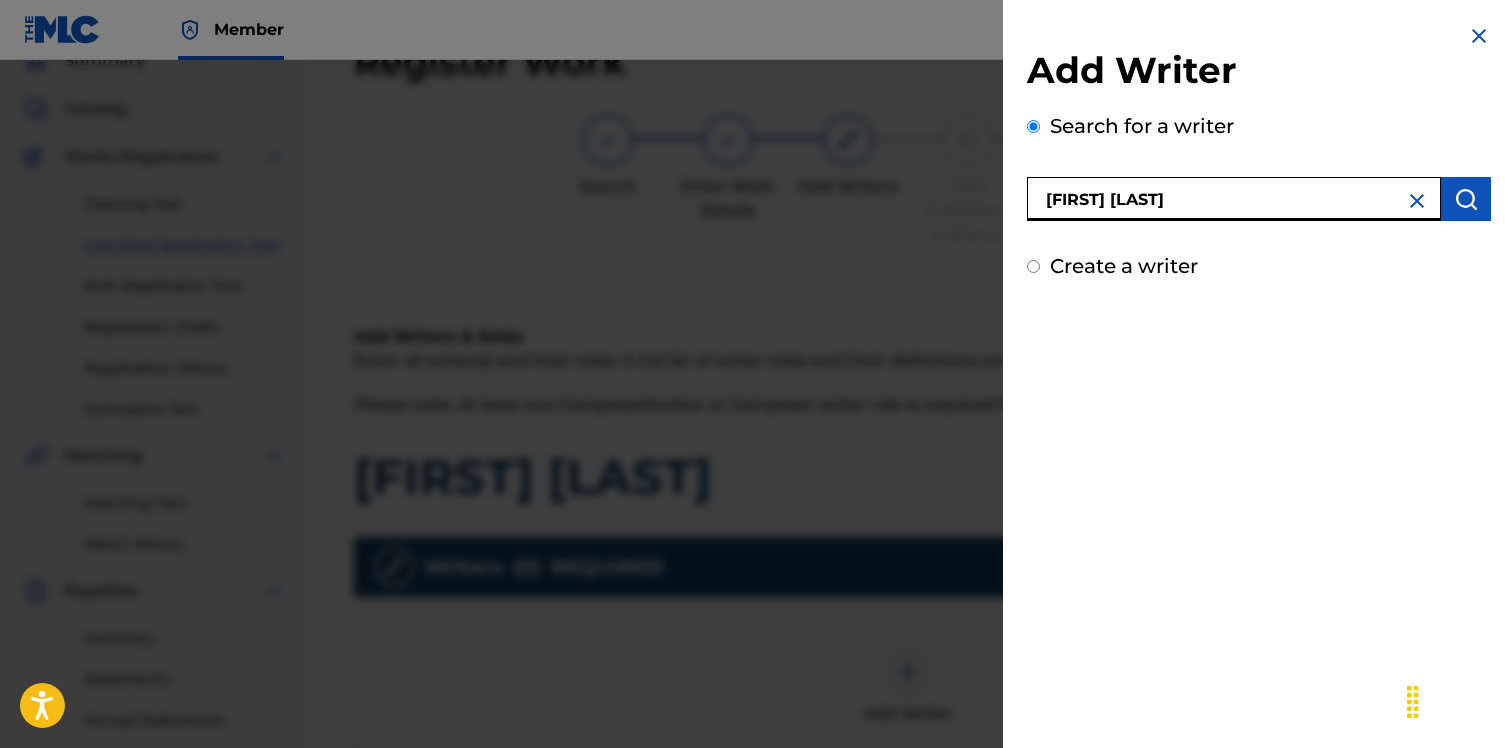 type on "[FIRST] [LAST]" 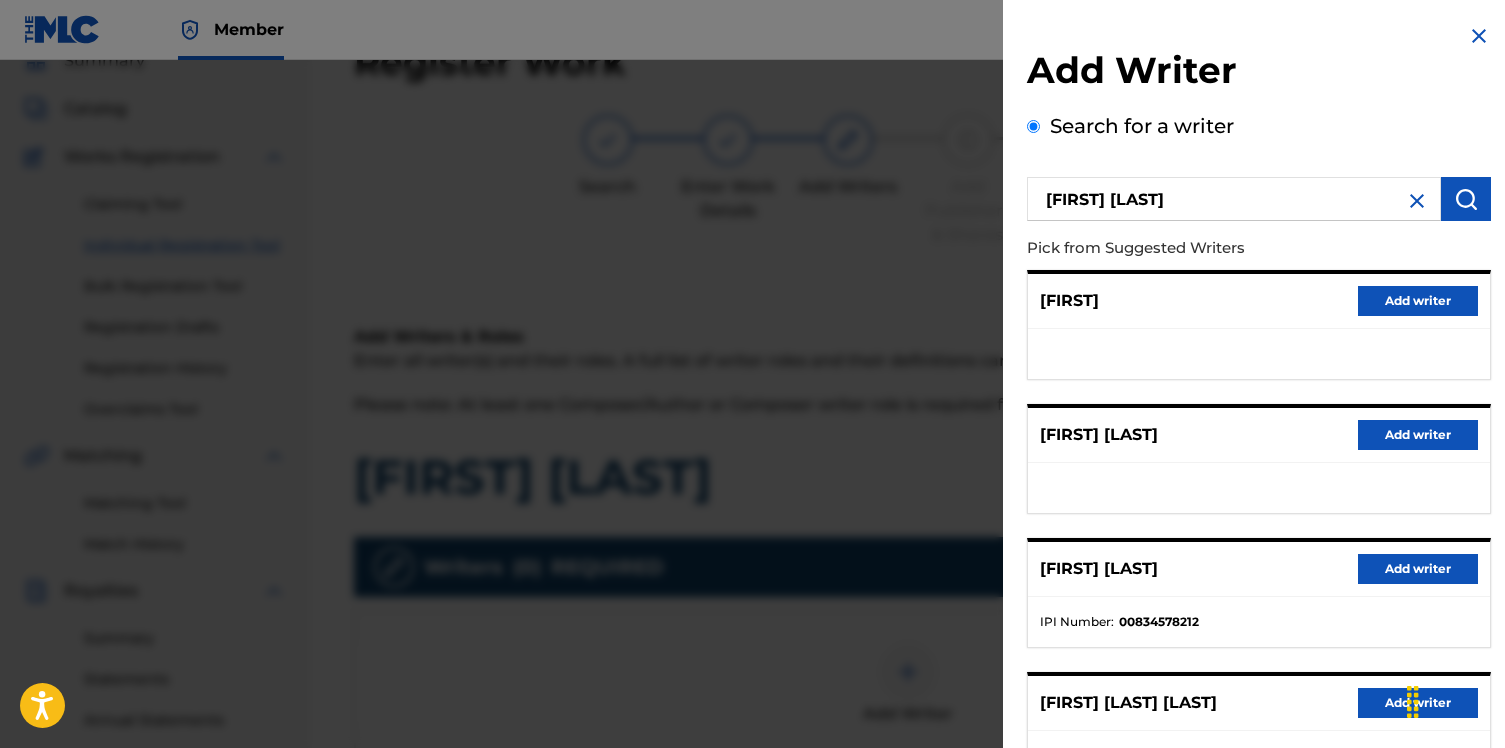 click on "Add writer" at bounding box center [1418, 569] 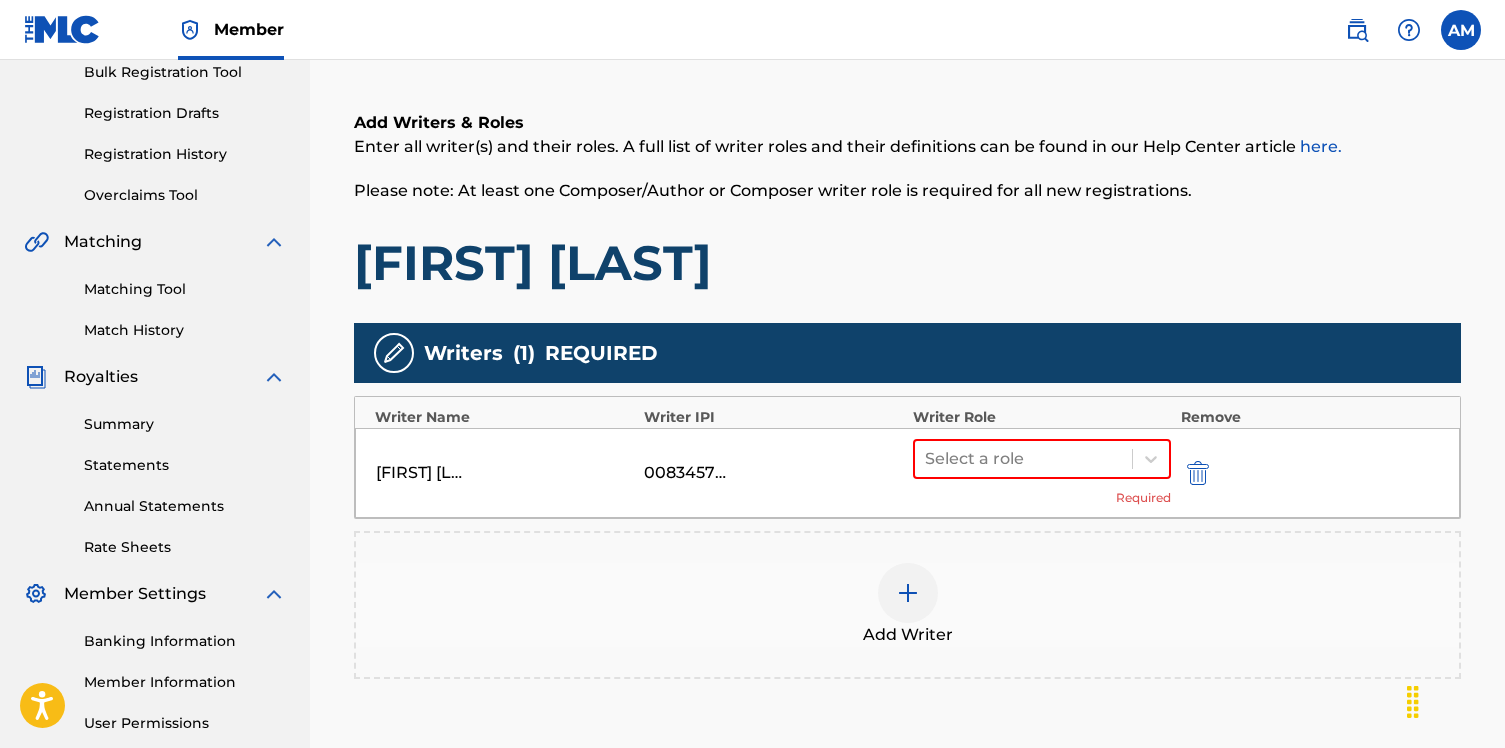 scroll, scrollTop: 310, scrollLeft: 0, axis: vertical 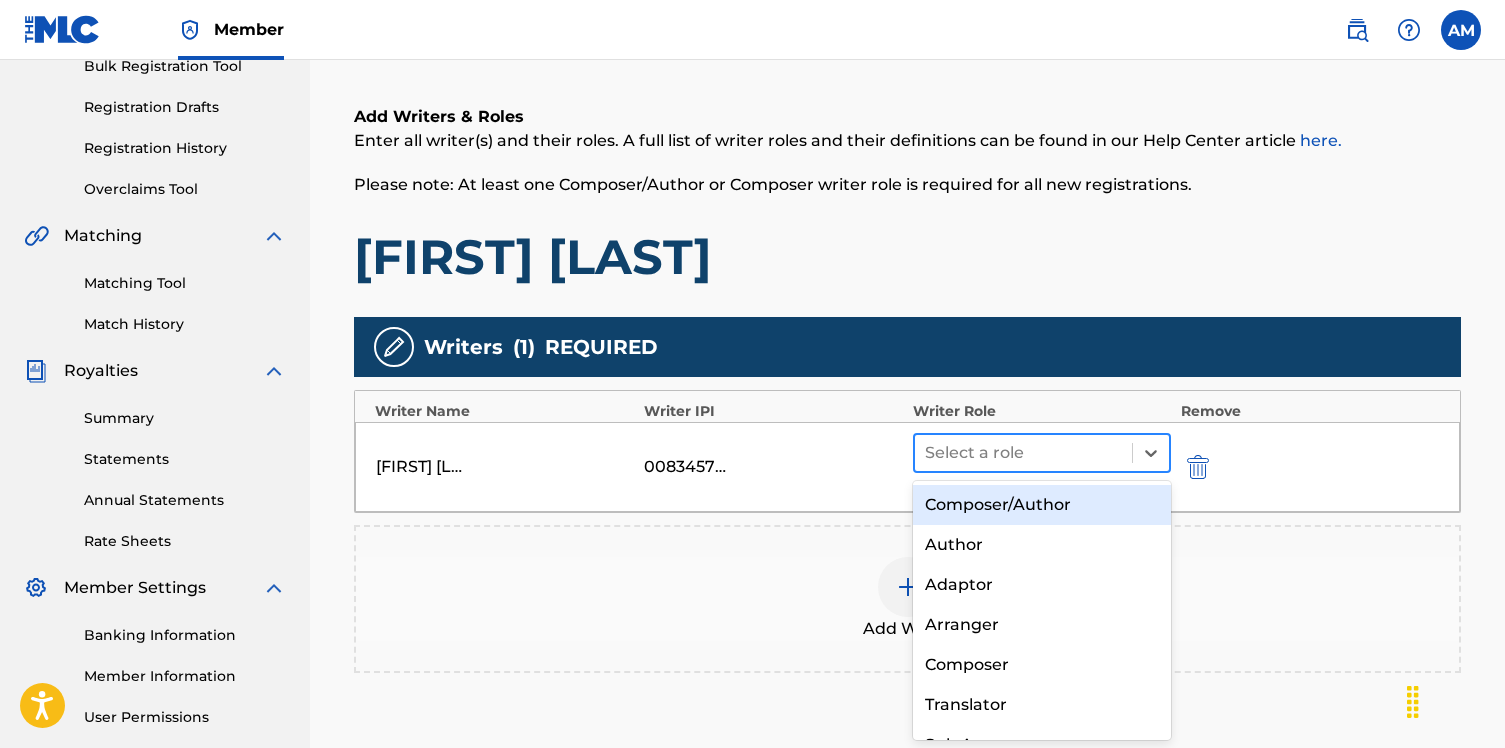 click at bounding box center (1023, 453) 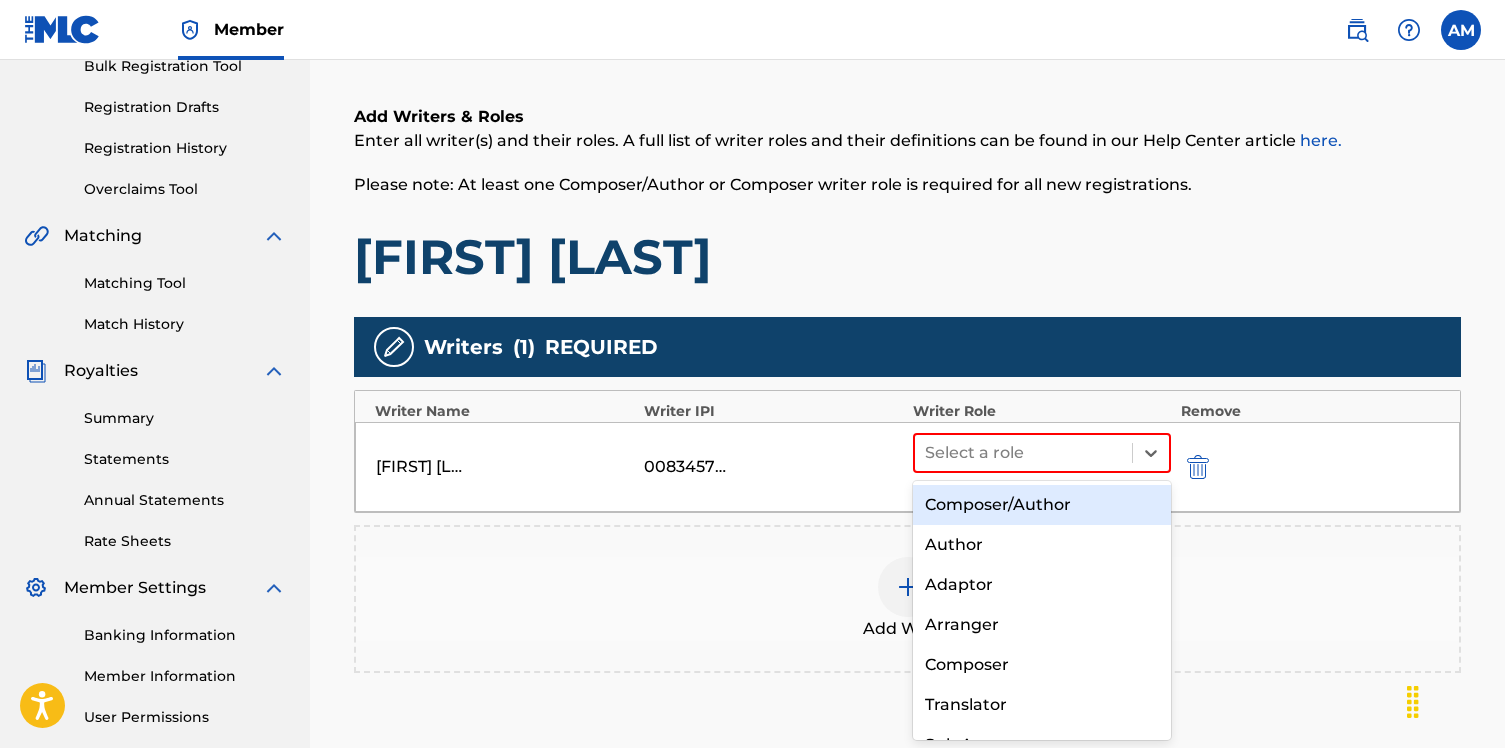 click on "Composer/Author" at bounding box center [1042, 505] 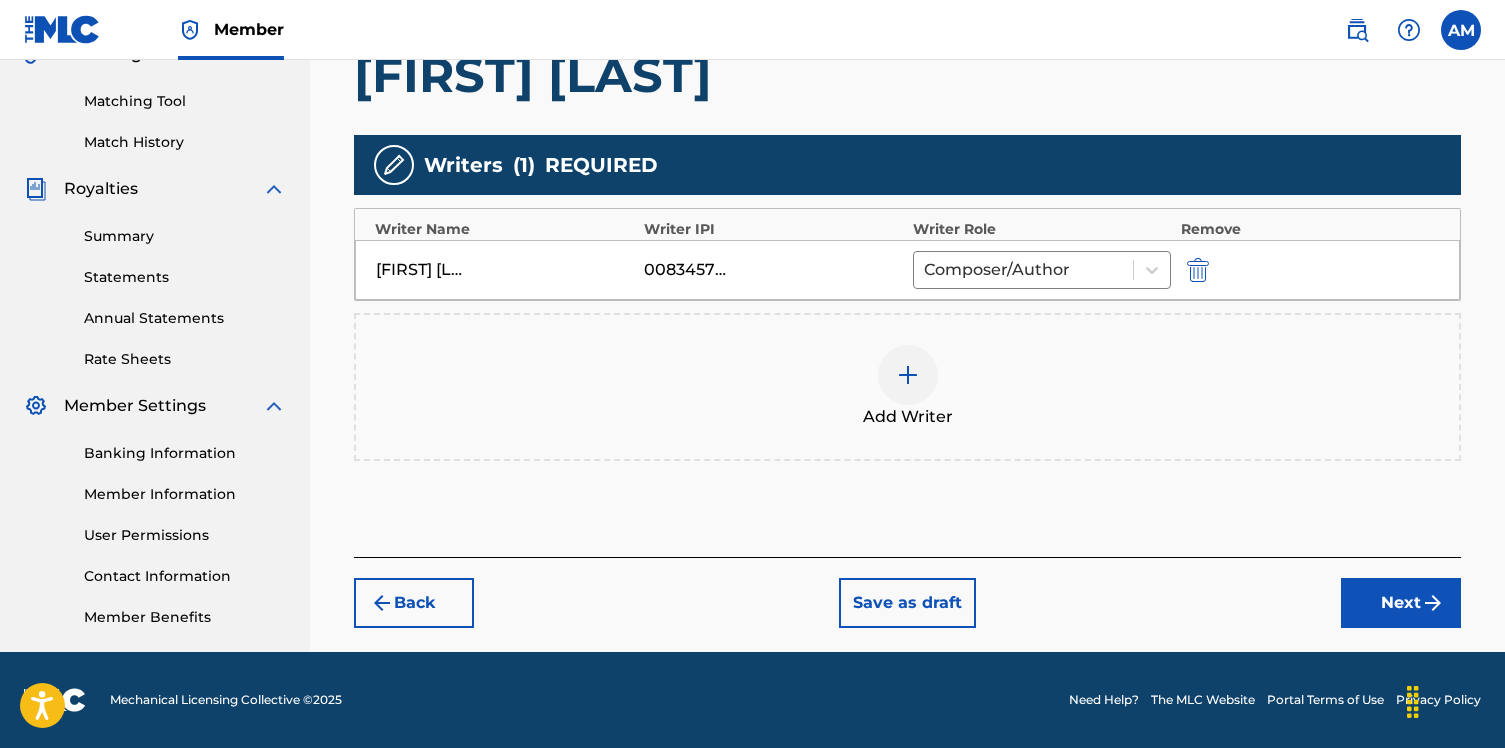 click on "Next" at bounding box center (1401, 603) 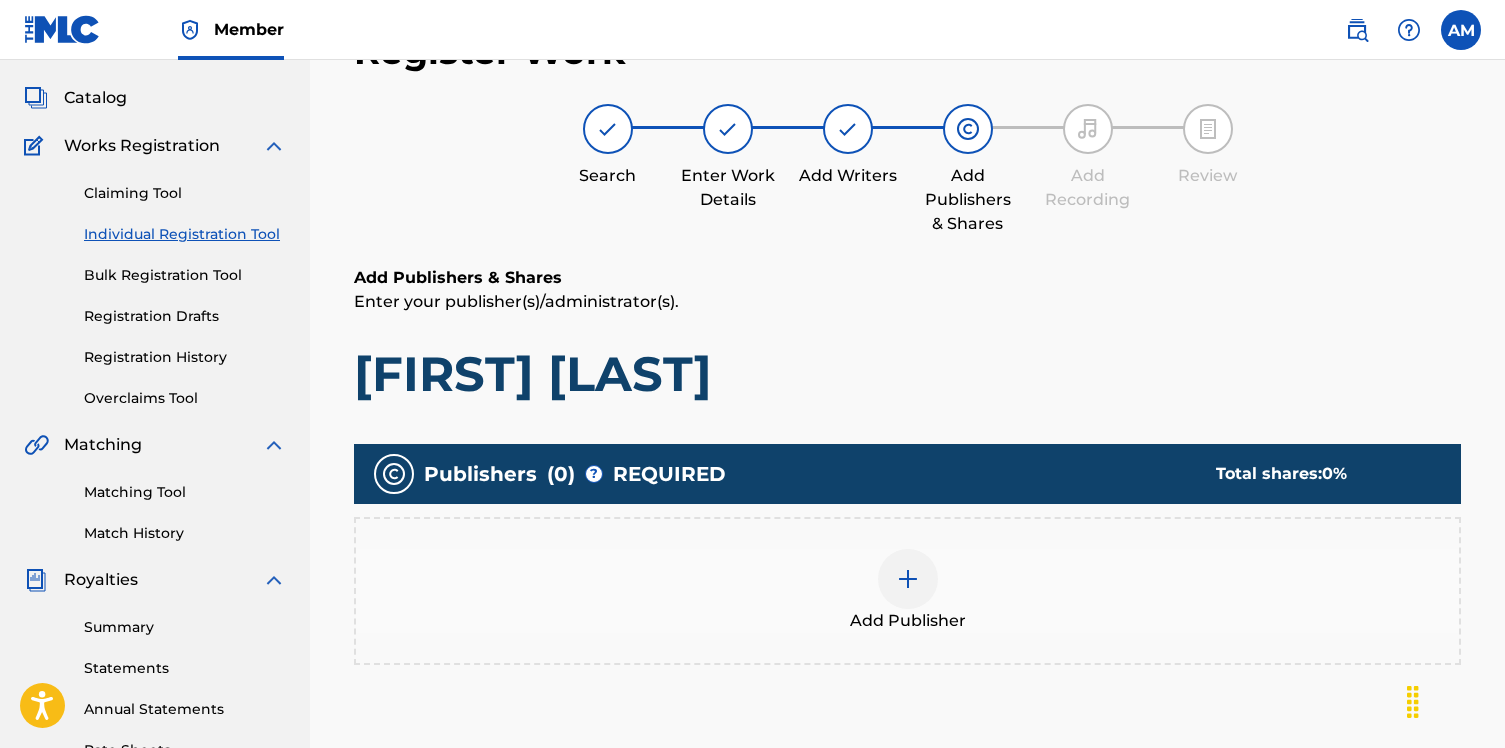 scroll, scrollTop: 90, scrollLeft: 0, axis: vertical 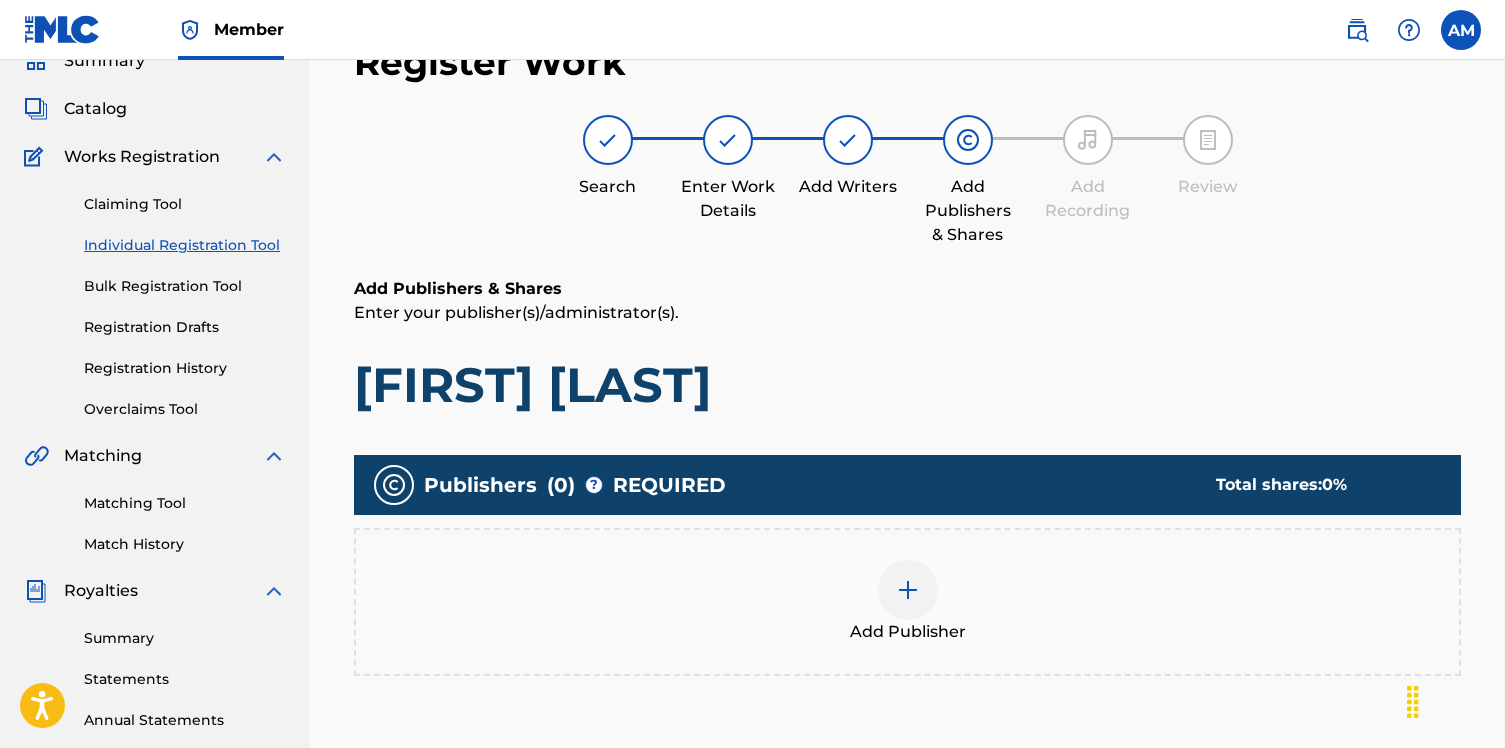 click on "Add Publisher" at bounding box center [908, 632] 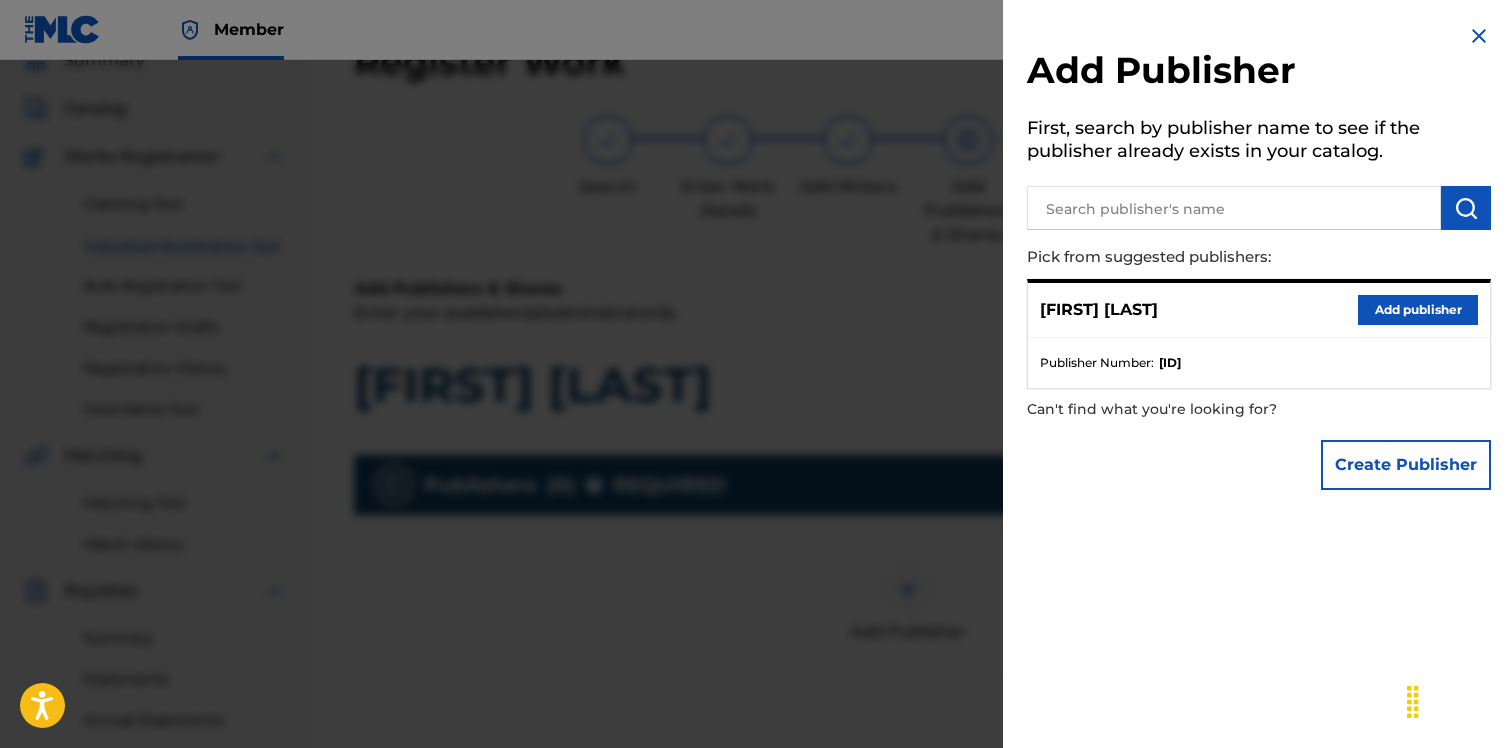 click on "[FIRST] [LAST] Add publisher" at bounding box center [1259, 310] 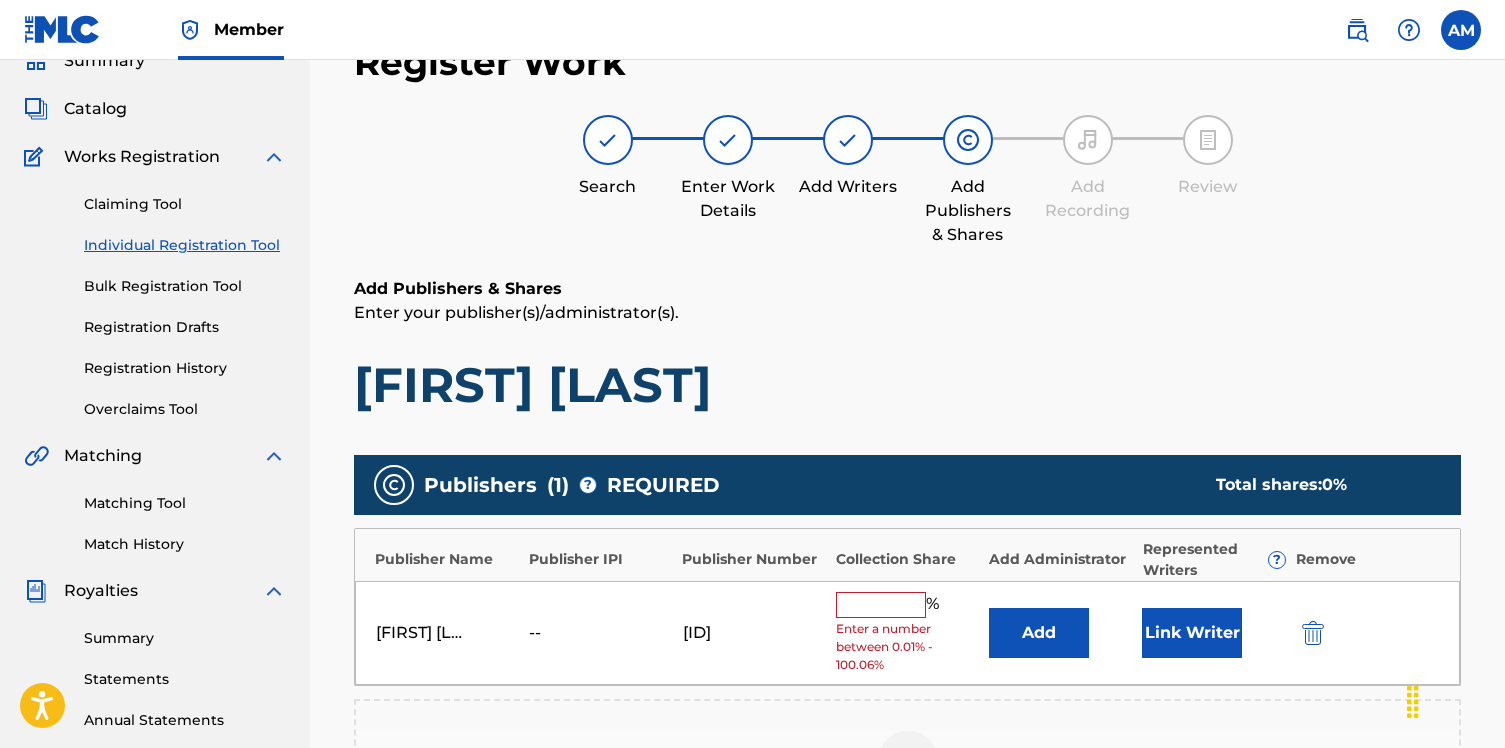 click at bounding box center (881, 605) 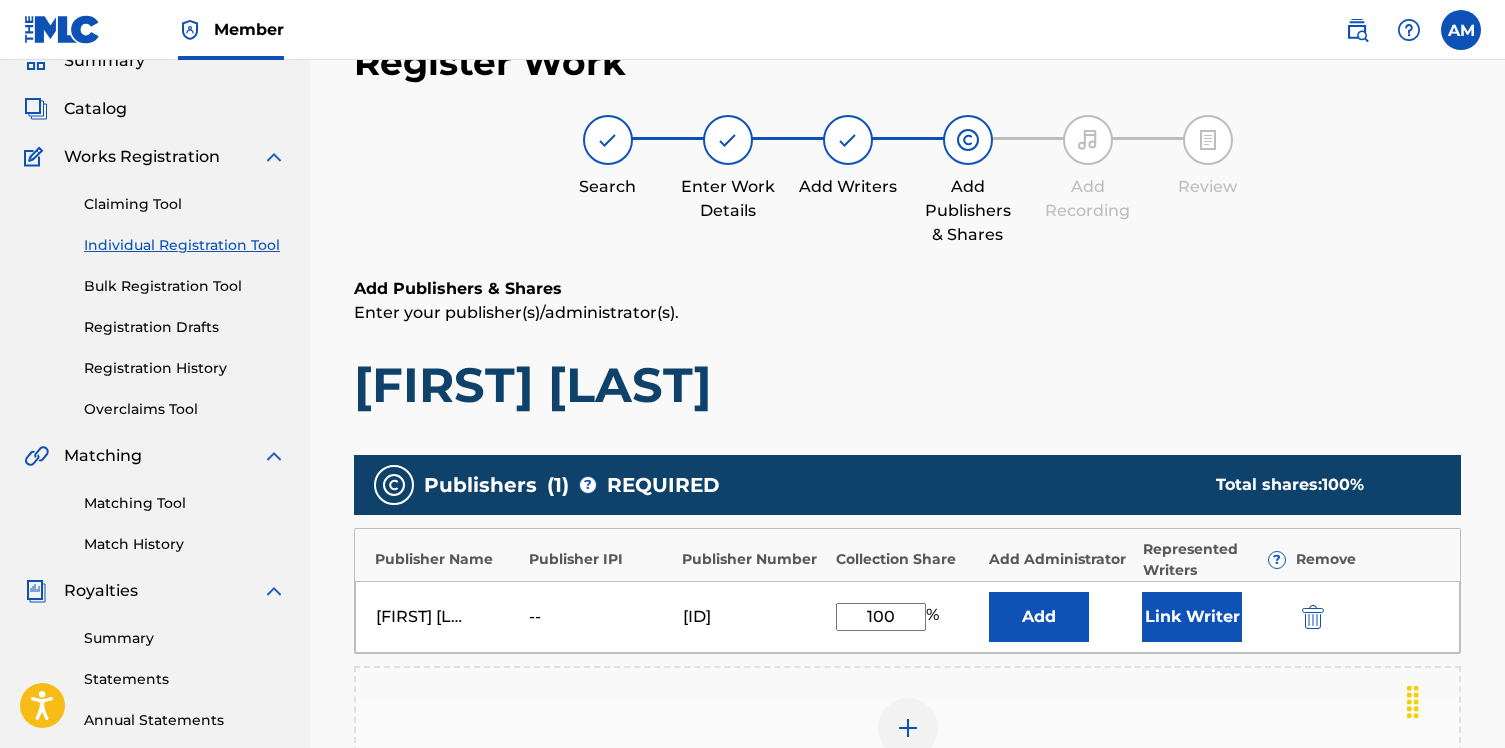 type on "100" 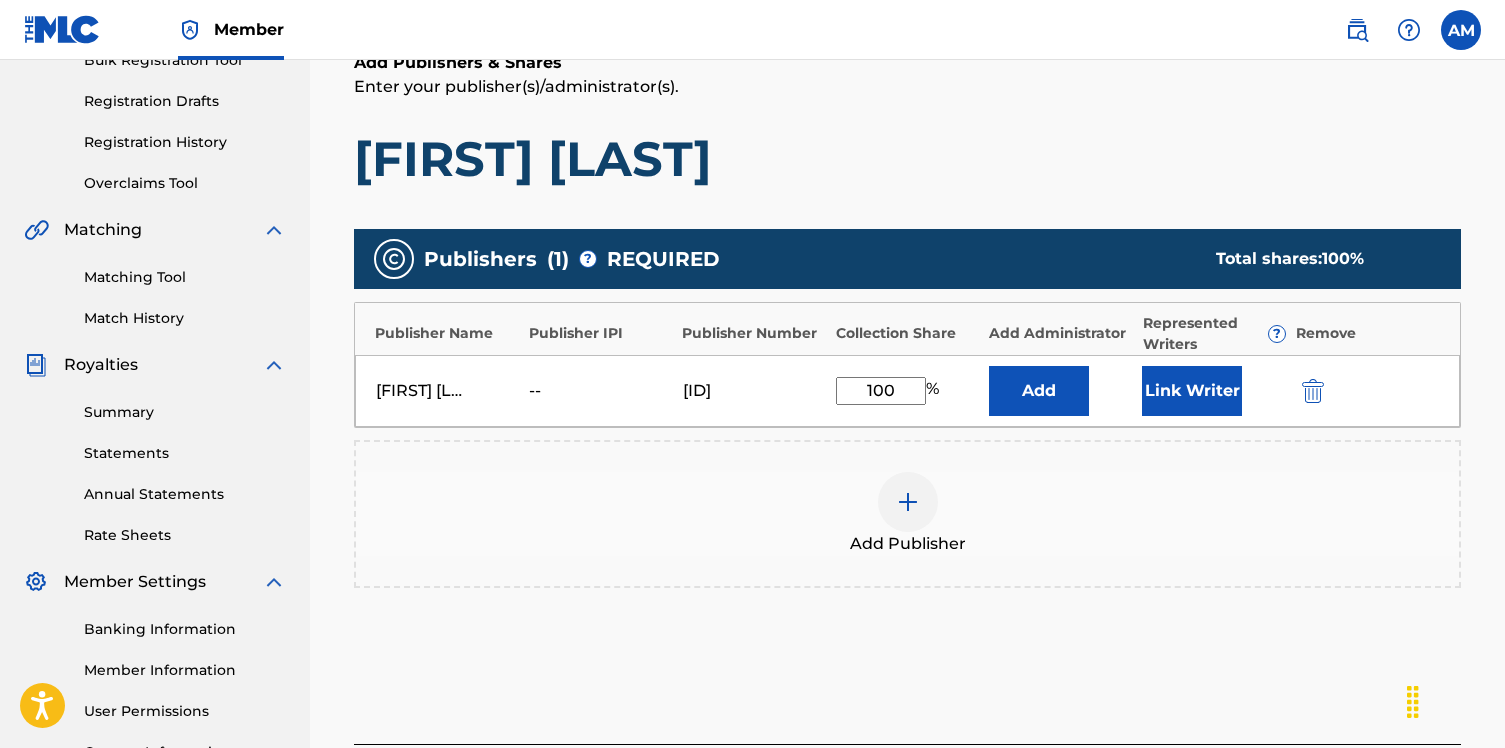 scroll, scrollTop: 317, scrollLeft: 0, axis: vertical 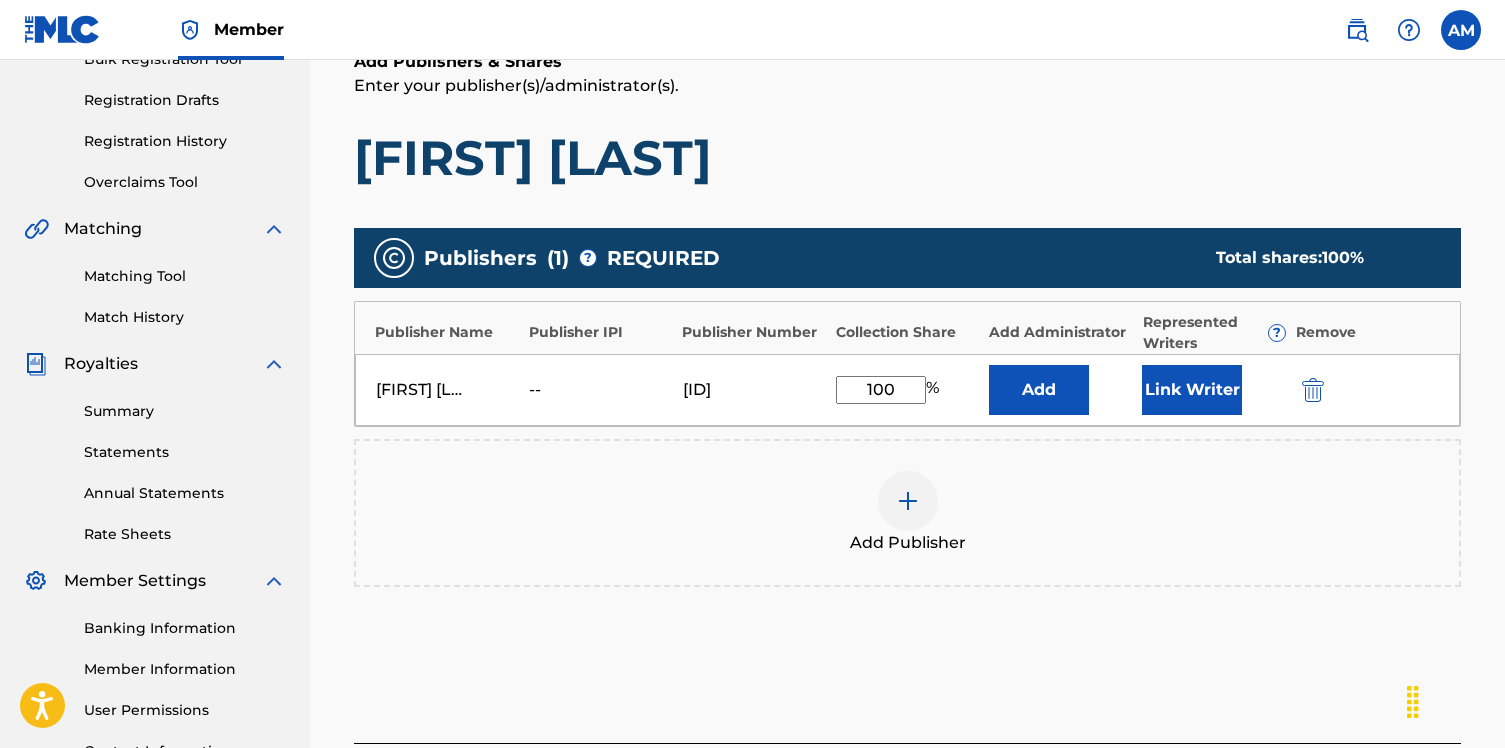 click on "Link Writer" at bounding box center (1192, 390) 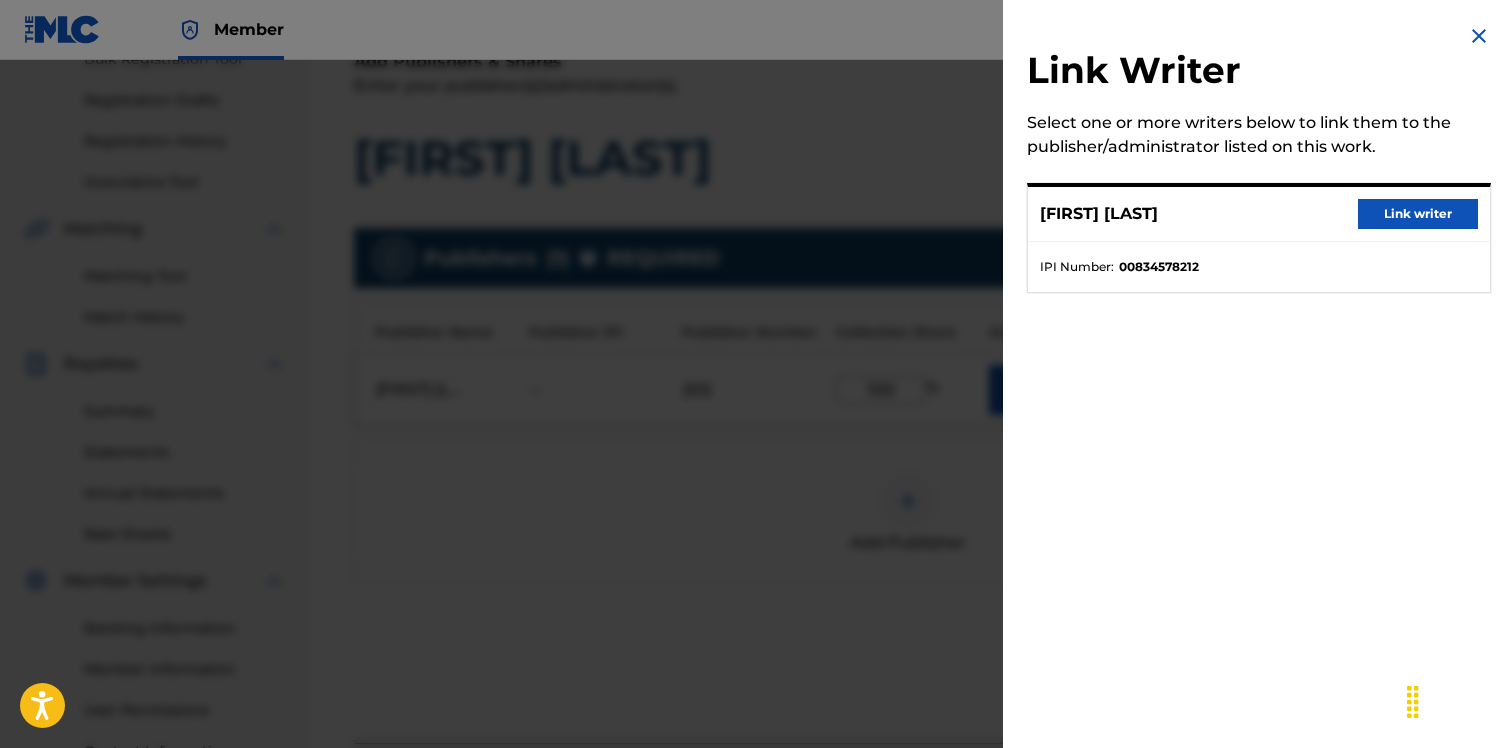 click on "Link writer" at bounding box center [1418, 214] 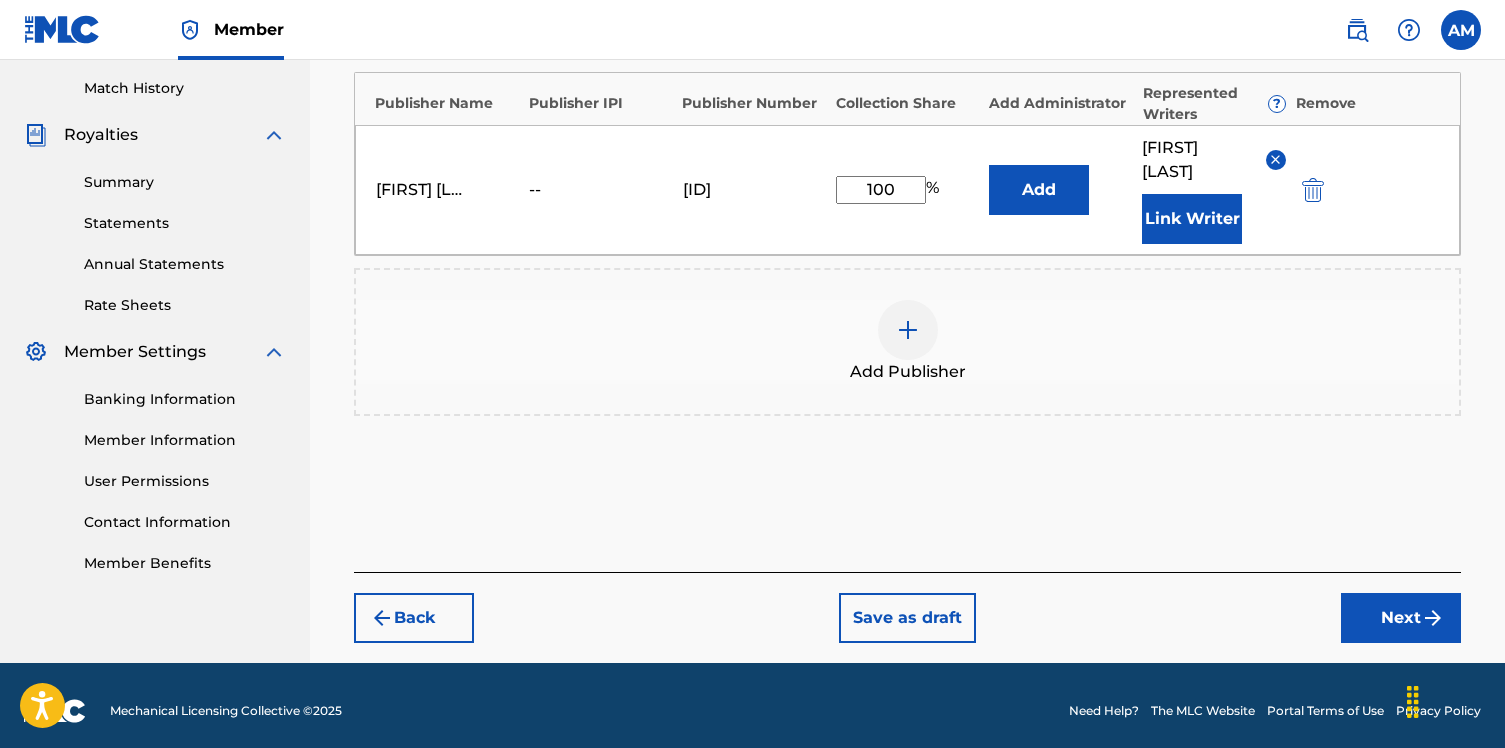 click on "Next" at bounding box center (1401, 618) 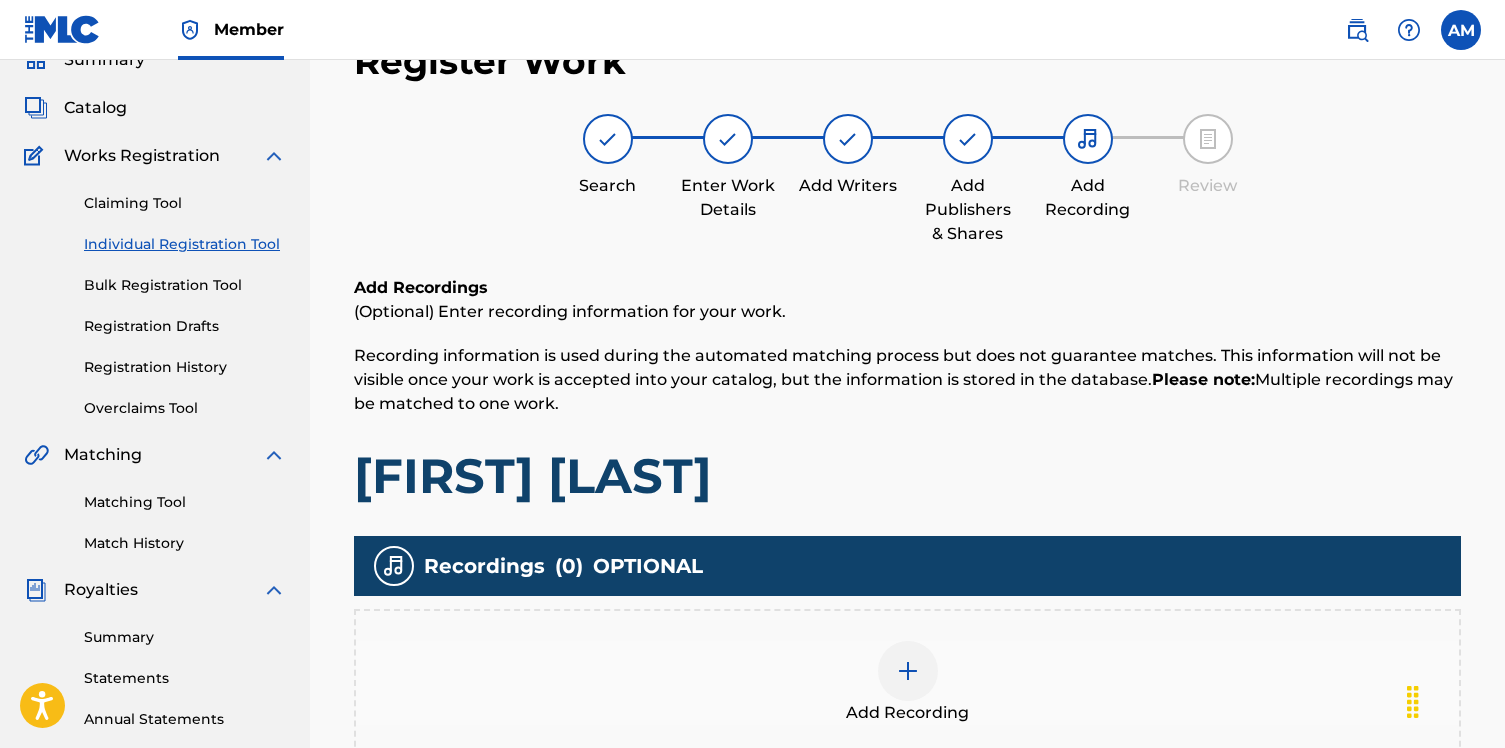 scroll, scrollTop: 90, scrollLeft: 0, axis: vertical 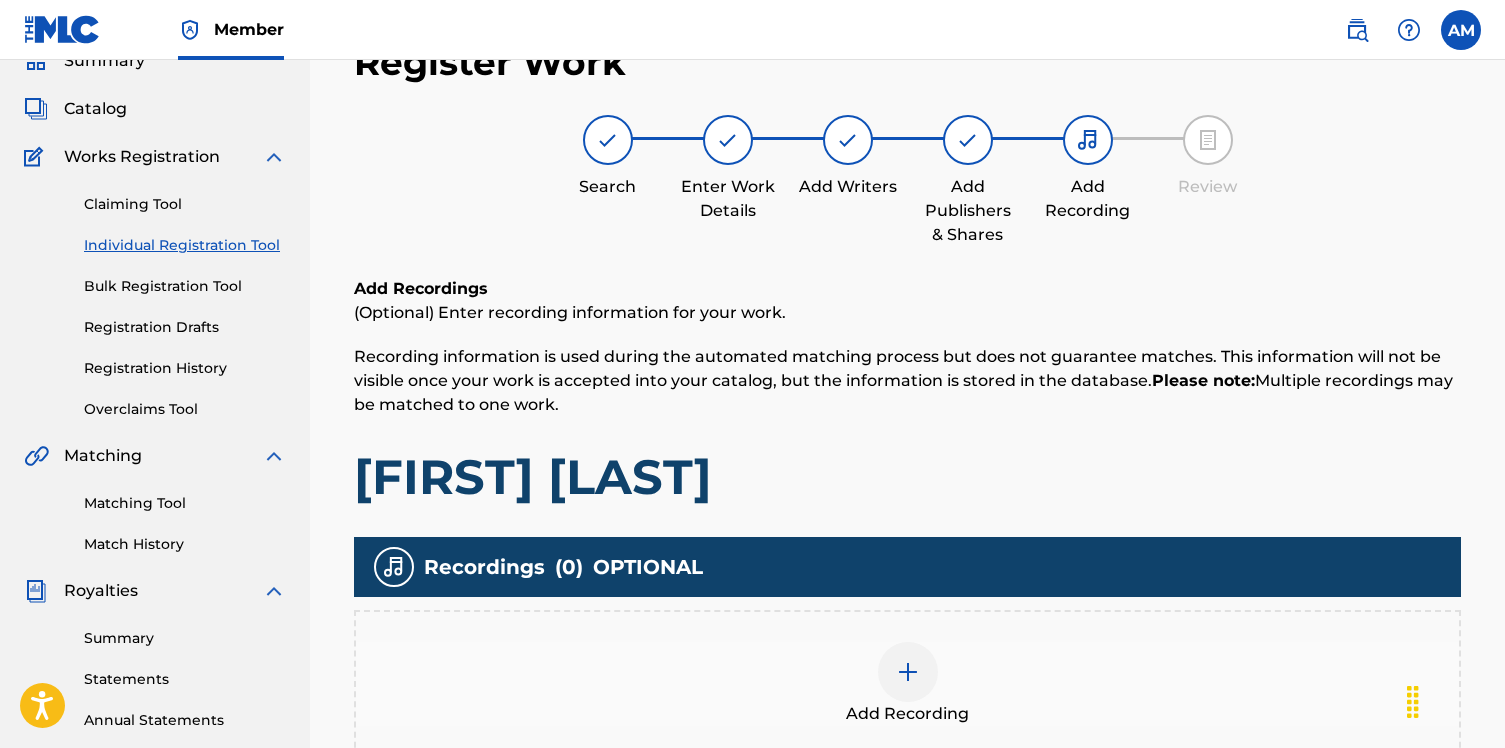 click at bounding box center (908, 672) 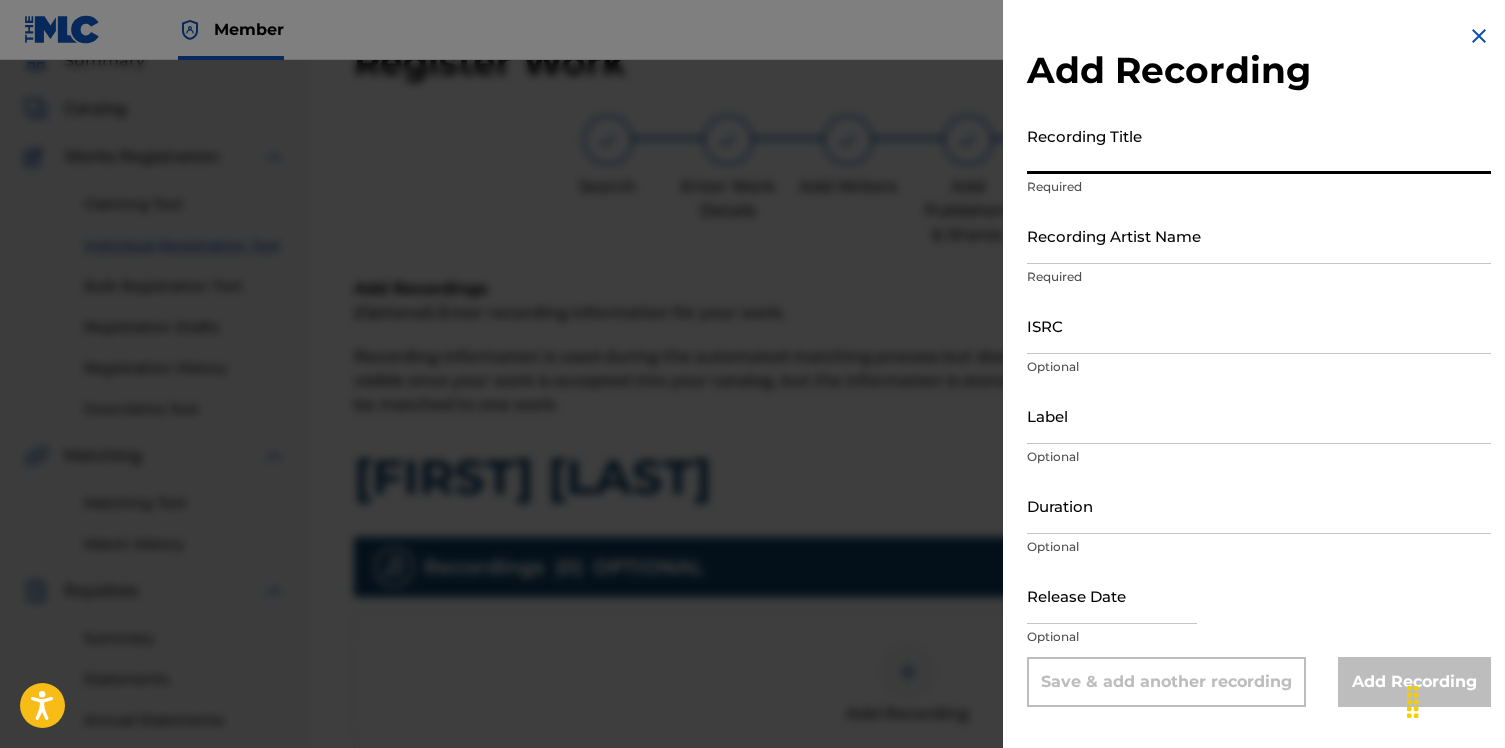 click on "Recording Title" at bounding box center [1259, 145] 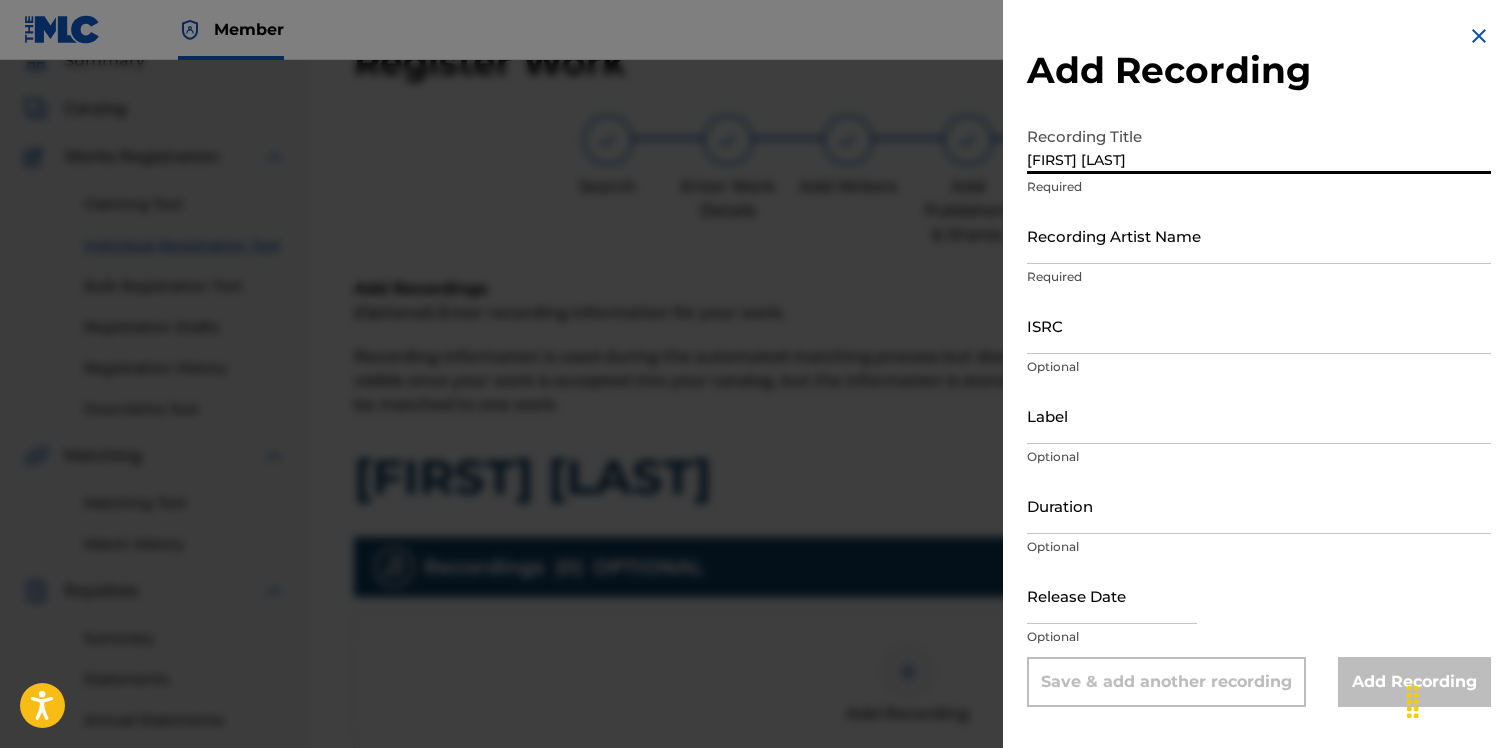 type on "[FIRST] [LAST]" 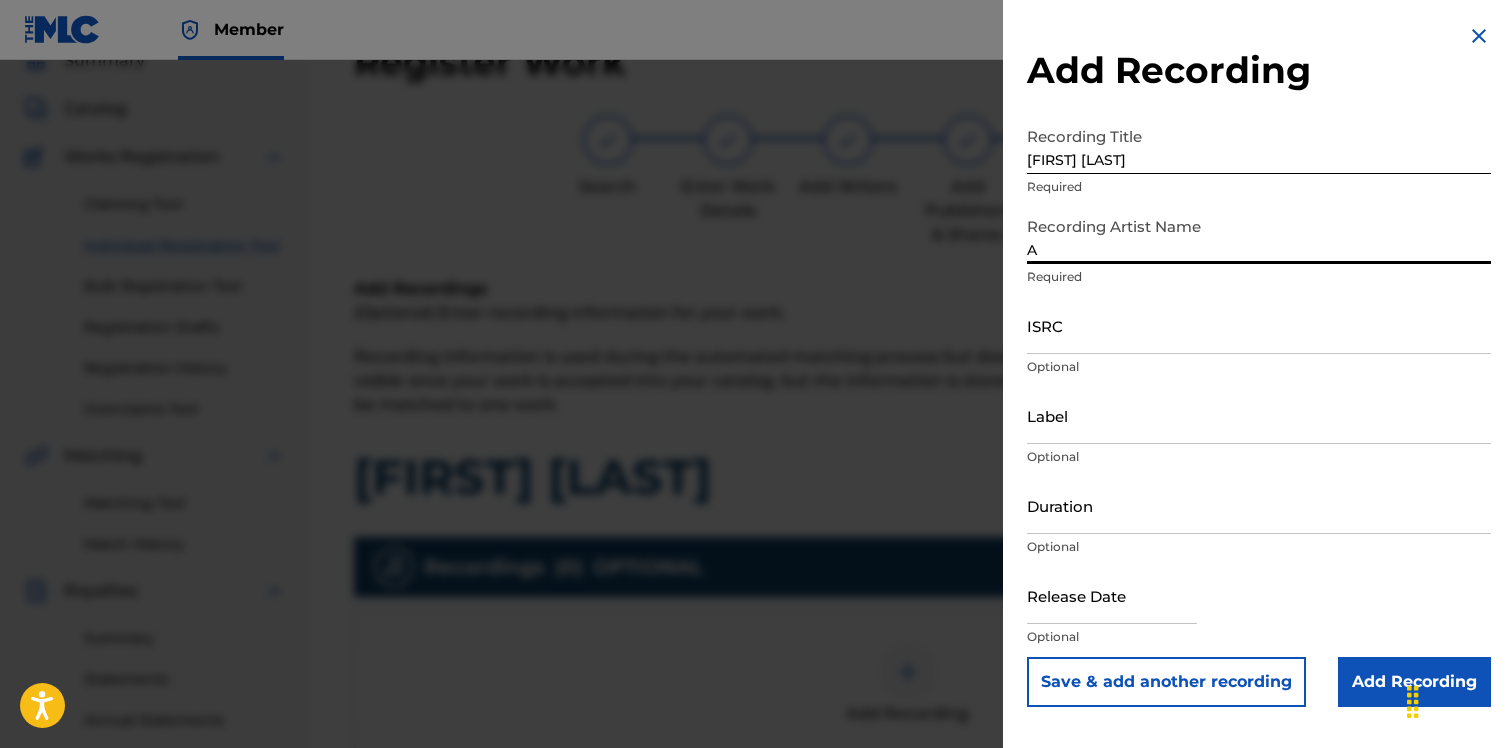 type on "[FIRST] [LAST]" 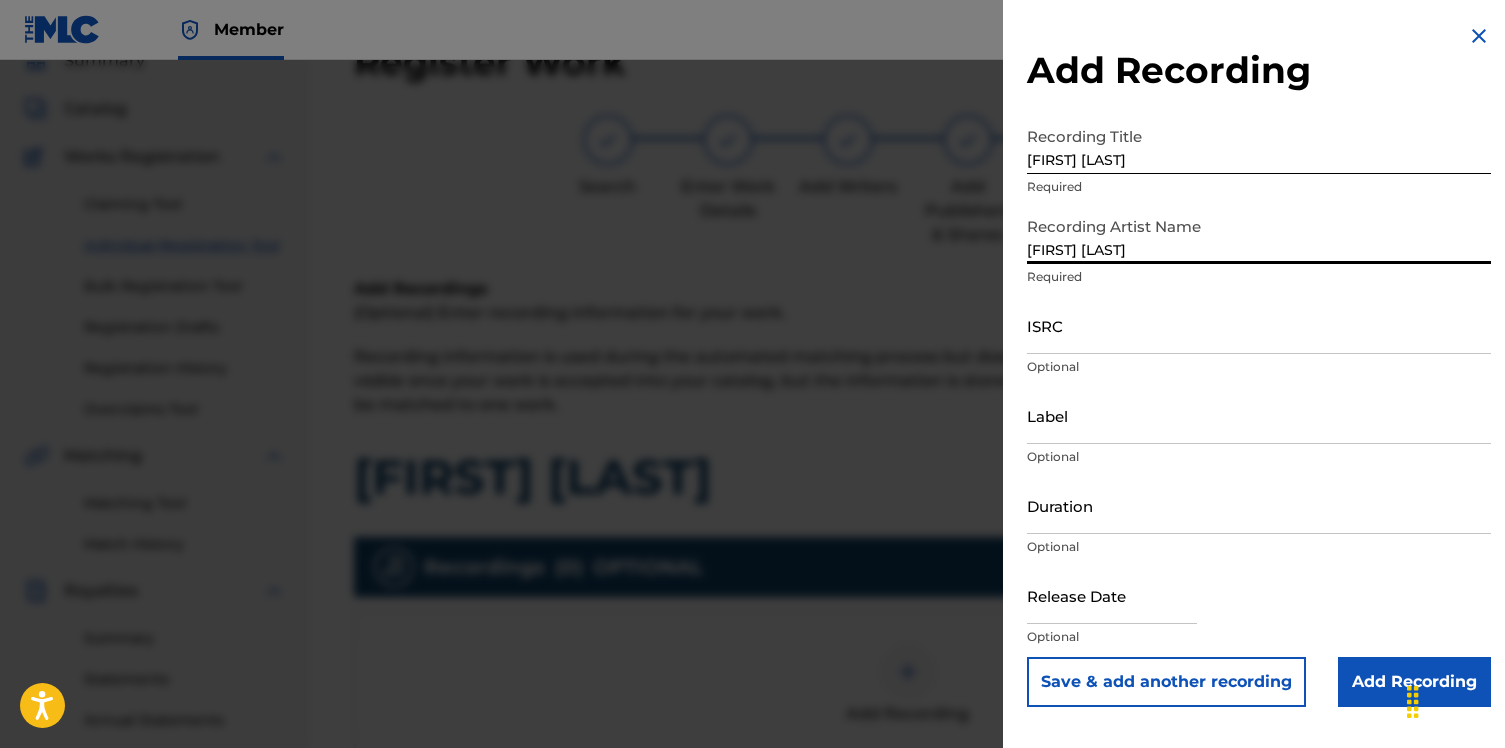click on "ISRC" at bounding box center [1259, 325] 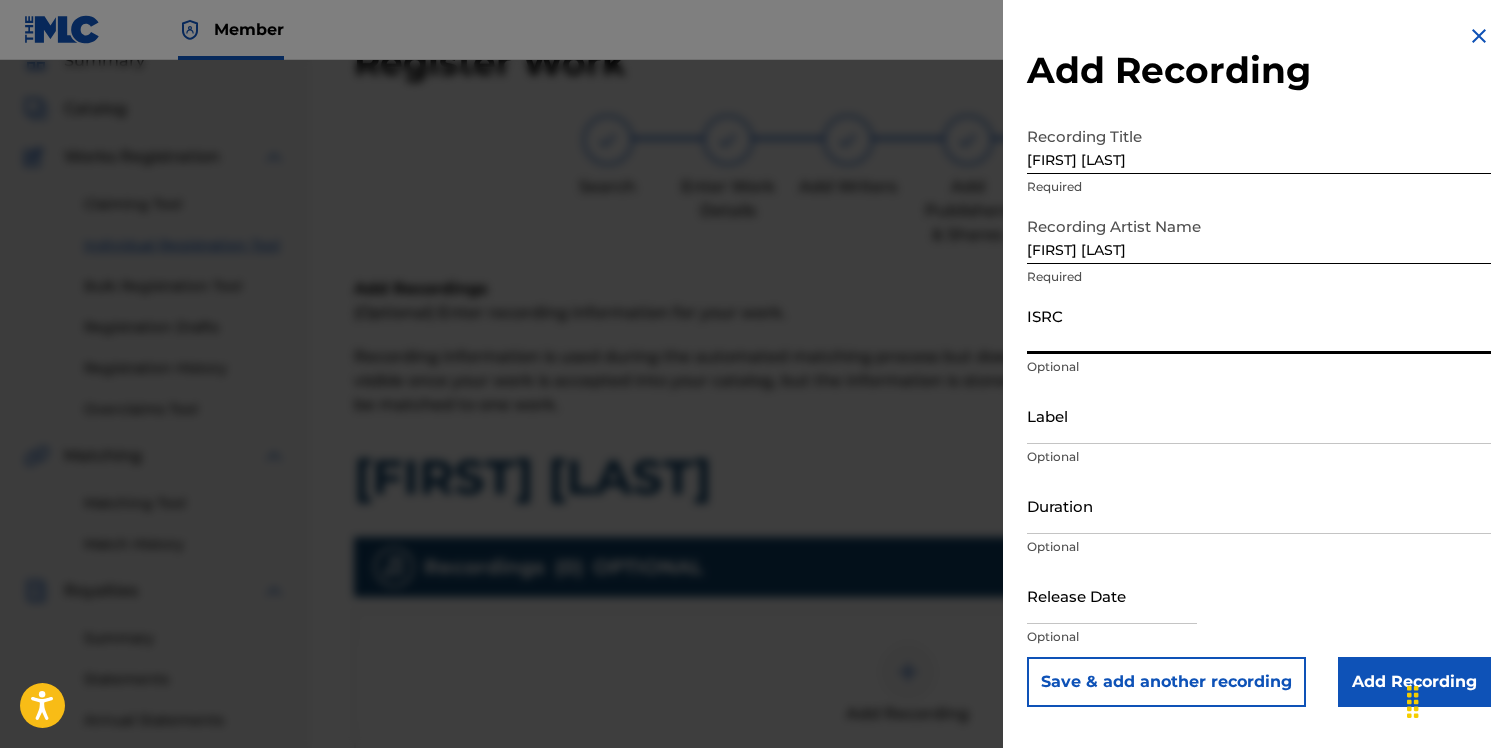 paste on "[ID]" 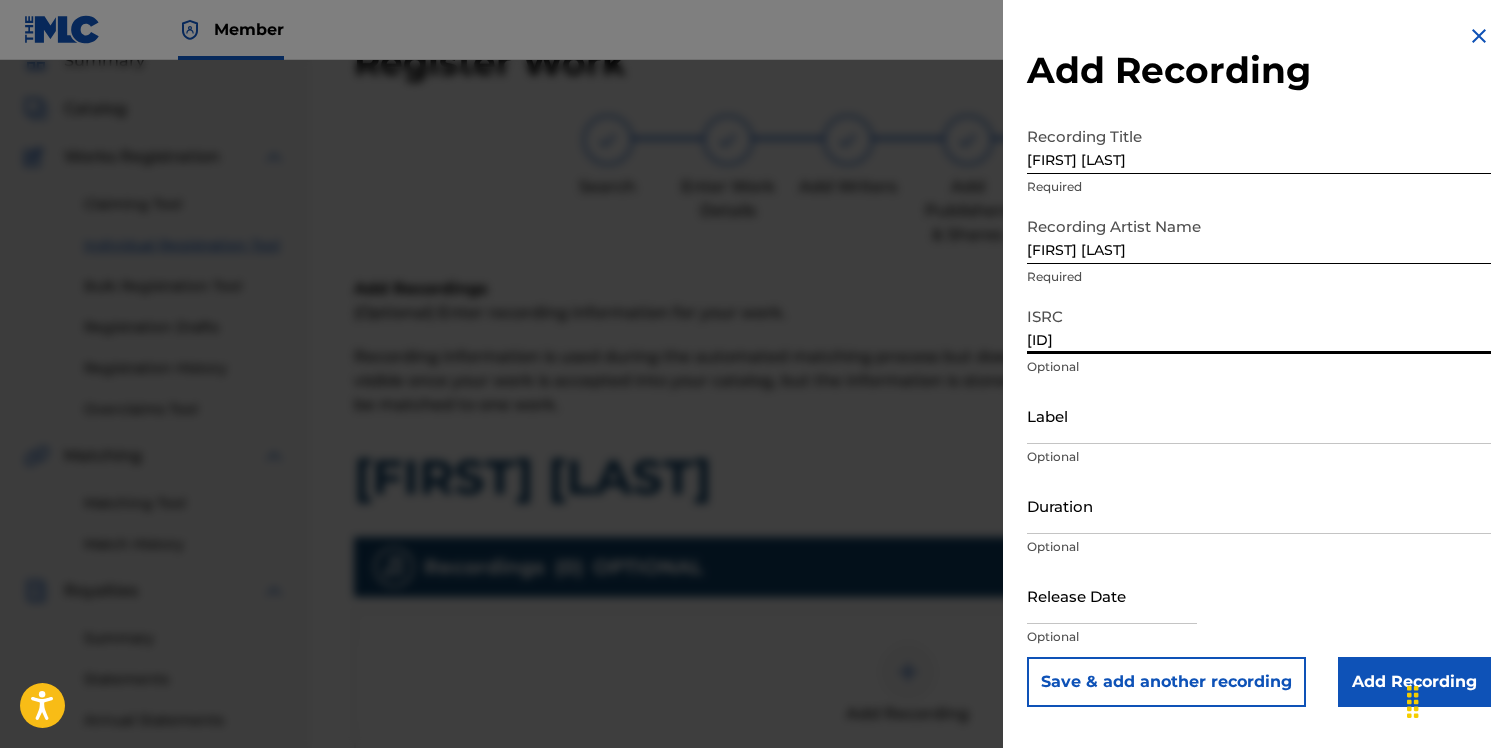 type on "[ID]" 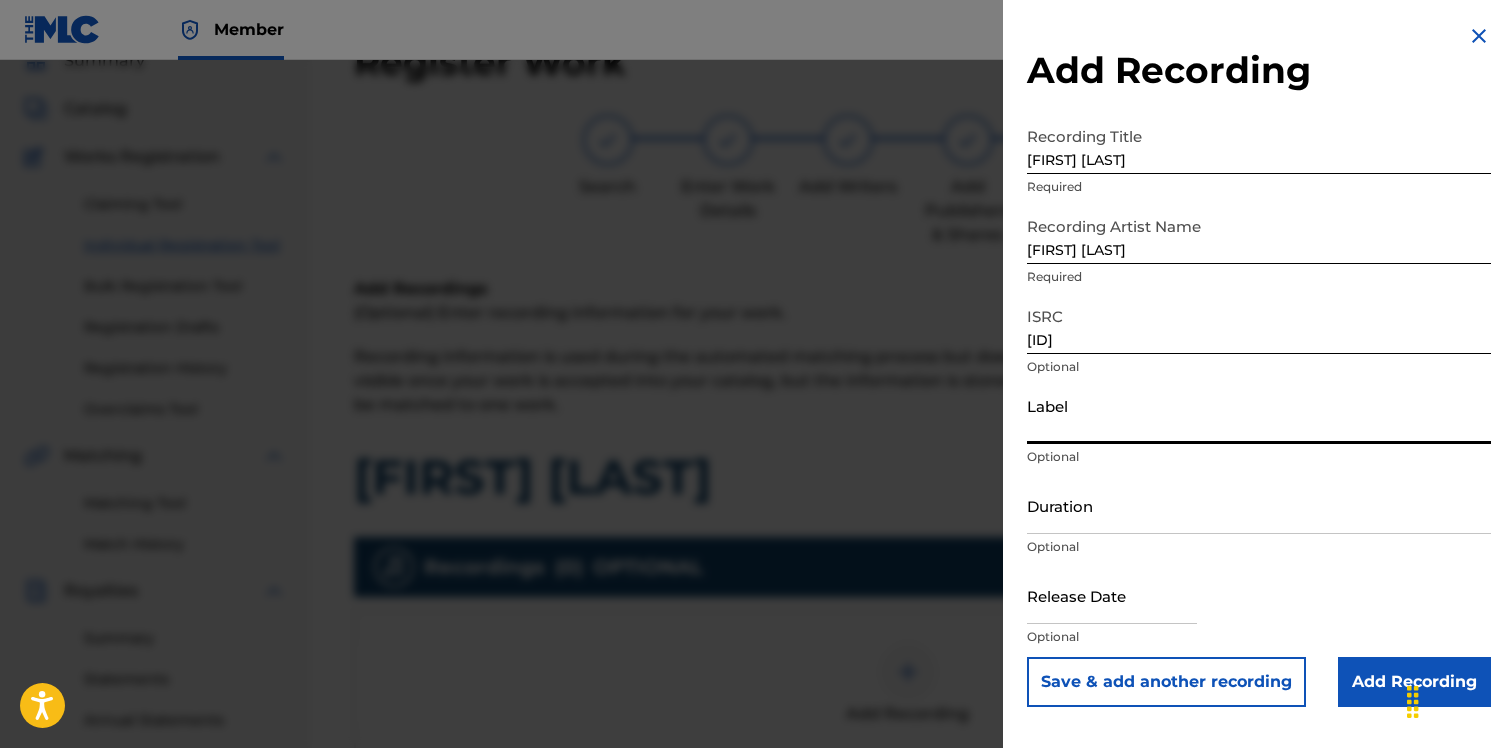 click on "Label" at bounding box center [1259, 415] 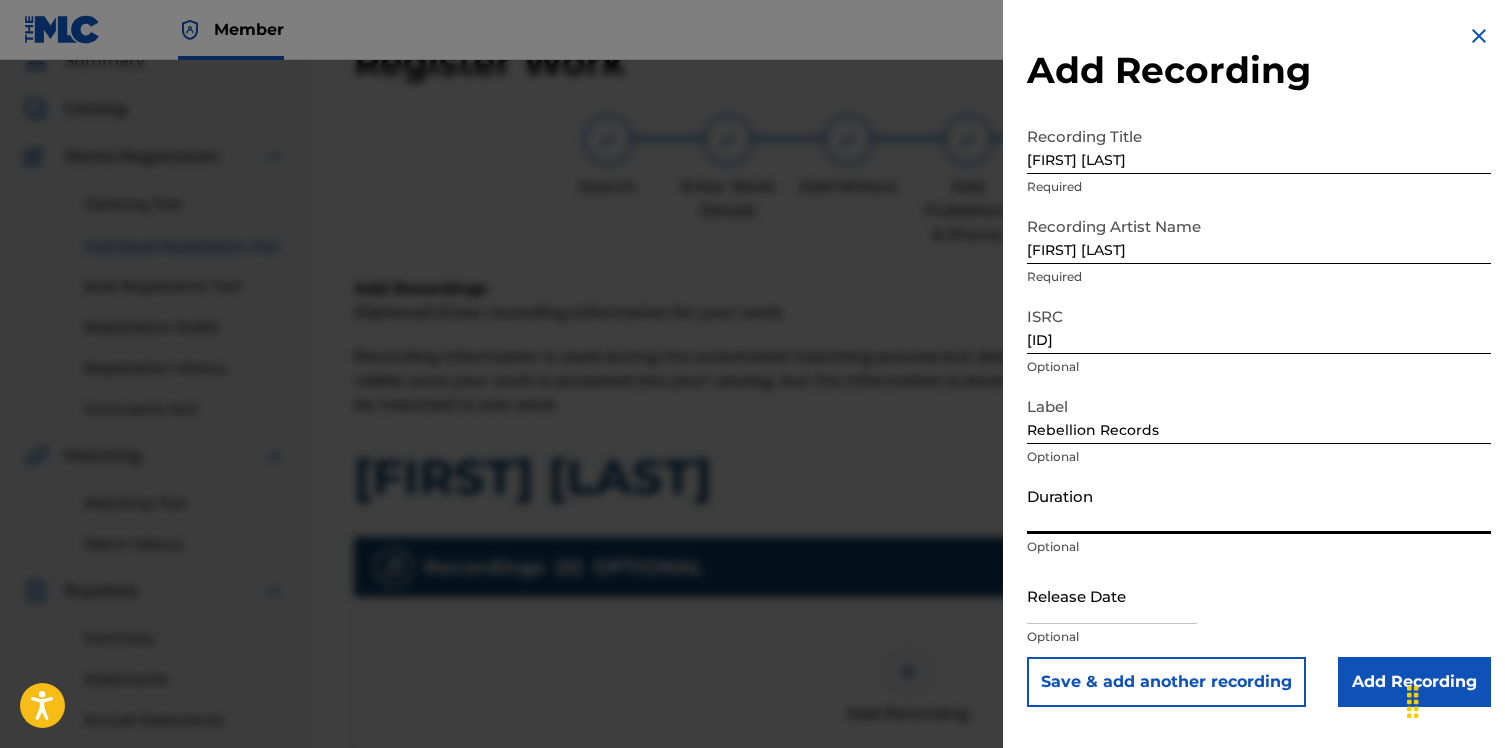 click on "Duration" at bounding box center (1259, 505) 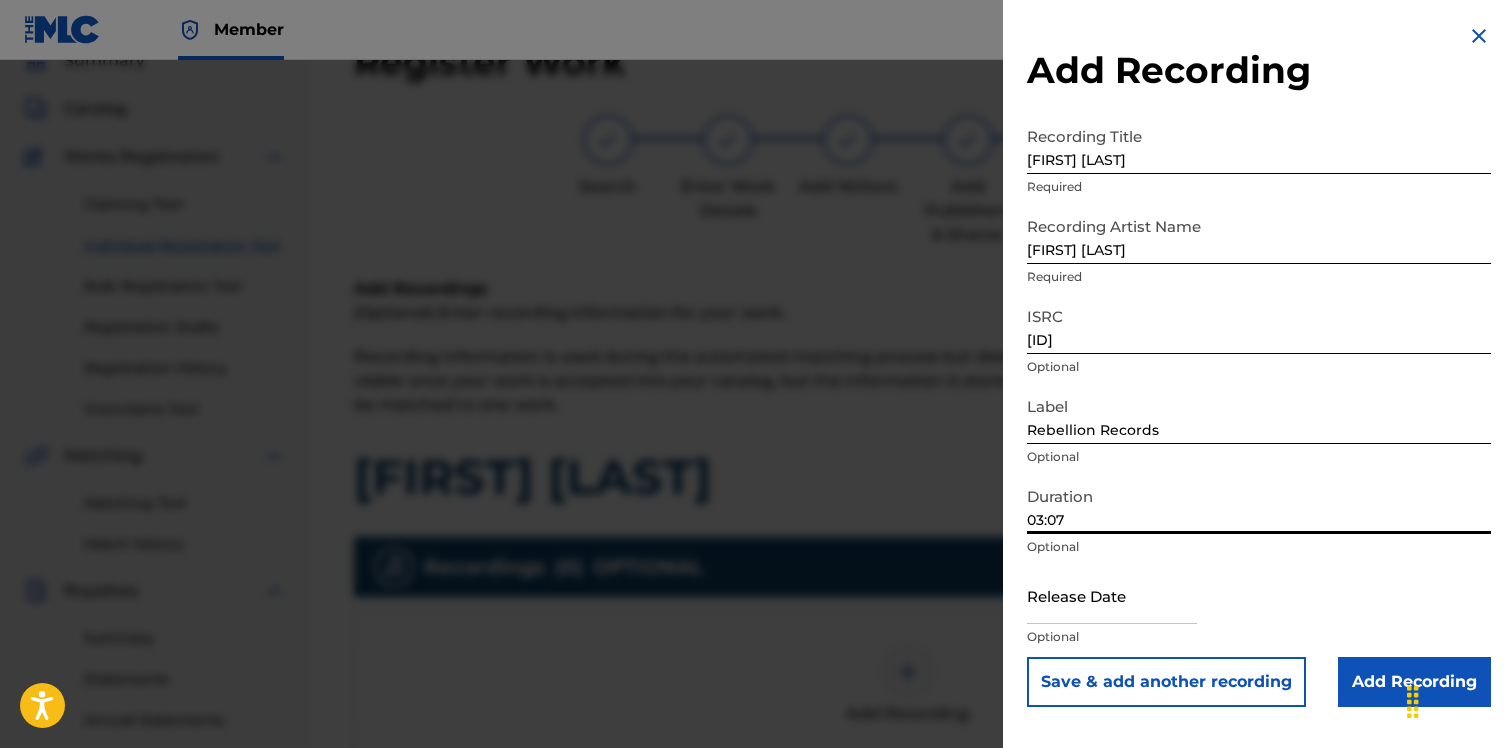 type on "03:07" 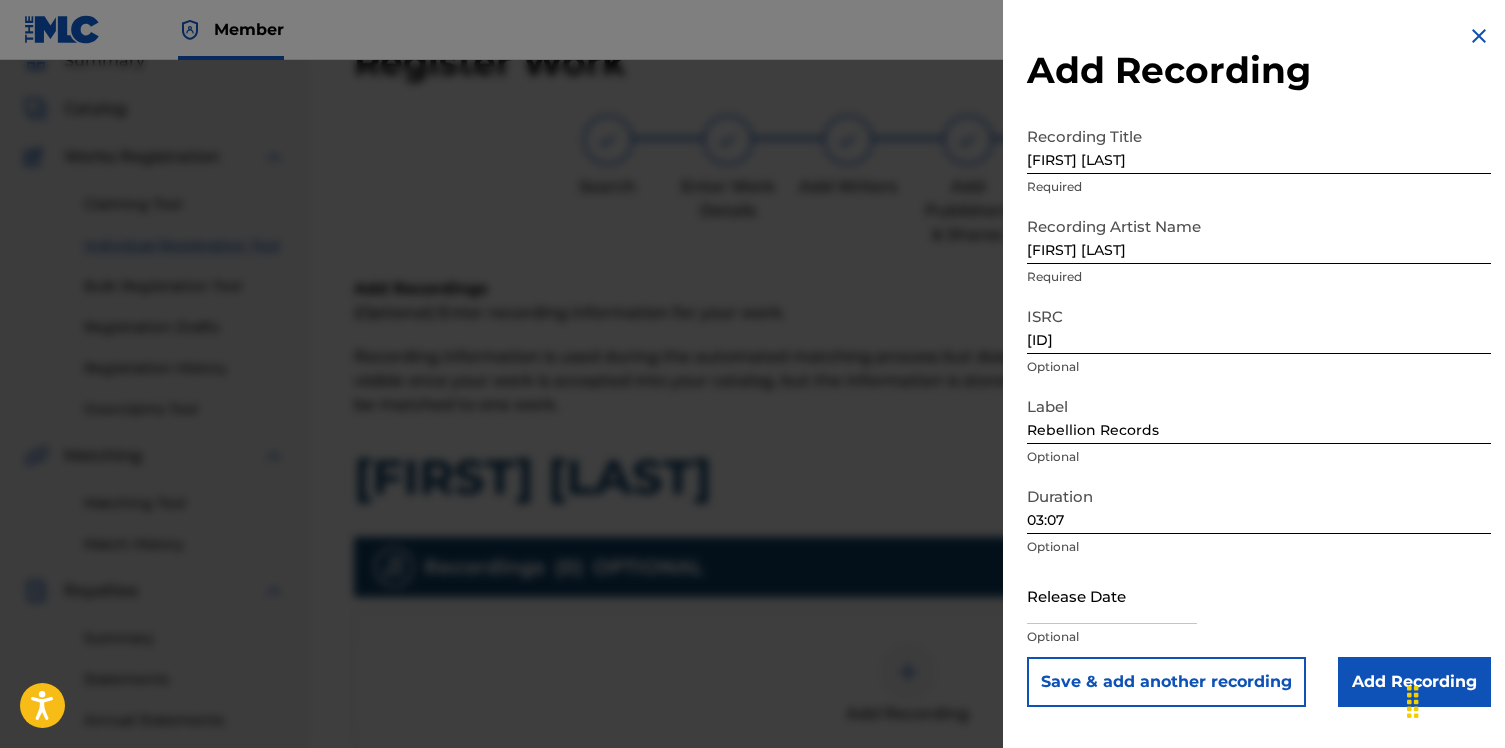 click at bounding box center [1112, 595] 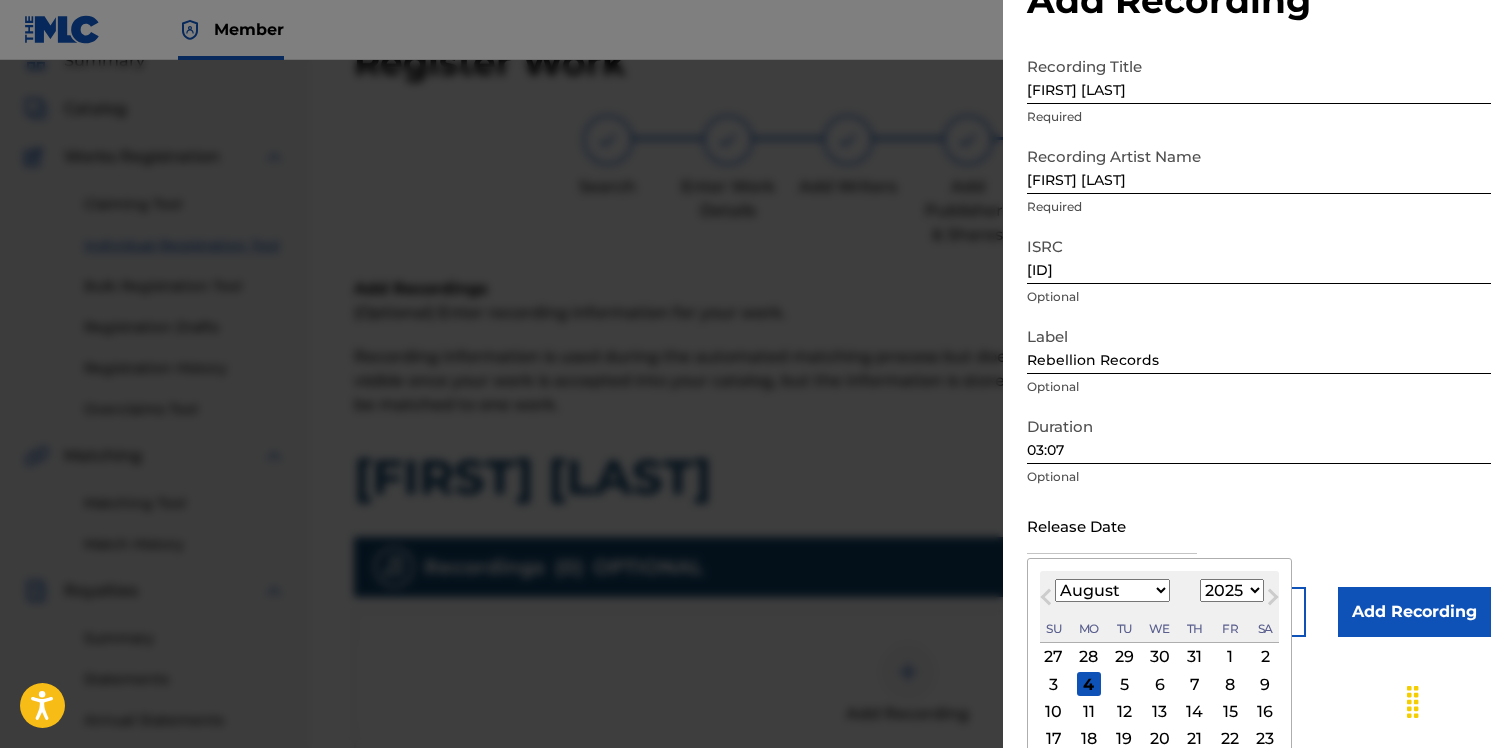 scroll, scrollTop: 88, scrollLeft: 0, axis: vertical 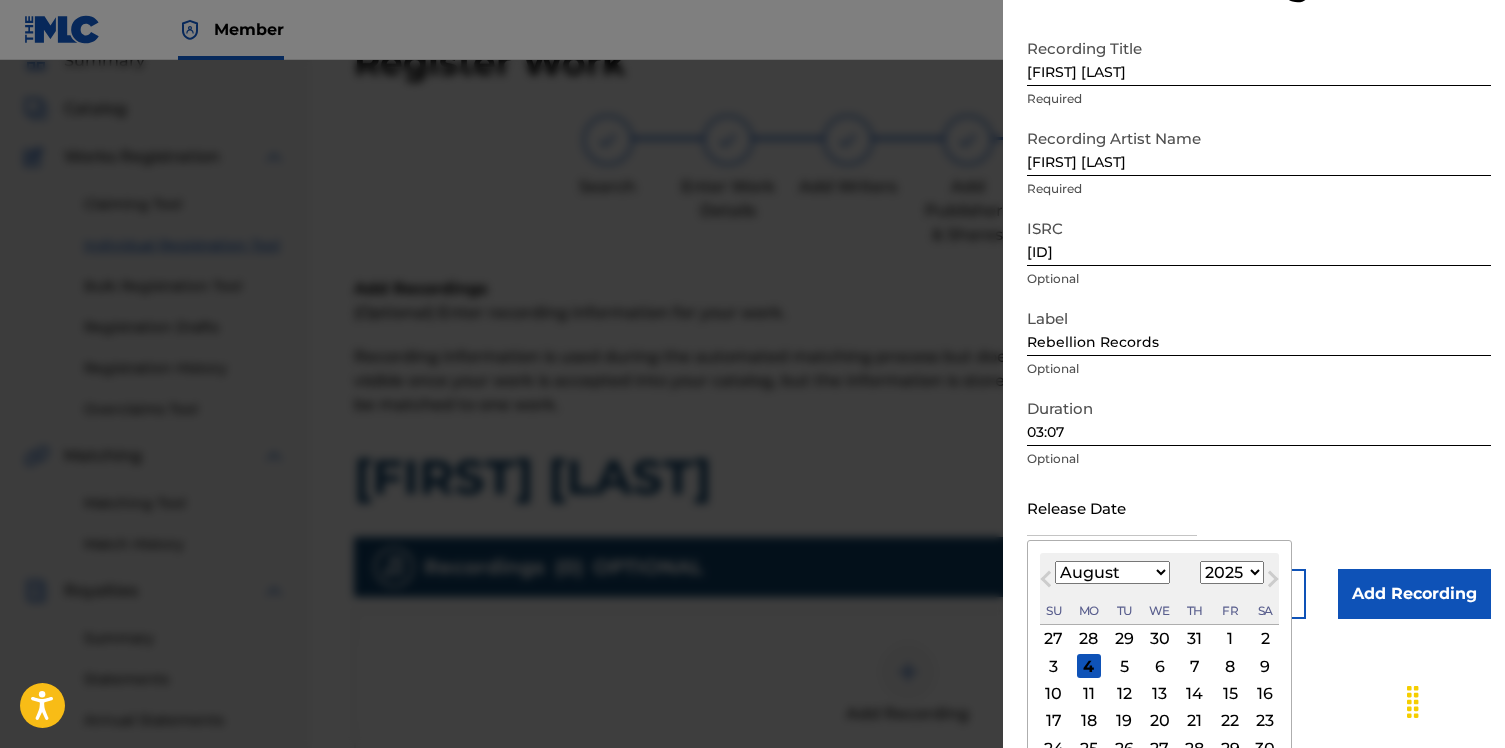 click on "Previous Month" at bounding box center (1046, 583) 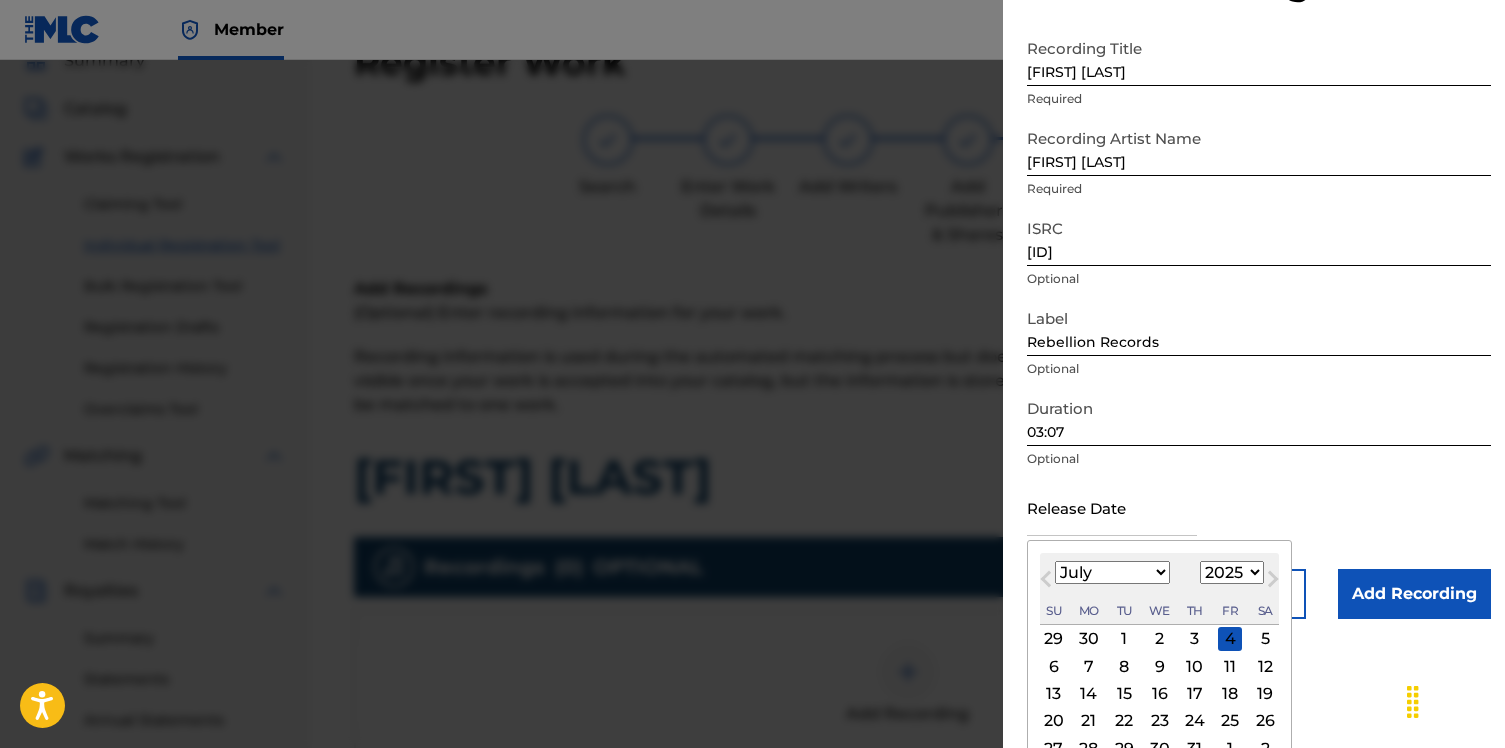 click on "Previous Month" at bounding box center (1046, 583) 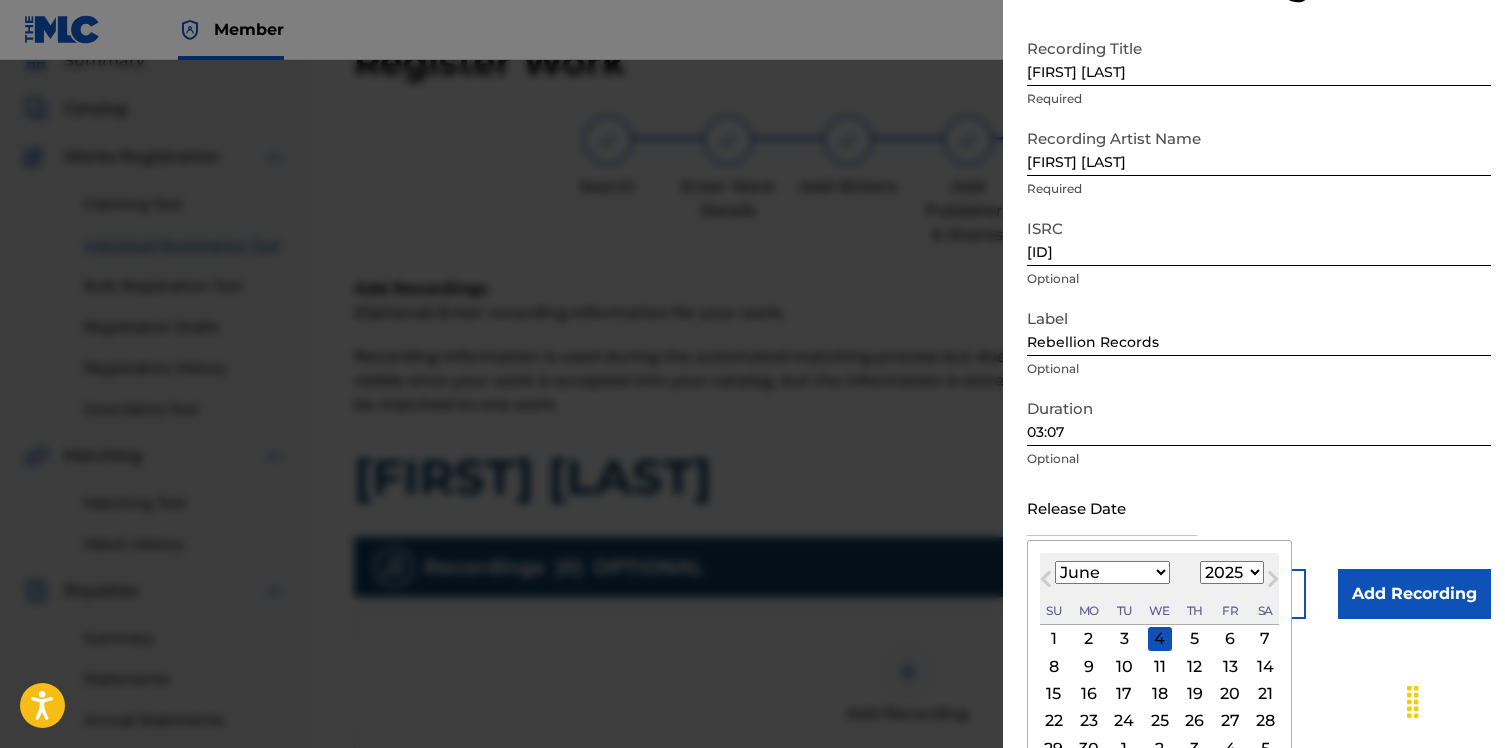 click on "13" at bounding box center [1230, 666] 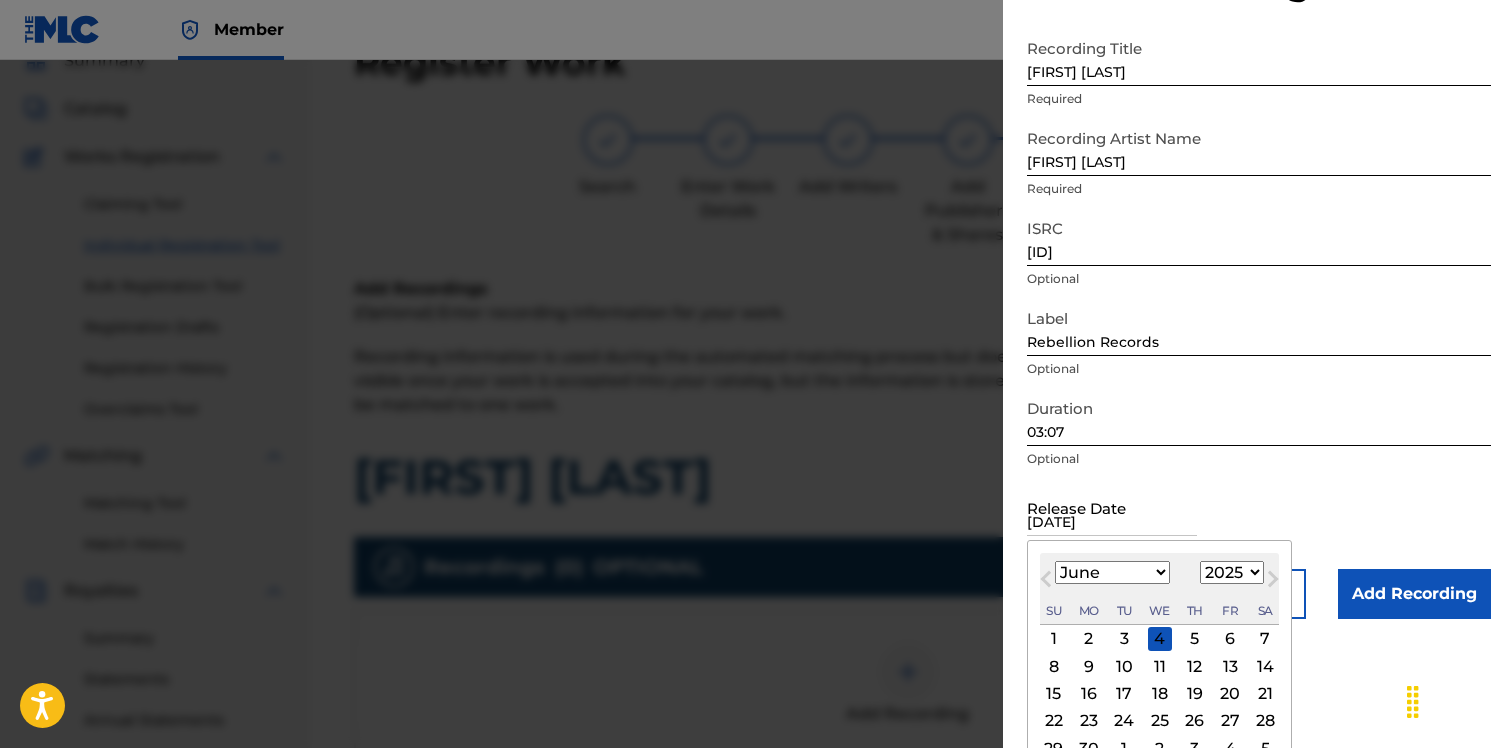scroll, scrollTop: 0, scrollLeft: 0, axis: both 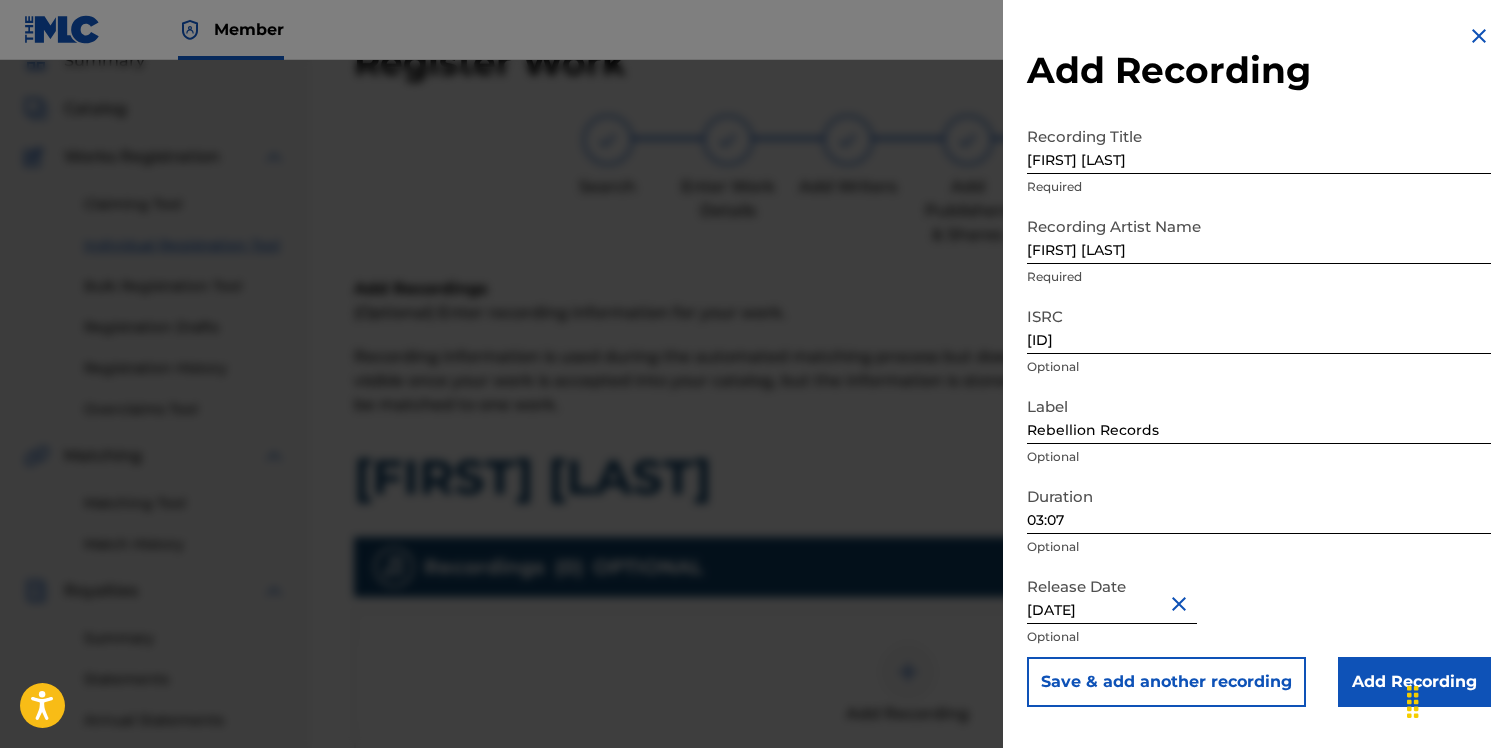 click on "Recording Title Somebody Else Required Recording Artist Name Allegra Jordyn Required ISRC QZWDW2548799 Optional Label Rebellion Records Optional Duration 03:07 Optional Release Date June 13 2025 Optional Save & add another recording Add Recording" at bounding box center [1259, 365] 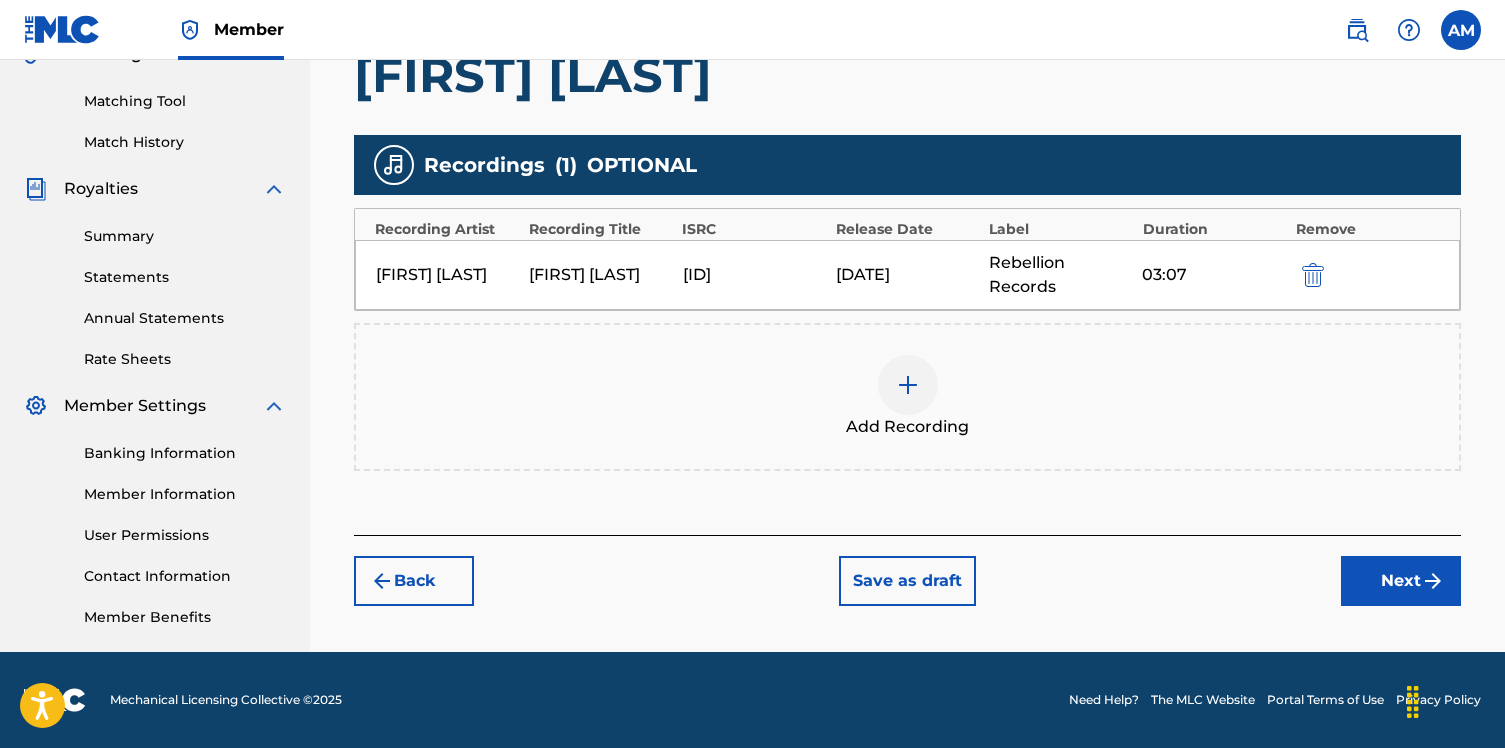 click on "Back Save as draft Next" at bounding box center (907, 570) 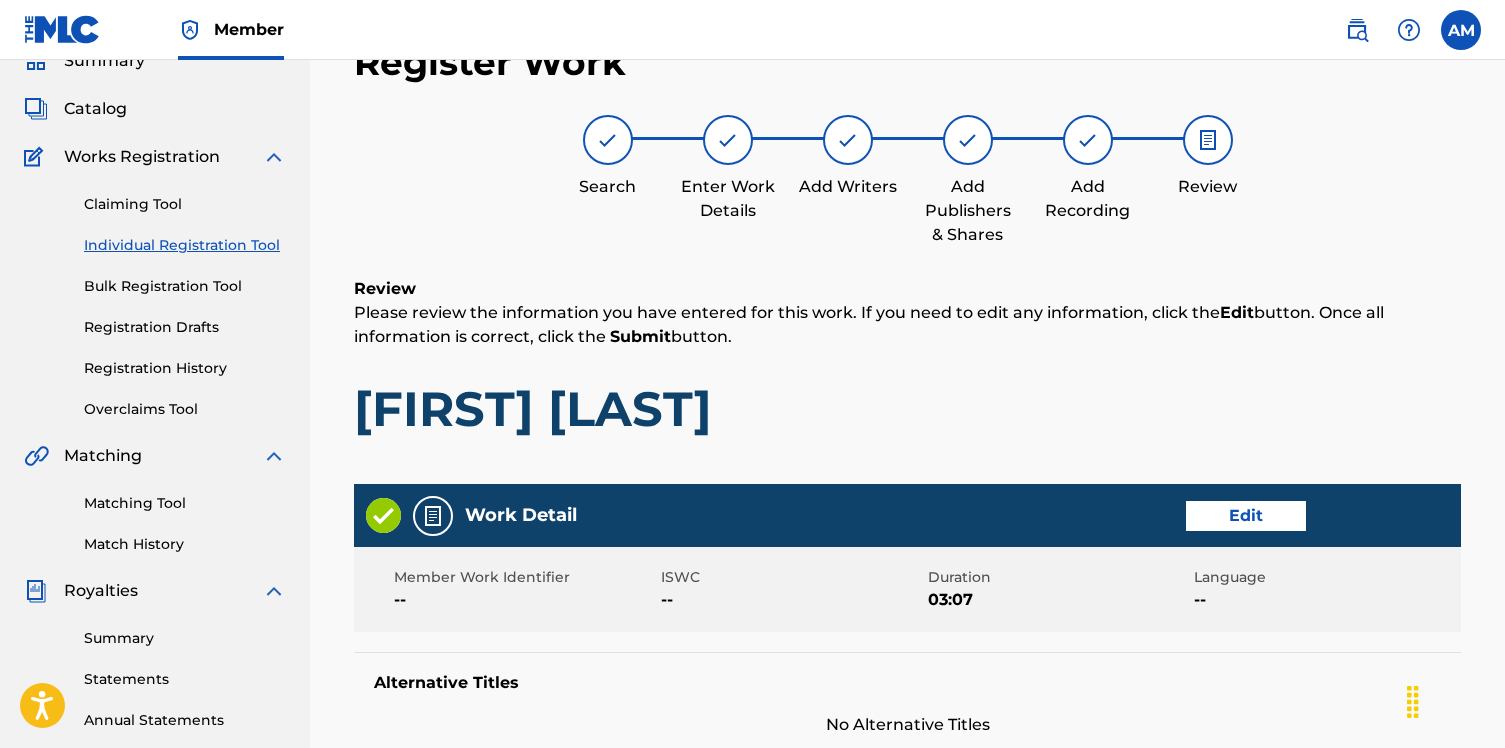 scroll, scrollTop: 1005, scrollLeft: 0, axis: vertical 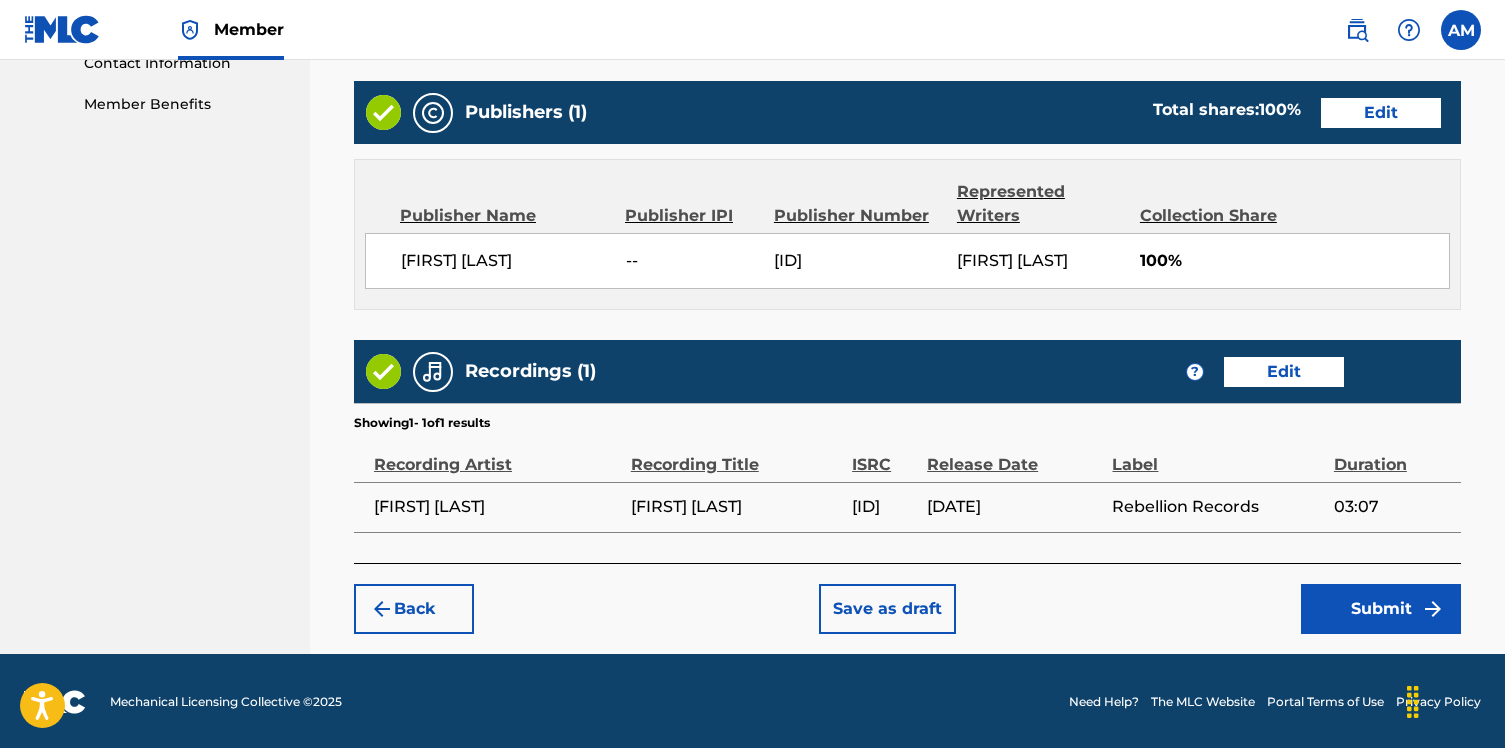 click on "Submit" at bounding box center (1381, 609) 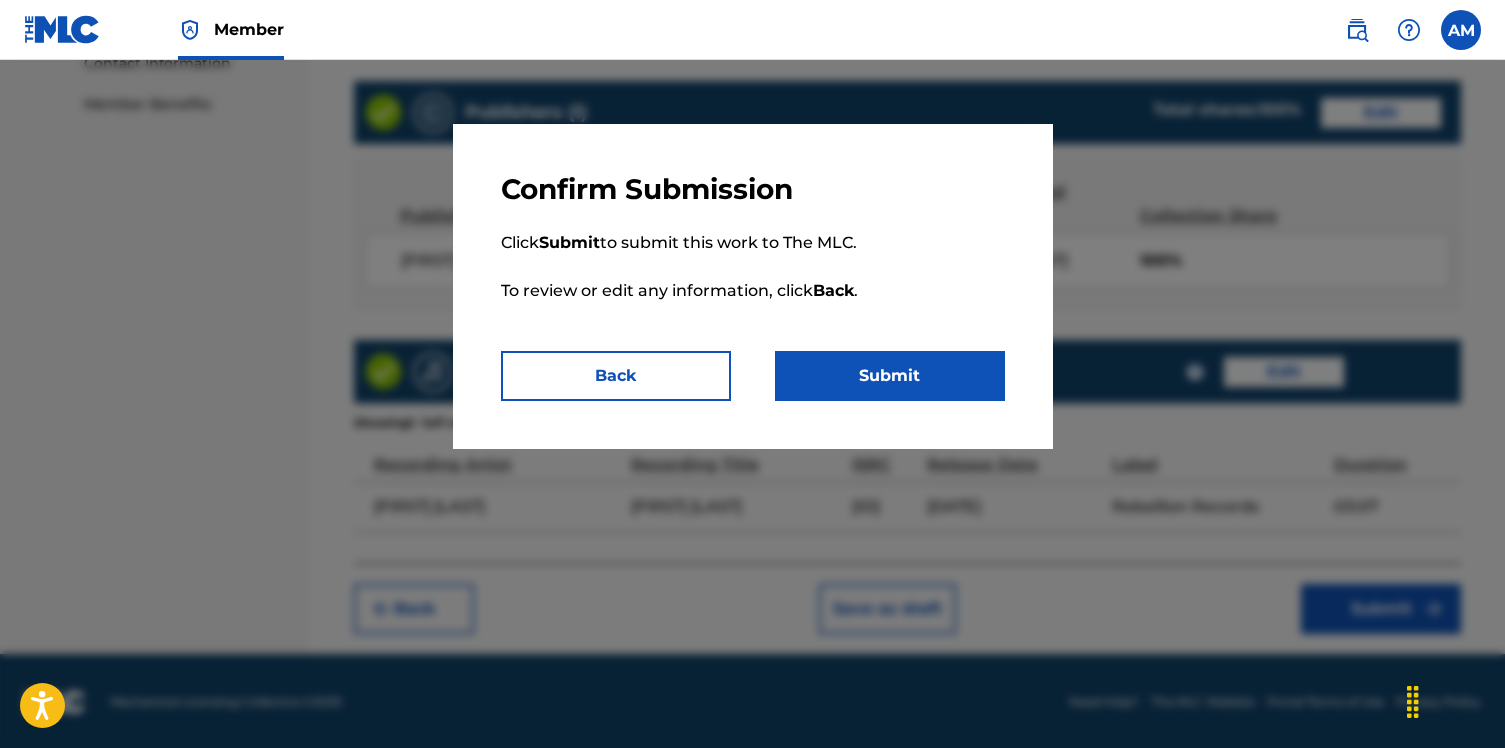 click on "Submit" at bounding box center [890, 376] 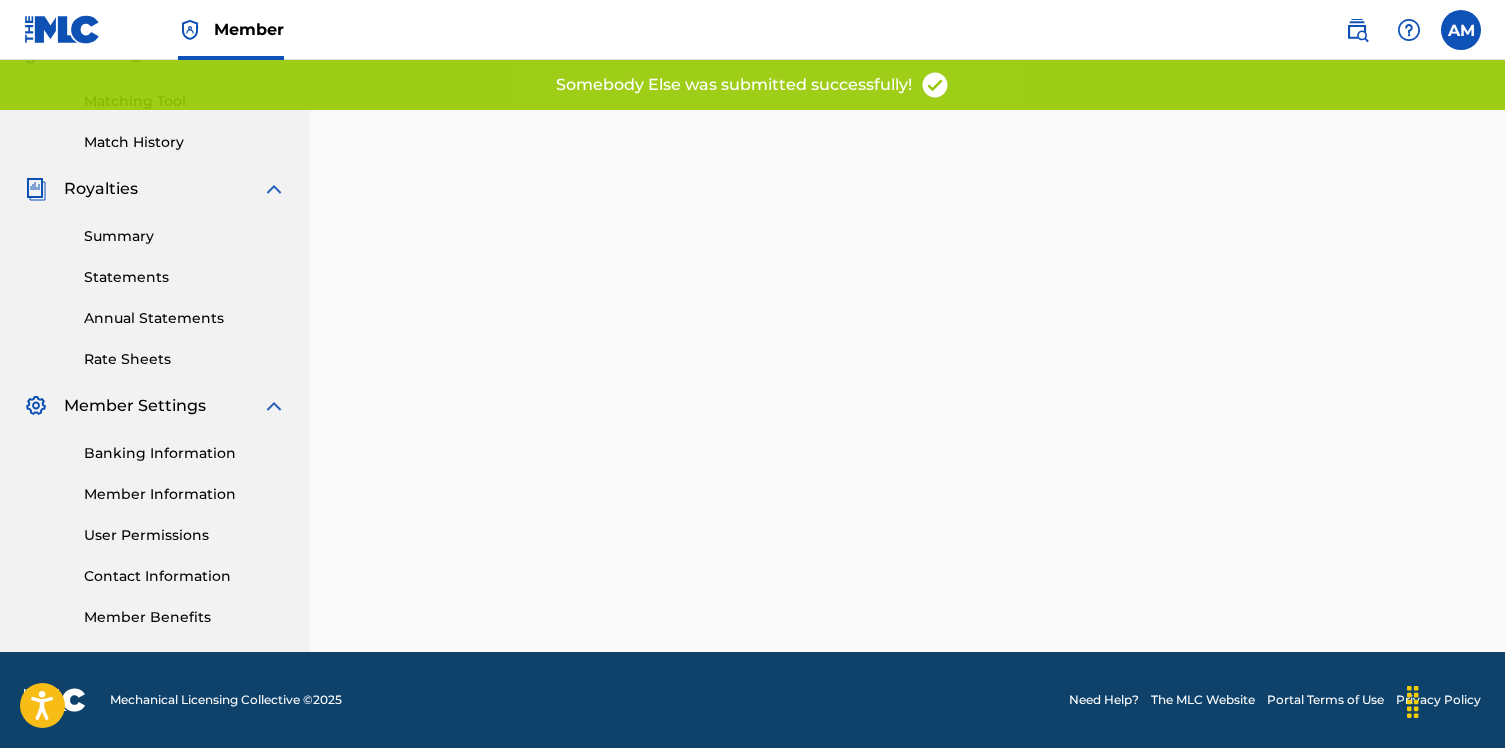 scroll, scrollTop: 0, scrollLeft: 0, axis: both 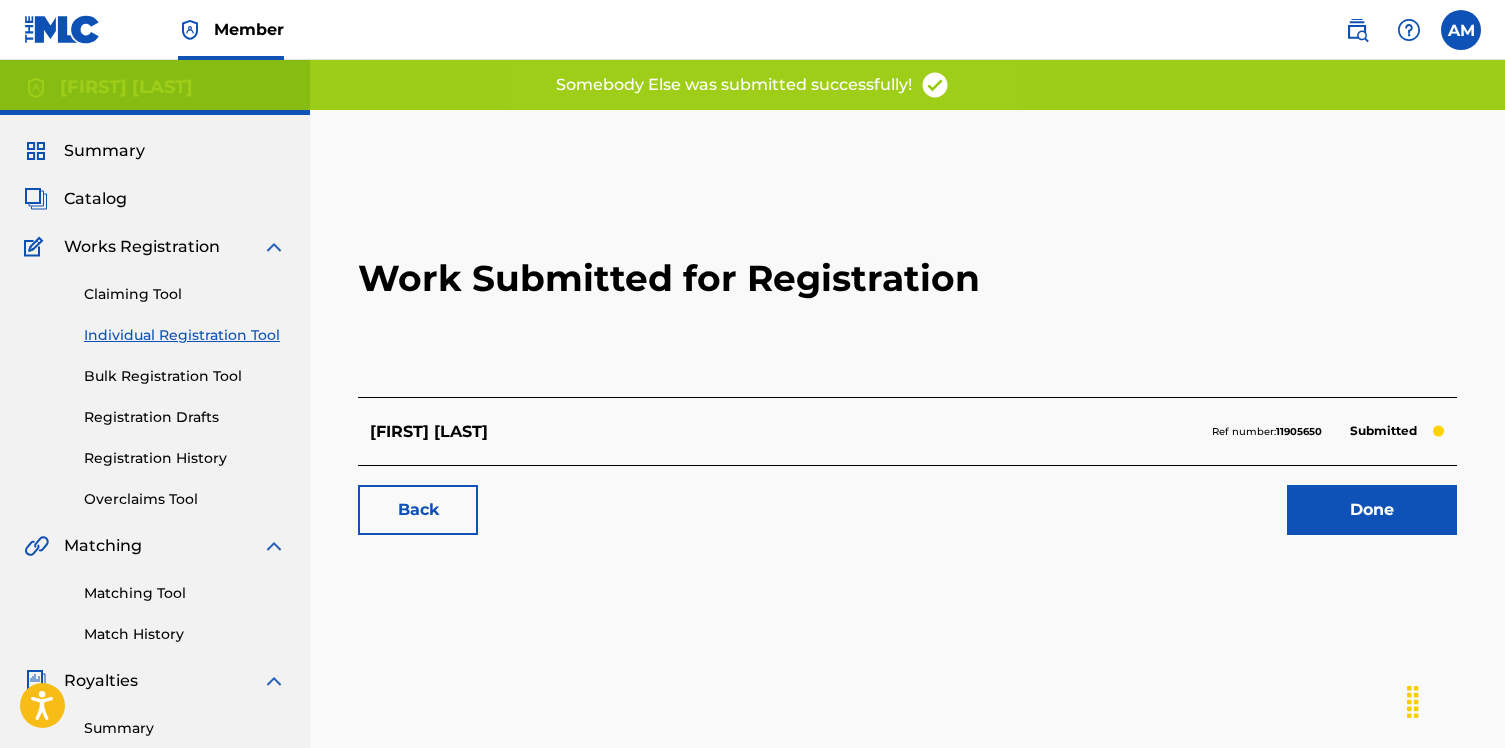 click on "Done" at bounding box center (1372, 510) 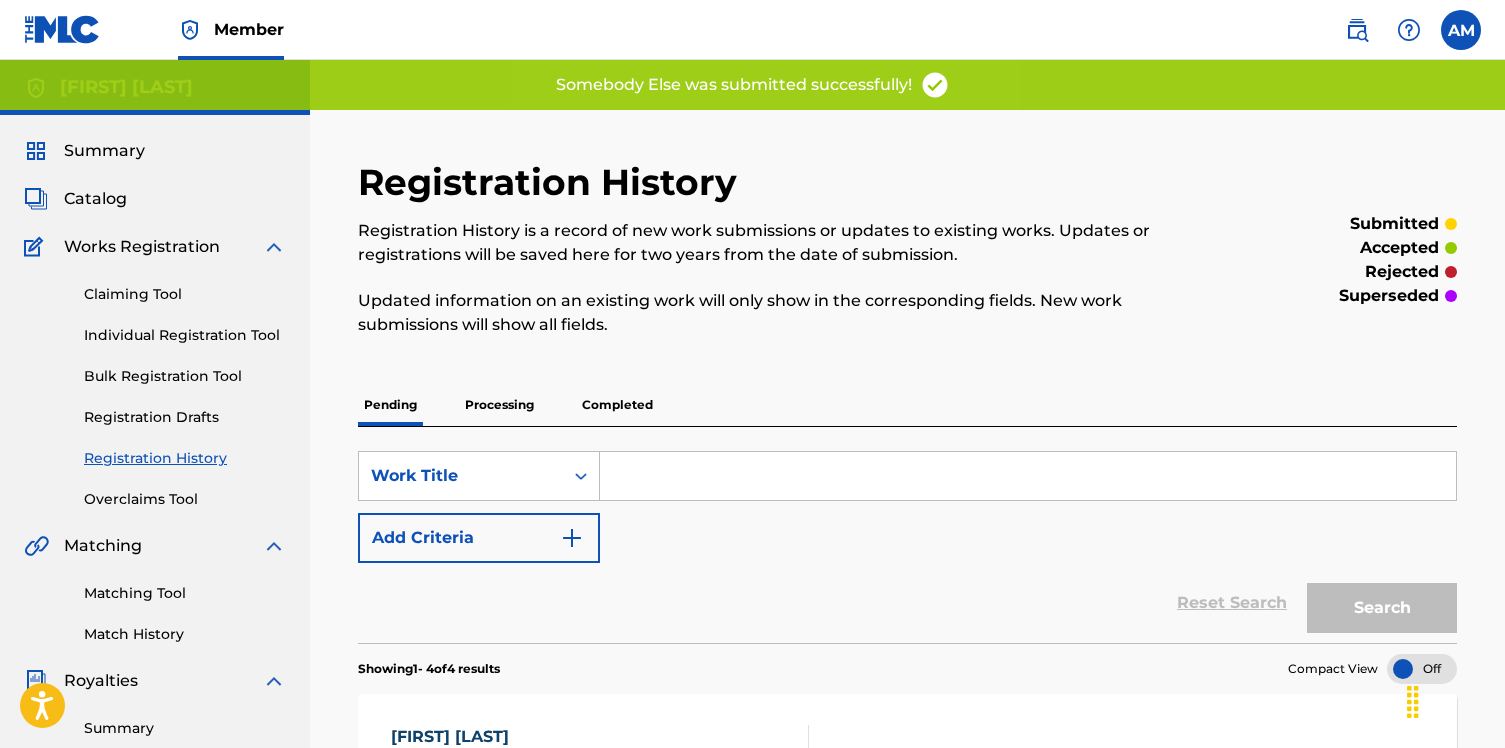 click at bounding box center (1028, 476) 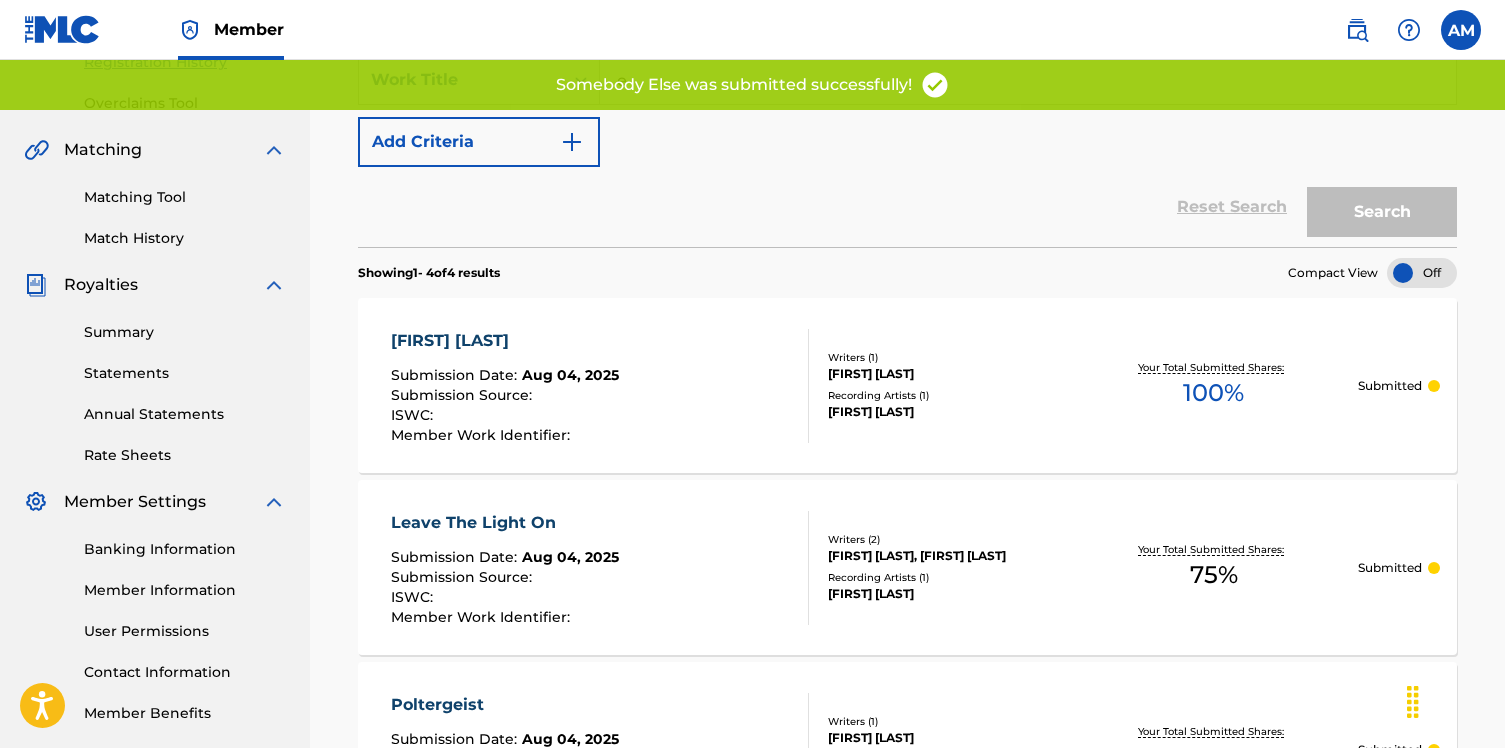 scroll, scrollTop: 416, scrollLeft: 0, axis: vertical 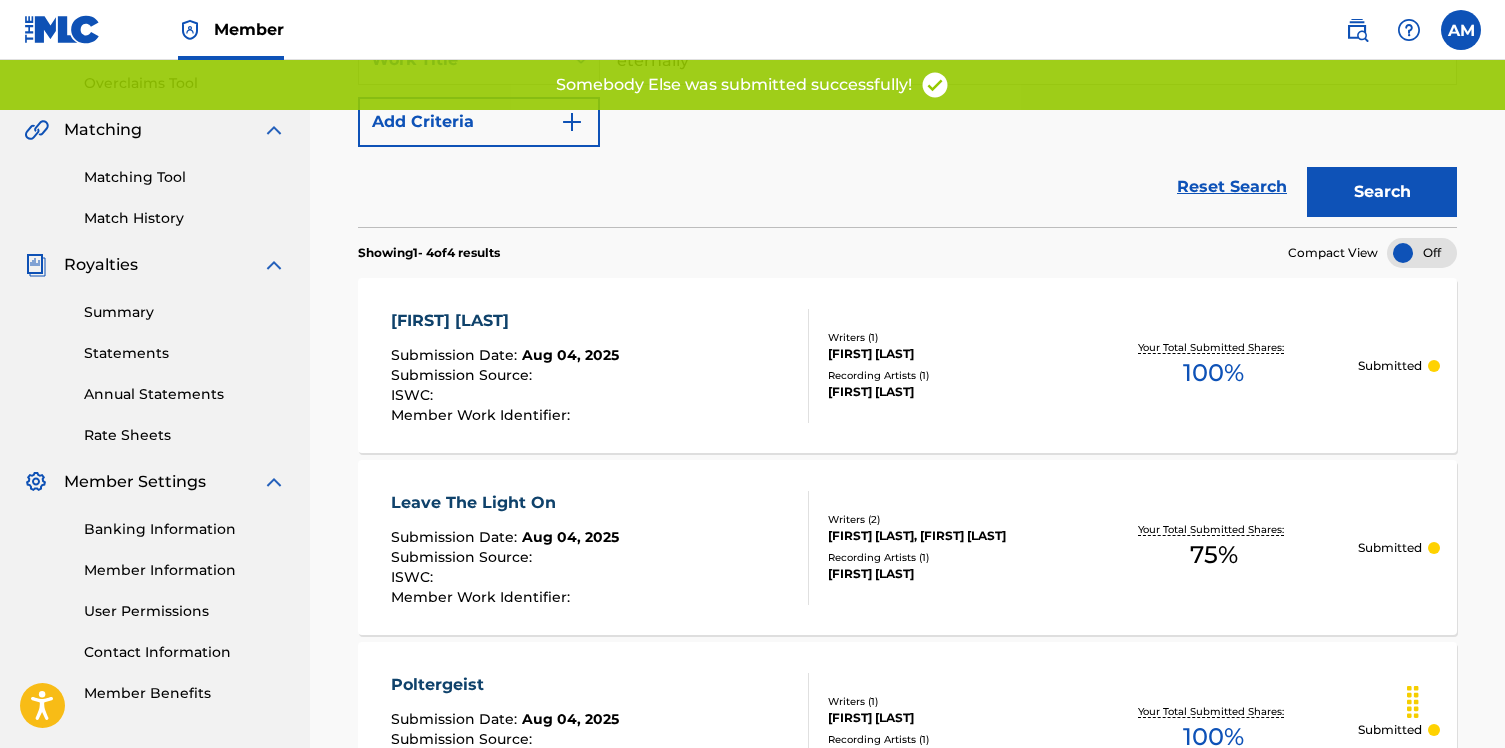 type on "eternally" 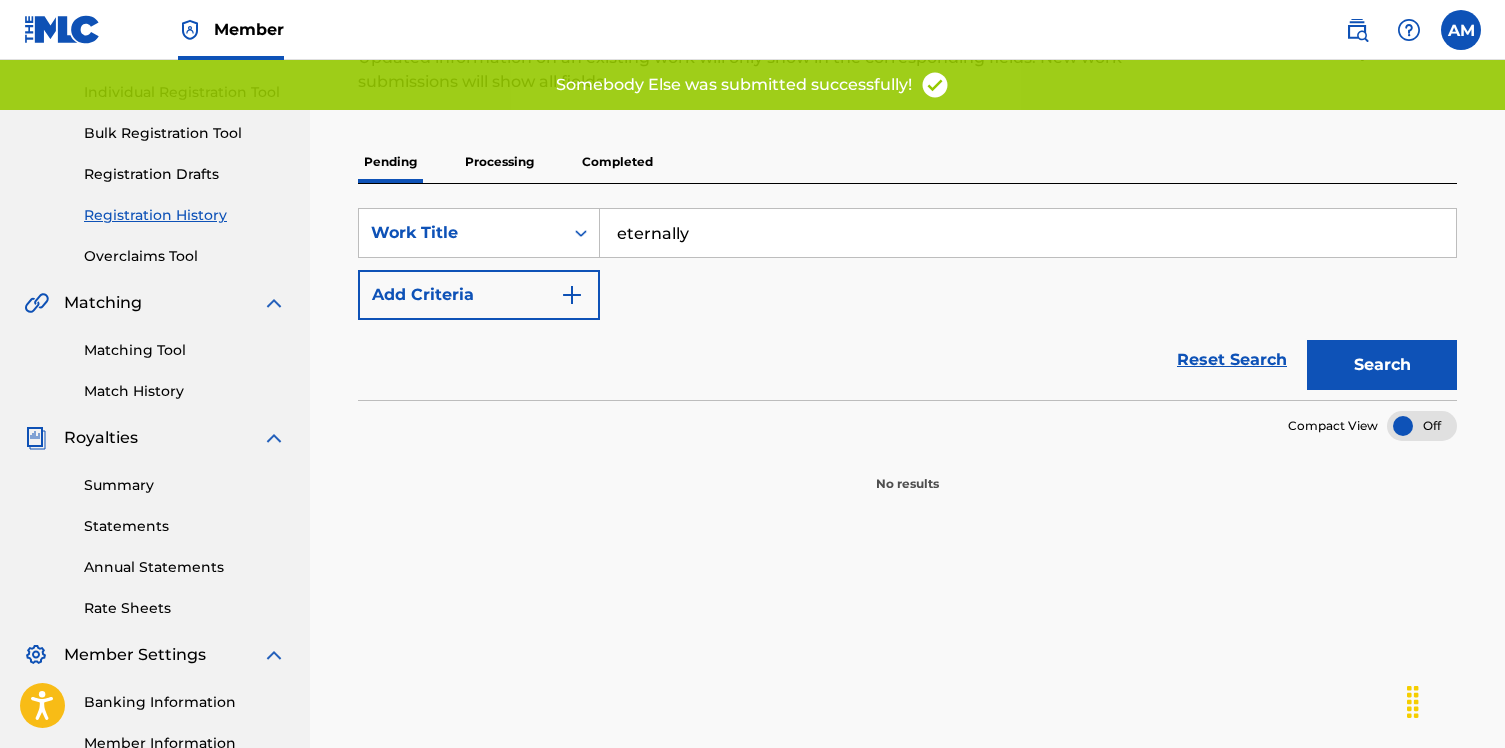 scroll, scrollTop: 231, scrollLeft: 0, axis: vertical 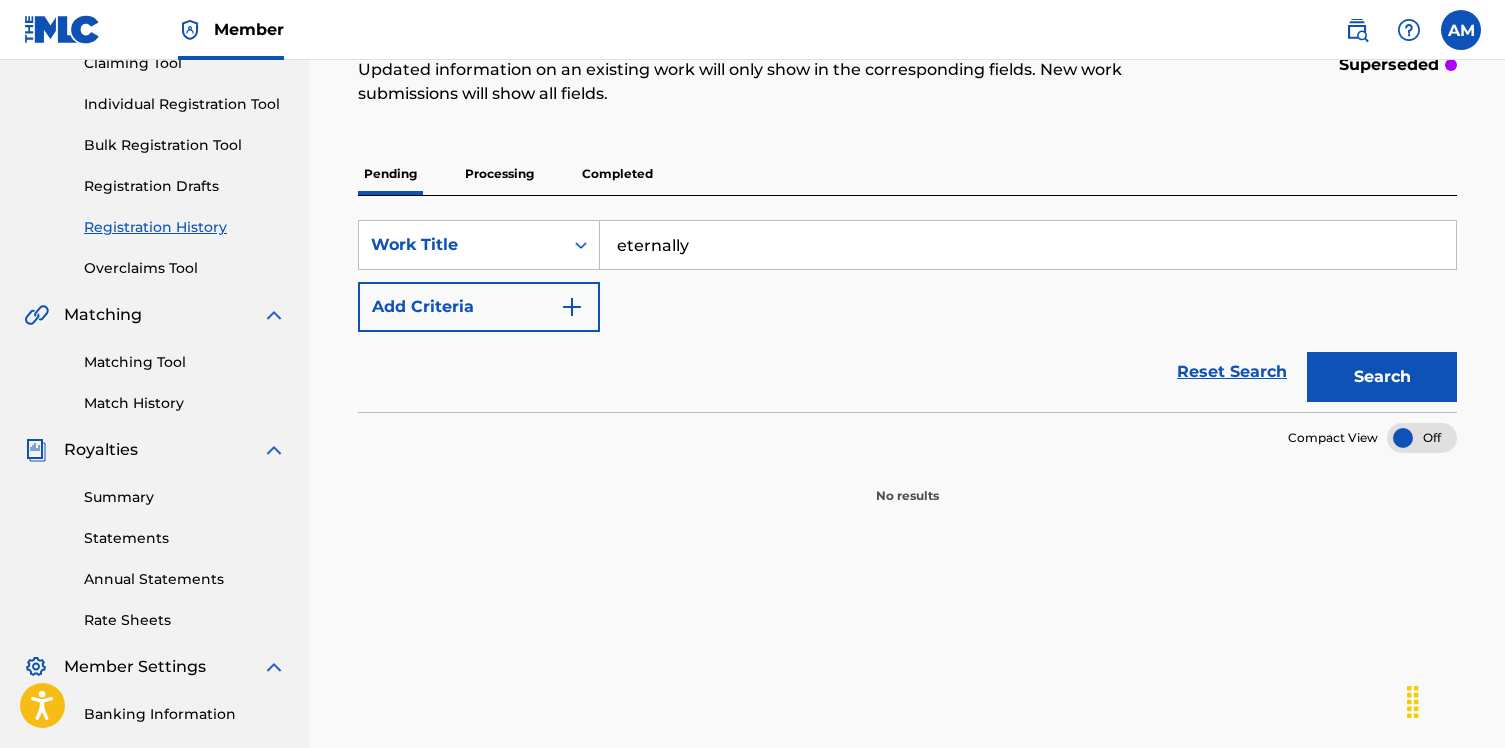 click on "Processing" at bounding box center [499, 174] 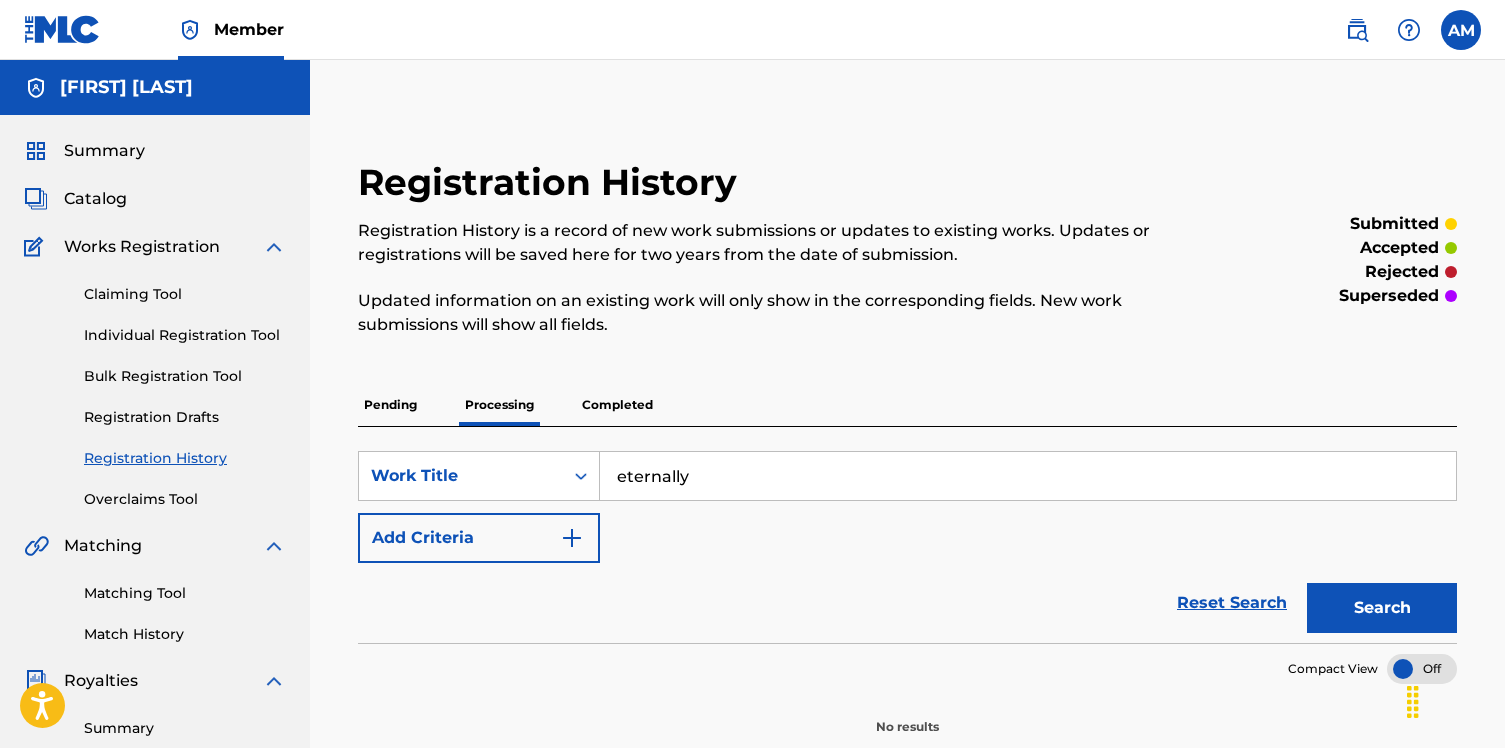 click on "eternally" at bounding box center [1028, 476] 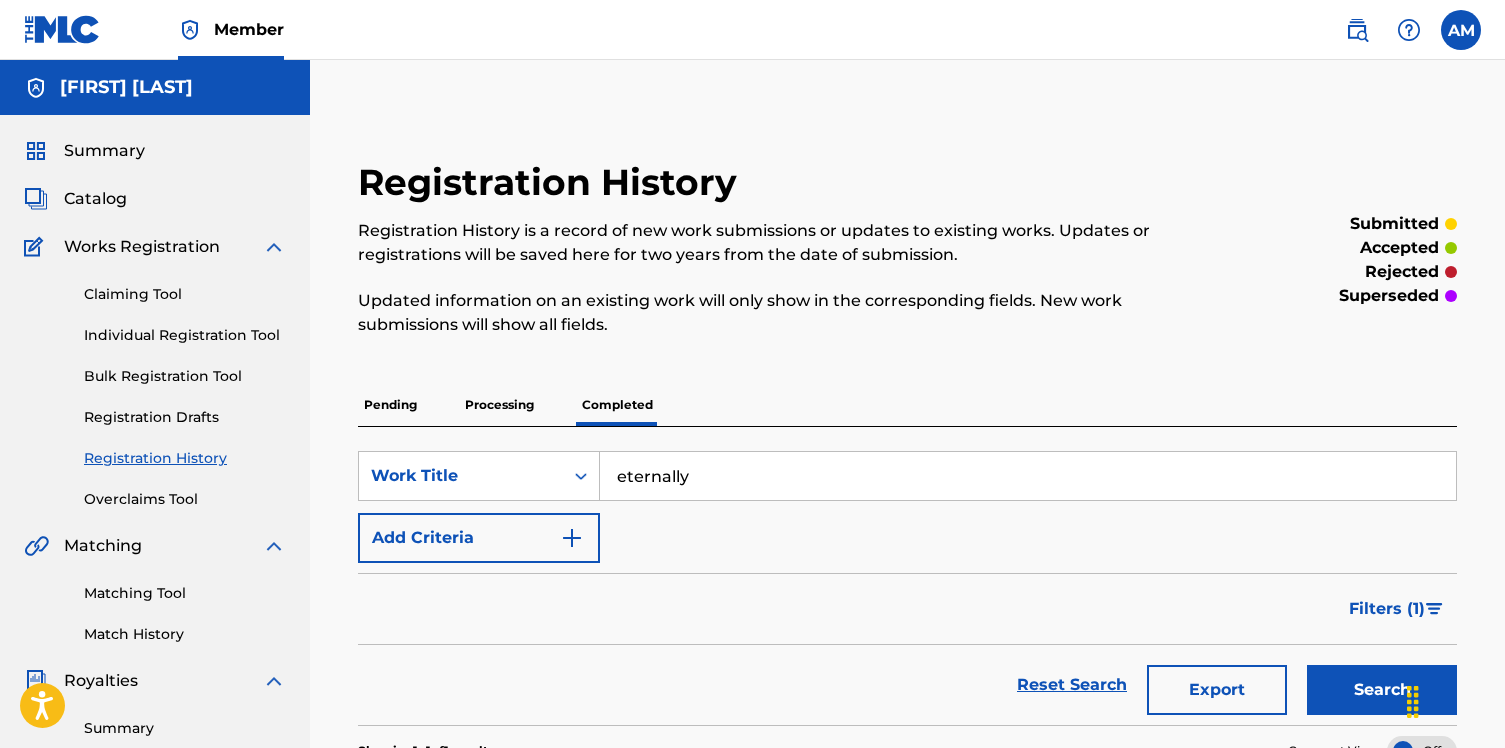 click on "eternally" at bounding box center [1028, 476] 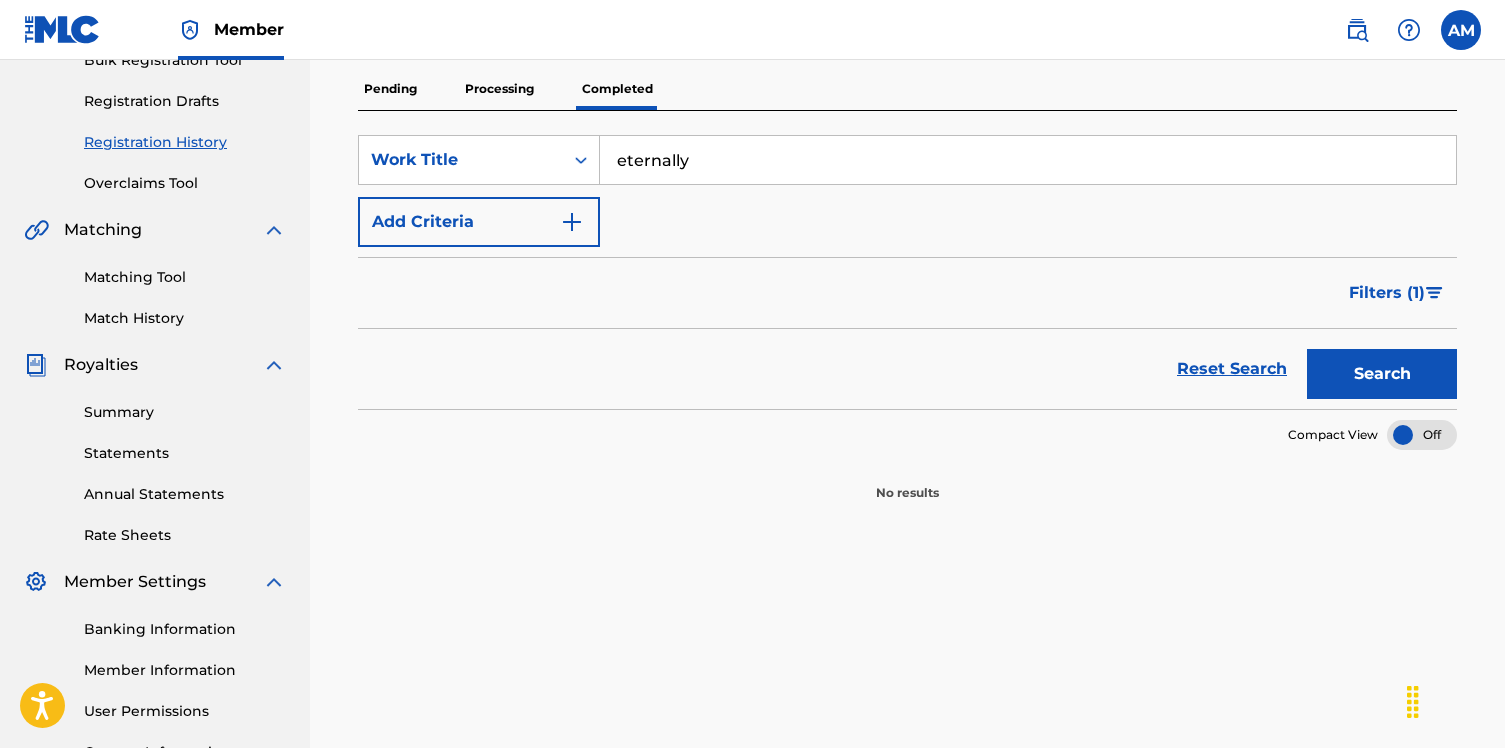 scroll, scrollTop: 312, scrollLeft: 0, axis: vertical 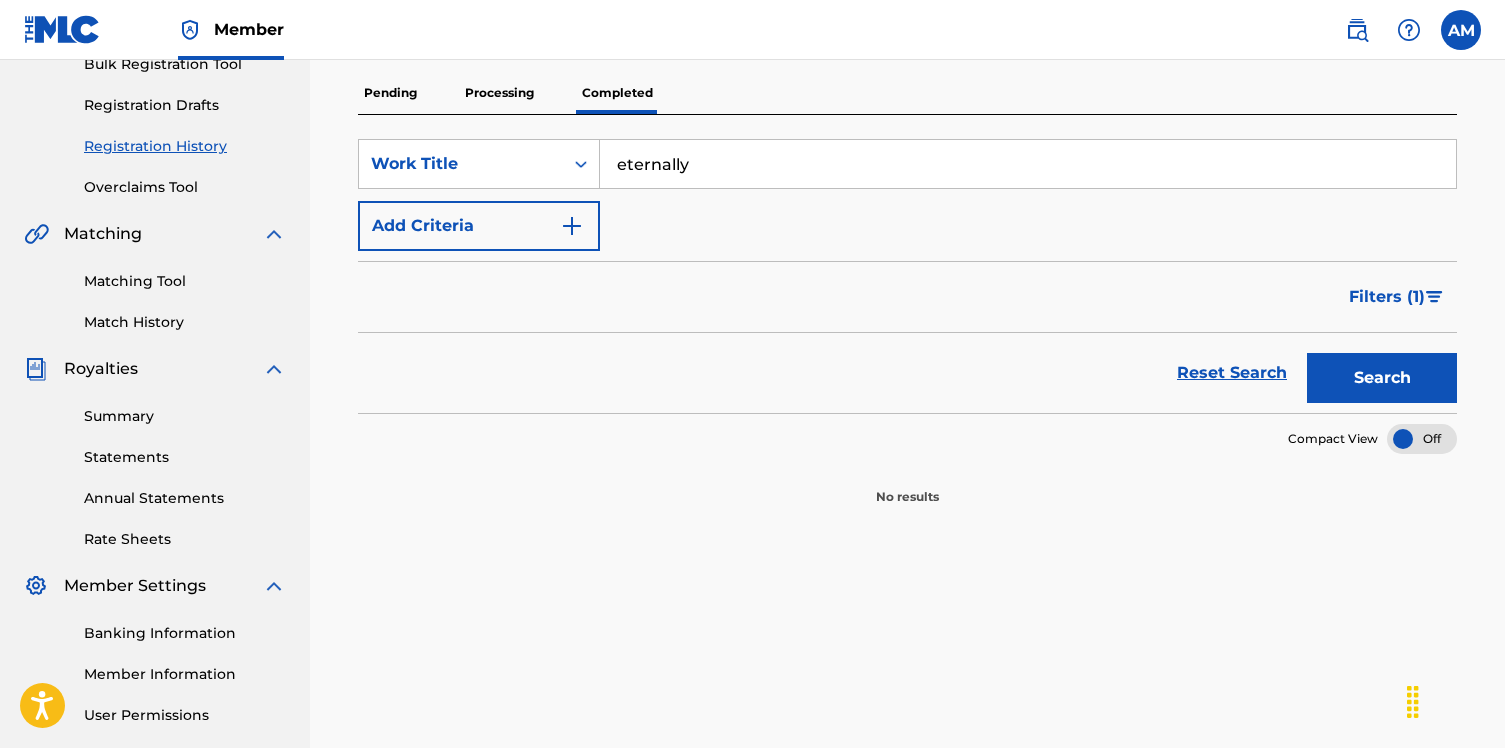 click on "Search" at bounding box center (1382, 378) 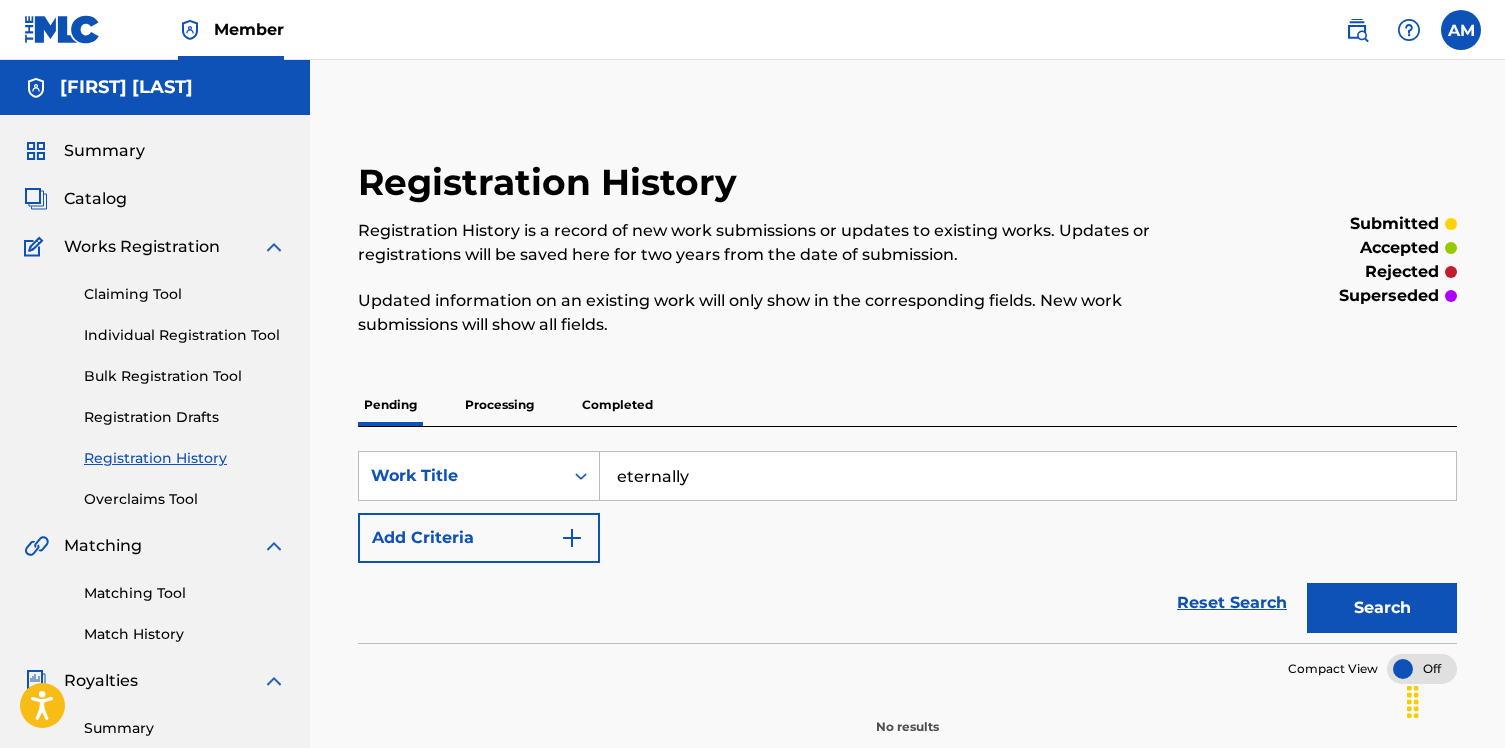 click on "Claiming Tool" at bounding box center [185, 294] 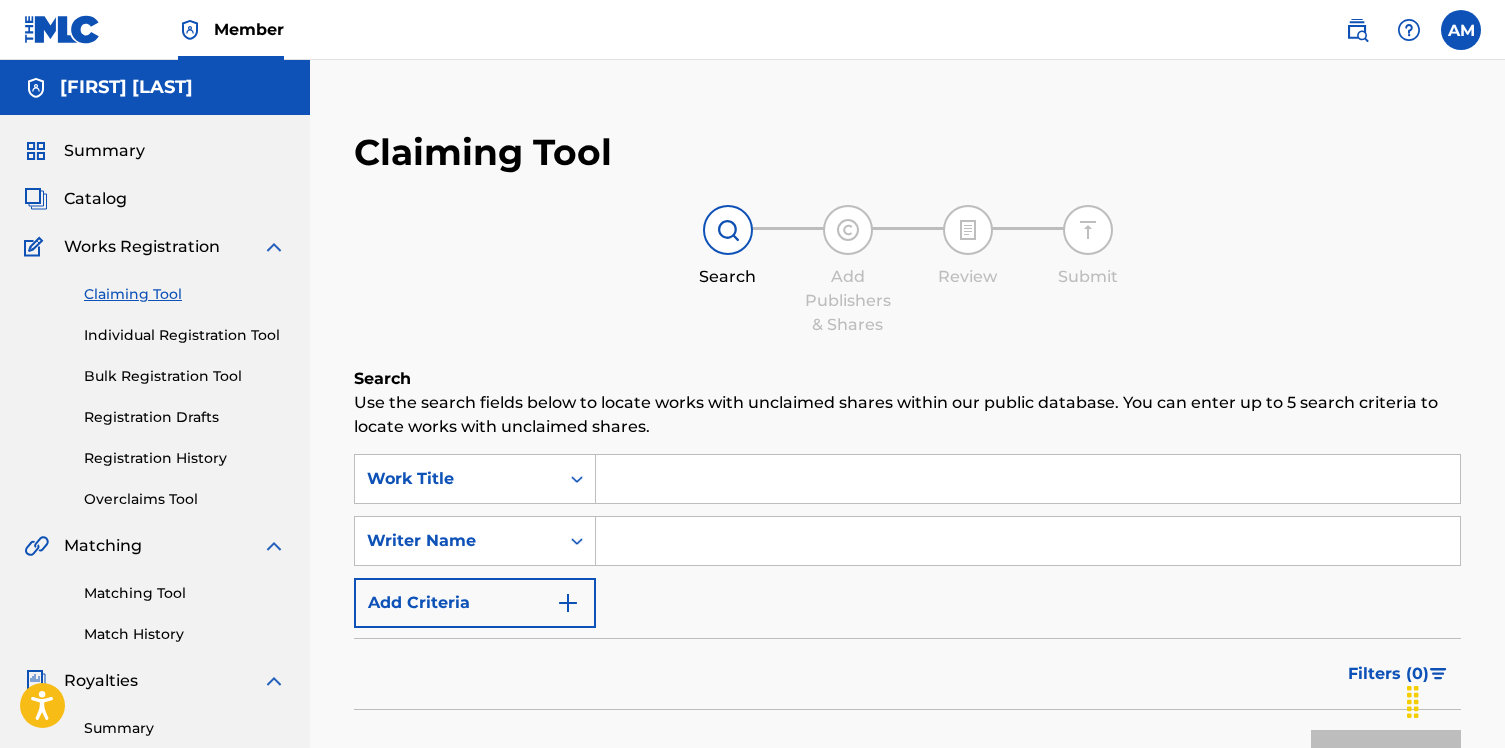 click on "Catalog" at bounding box center [95, 199] 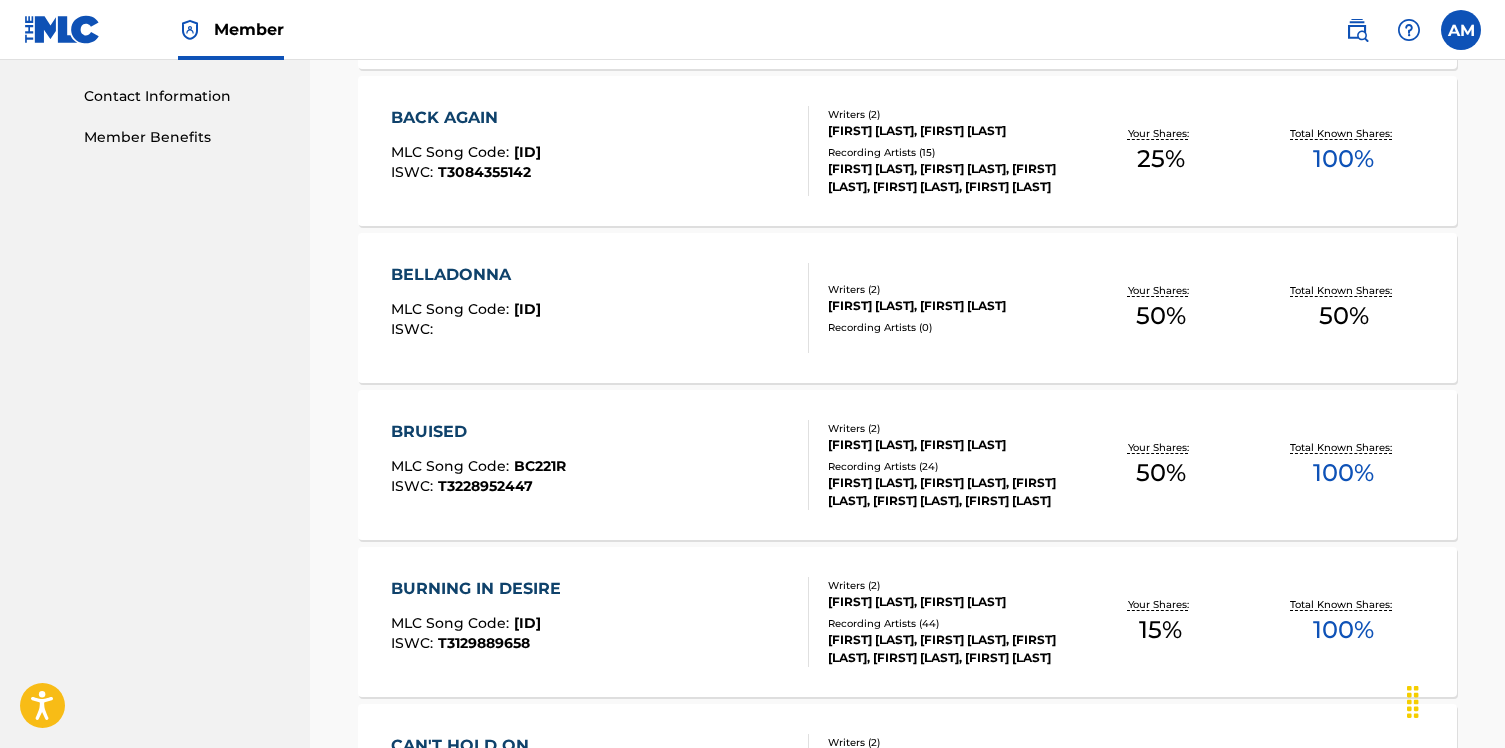 scroll, scrollTop: 1591, scrollLeft: 0, axis: vertical 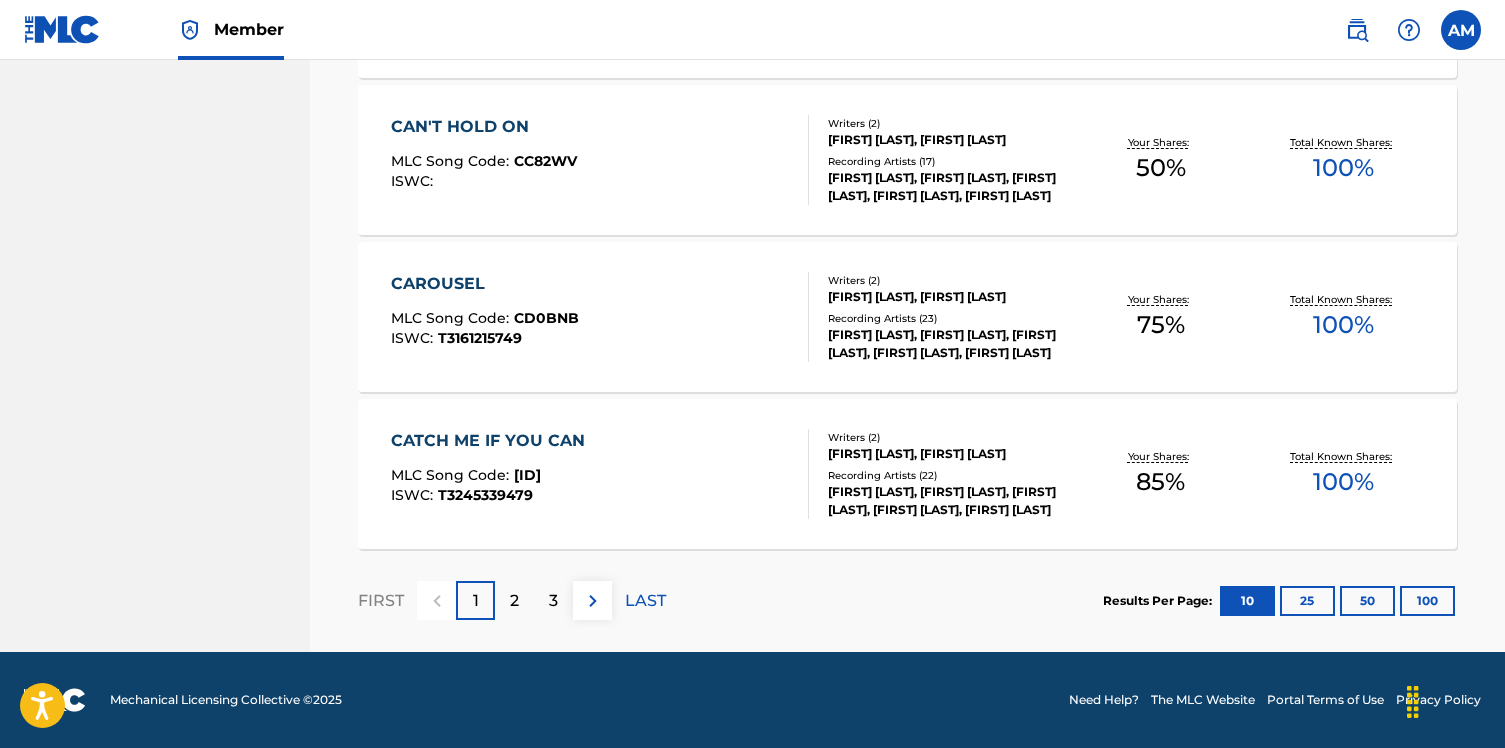 click on "2" at bounding box center (514, 600) 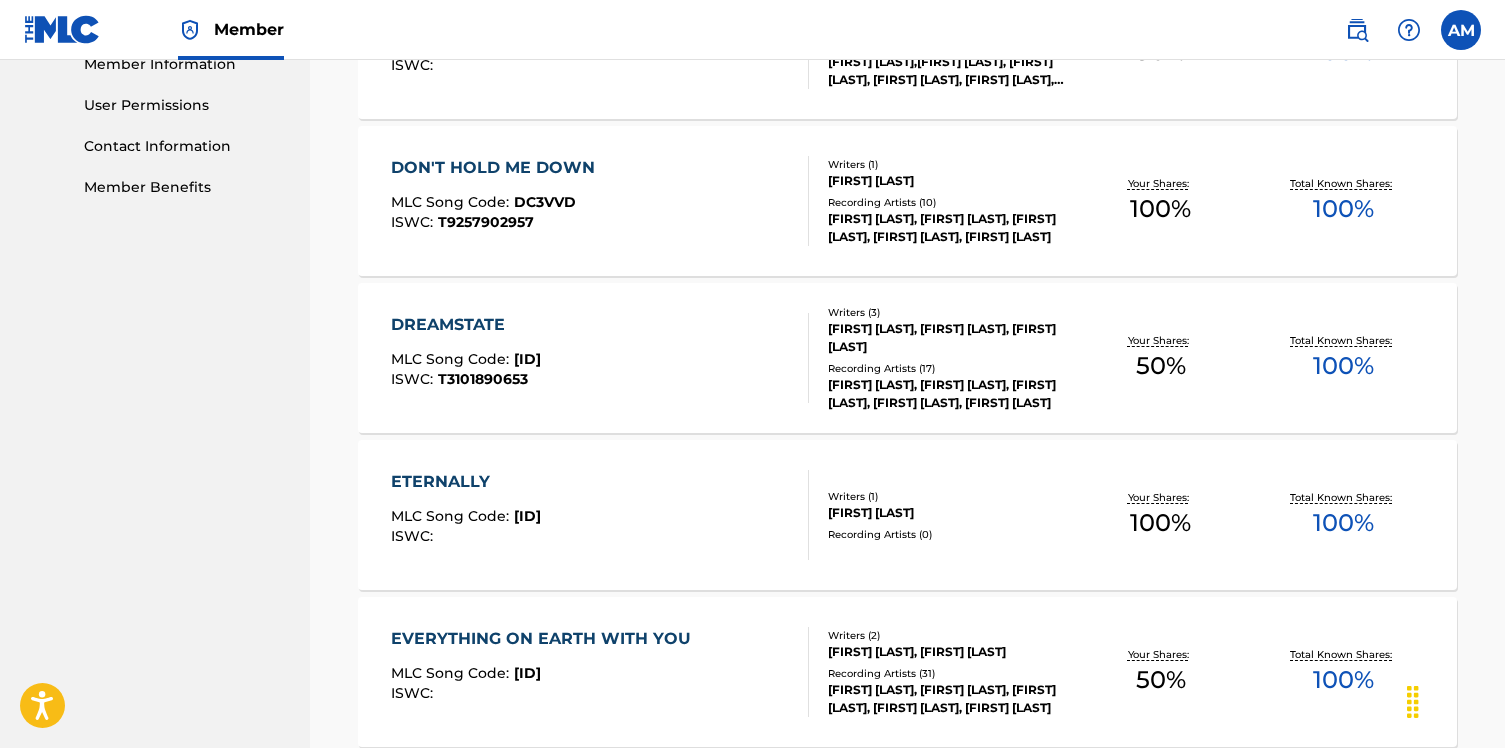scroll, scrollTop: 904, scrollLeft: 0, axis: vertical 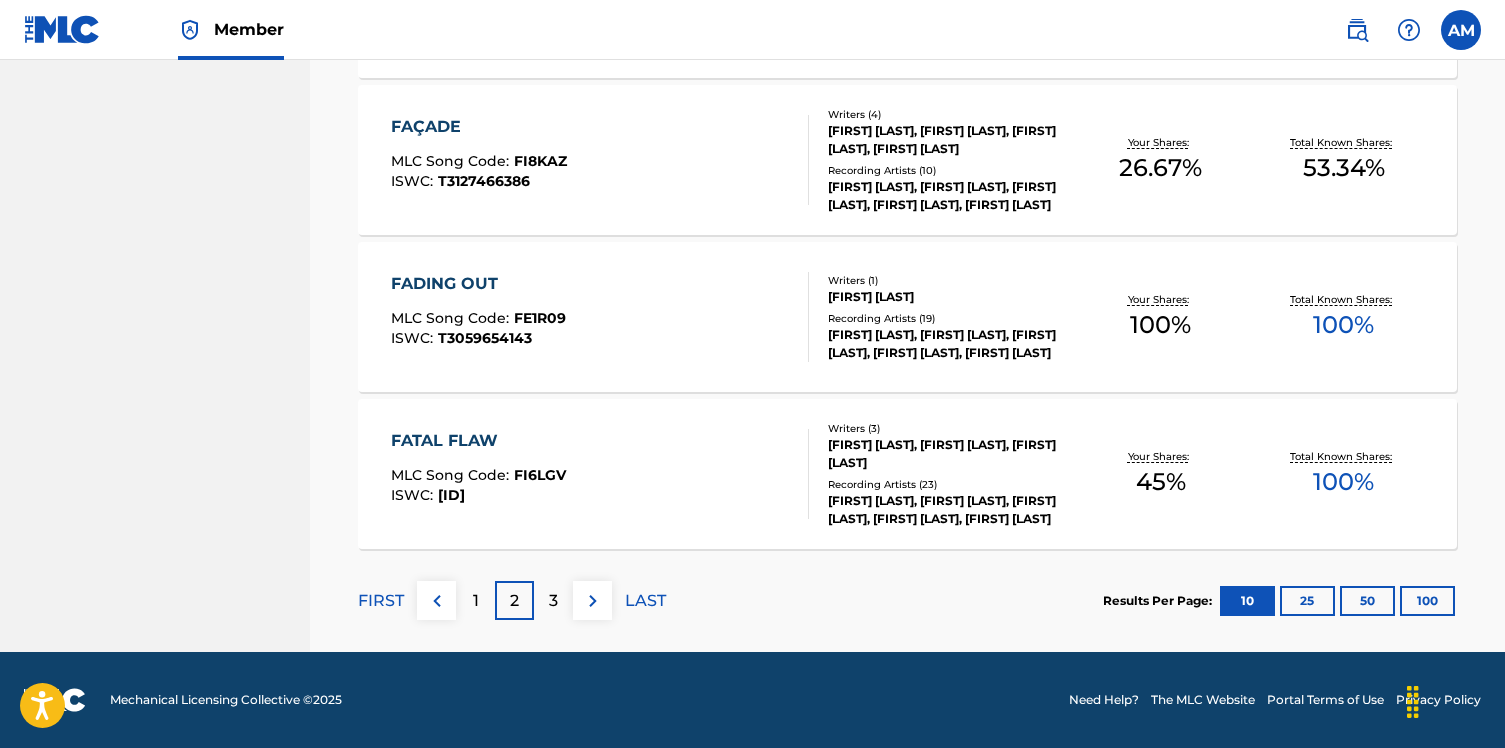 click on "3" at bounding box center [553, 601] 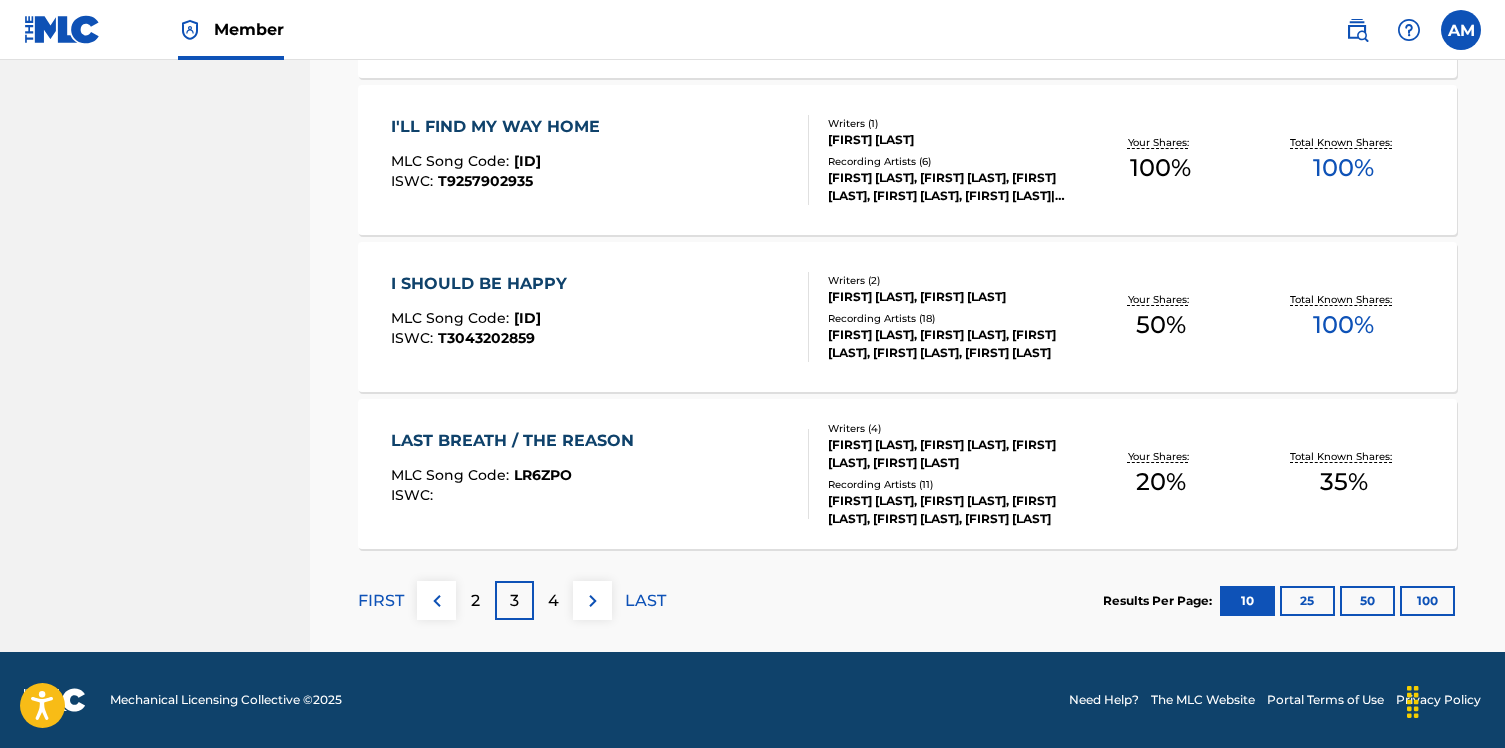 click on "2" at bounding box center (475, 600) 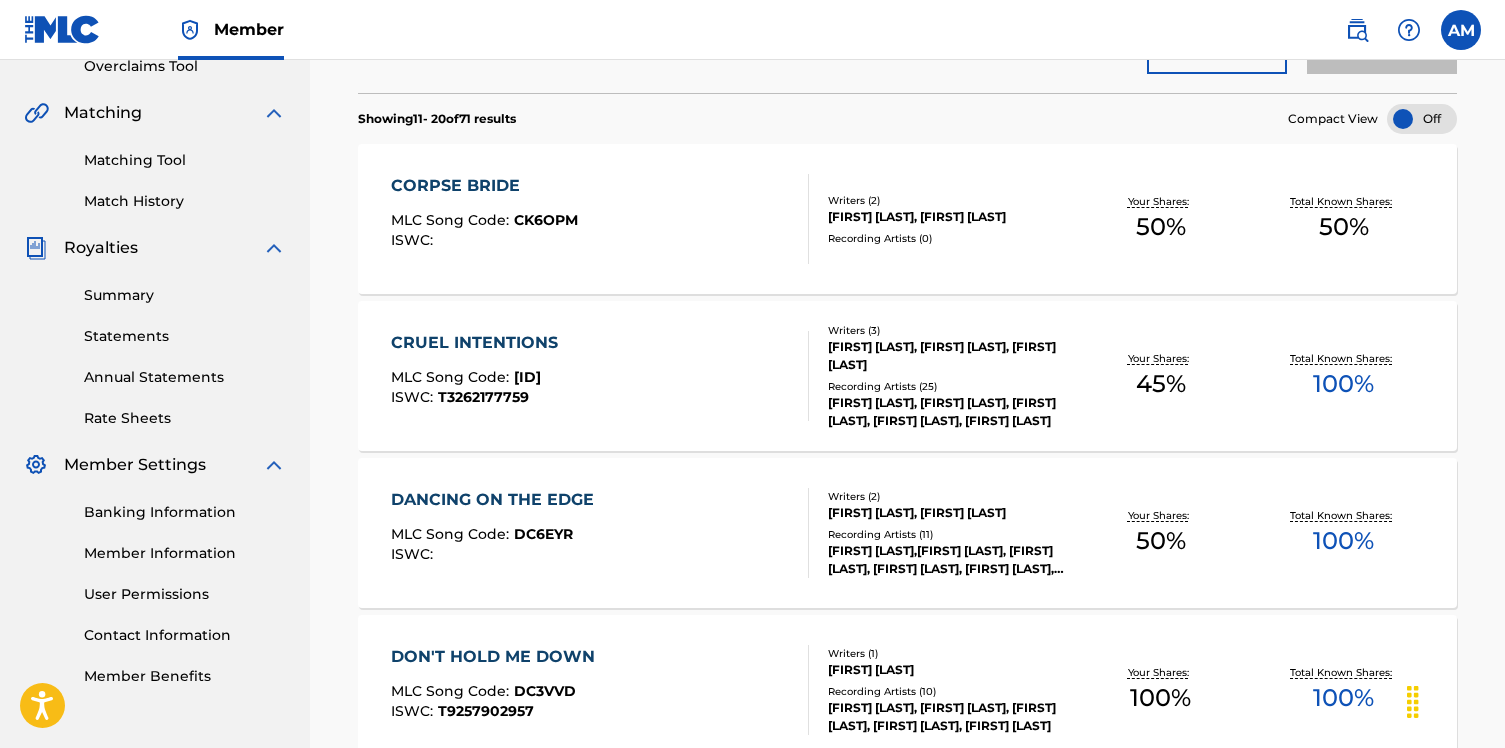 scroll, scrollTop: 1591, scrollLeft: 0, axis: vertical 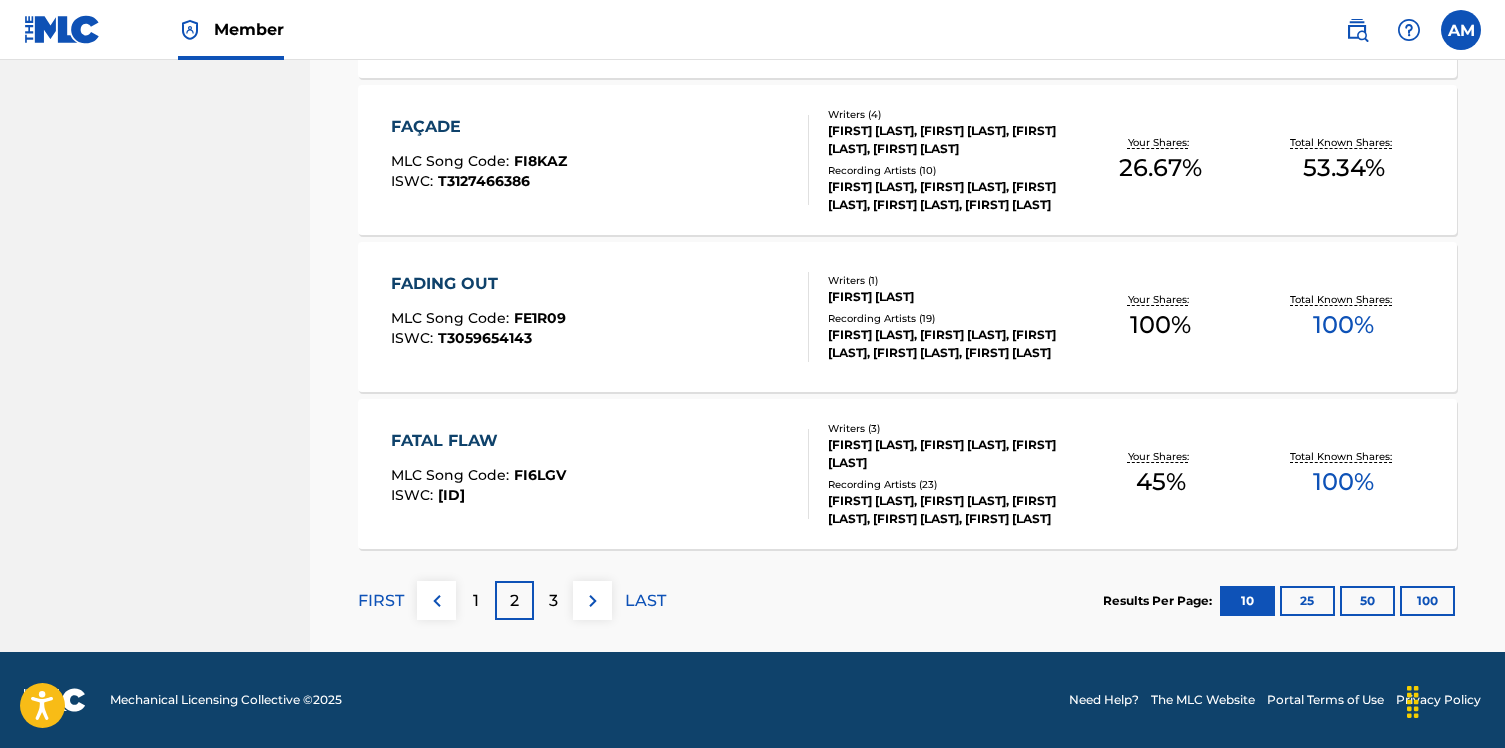 click on "3" at bounding box center [553, 600] 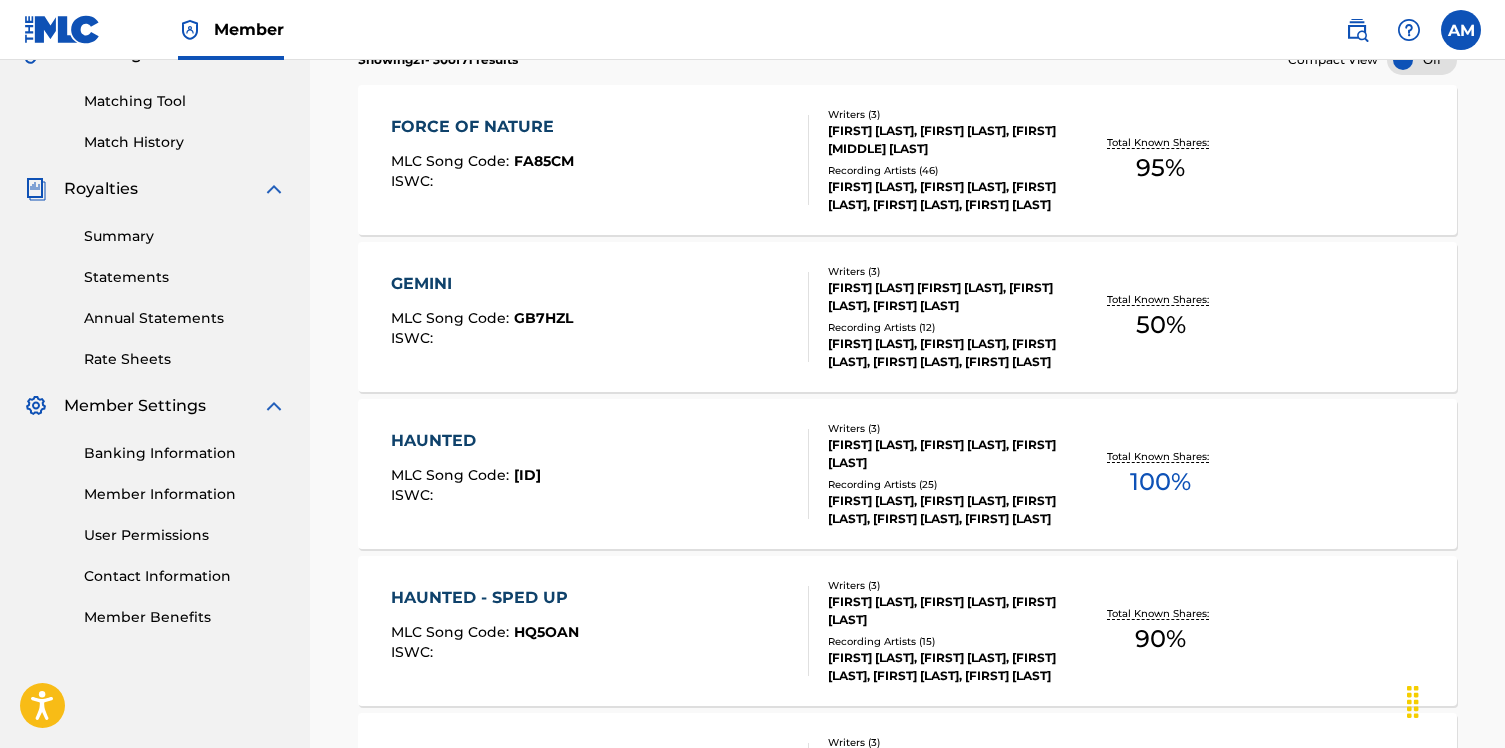 scroll, scrollTop: 1591, scrollLeft: 0, axis: vertical 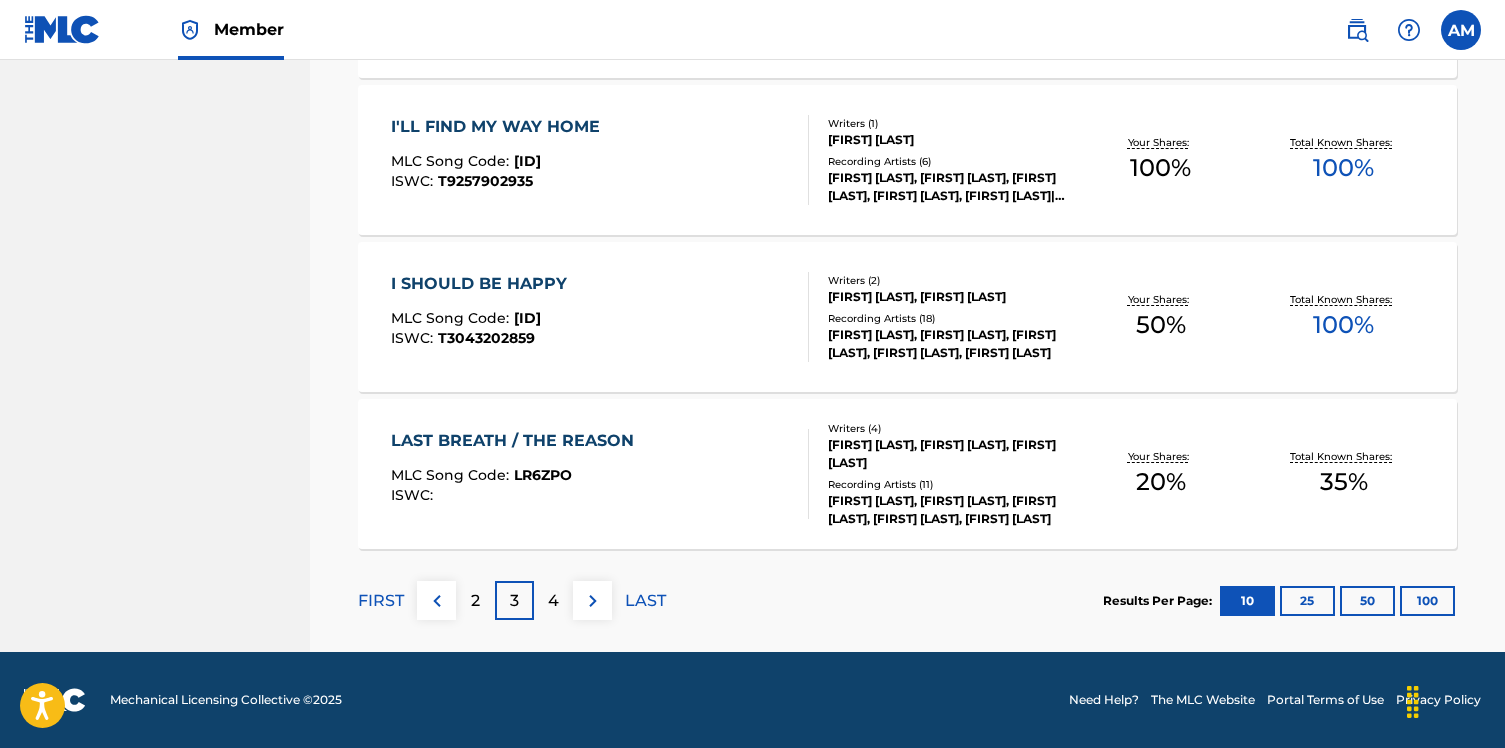 click on "4" at bounding box center [553, 601] 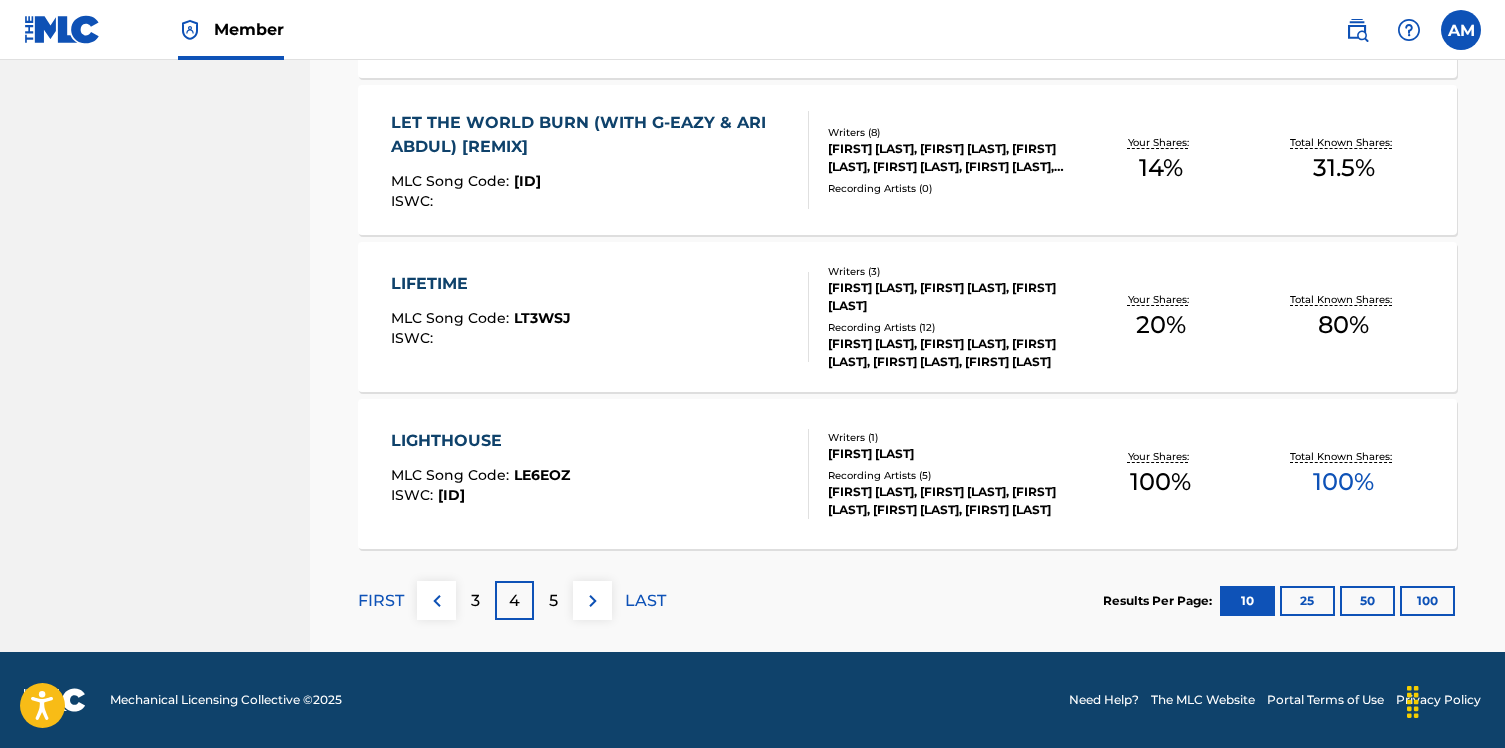 click on "5" at bounding box center [553, 601] 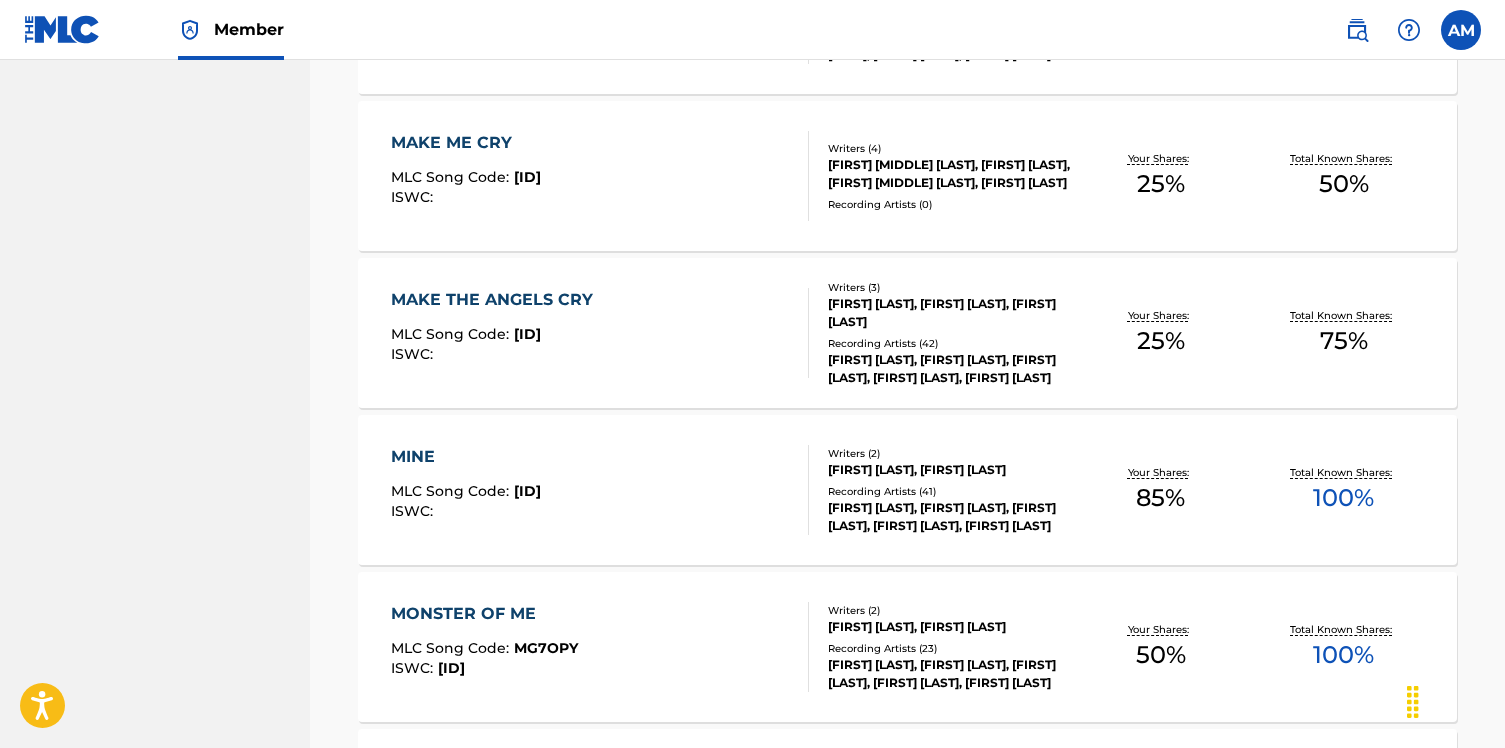 scroll, scrollTop: 1239, scrollLeft: 0, axis: vertical 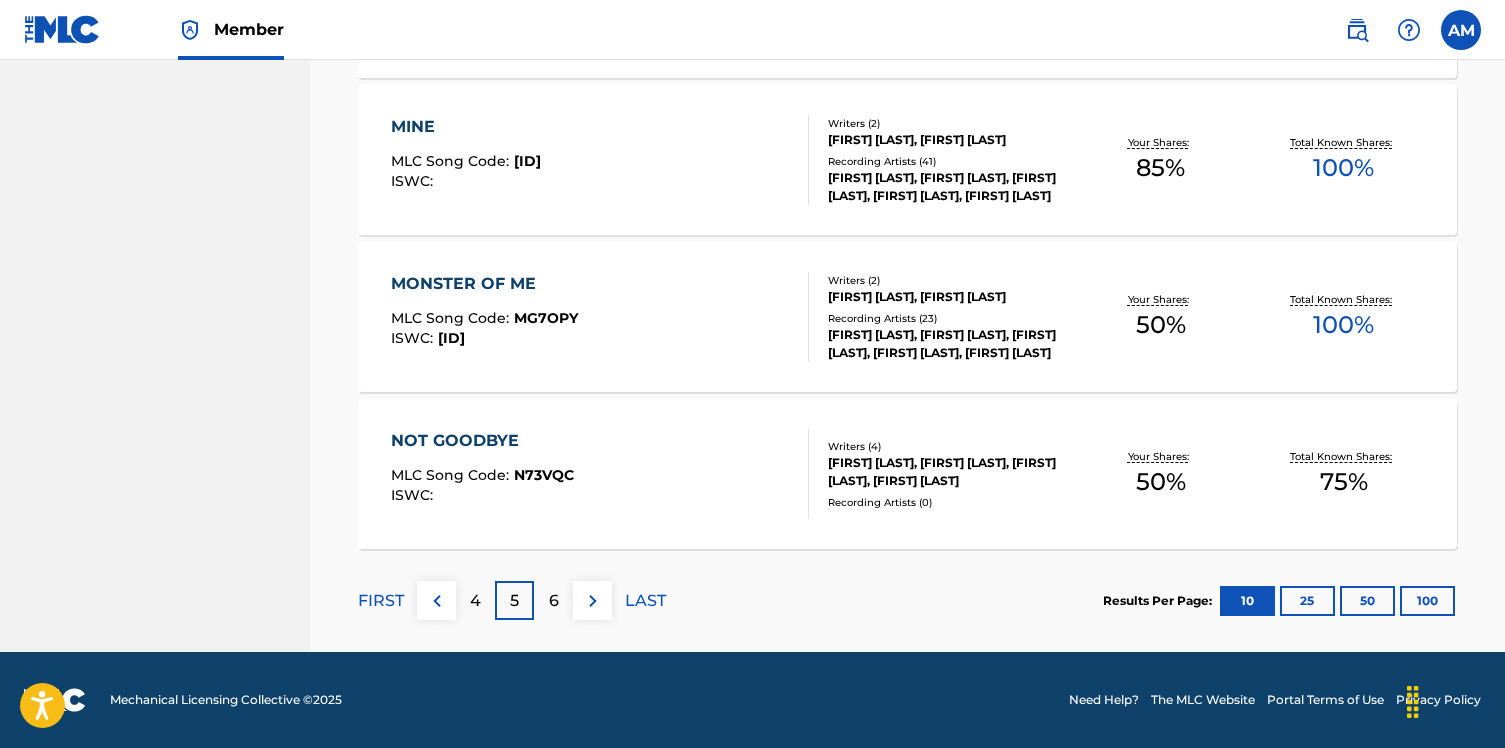 click on "6" at bounding box center [553, 600] 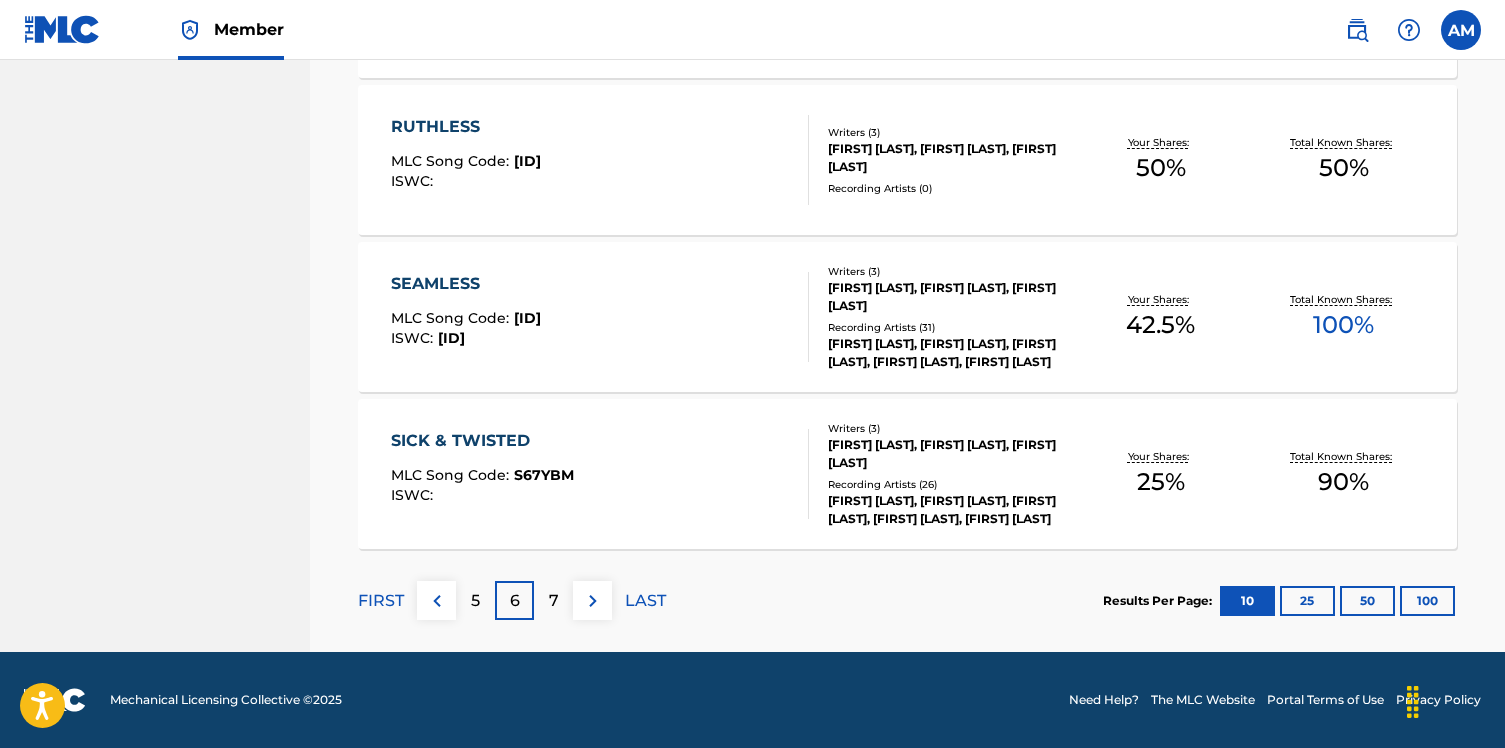 click on "7" at bounding box center [553, 600] 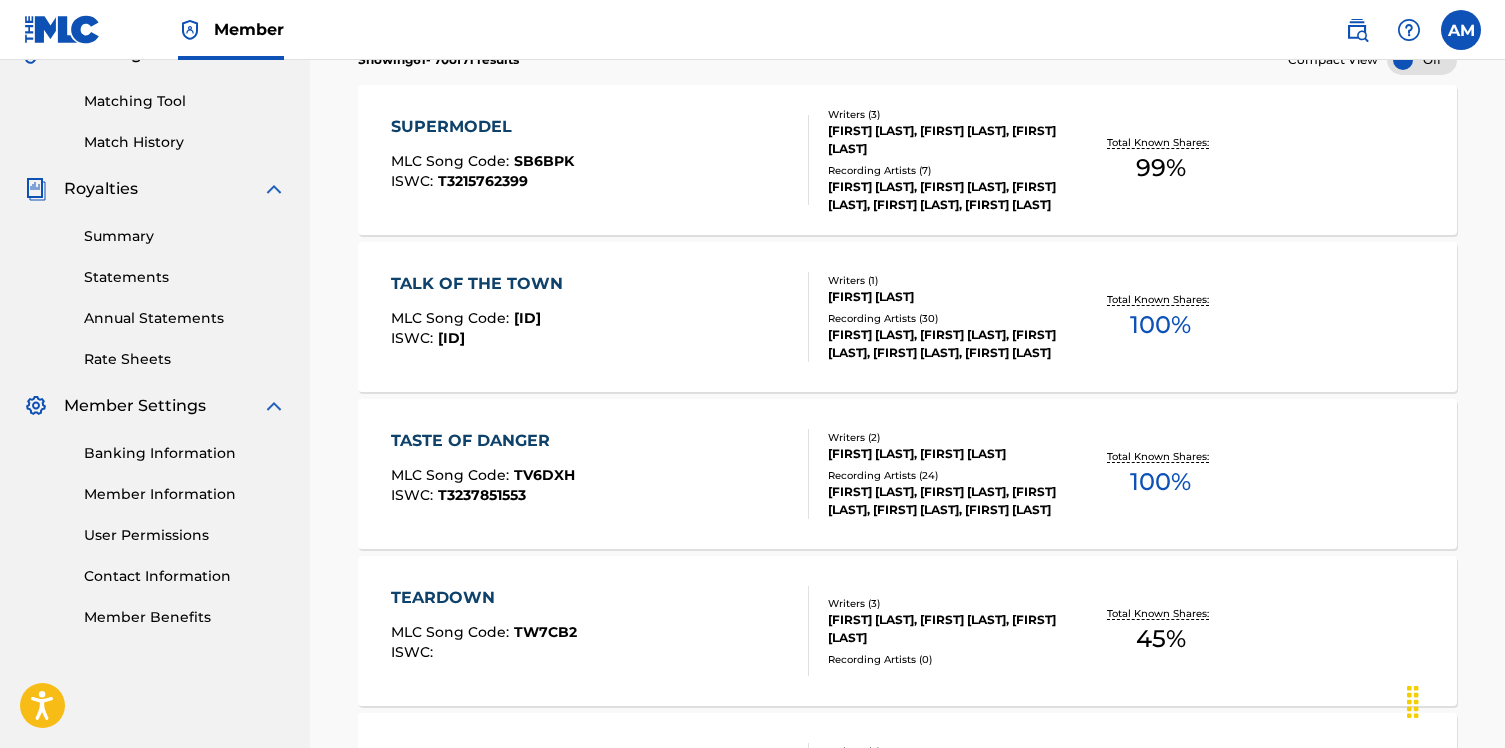 scroll, scrollTop: 1591, scrollLeft: 0, axis: vertical 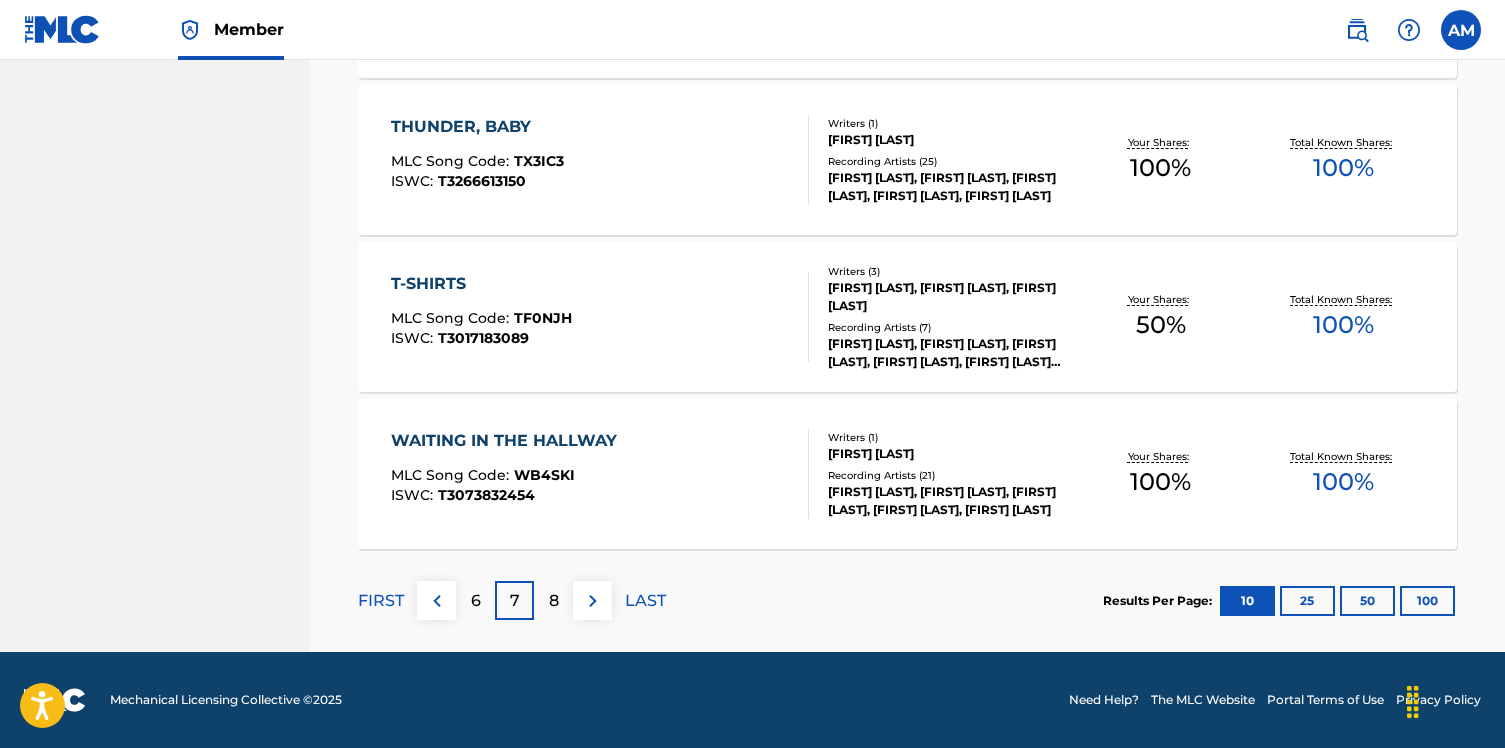 click on "8" at bounding box center [553, 600] 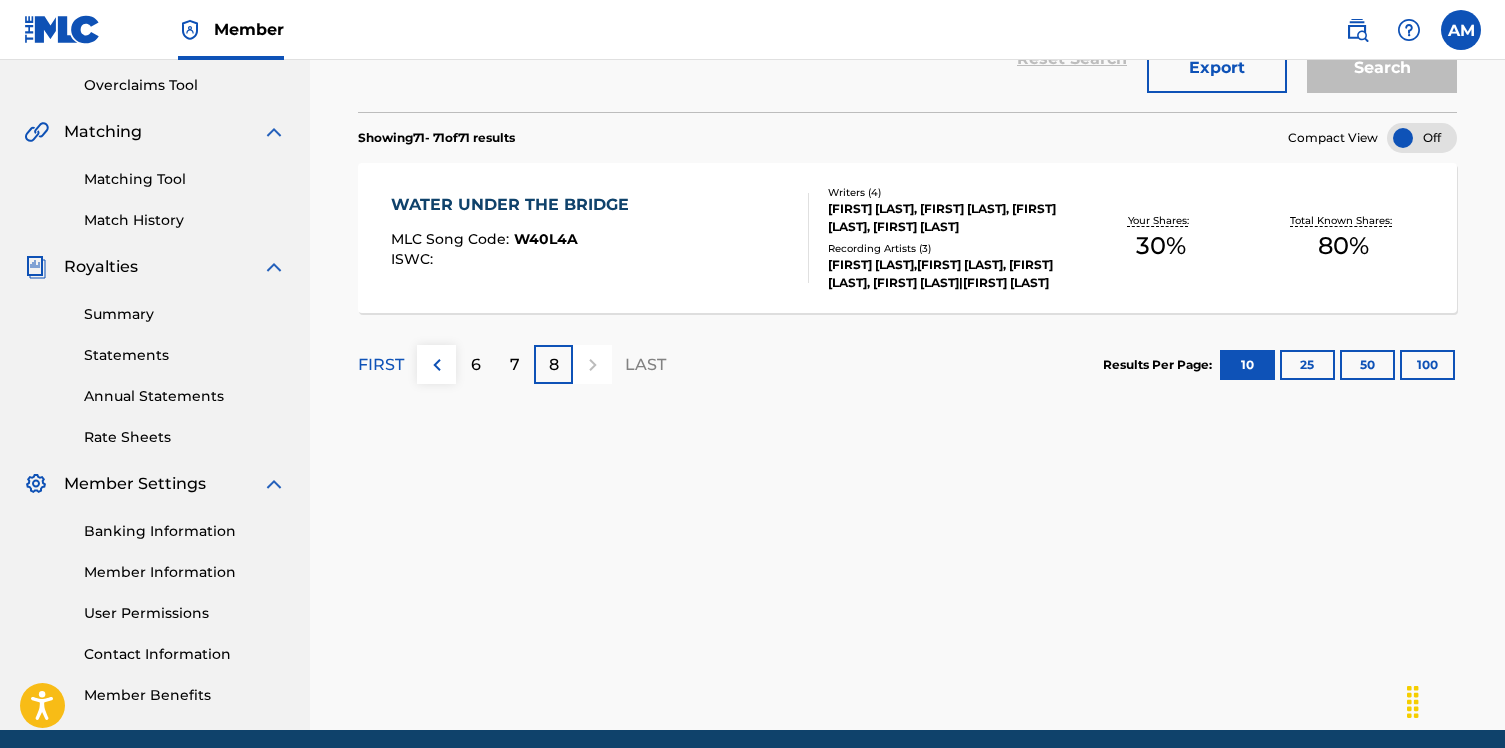 scroll, scrollTop: 356, scrollLeft: 0, axis: vertical 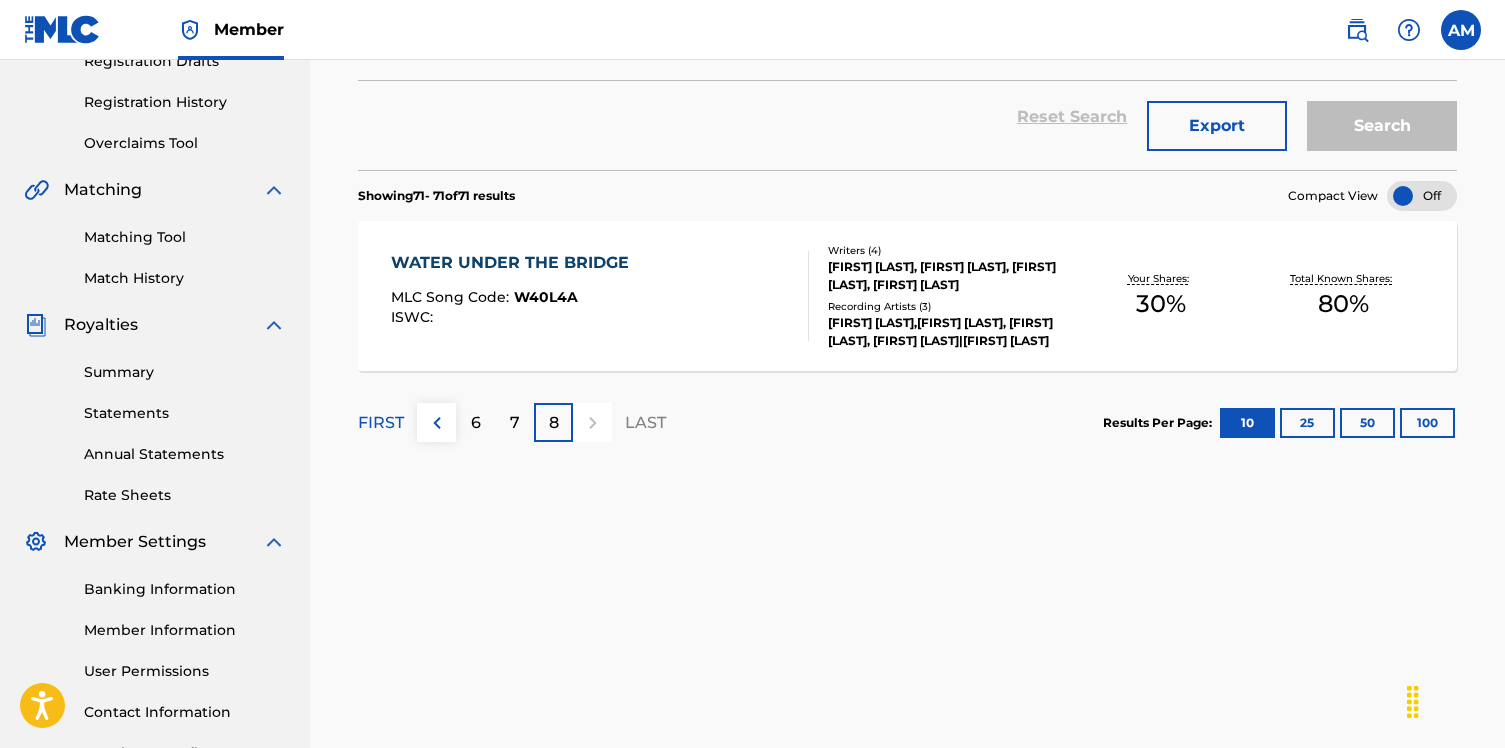 click on "7" at bounding box center (514, 422) 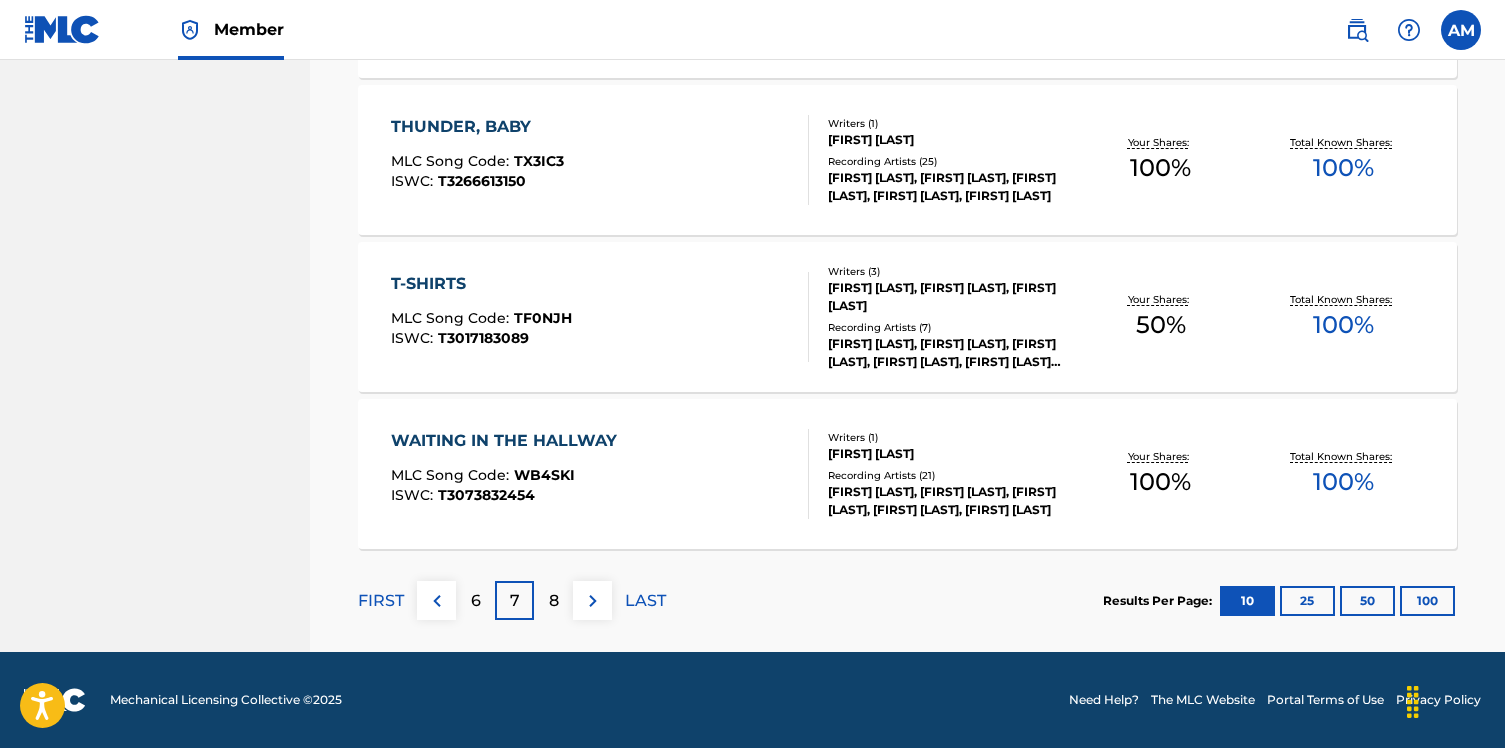 click on "6" at bounding box center (475, 600) 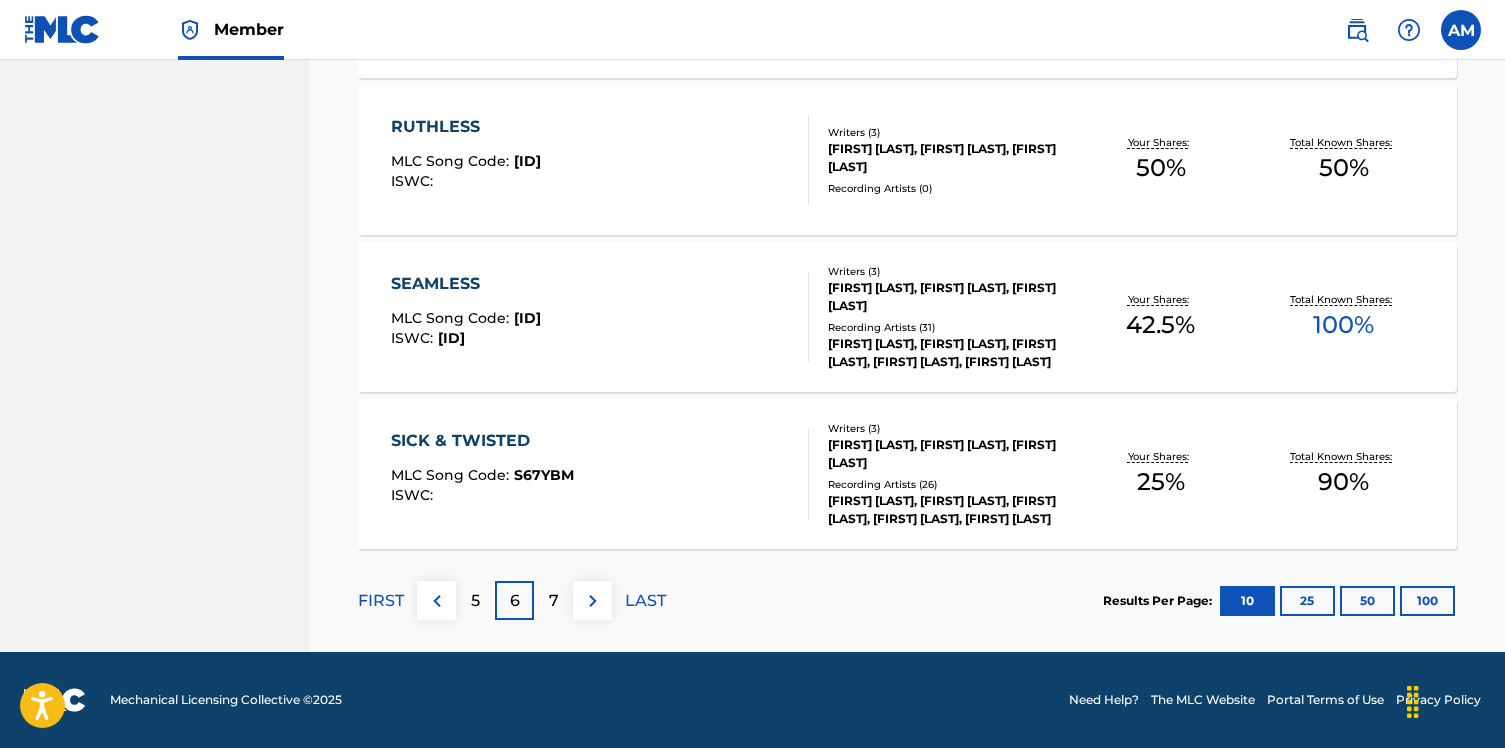 click on "7" at bounding box center [554, 601] 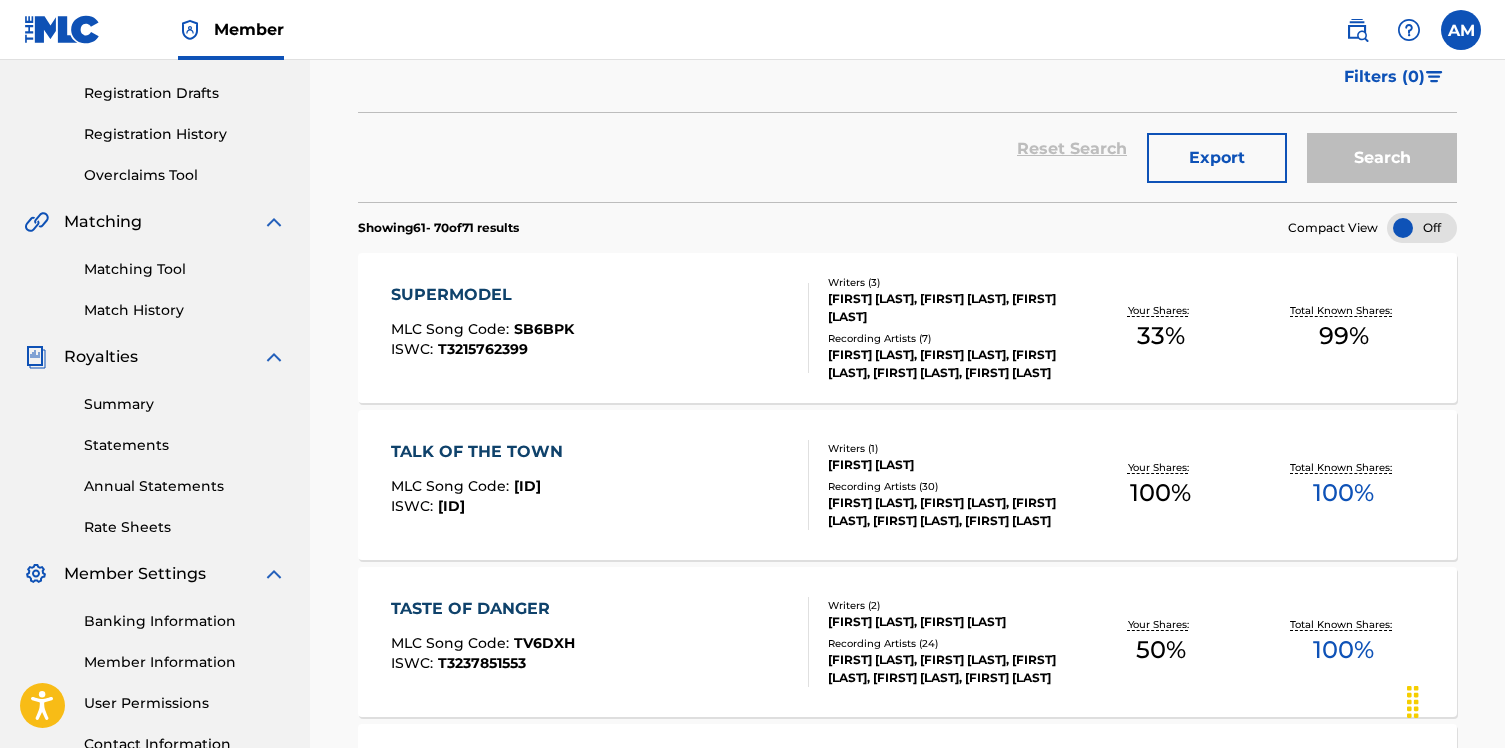 scroll, scrollTop: 0, scrollLeft: 0, axis: both 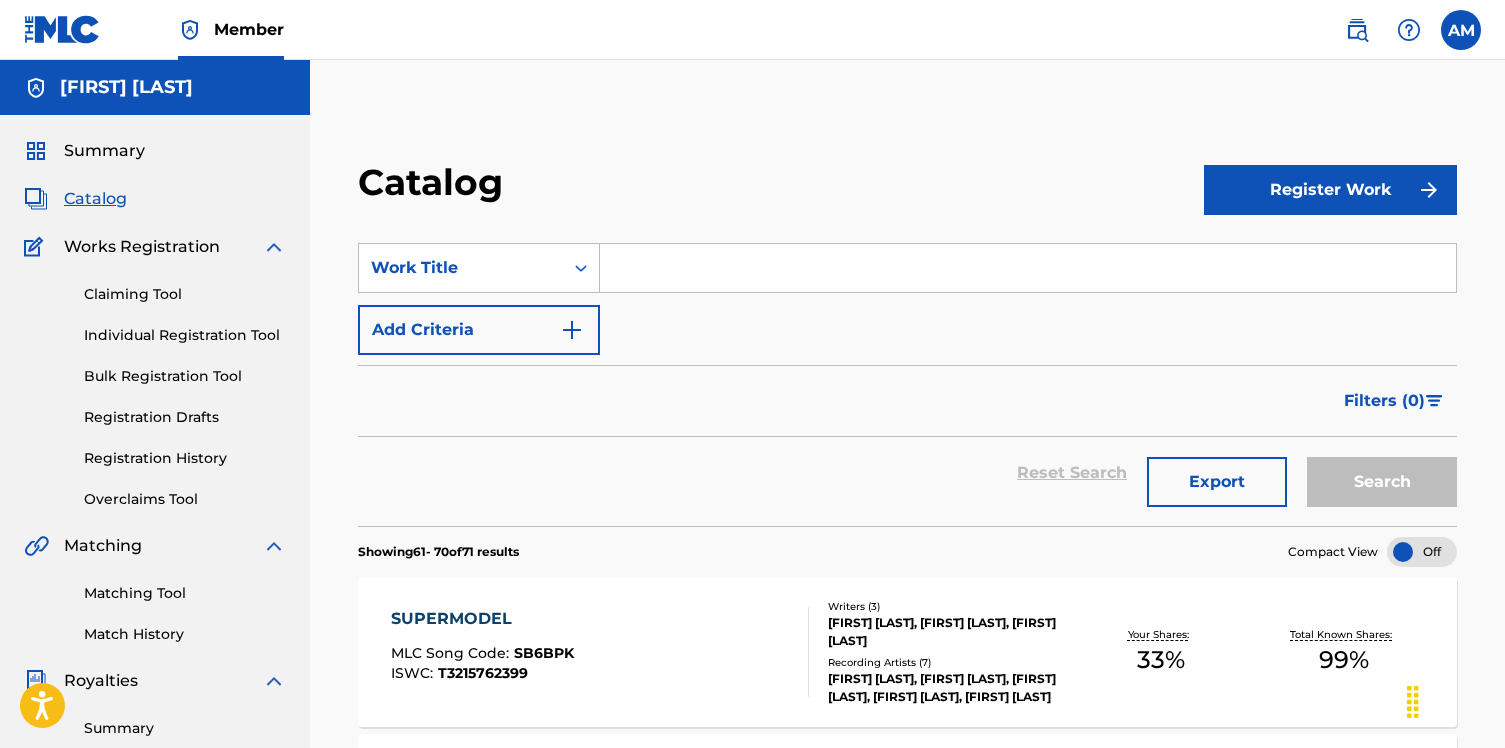 click on "Summary" at bounding box center [104, 151] 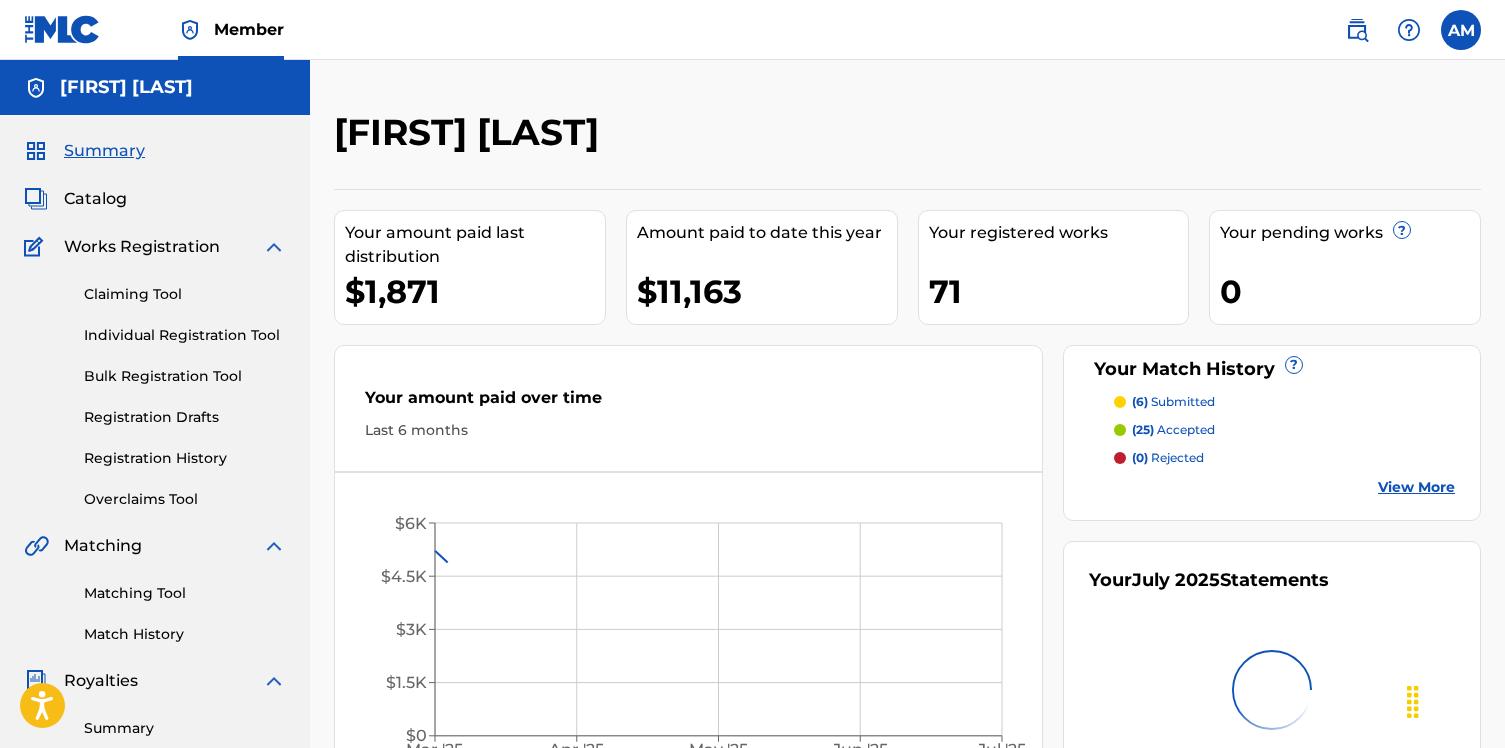 click on "Catalog" at bounding box center [95, 199] 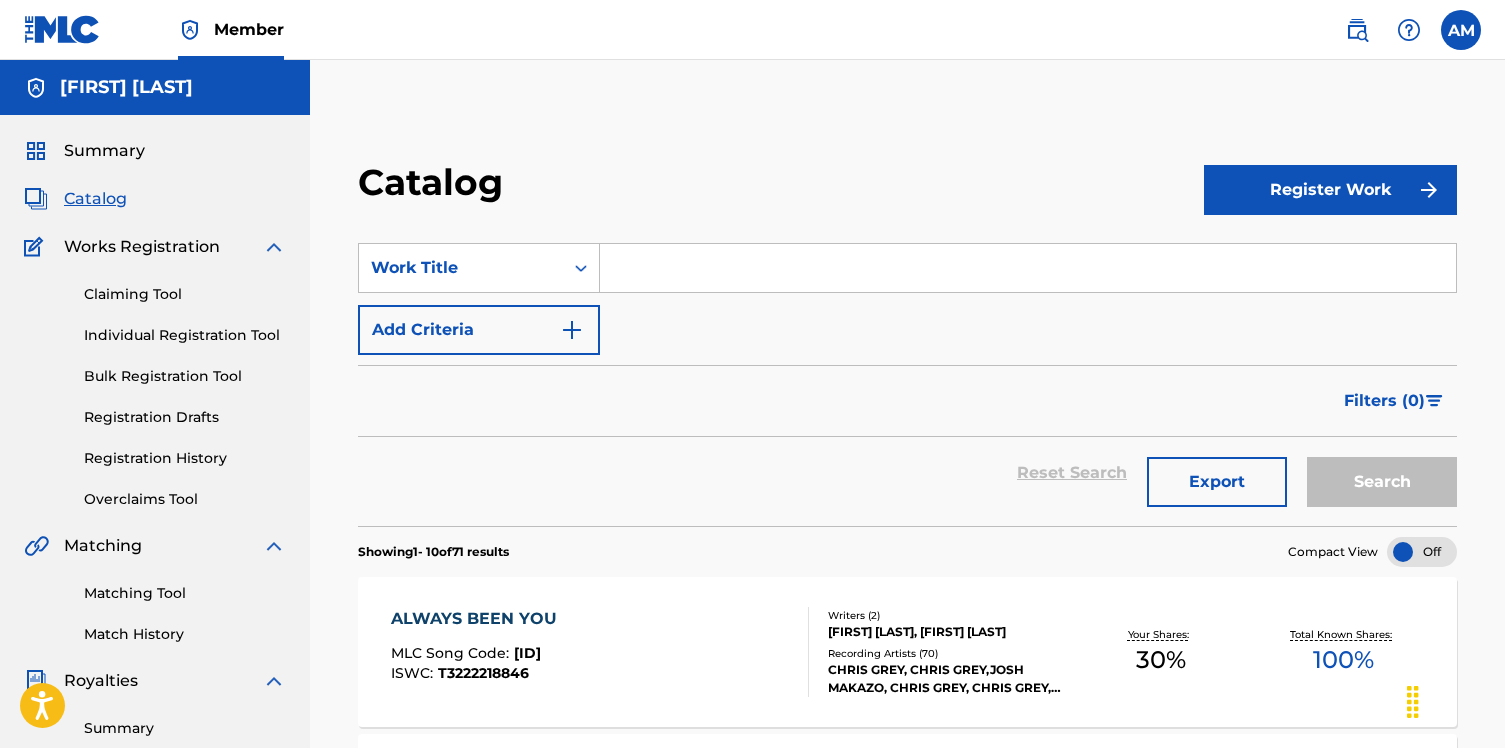 click on "Catalog" at bounding box center (95, 199) 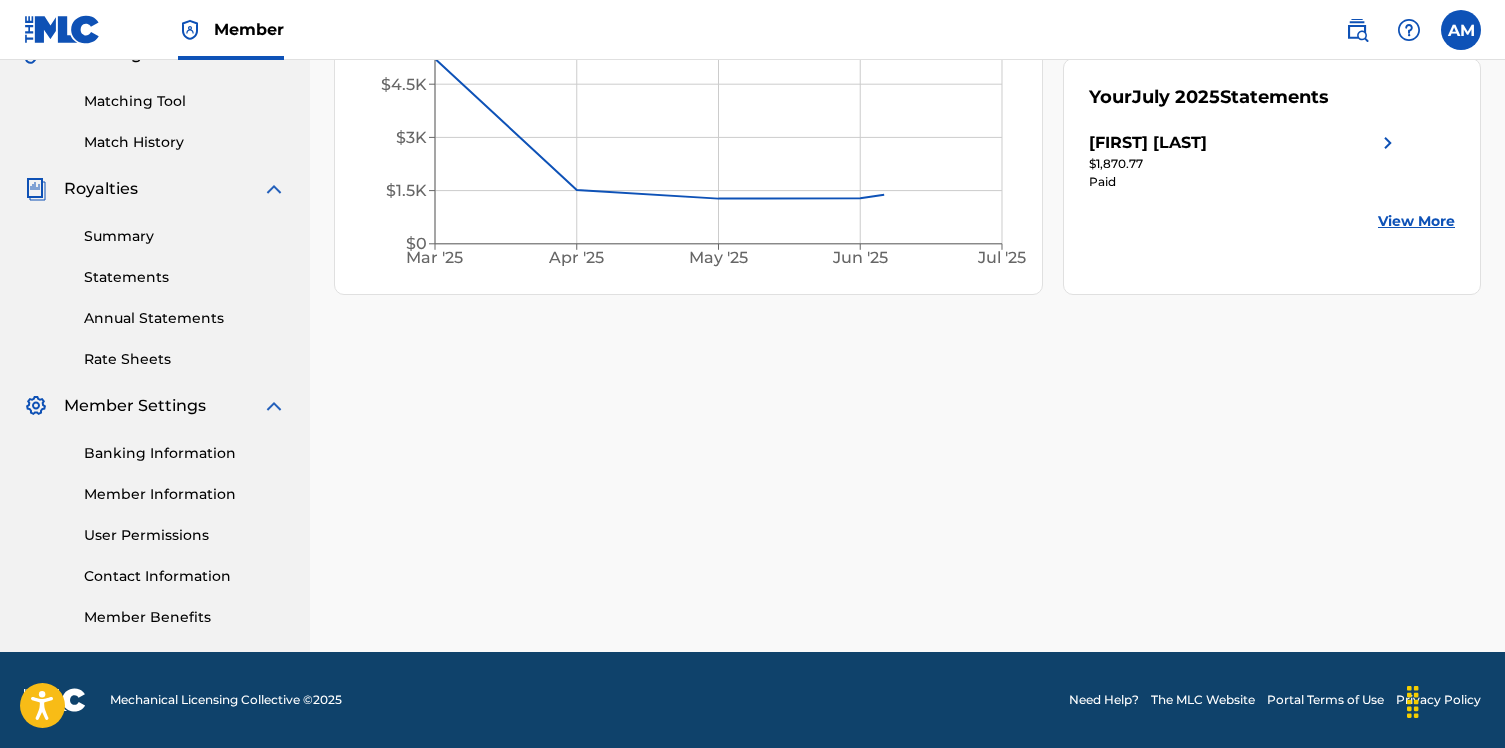 scroll, scrollTop: 0, scrollLeft: 0, axis: both 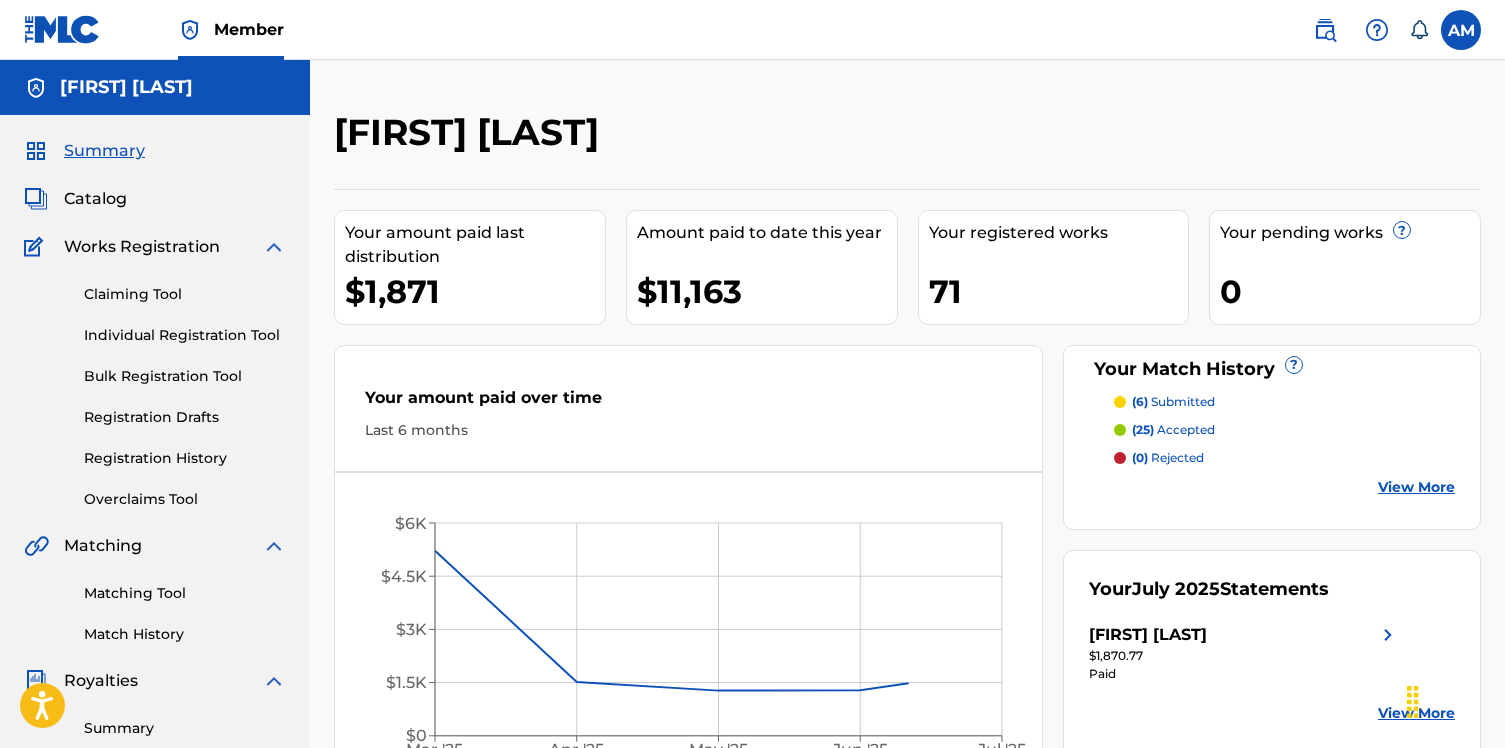 click on "Catalog" at bounding box center (95, 199) 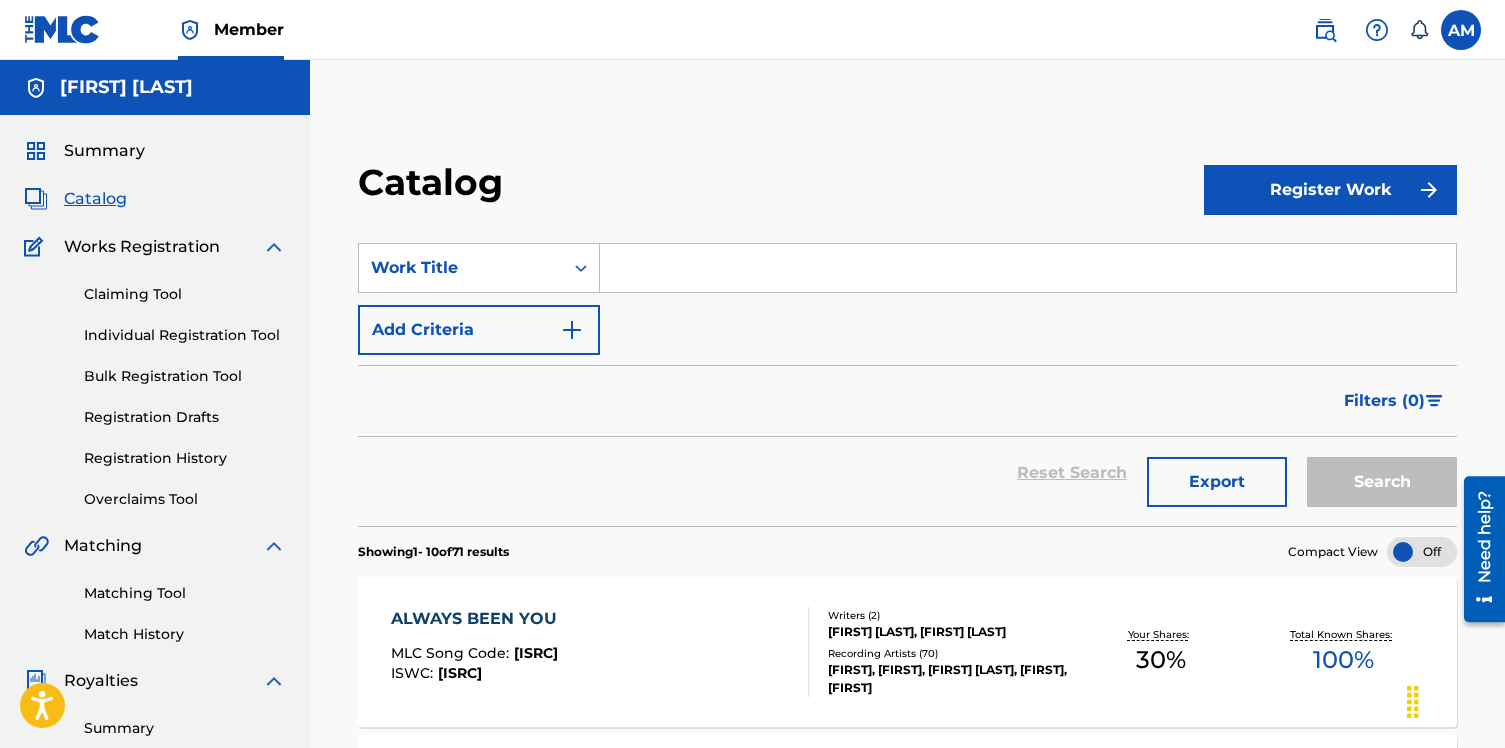 click at bounding box center [1028, 268] 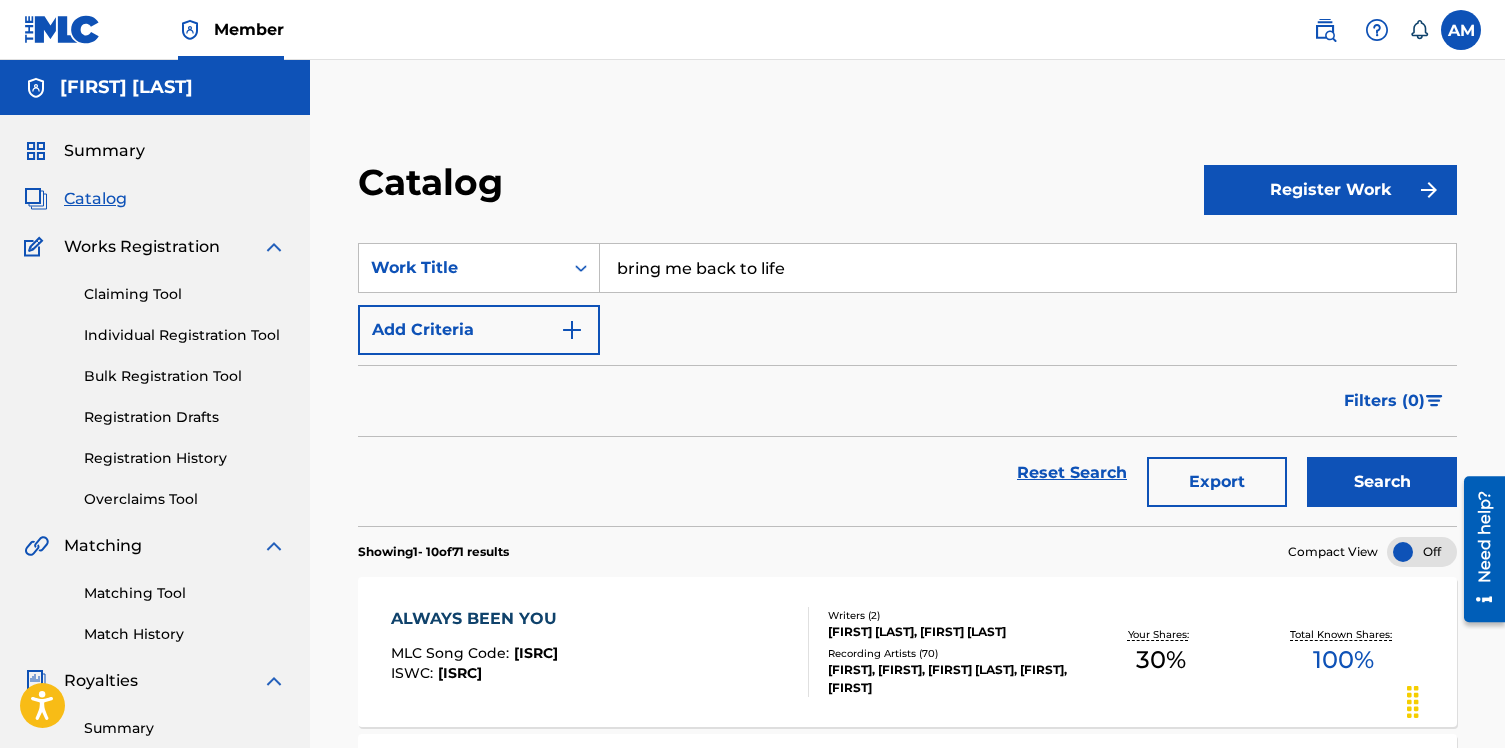 type on "bring me back to life" 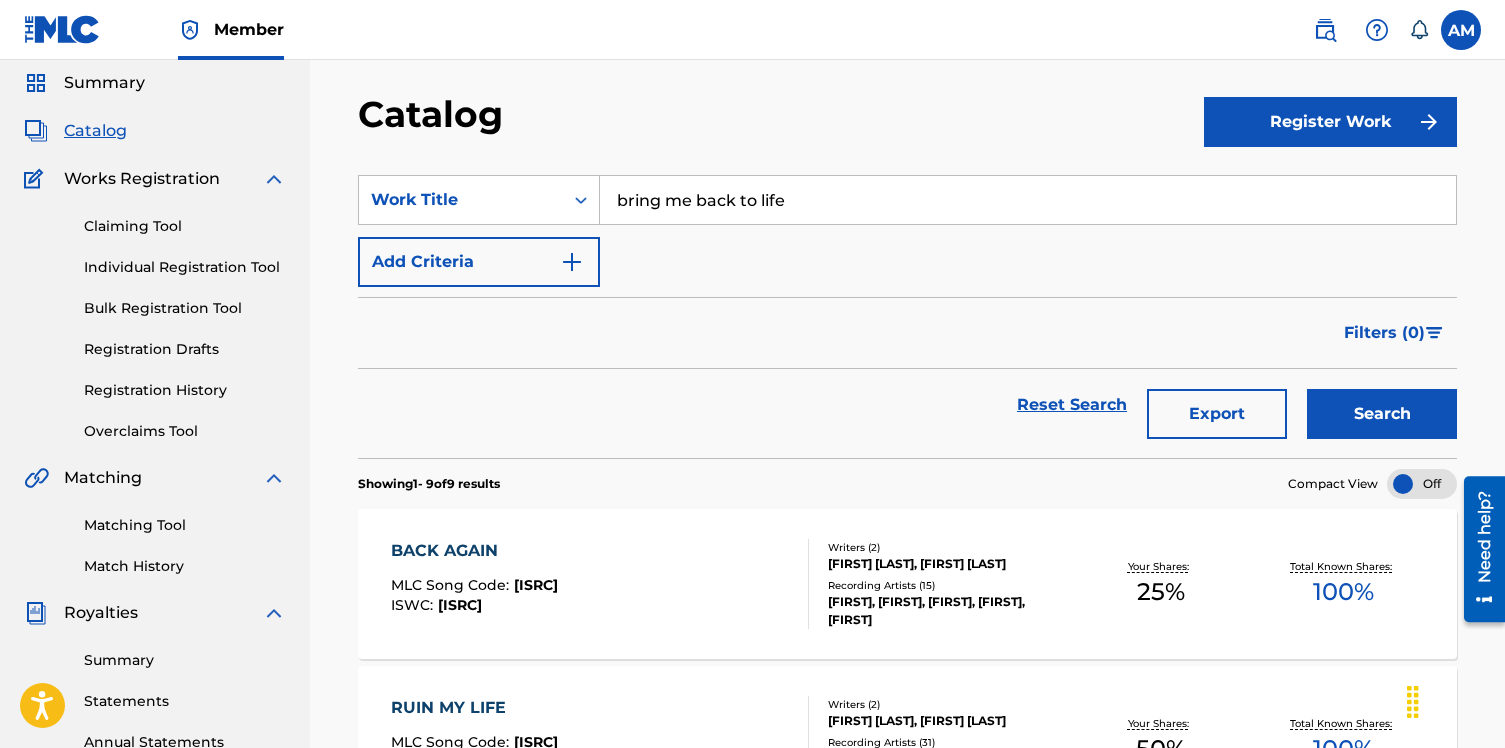 scroll, scrollTop: 0, scrollLeft: 0, axis: both 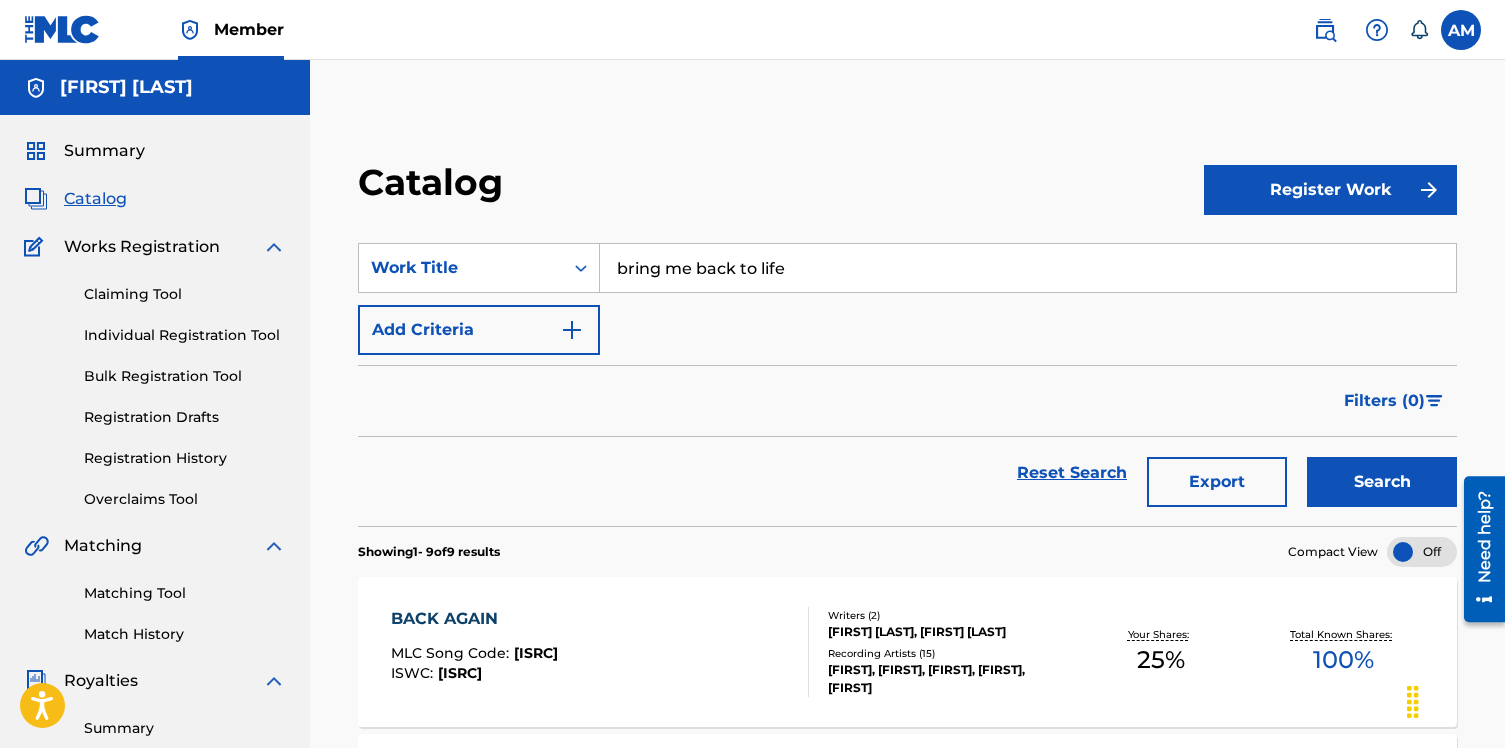 click on "Claiming Tool" at bounding box center (185, 294) 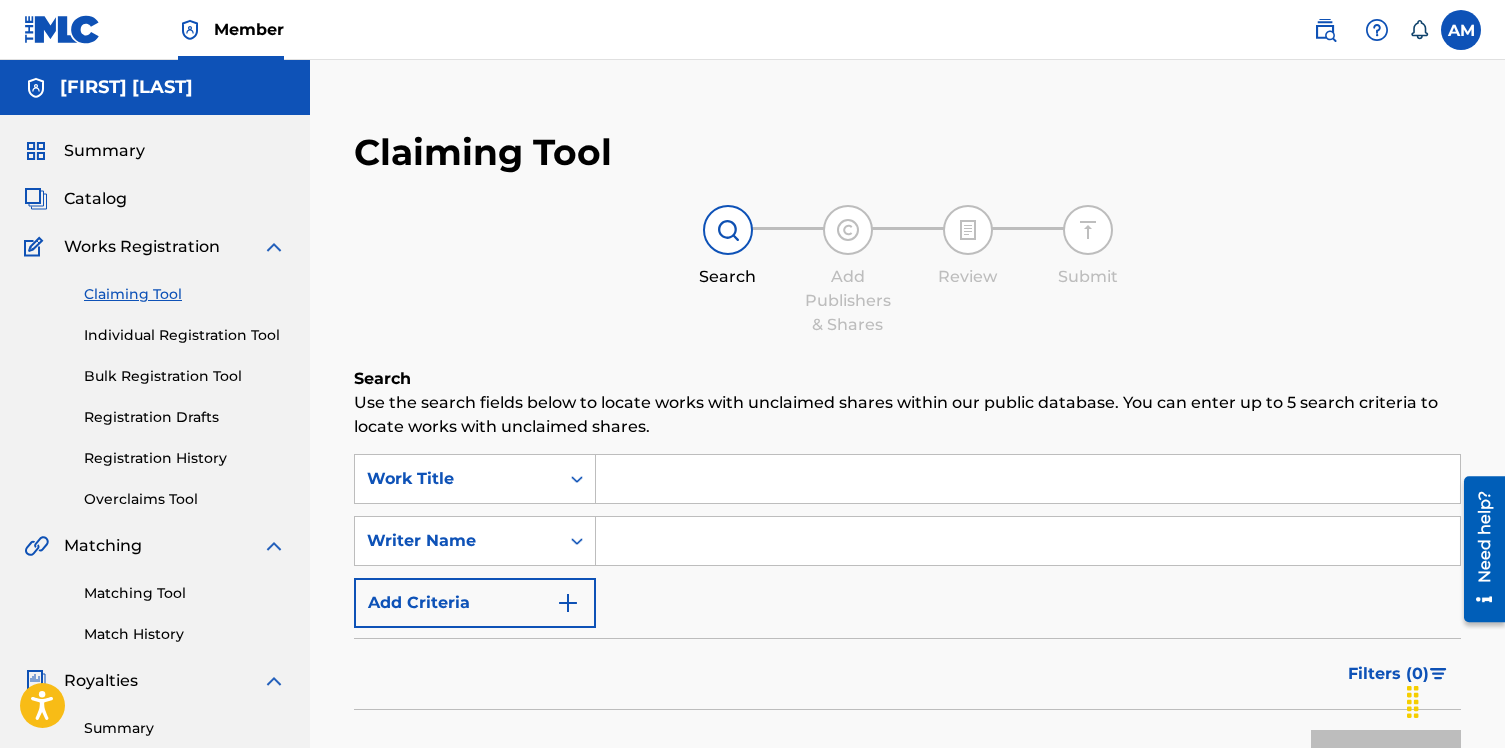 click at bounding box center (1028, 479) 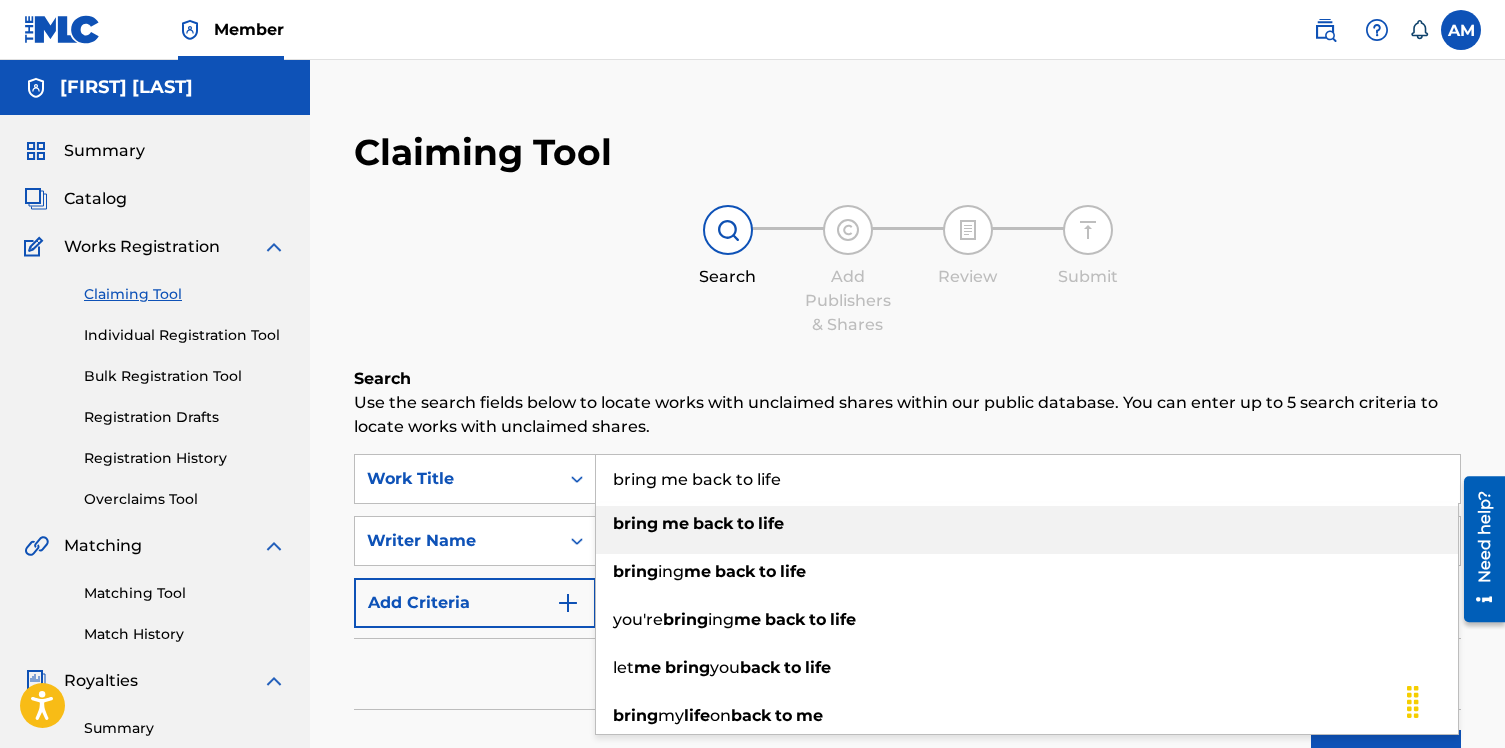 type on "bring me back to life" 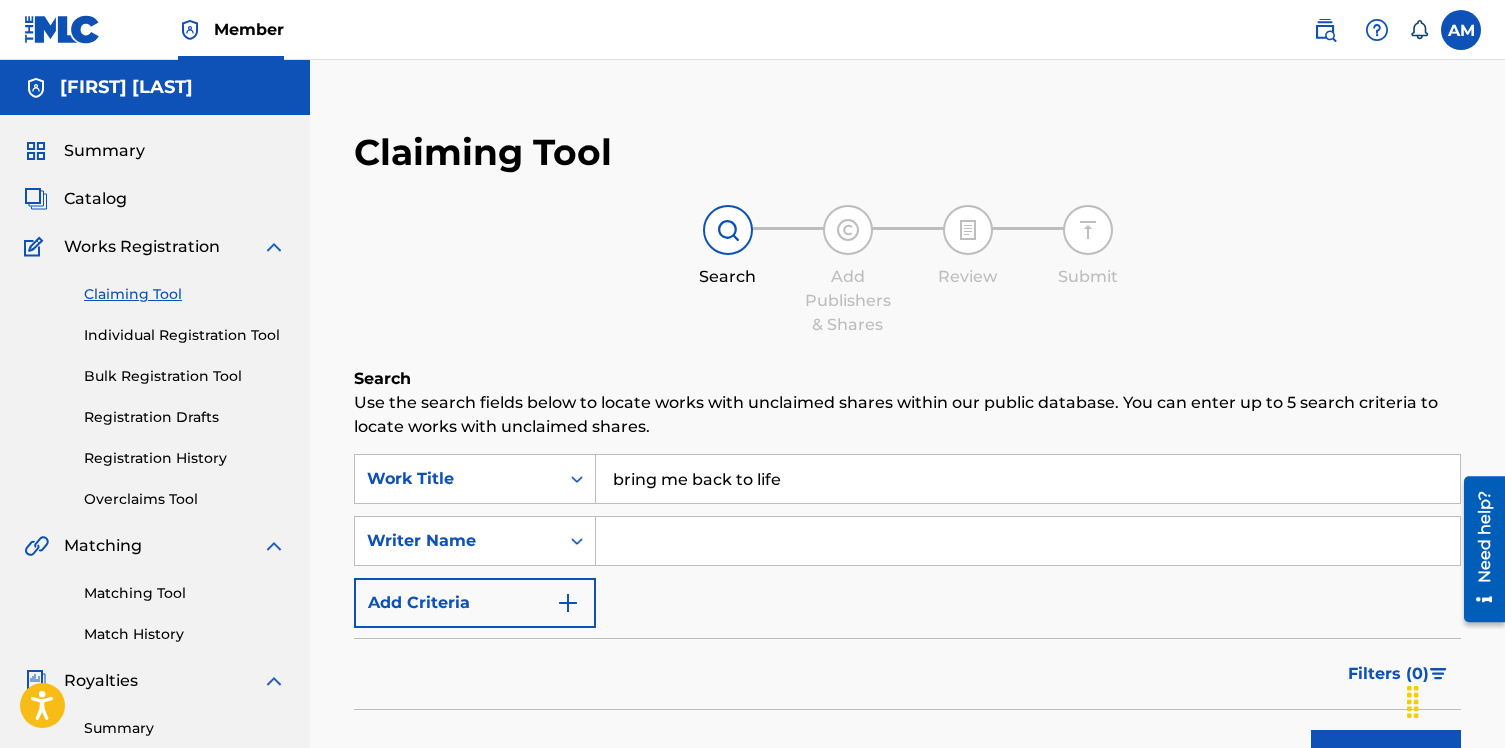click at bounding box center (1028, 541) 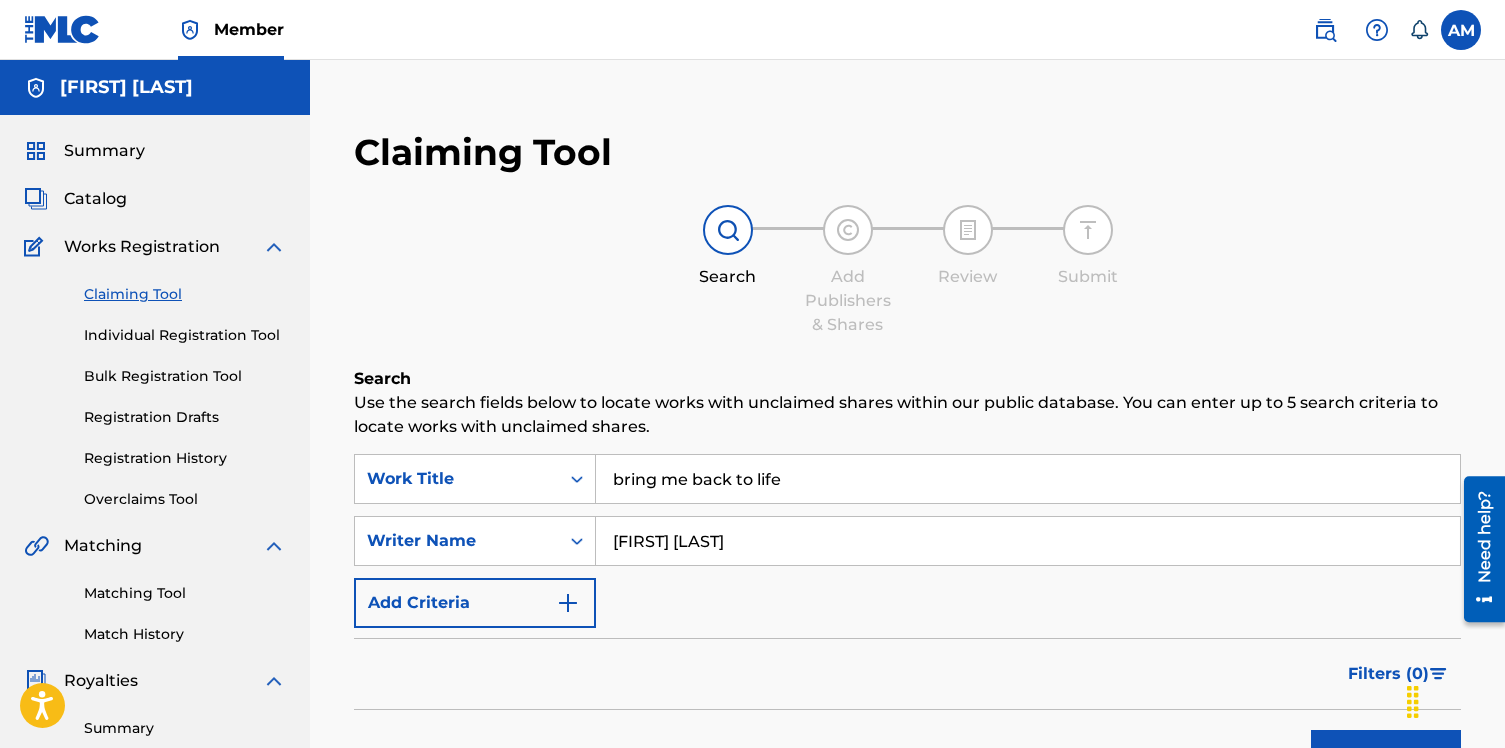 type on "[FIRST] [LAST]" 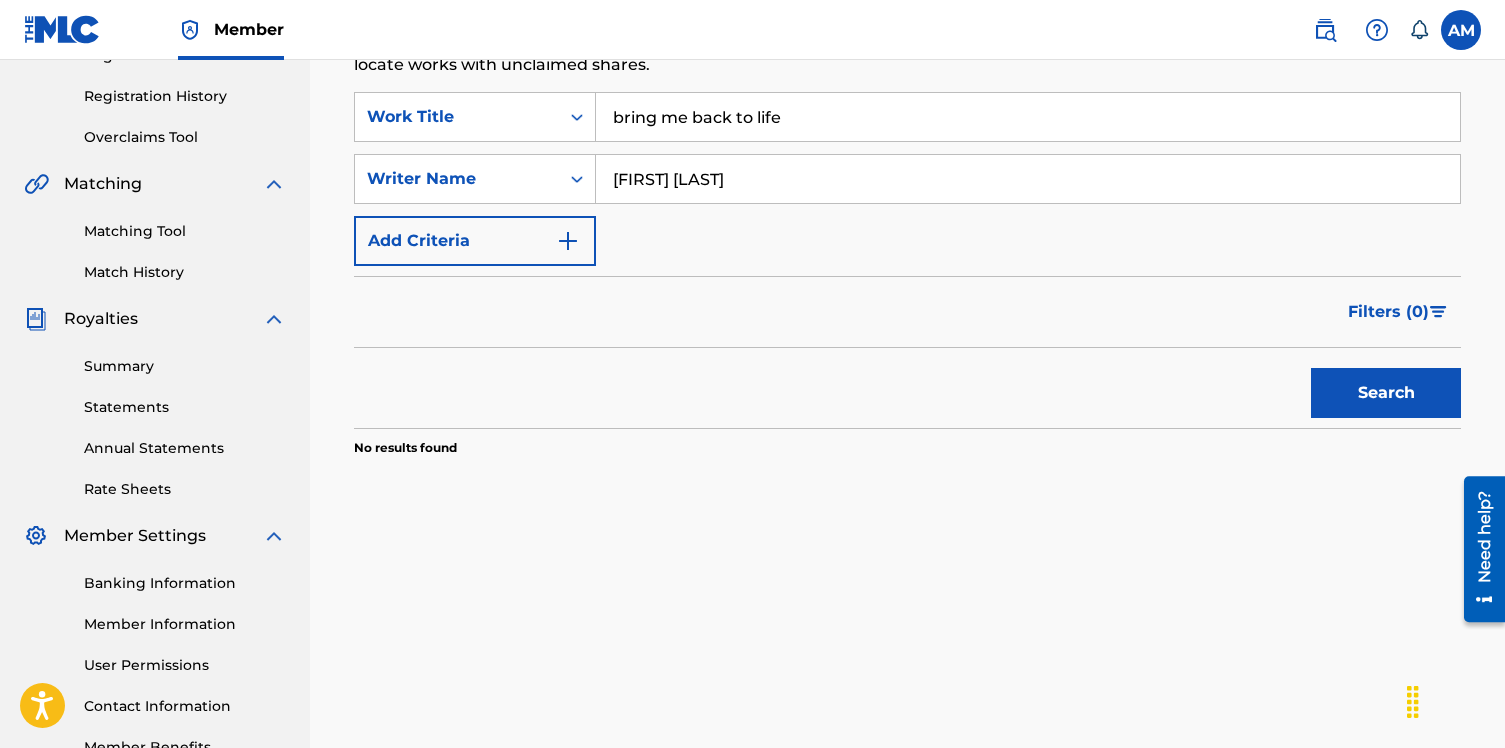 click on "Search" at bounding box center [1386, 393] 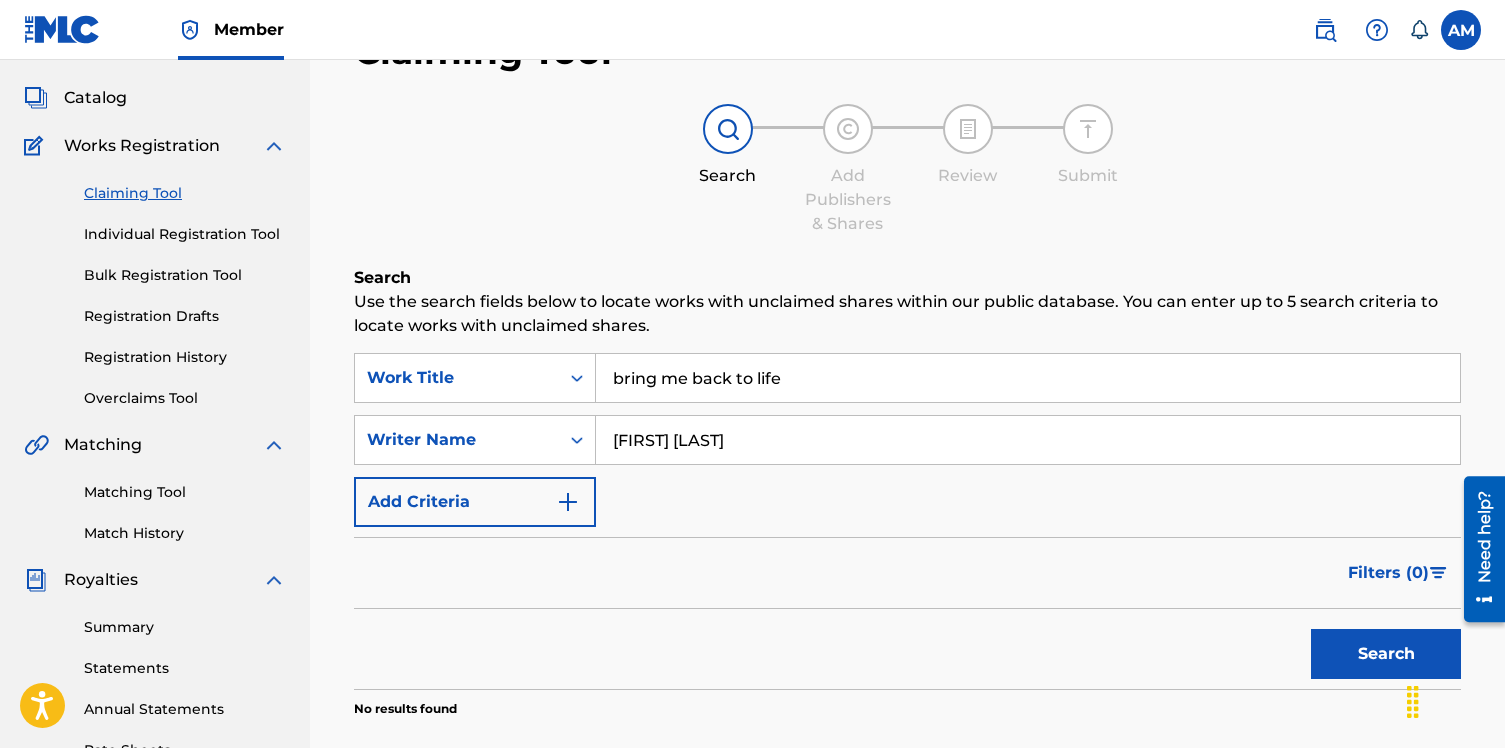 scroll, scrollTop: 0, scrollLeft: 0, axis: both 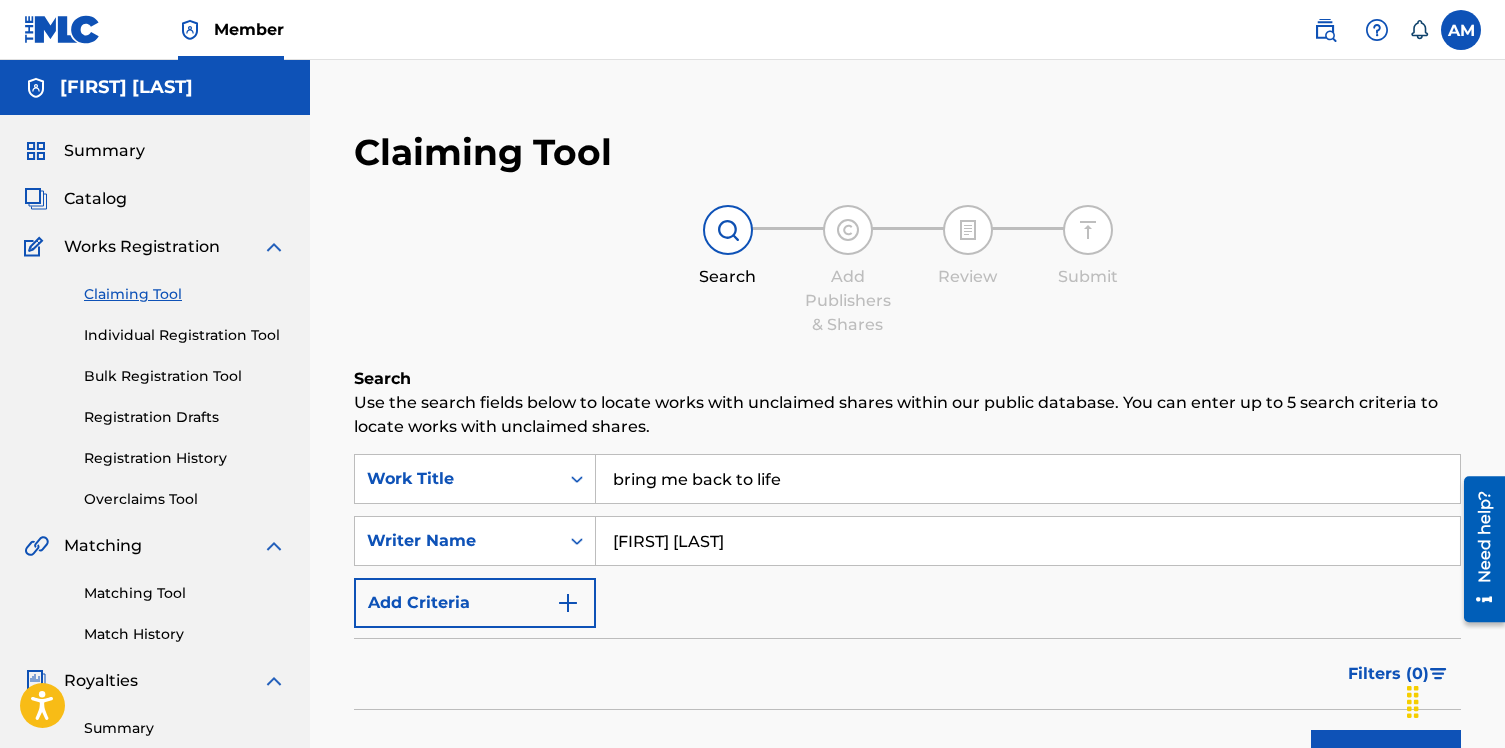 click on "Individual Registration Tool" at bounding box center (185, 335) 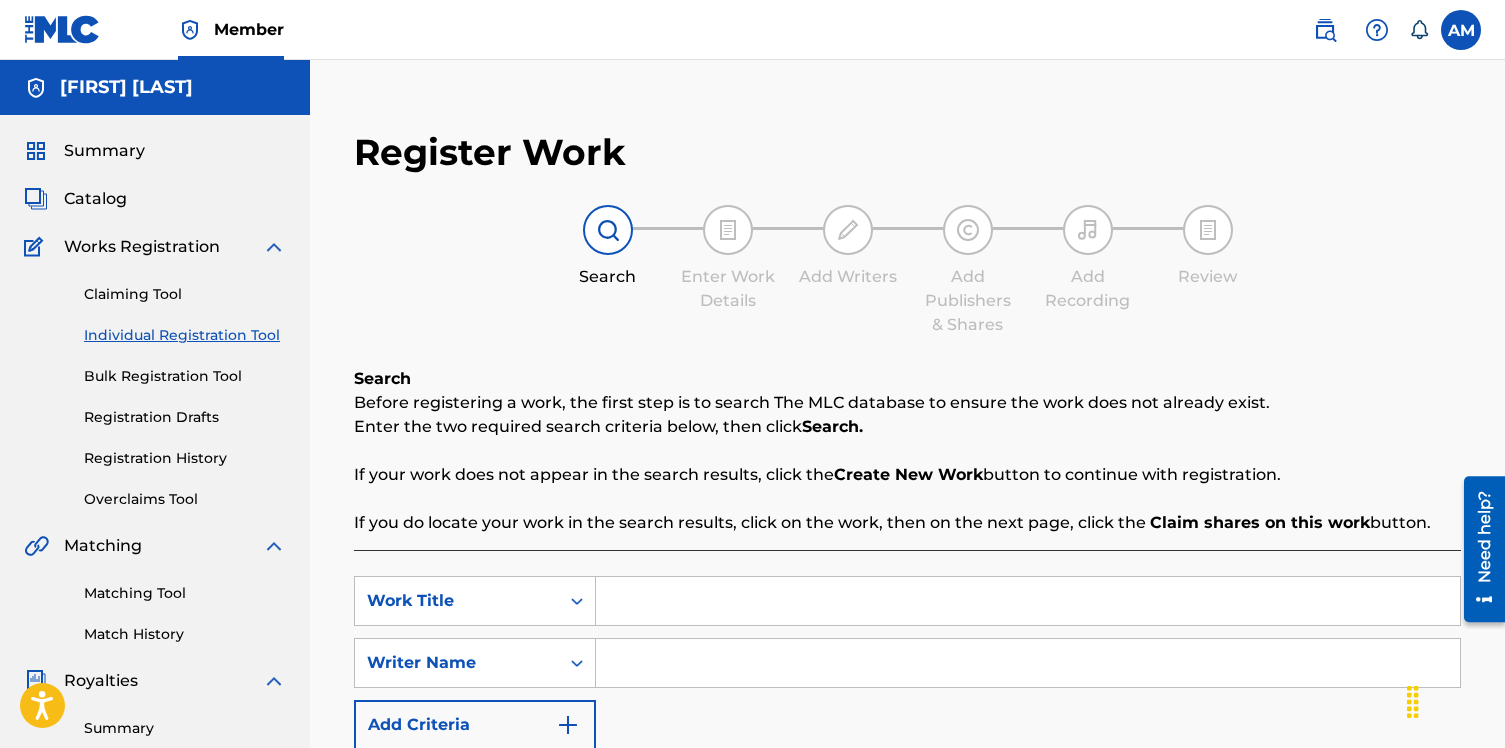 click at bounding box center [1028, 601] 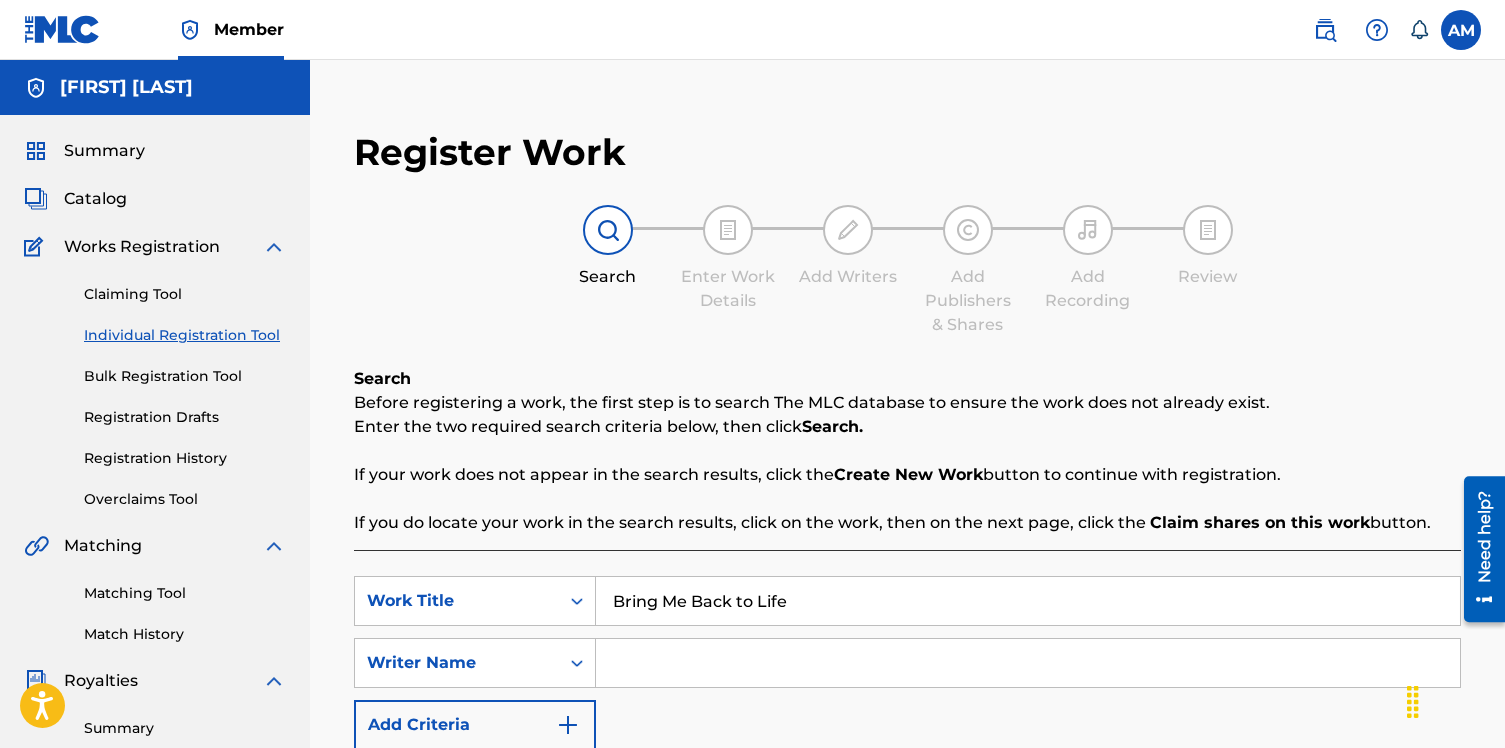 type on "Bring Me Back to Life" 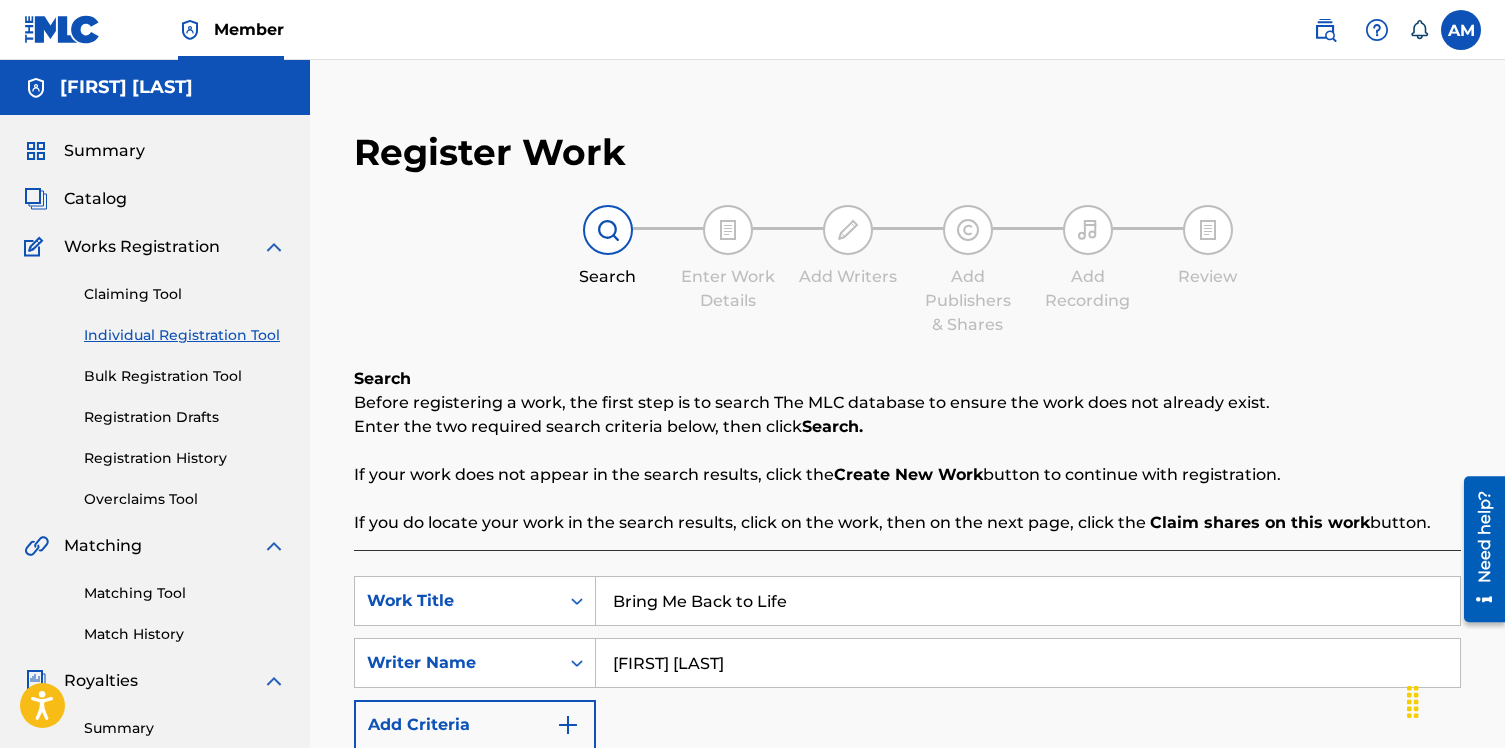 type on "Allegra Maizels" 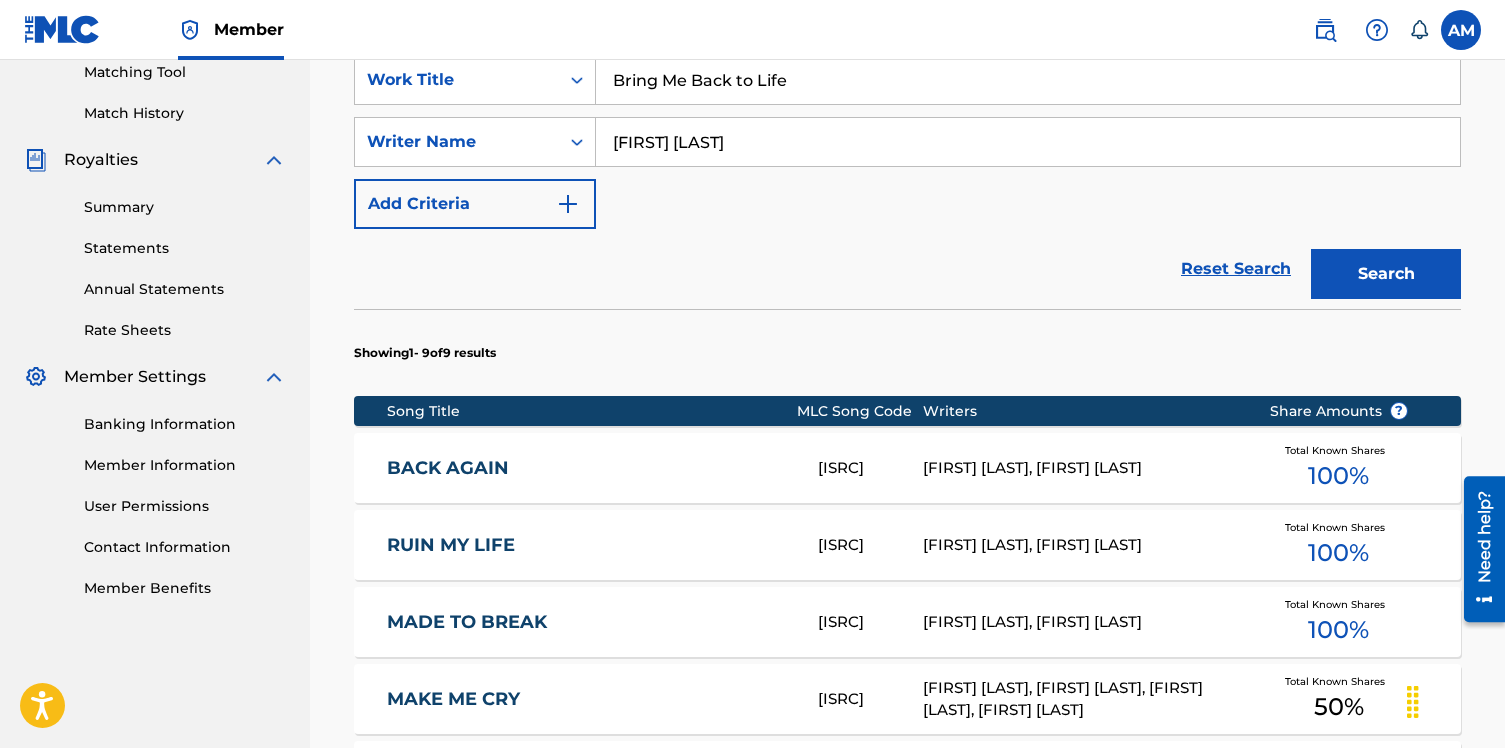 click on "Search" at bounding box center [1386, 274] 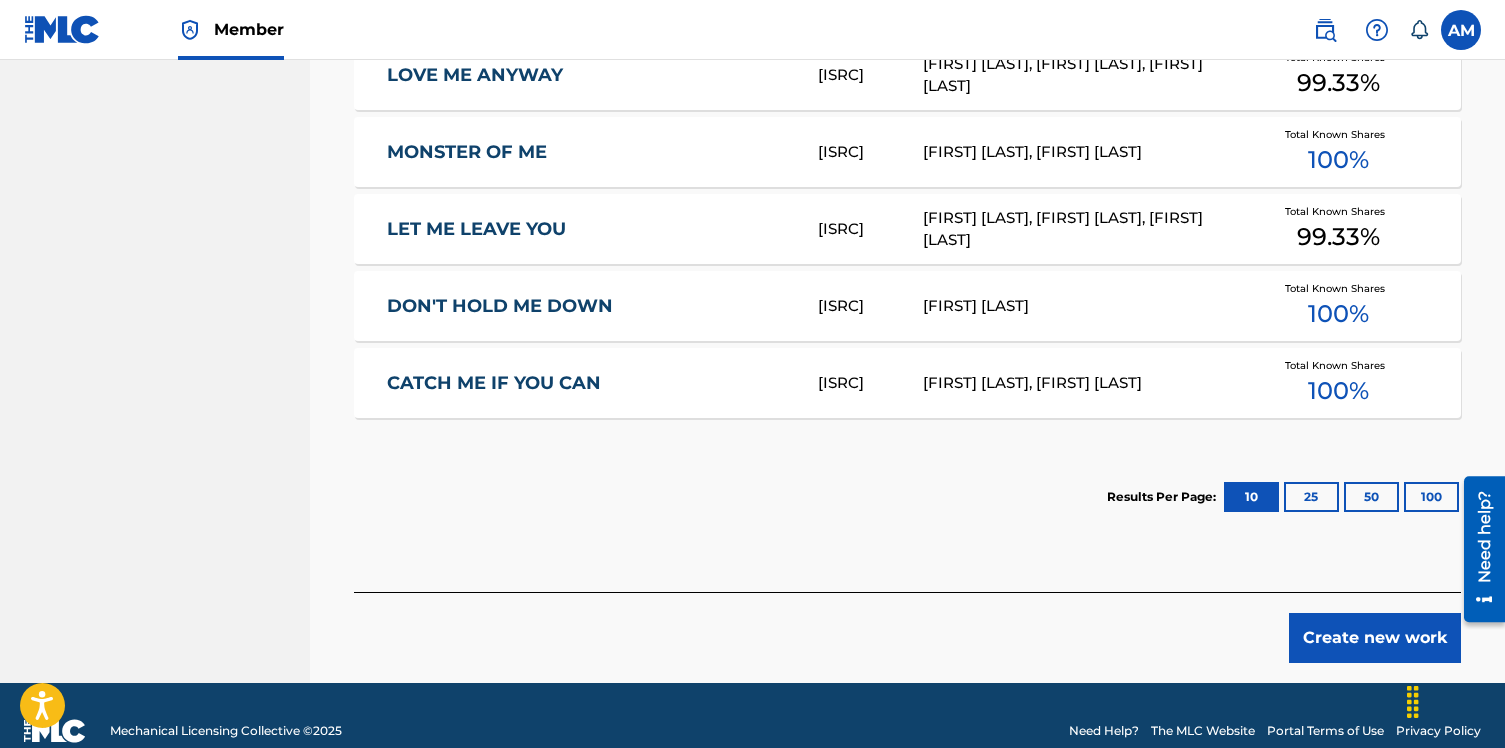 click on "Create new work" at bounding box center (1375, 638) 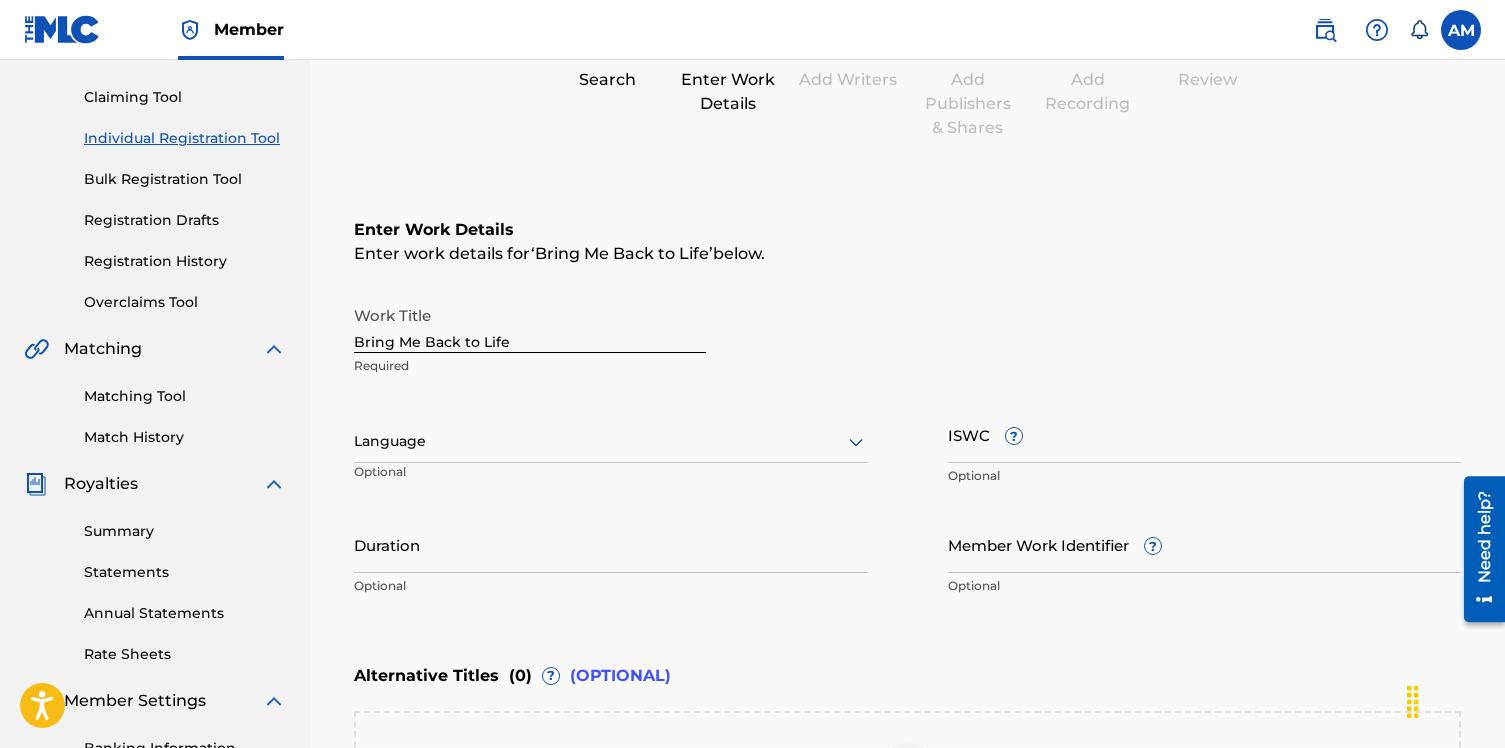 scroll, scrollTop: 212, scrollLeft: 0, axis: vertical 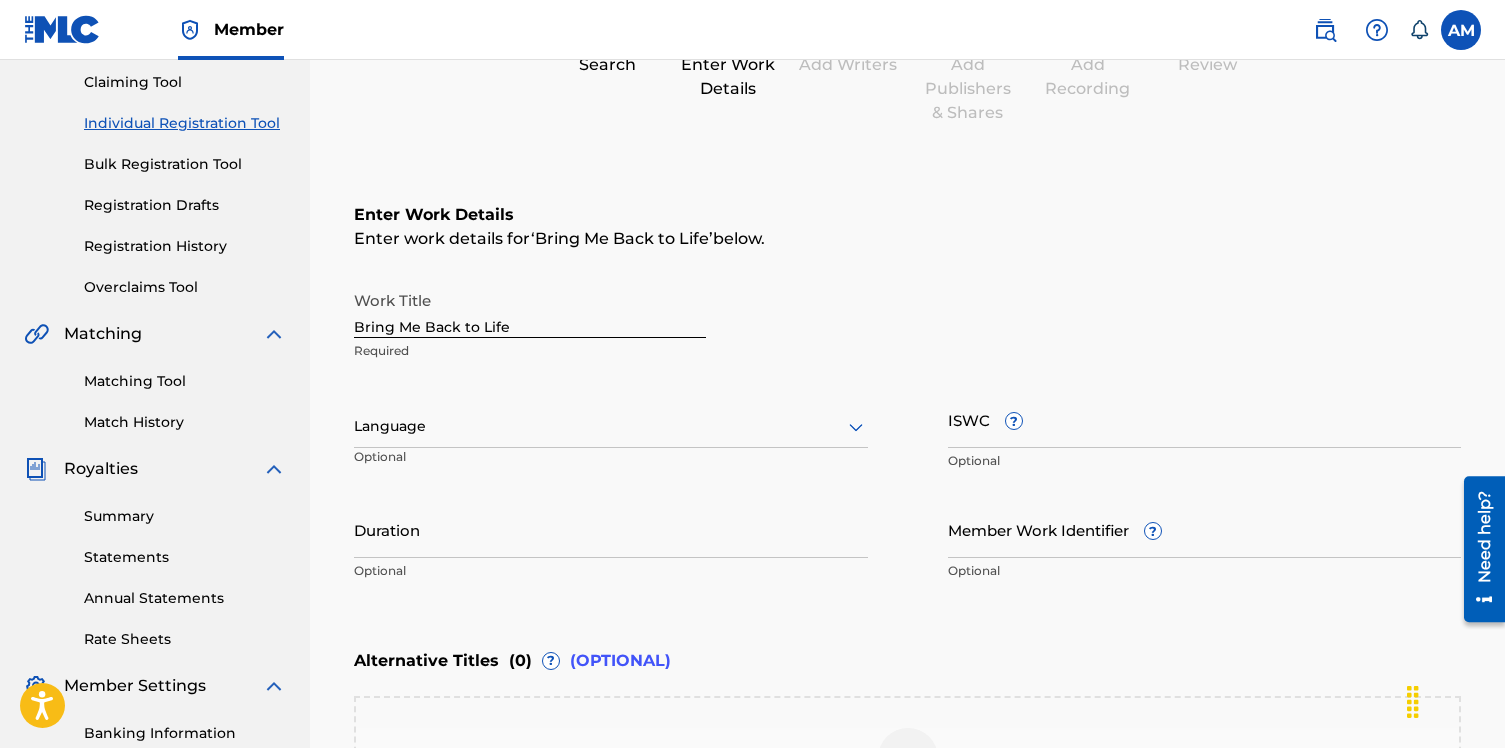 click on "Duration" at bounding box center (611, 529) 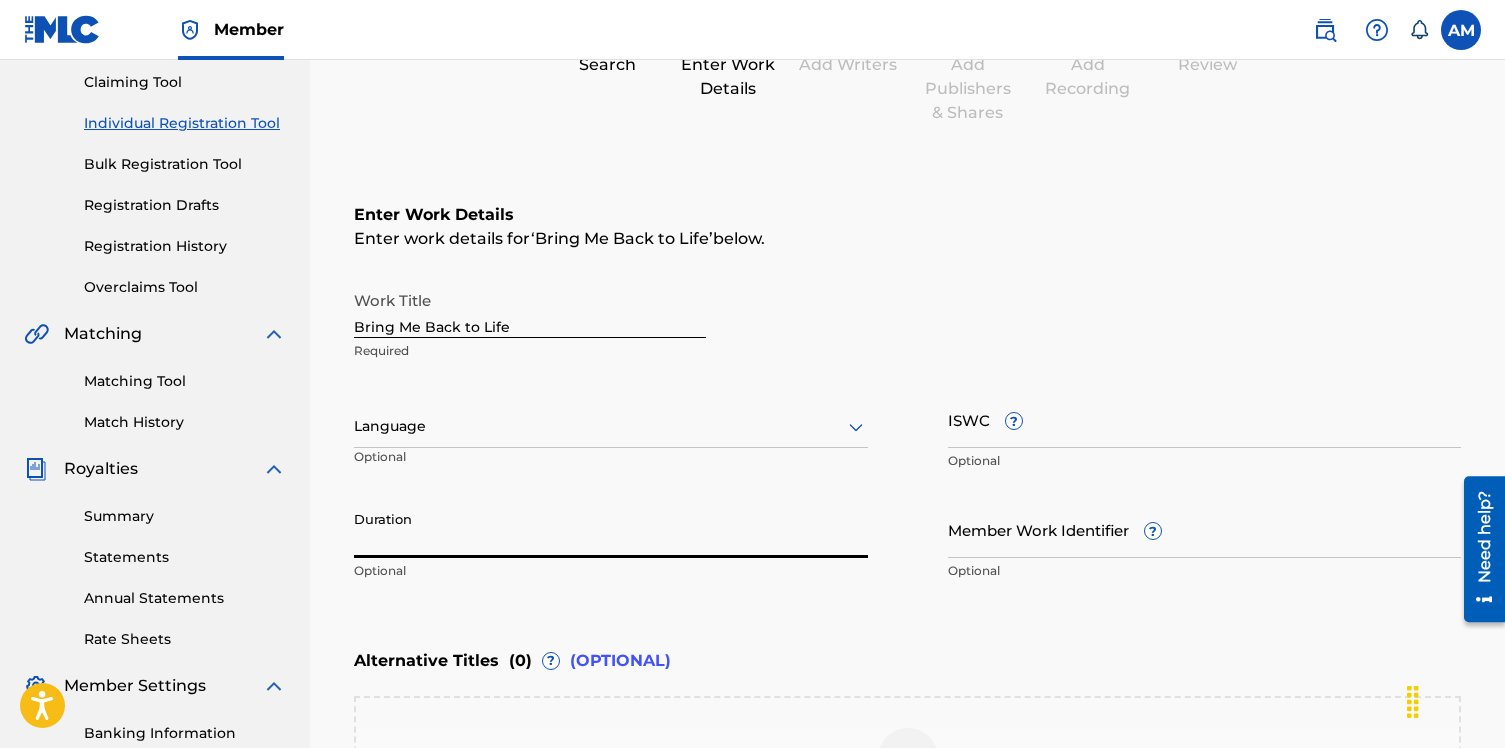 type on "2" 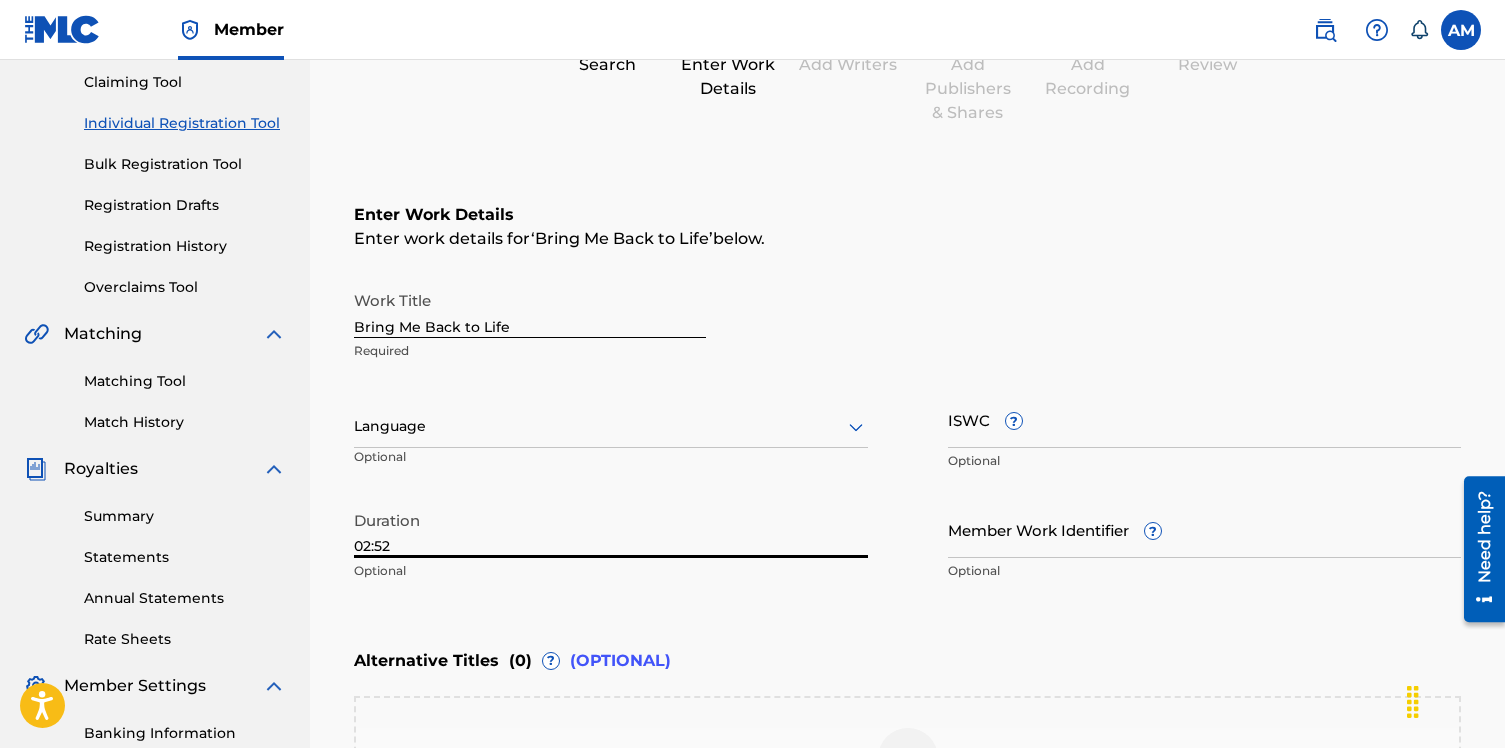 type on "02:52" 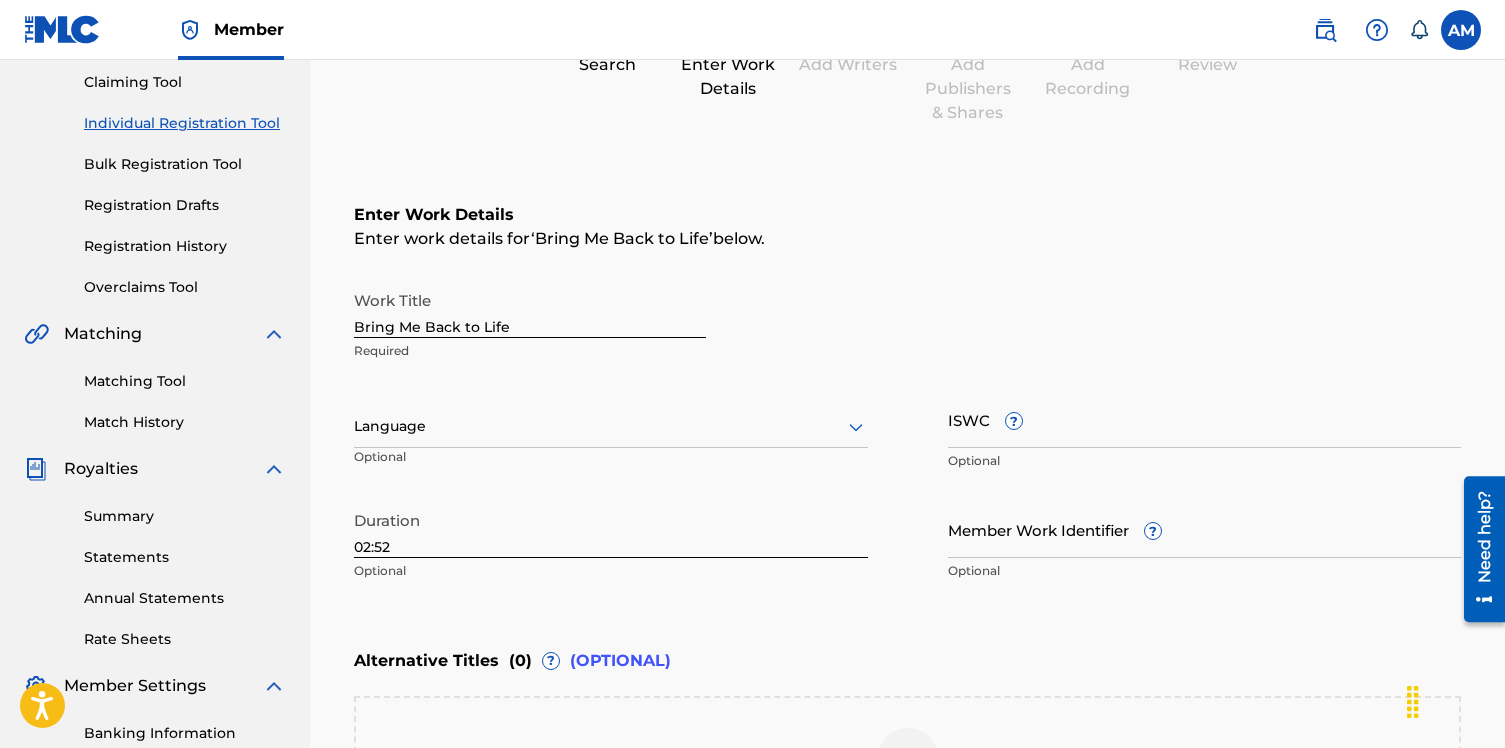 click on "Duration   02:52 Optional" at bounding box center (611, 546) 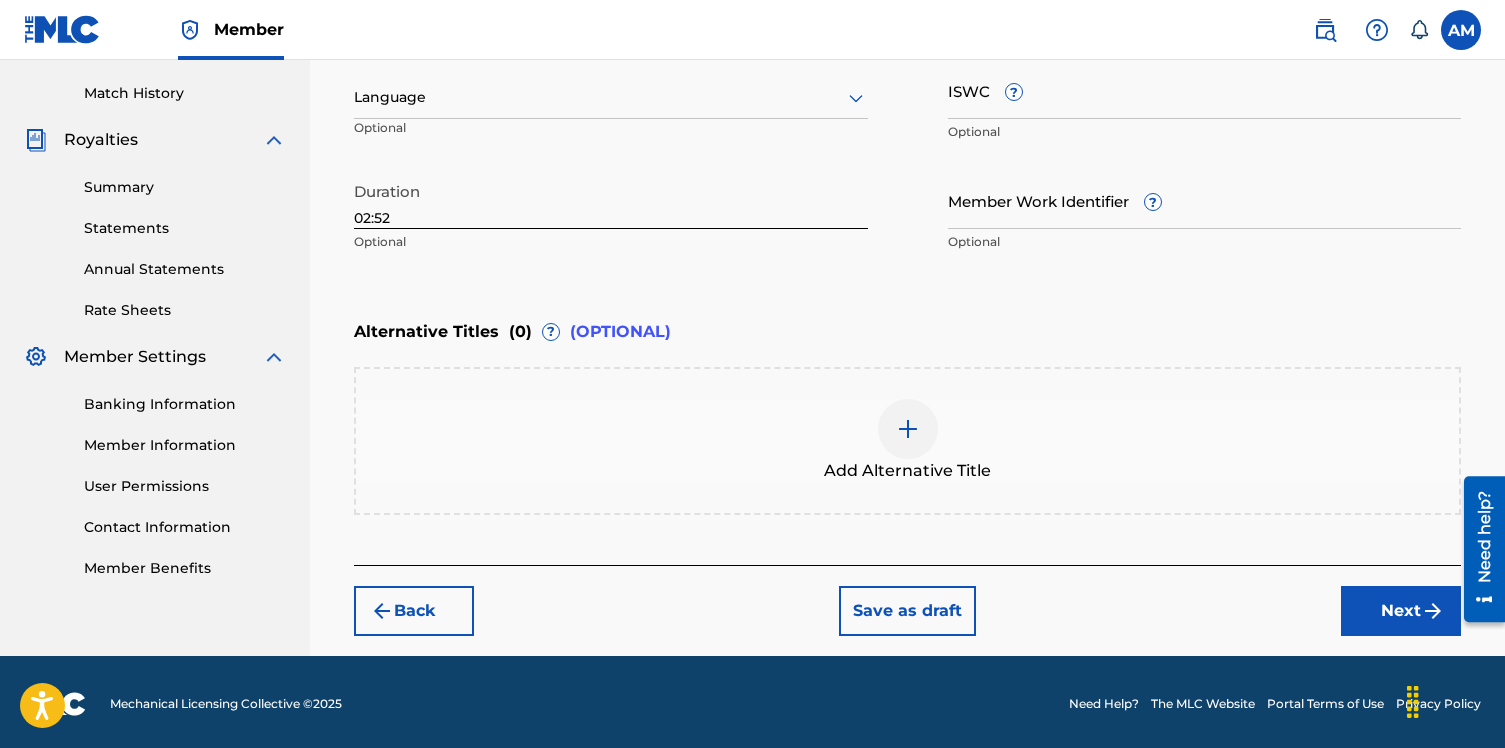 scroll, scrollTop: 544, scrollLeft: 0, axis: vertical 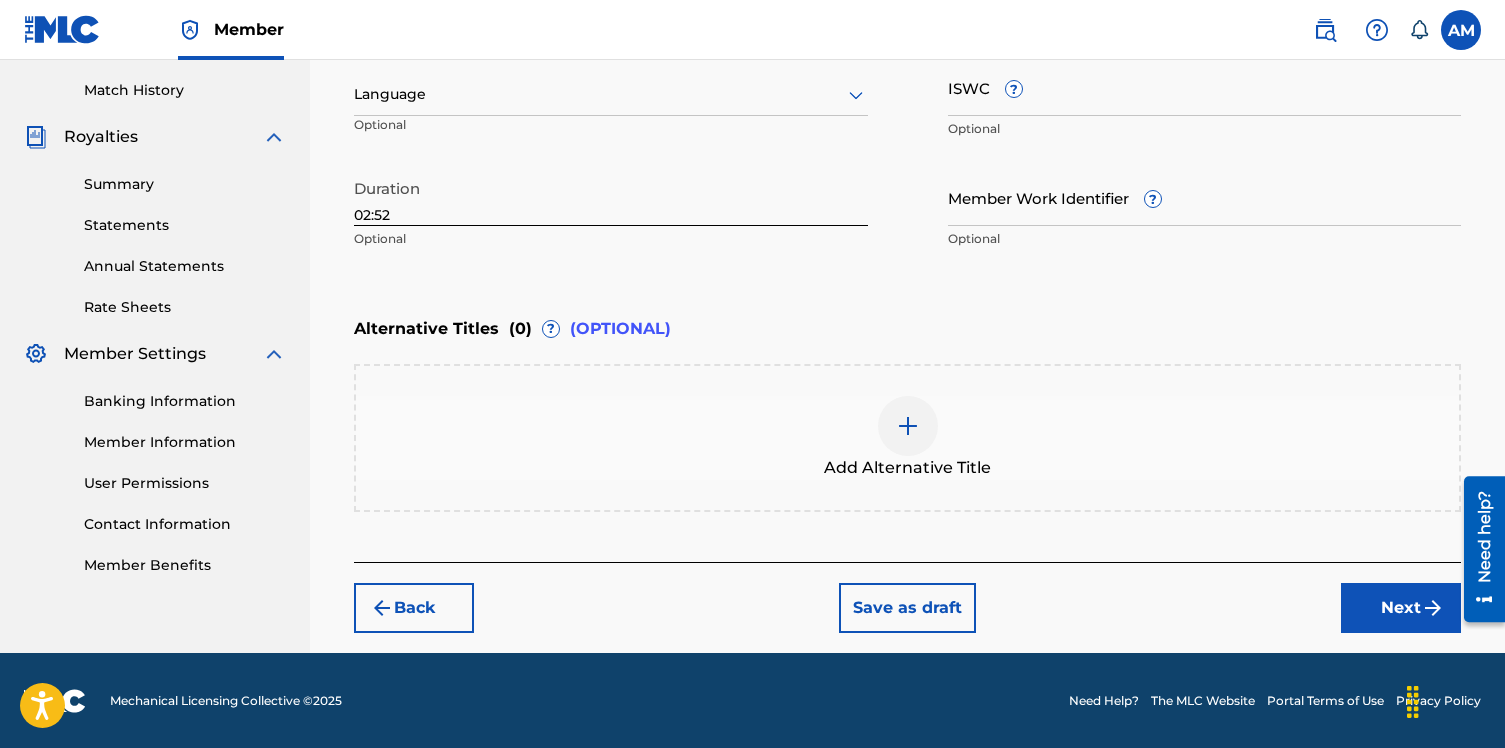 click on "Enter Work Details Enter work details for  ‘ Bring Me Back to Life ’  below. Work Title   Bring Me Back to Life Required Language Optional ISWC   ? Optional Duration   02:52 Optional Member Work Identifier   ? Optional Alternative Titles ( 0 ) ? (OPTIONAL) Add Alternative Title" at bounding box center [907, 192] 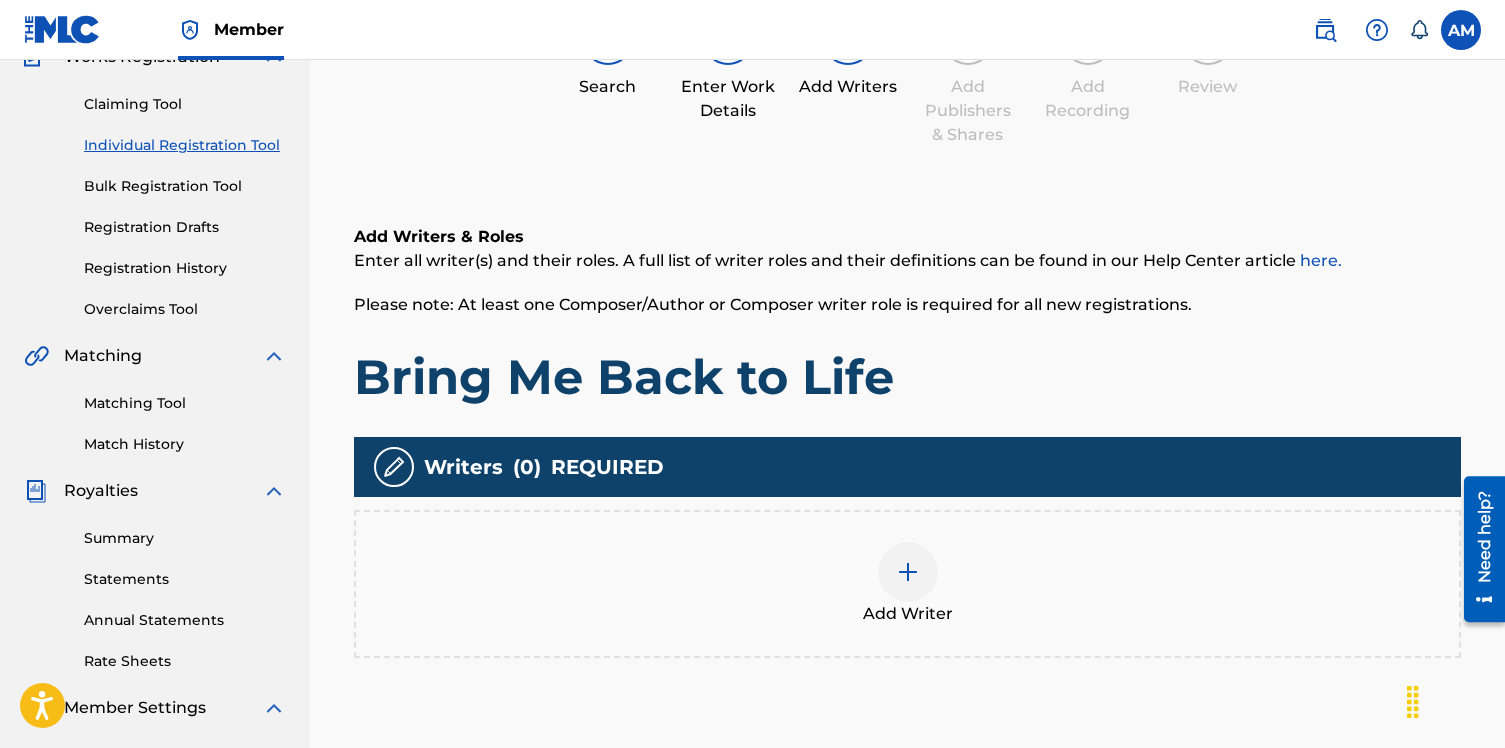 scroll, scrollTop: 90, scrollLeft: 0, axis: vertical 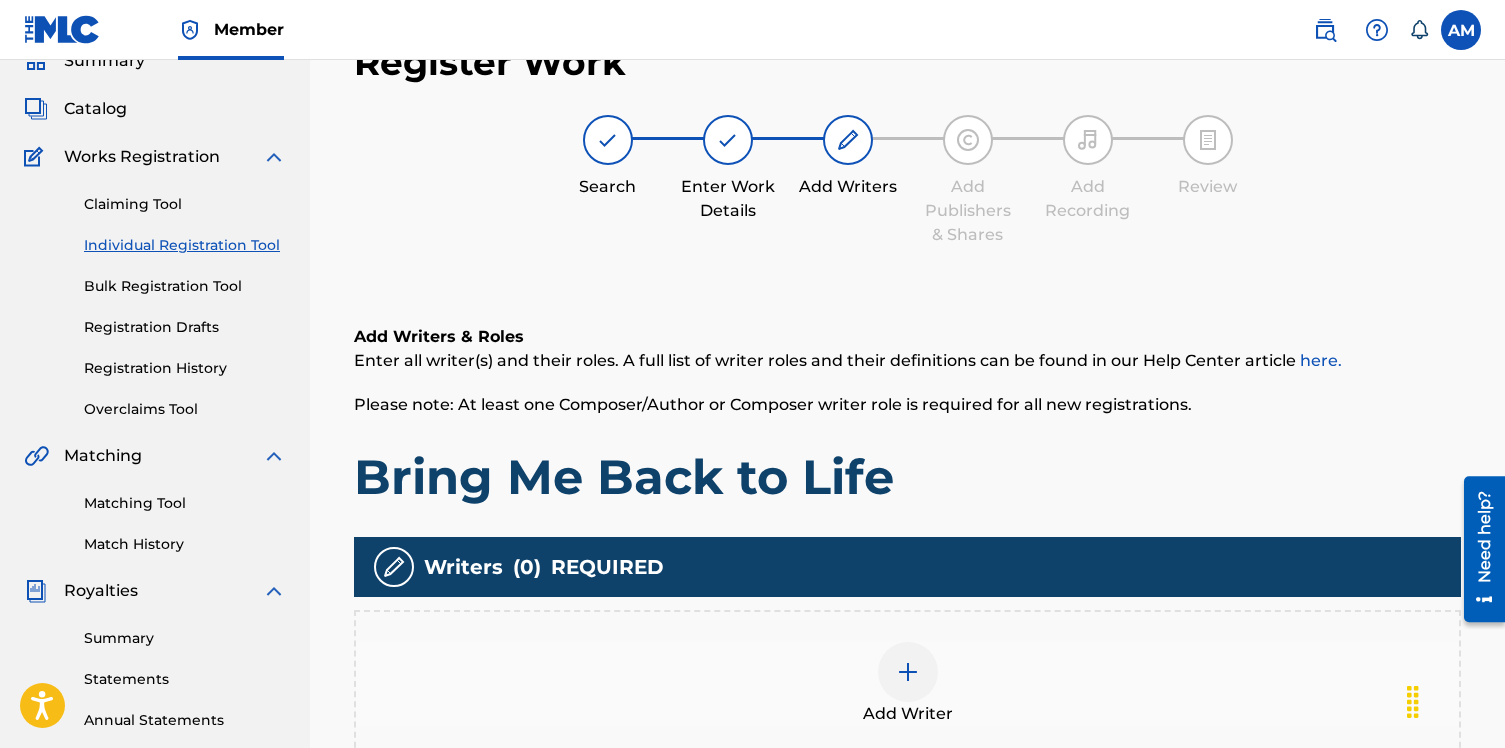 click on "Add Writer" at bounding box center [907, 684] 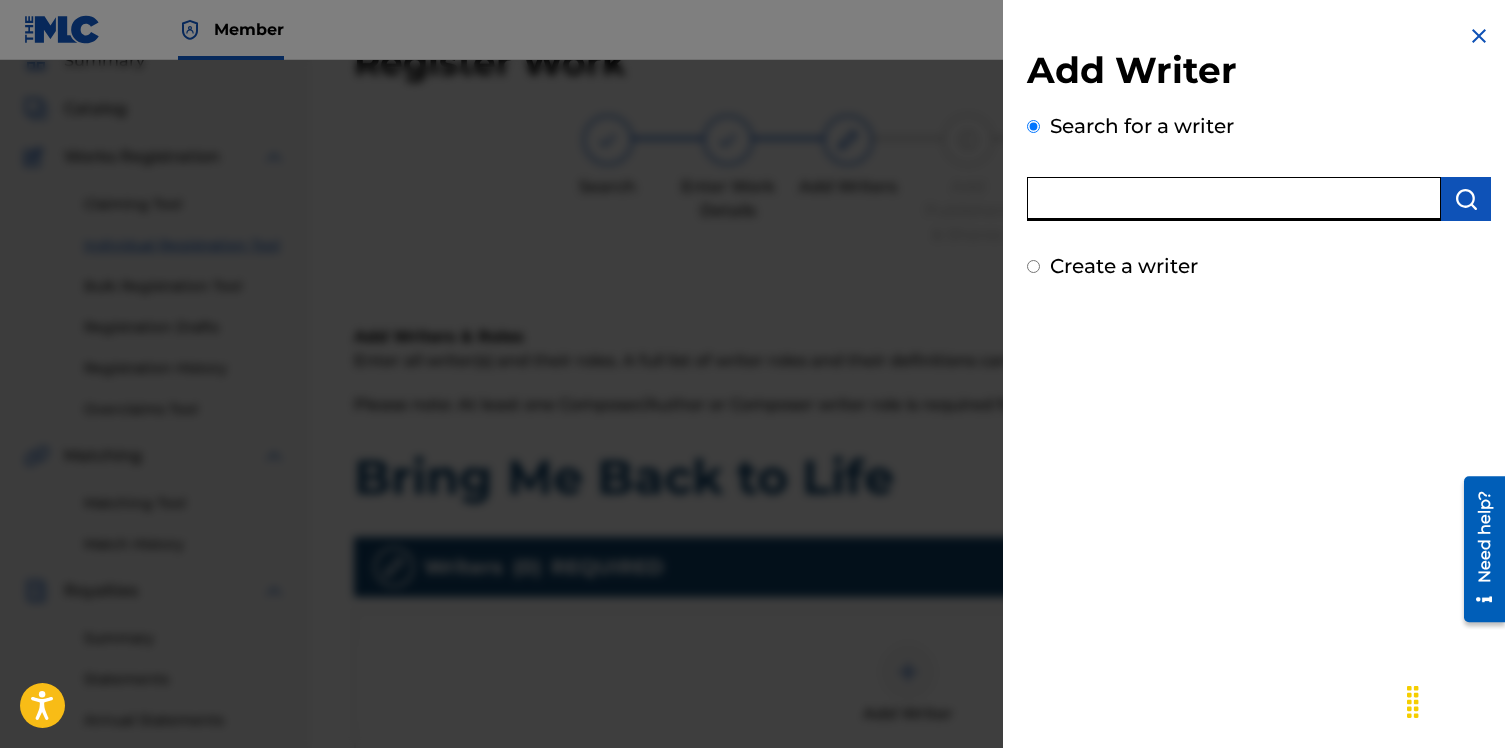 click at bounding box center (1234, 199) 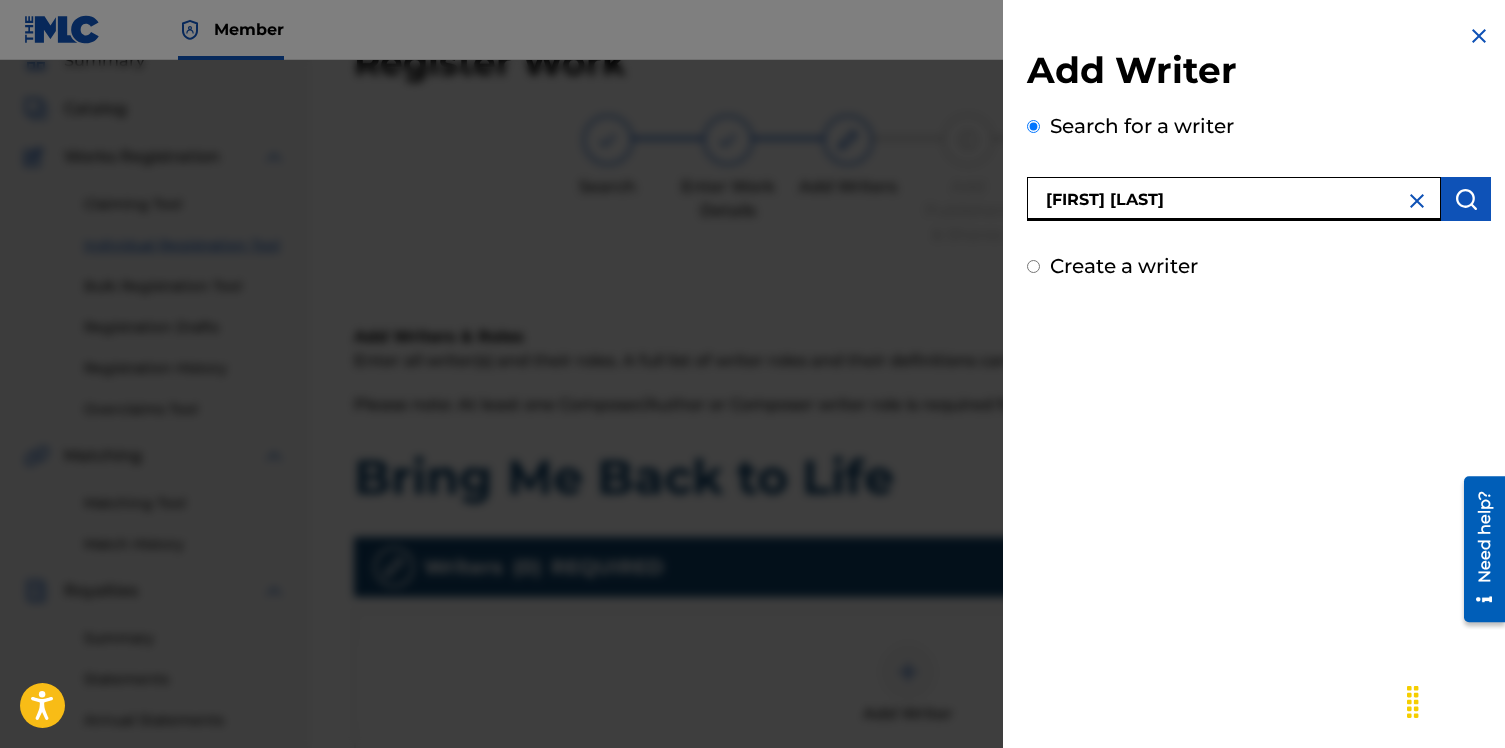 click on "[FIRST] [LAST]" at bounding box center (1234, 199) 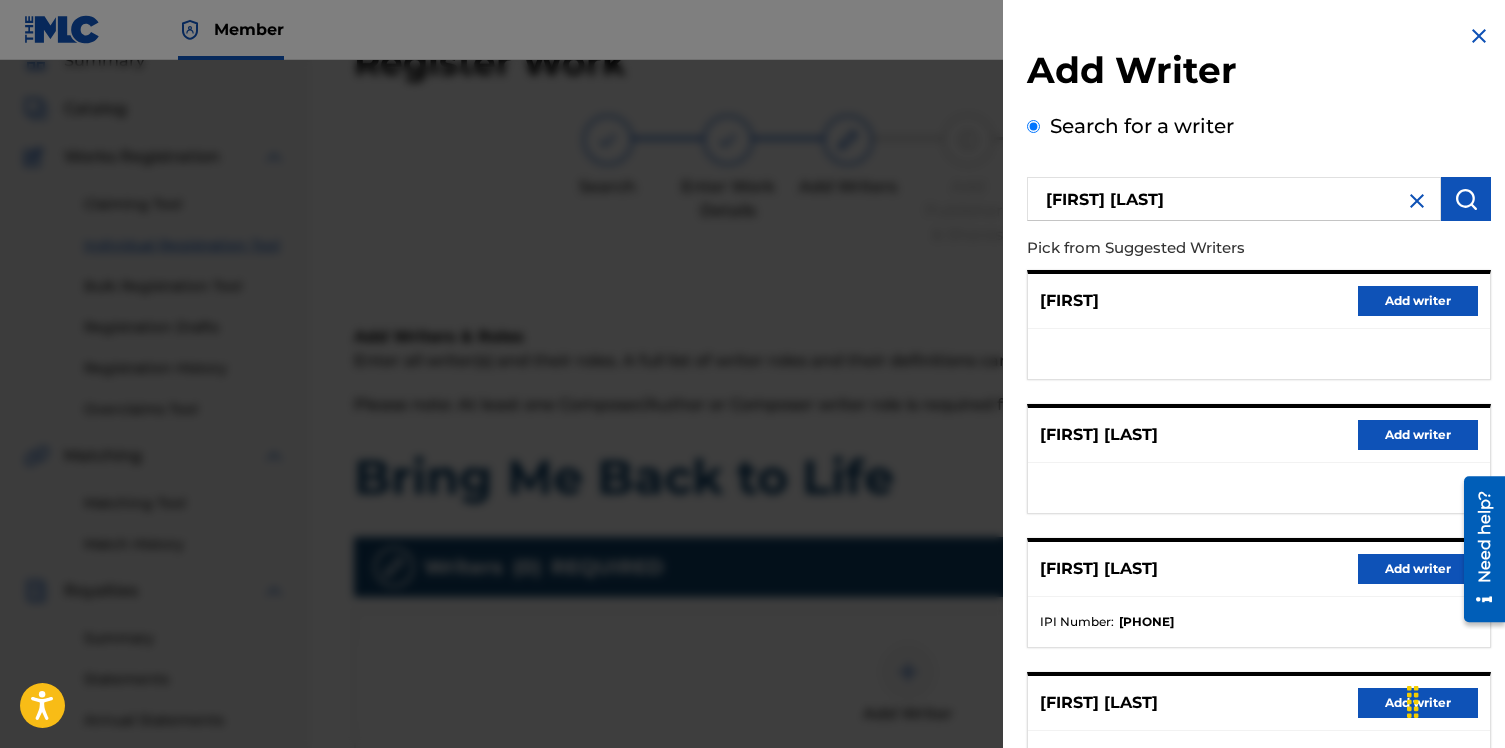 click on "IPI Number :" at bounding box center (1077, 622) 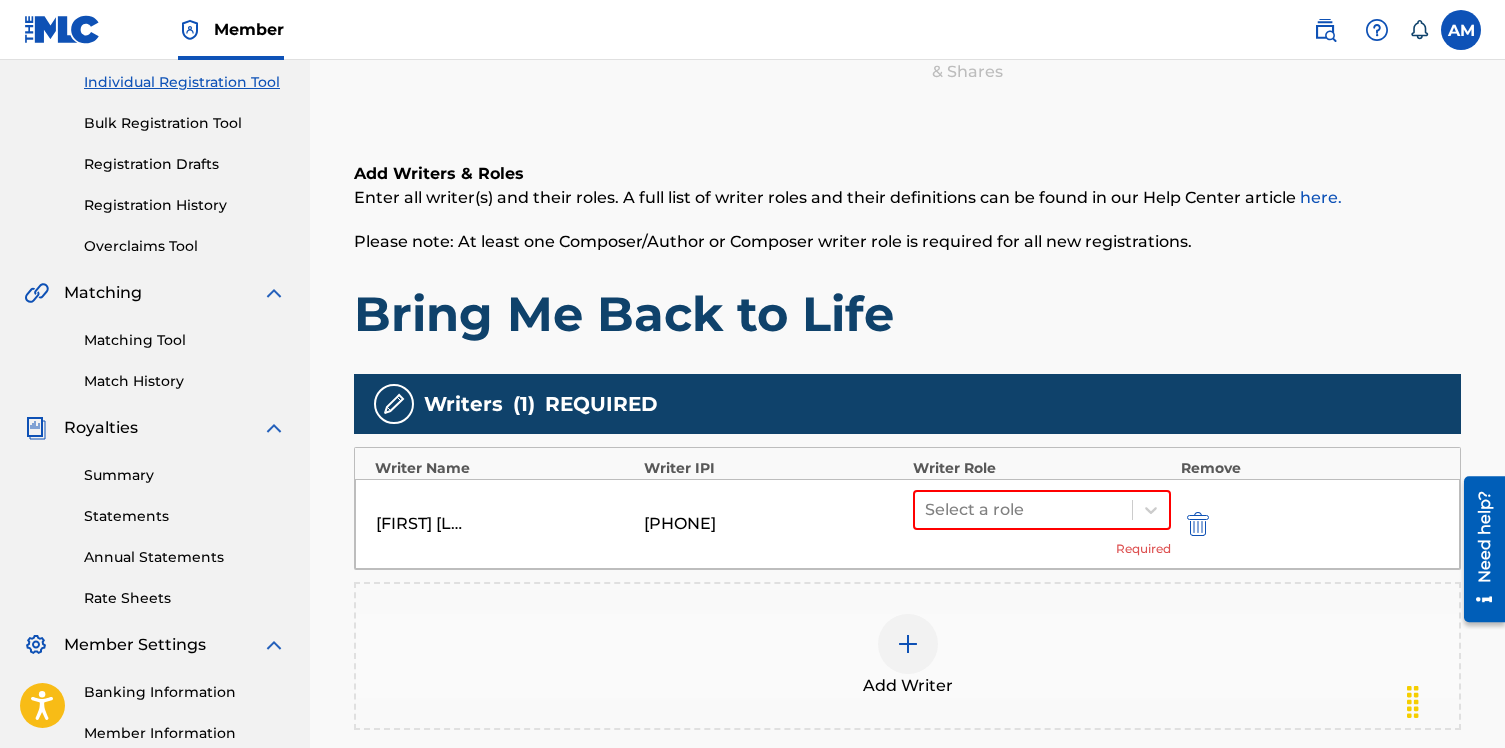 scroll, scrollTop: 265, scrollLeft: 0, axis: vertical 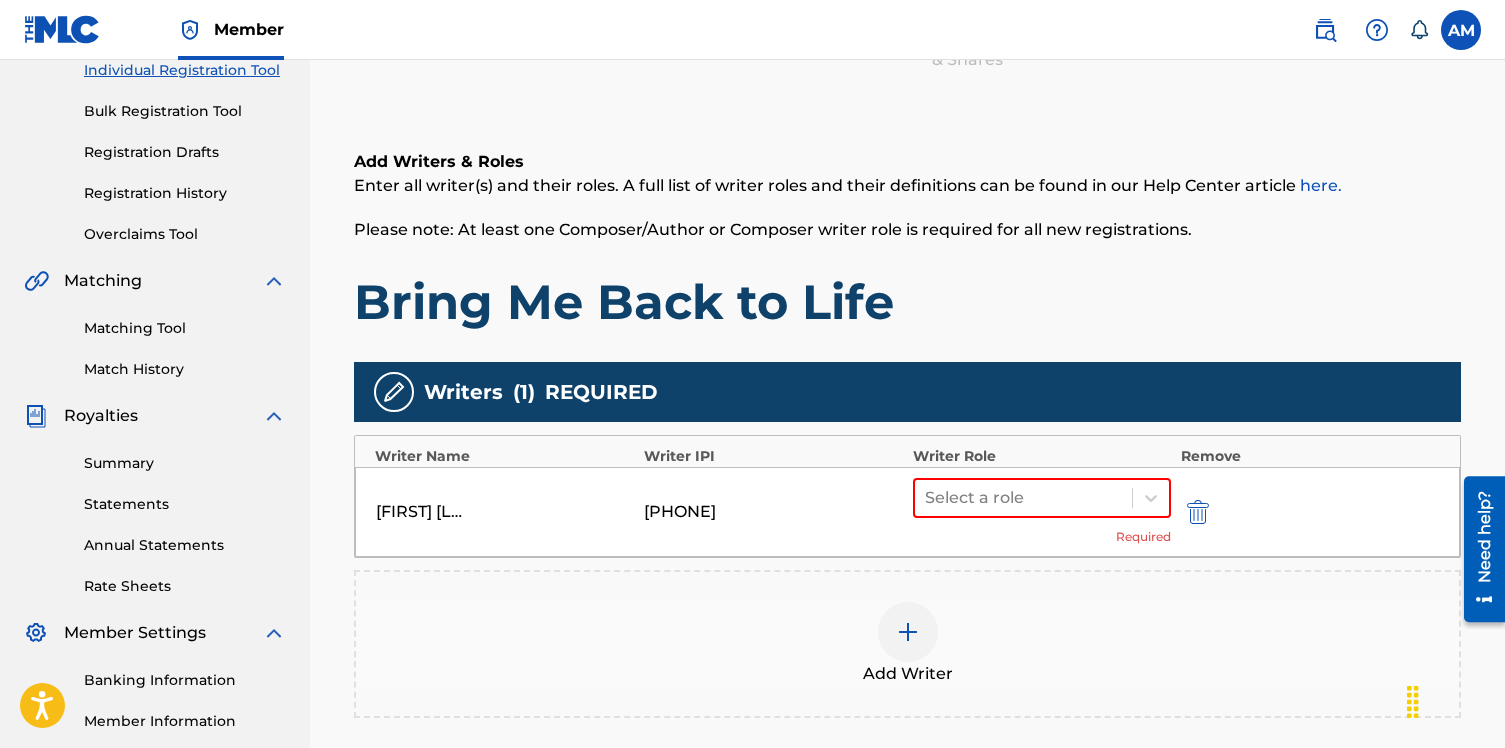 click on "Writer Role" at bounding box center [1042, 456] 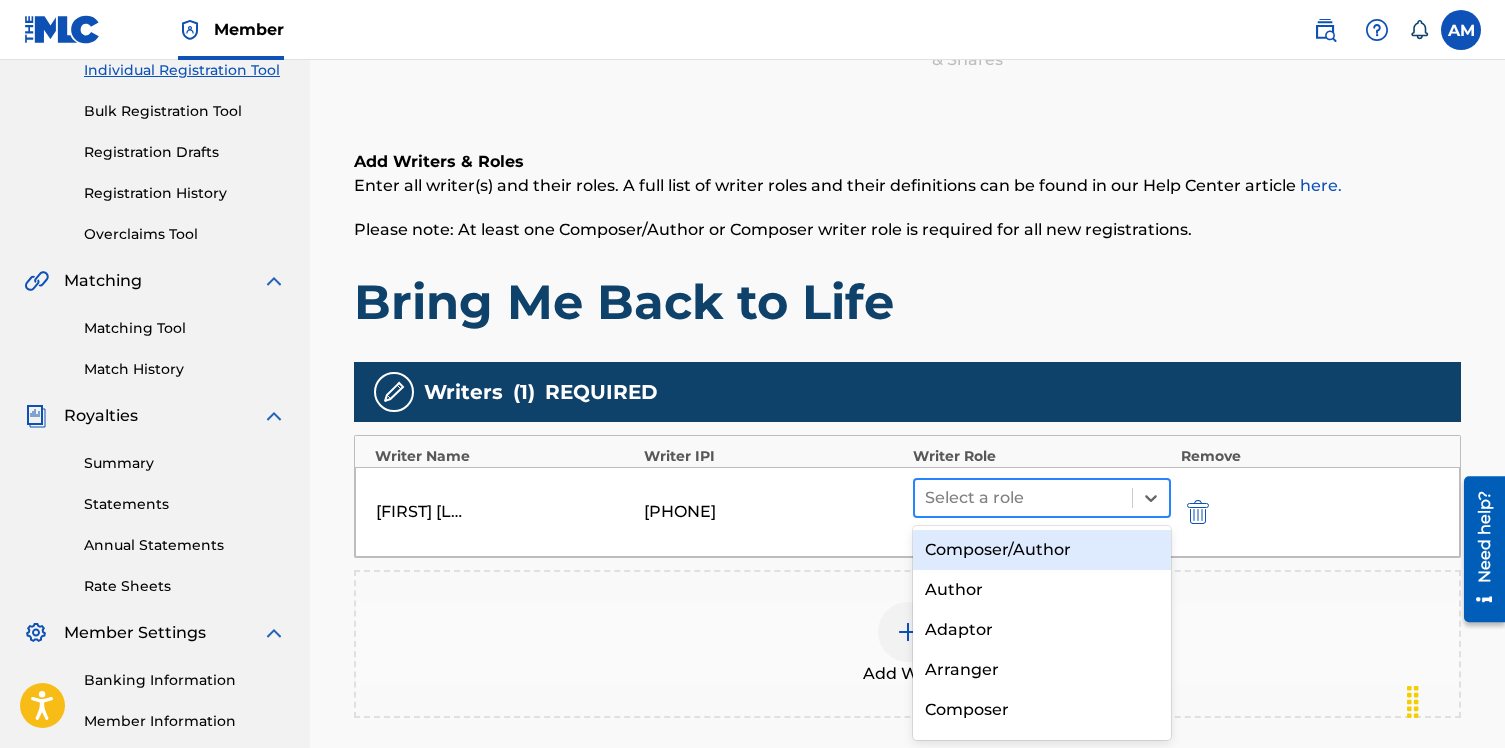 click at bounding box center [1023, 498] 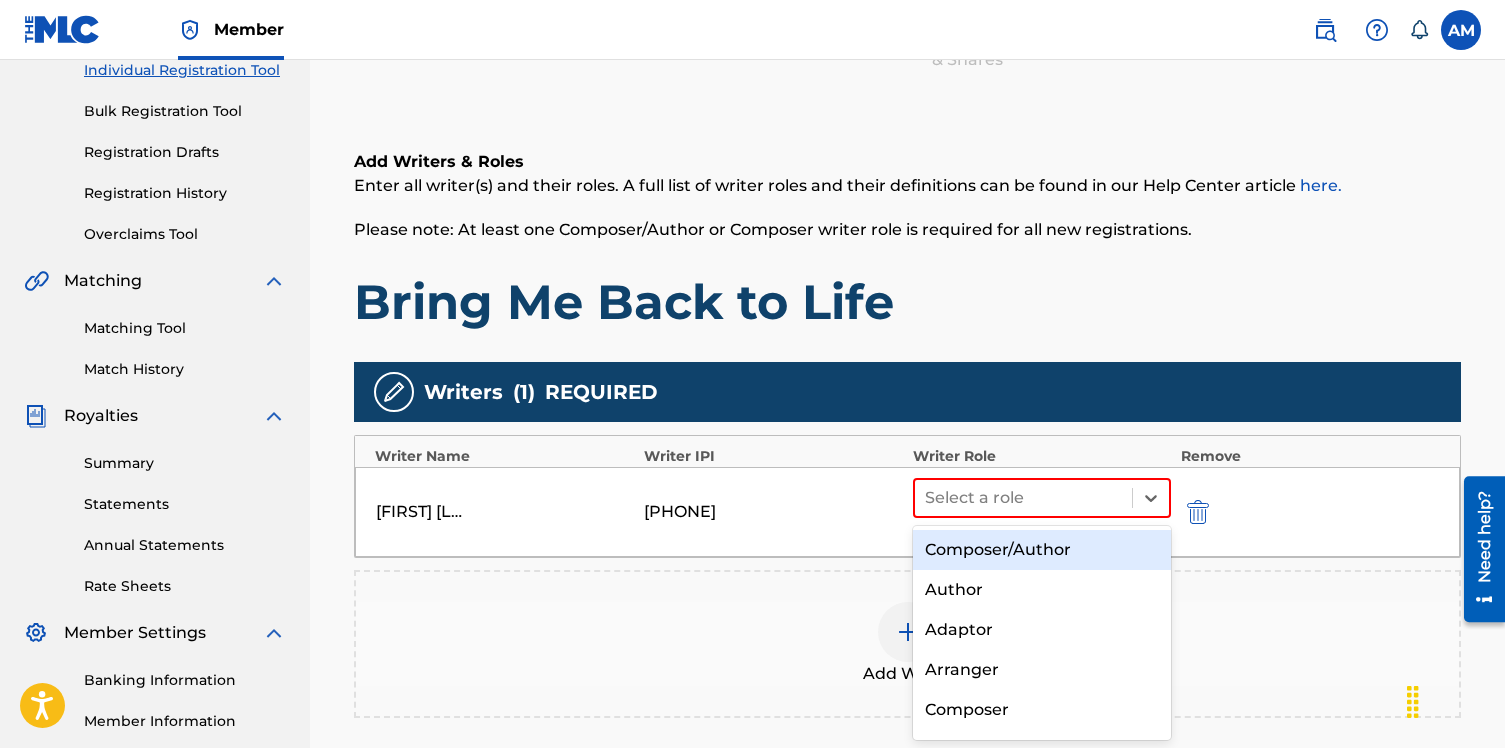 click on "Composer/Author" at bounding box center [1042, 550] 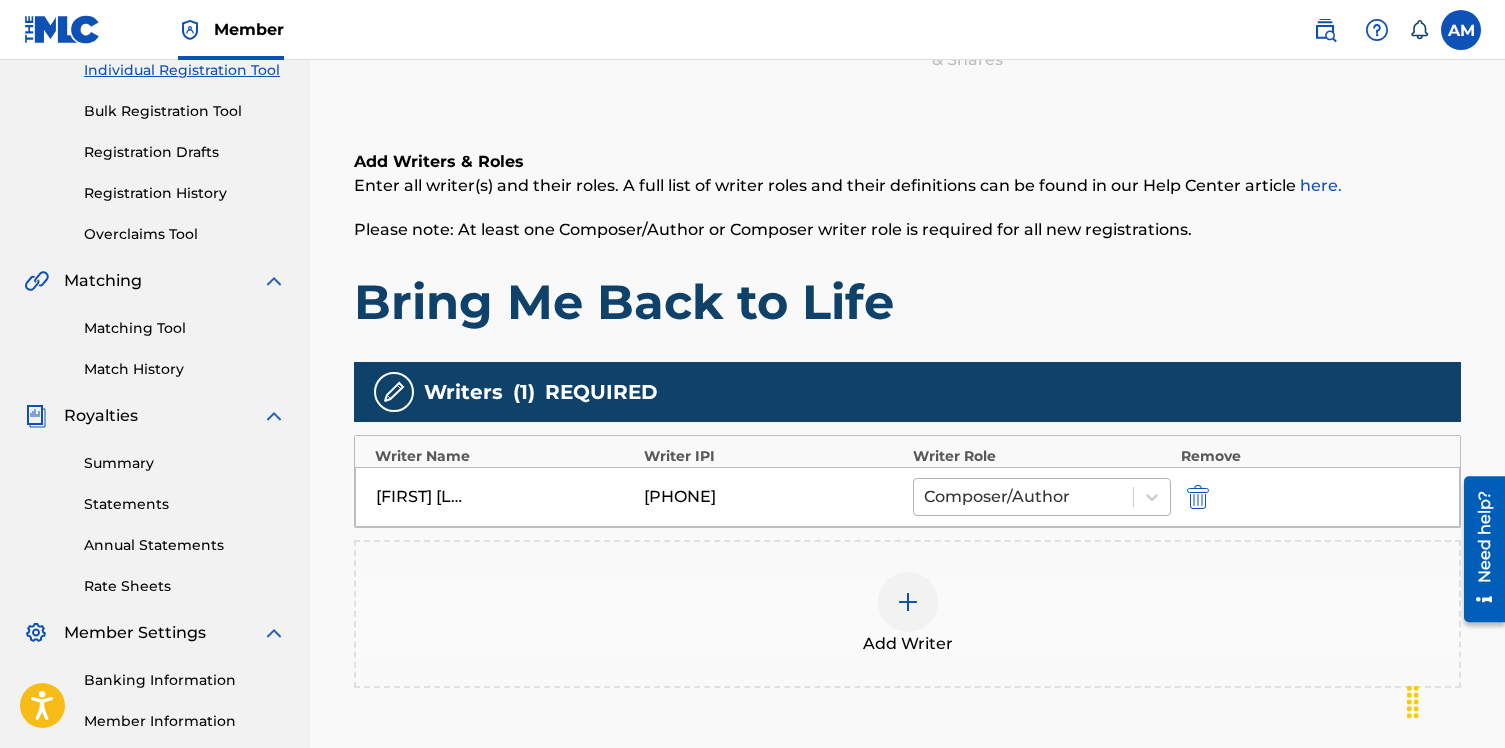 click at bounding box center [1023, 497] 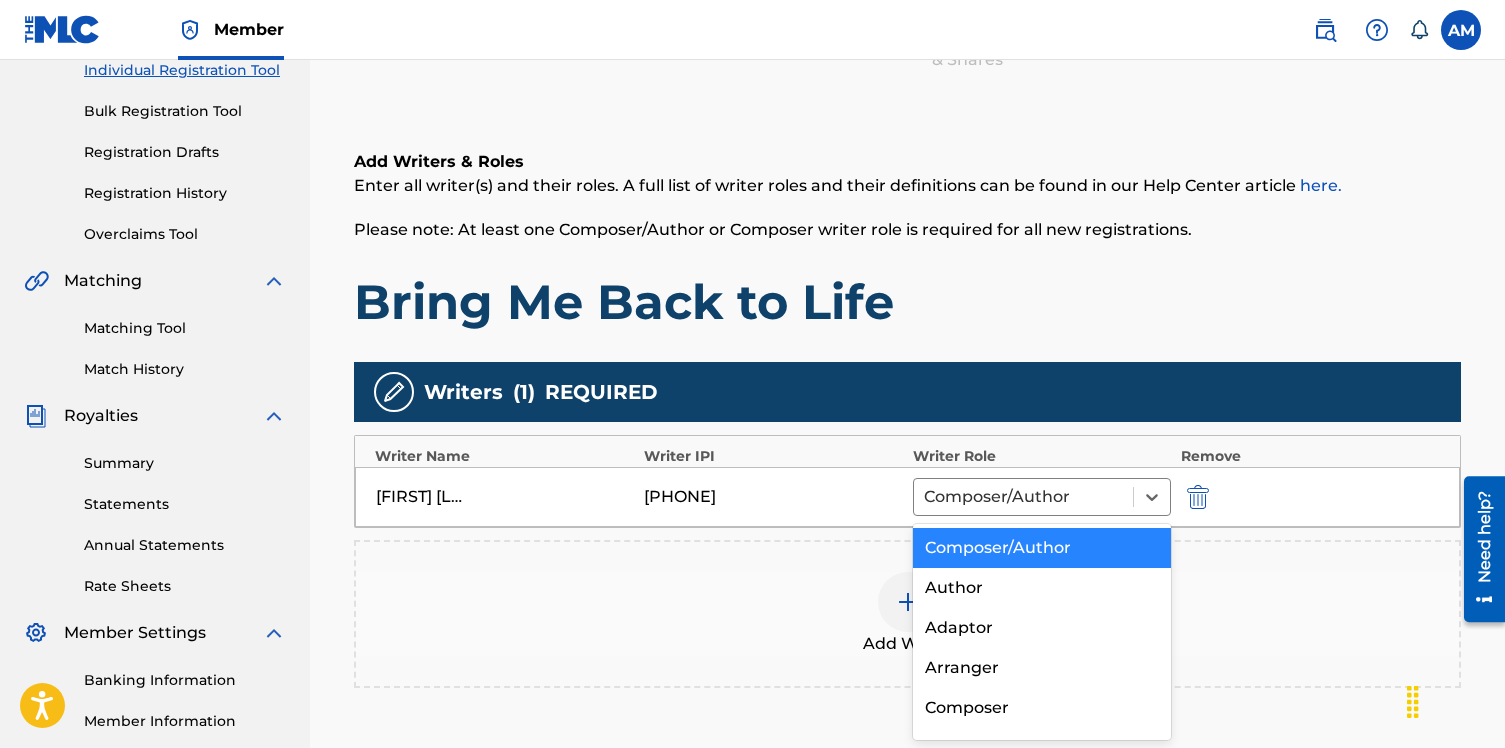 click on "00834578212" at bounding box center (773, 497) 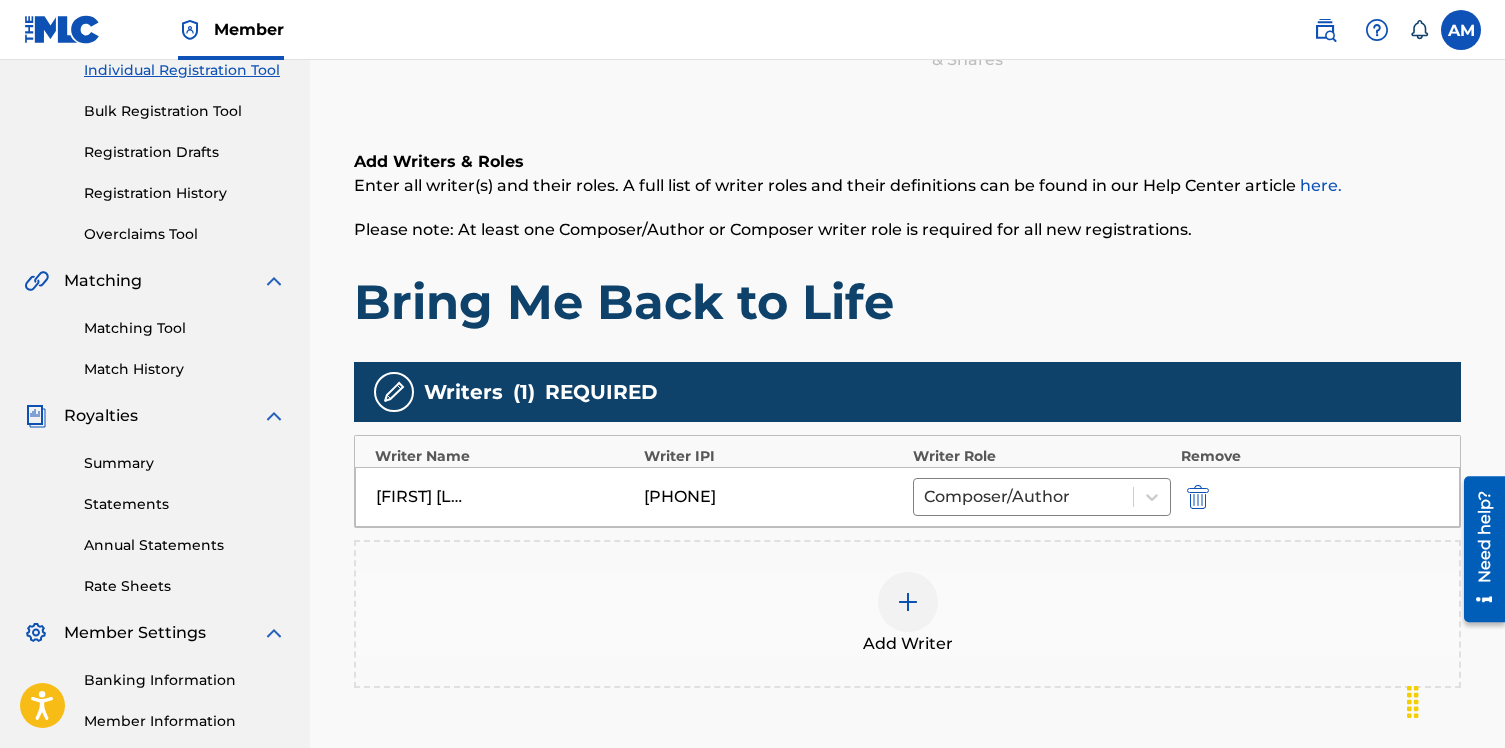 click on "Add Writer" at bounding box center (907, 614) 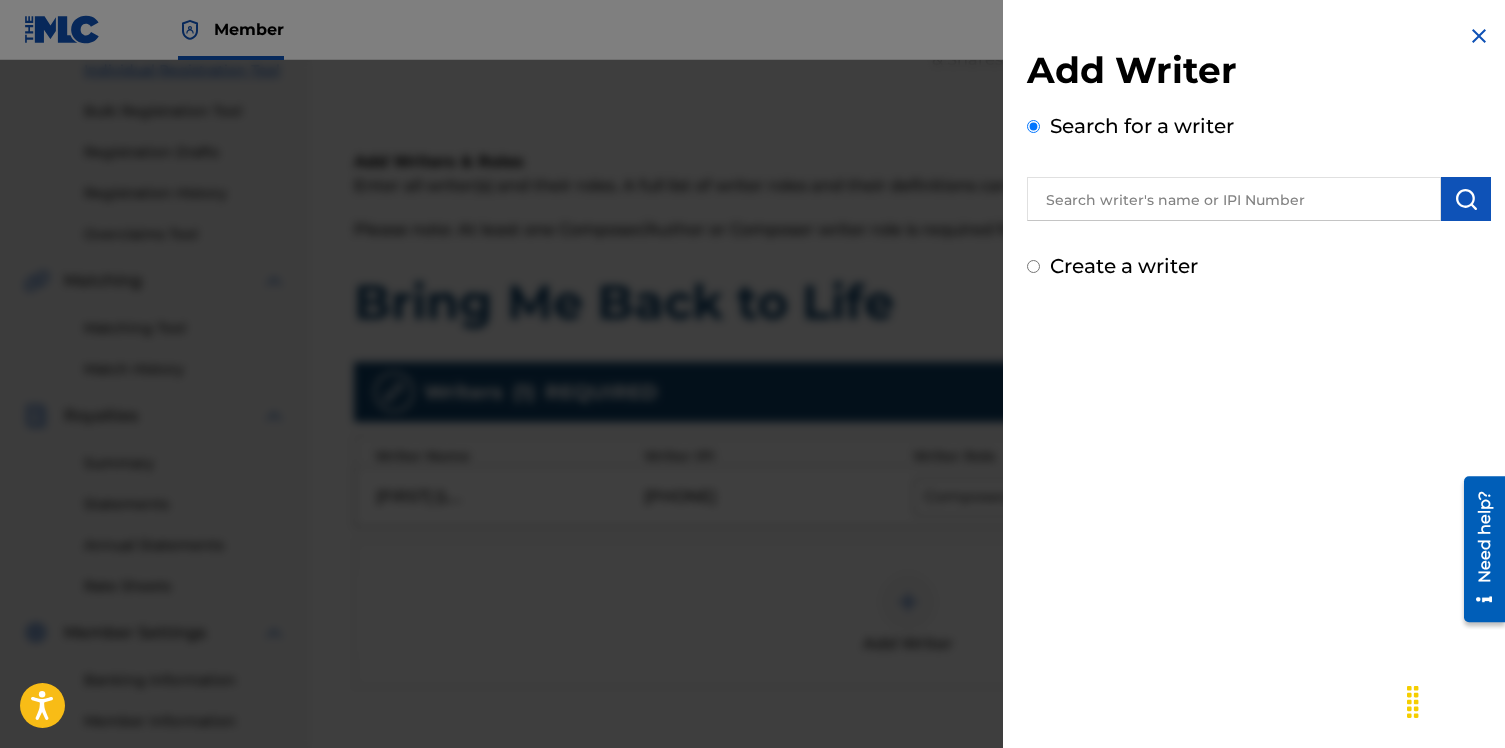 click at bounding box center (1234, 199) 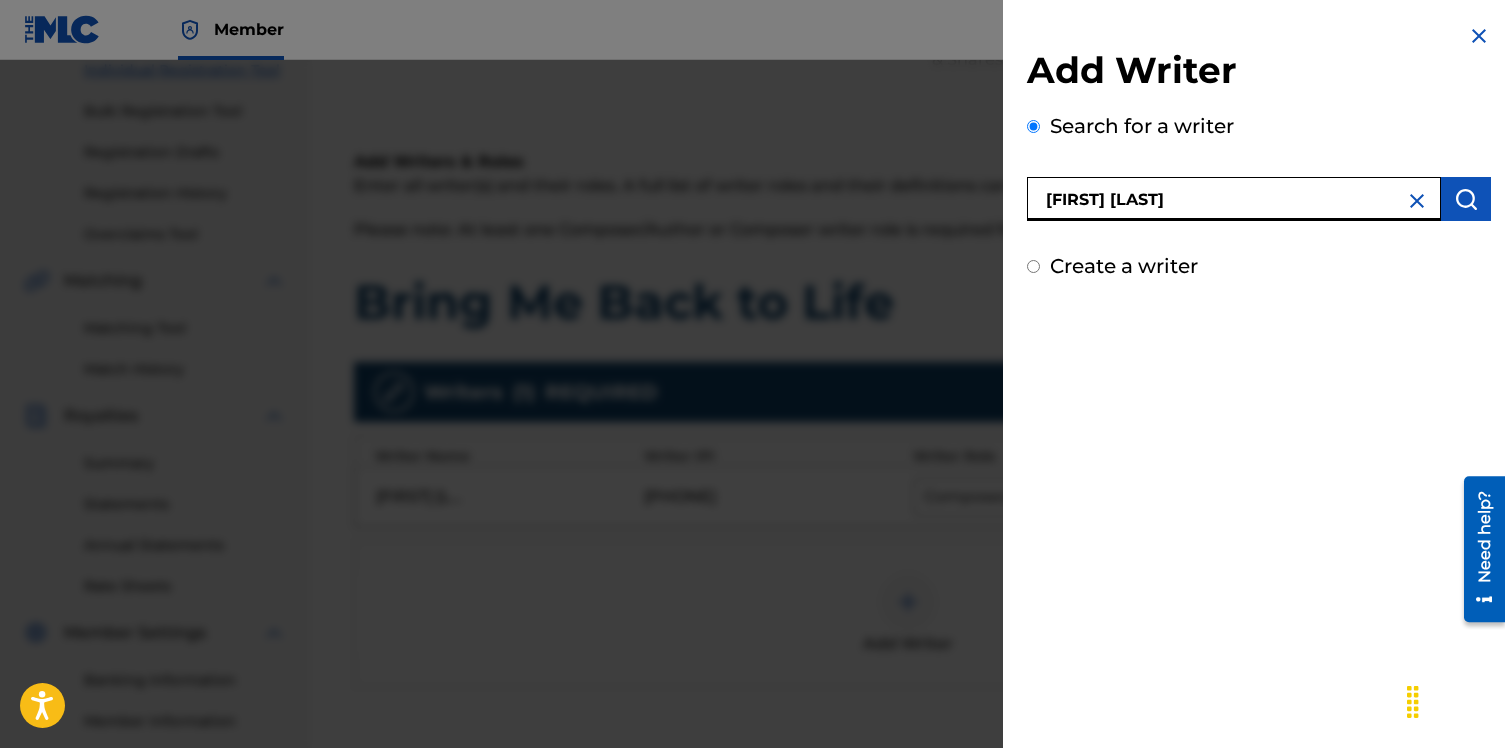 type on "Christopher graham" 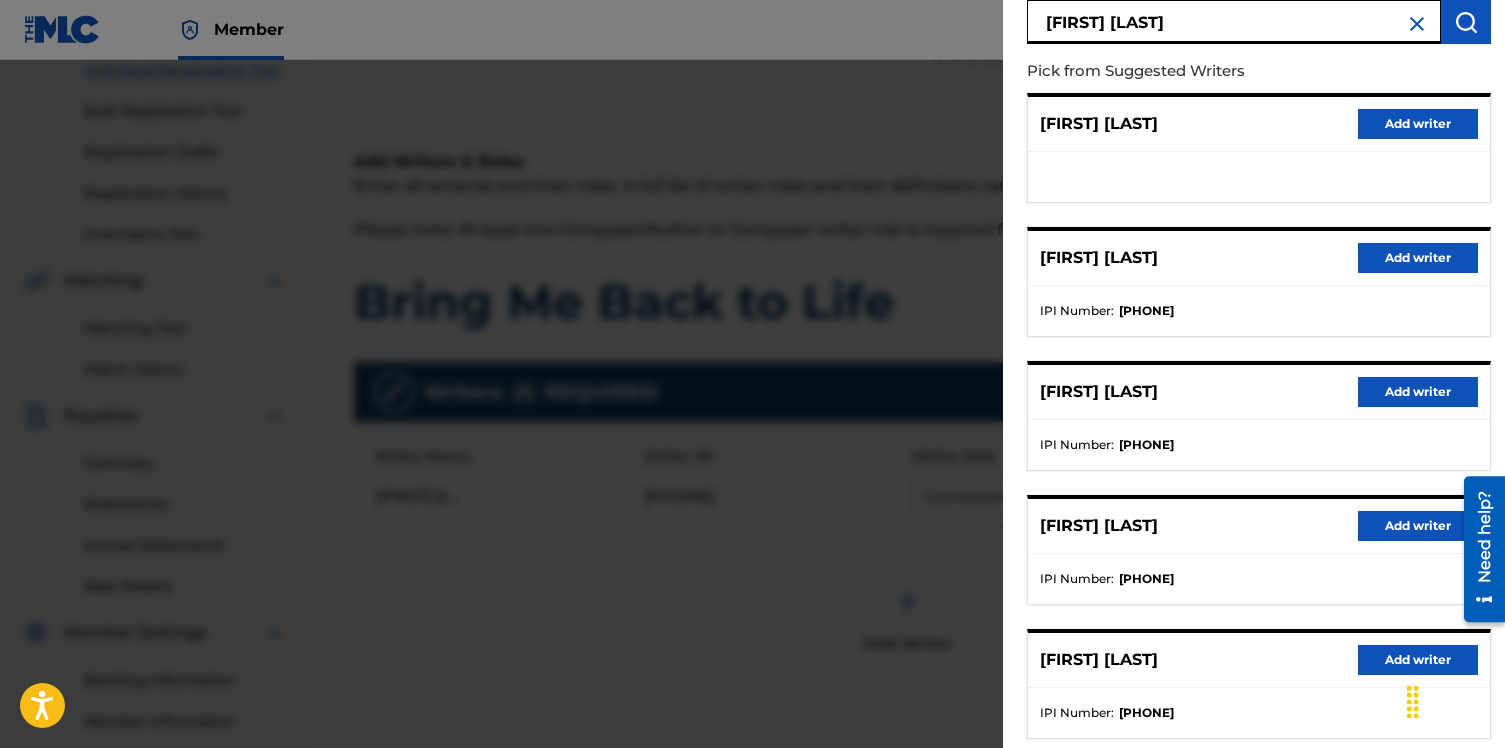 scroll, scrollTop: 178, scrollLeft: 0, axis: vertical 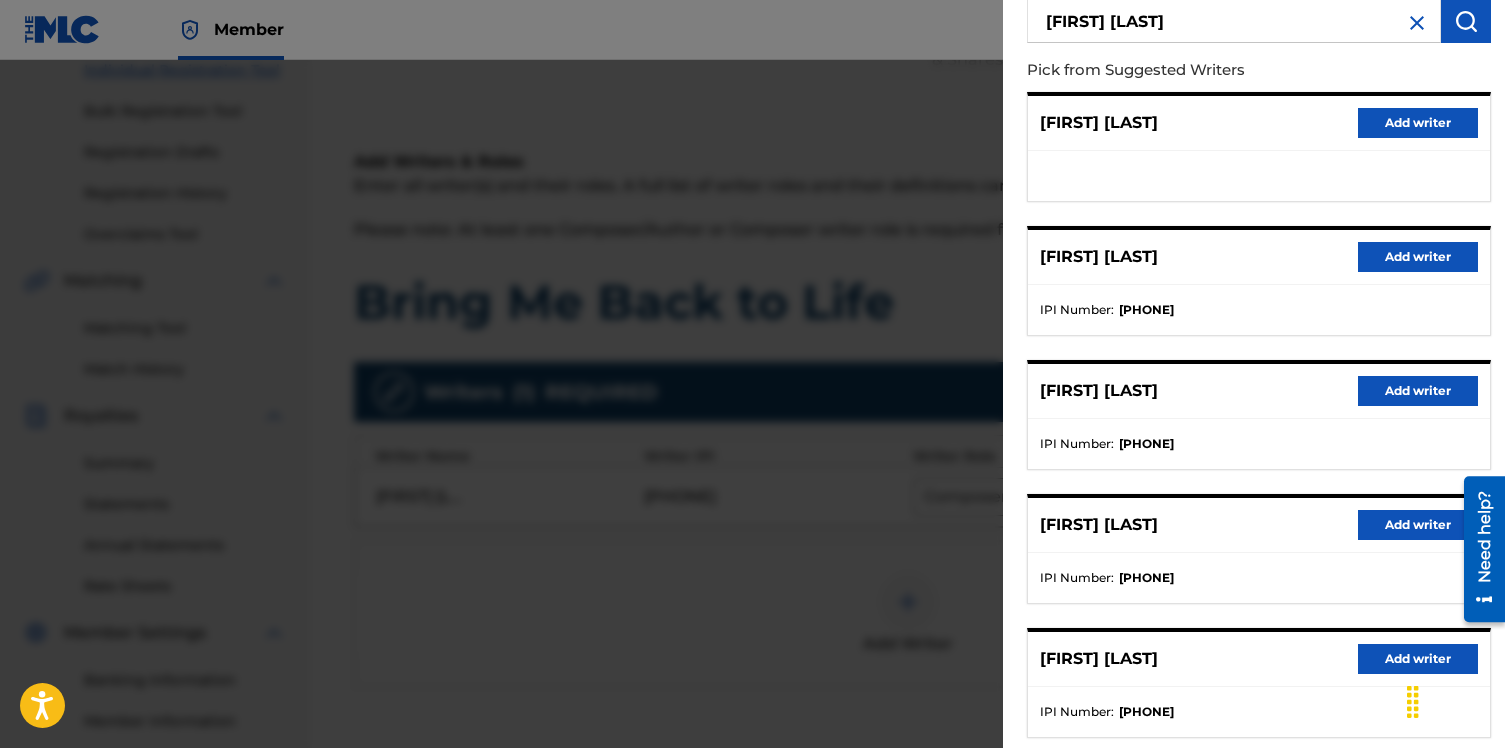 click on "Add writer" at bounding box center (1418, 257) 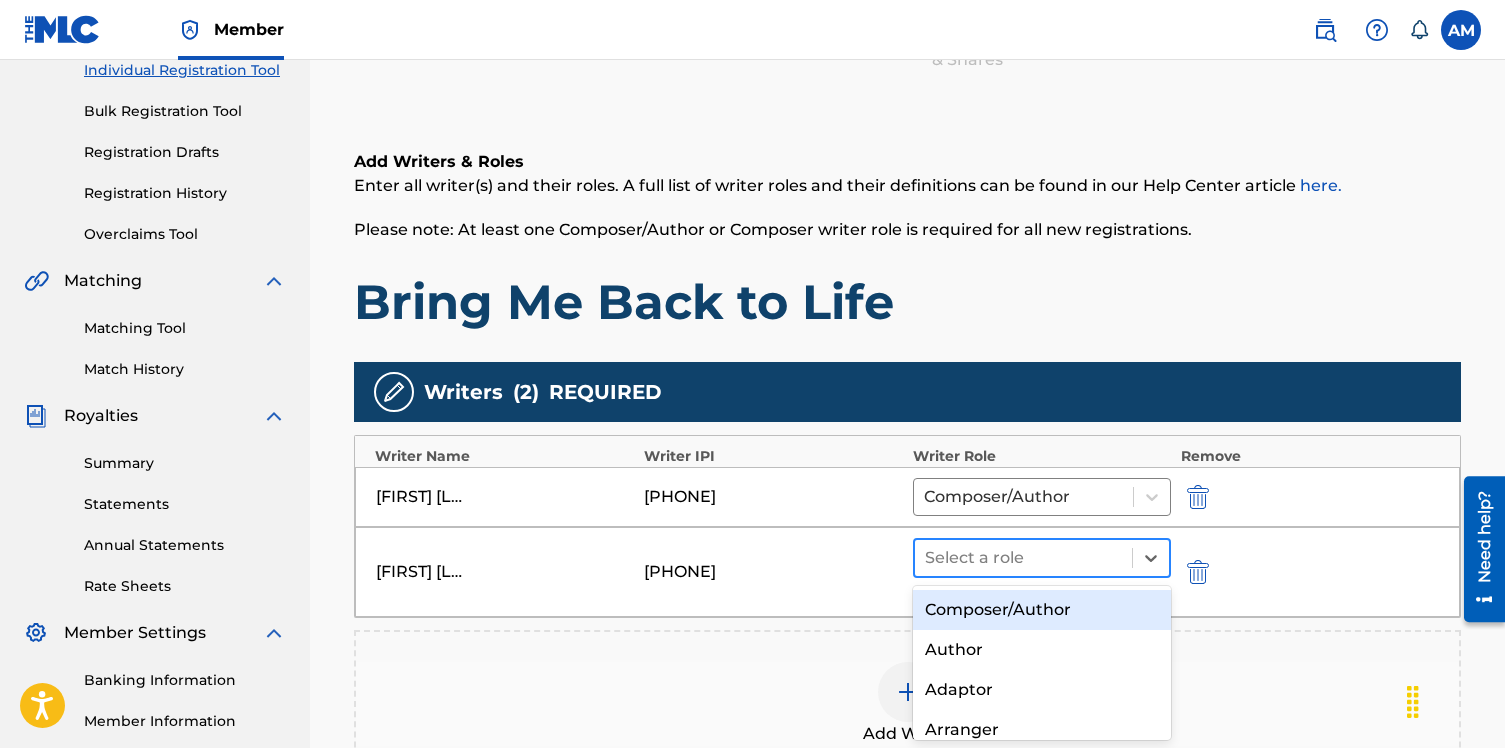 click at bounding box center [1023, 558] 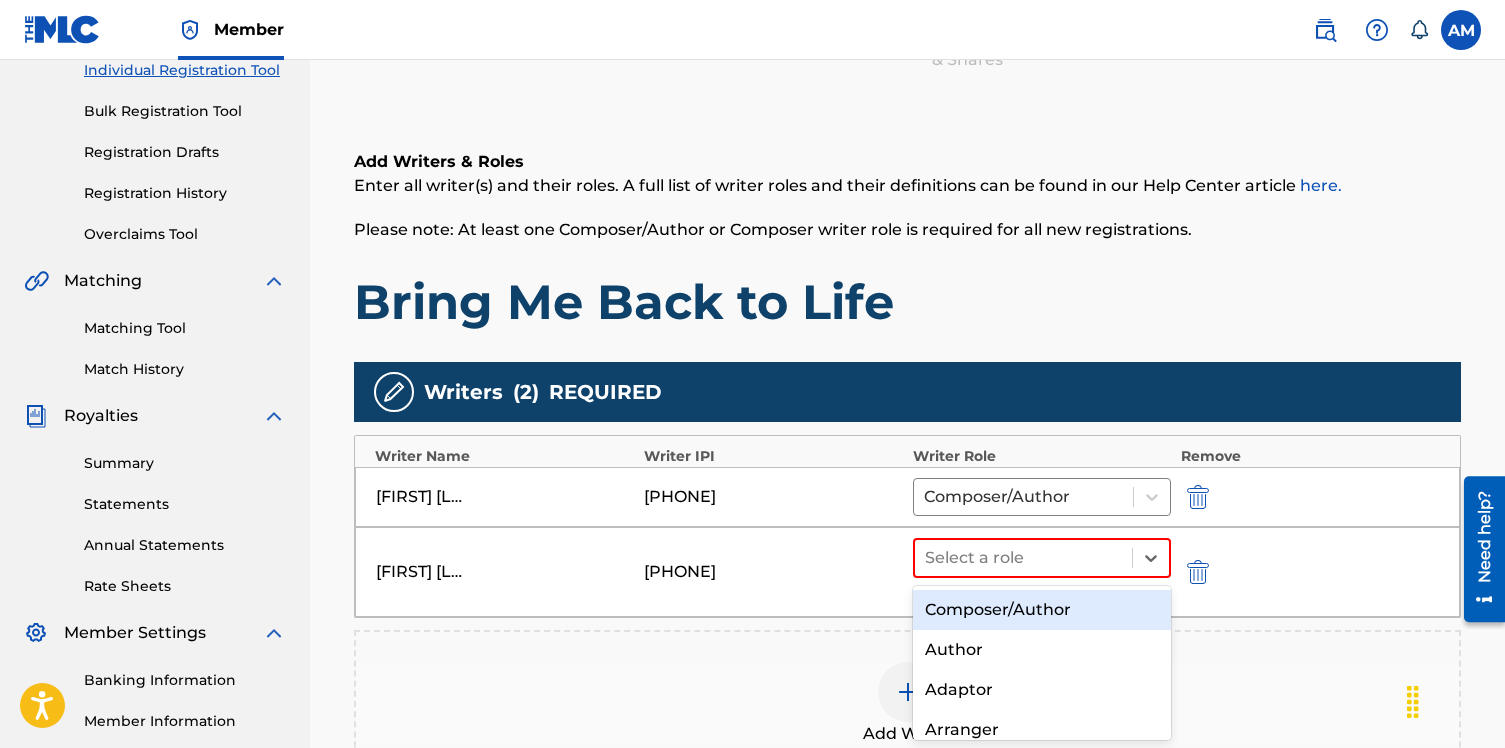 click on "Composer/Author" at bounding box center [1042, 610] 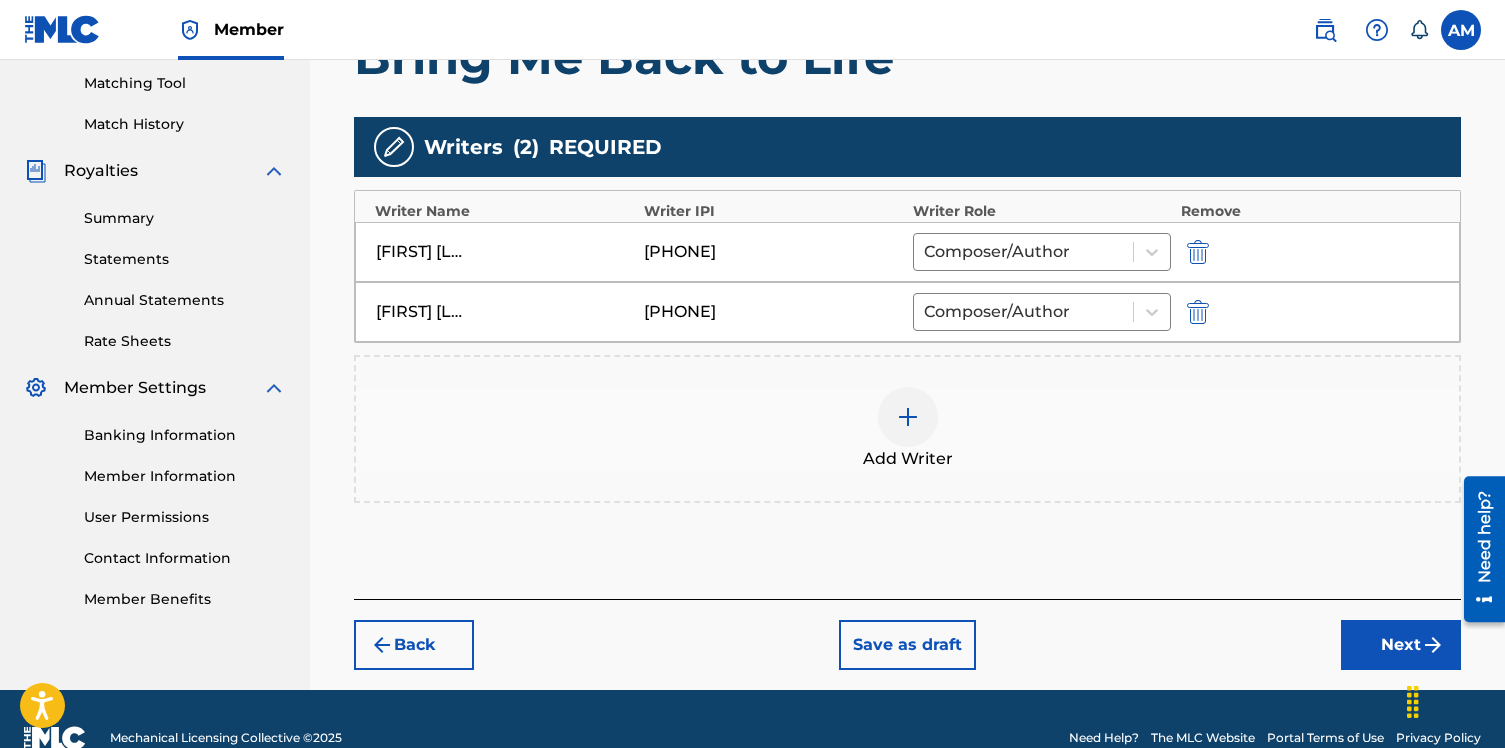click on "Next" at bounding box center (1401, 645) 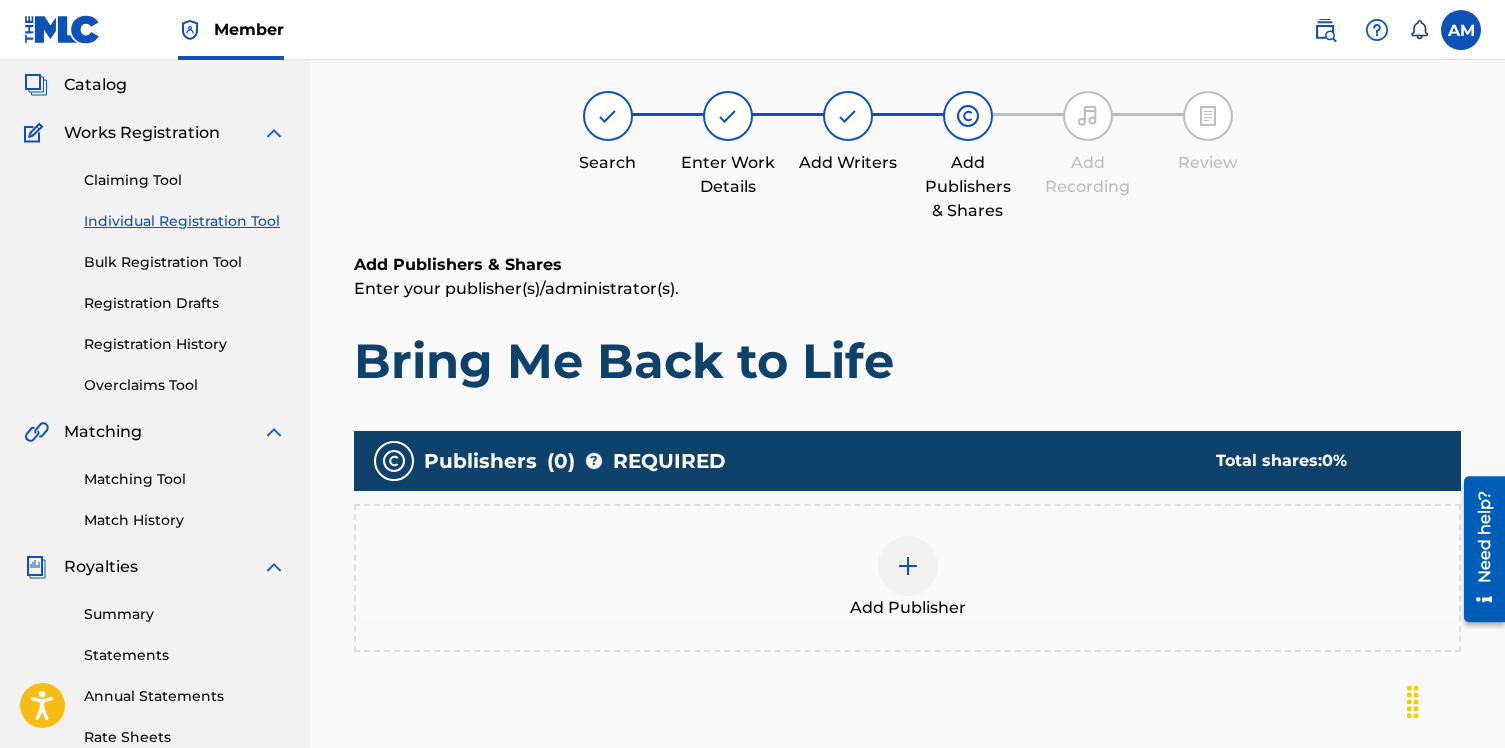 scroll, scrollTop: 90, scrollLeft: 0, axis: vertical 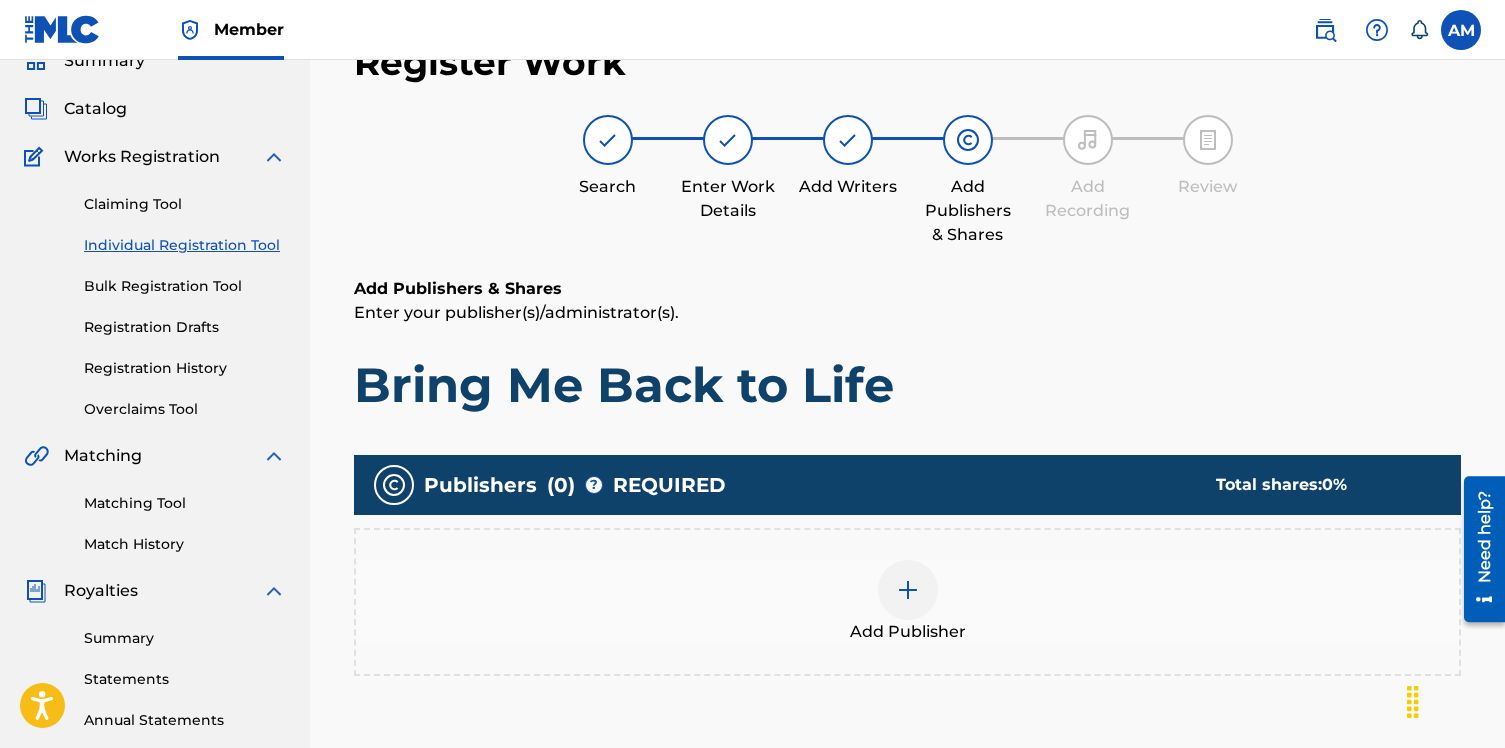 click at bounding box center [908, 590] 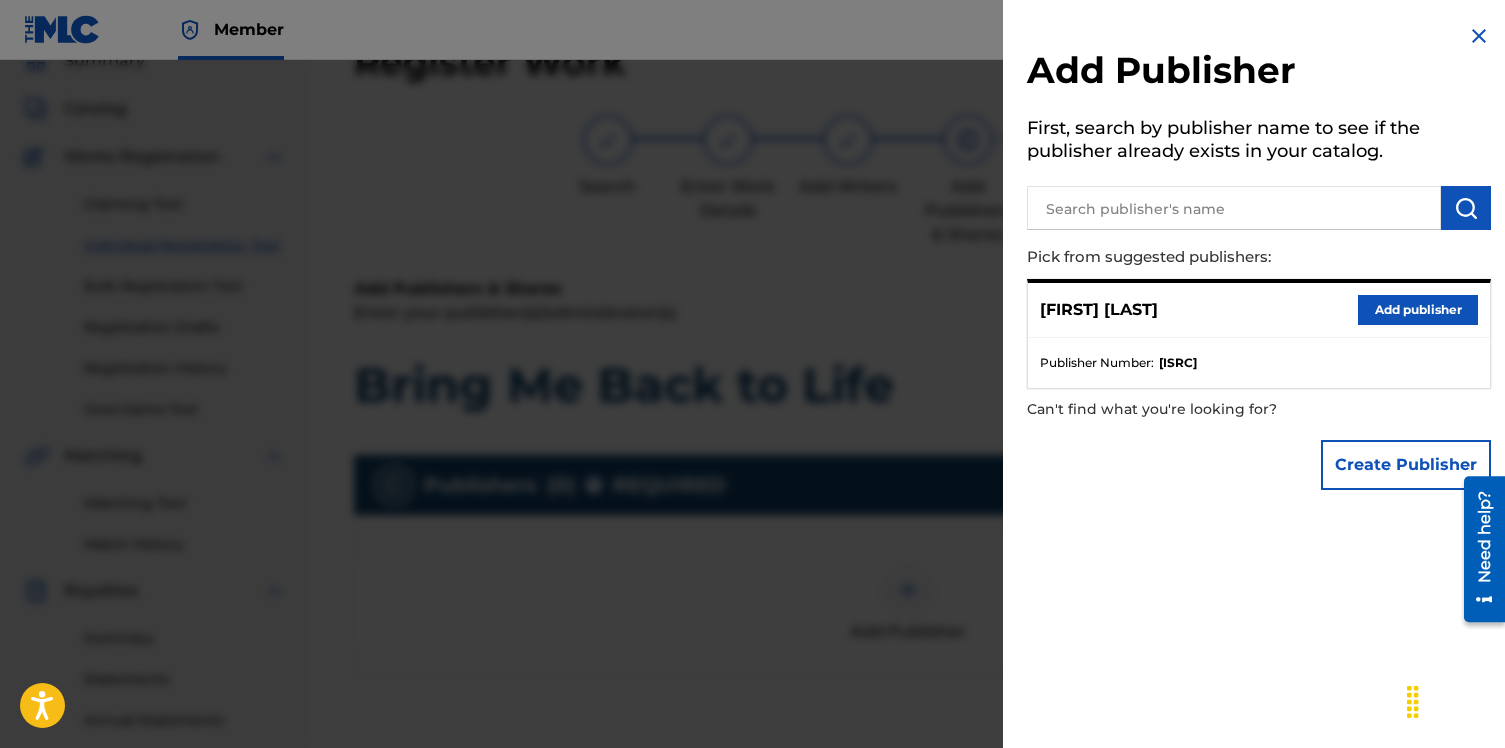 click on "Add publisher" at bounding box center (1418, 310) 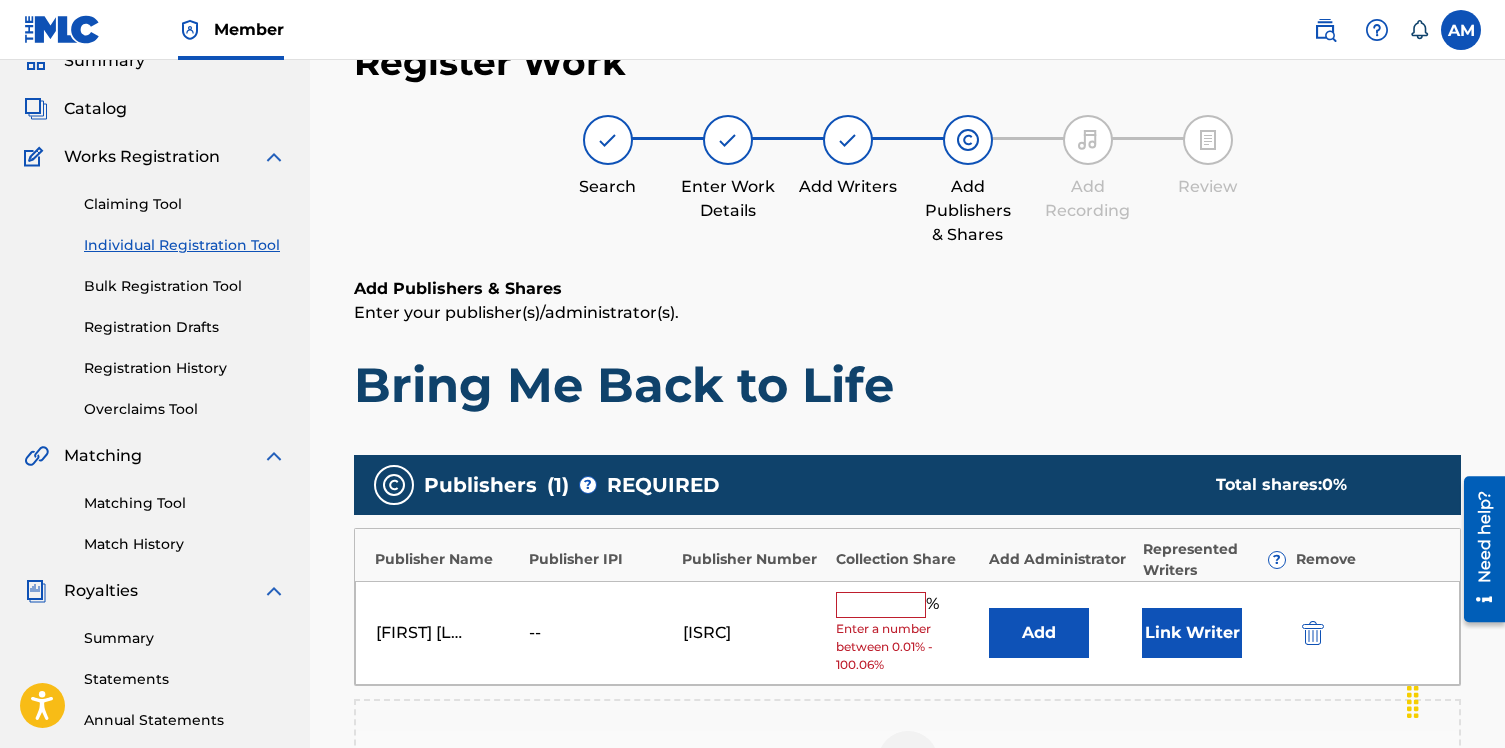 click at bounding box center (881, 605) 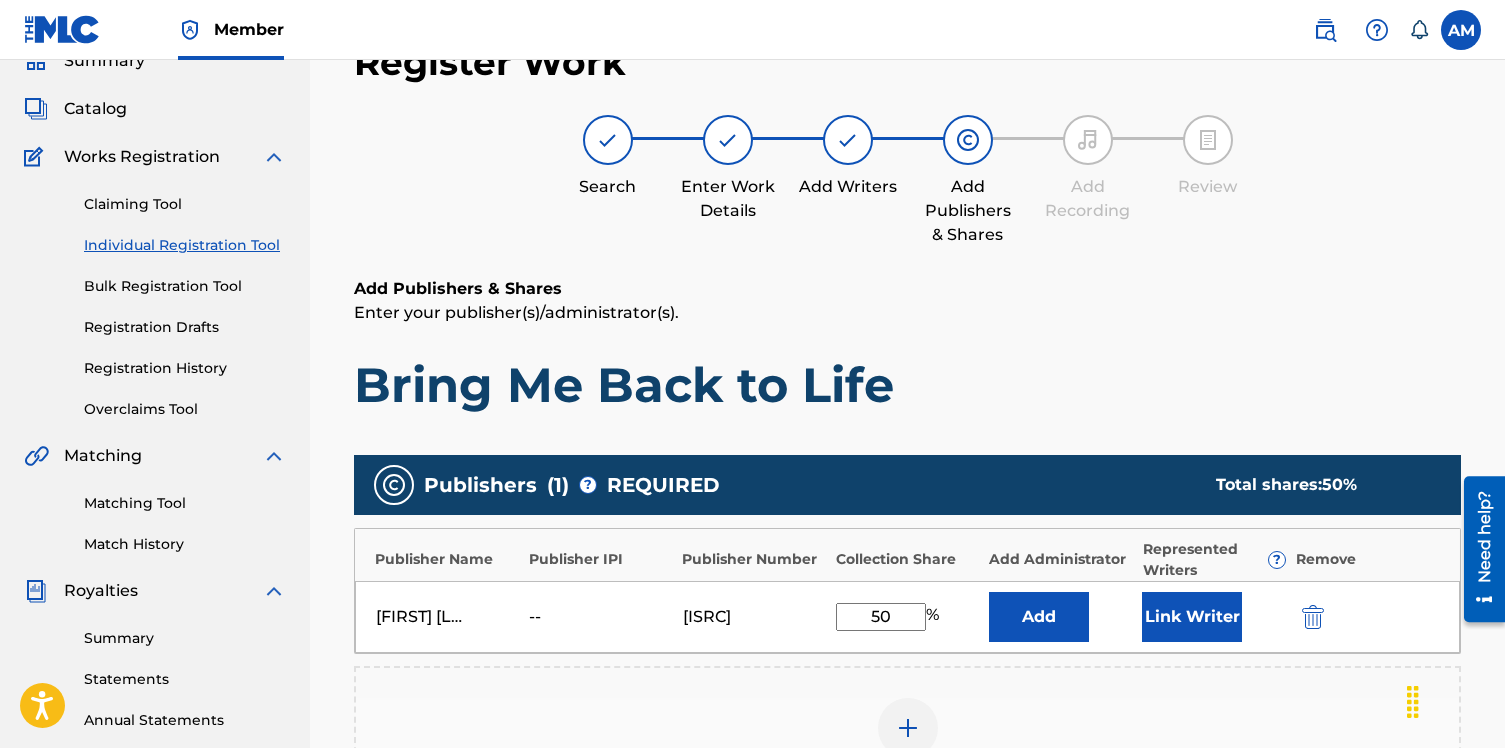 type on "50" 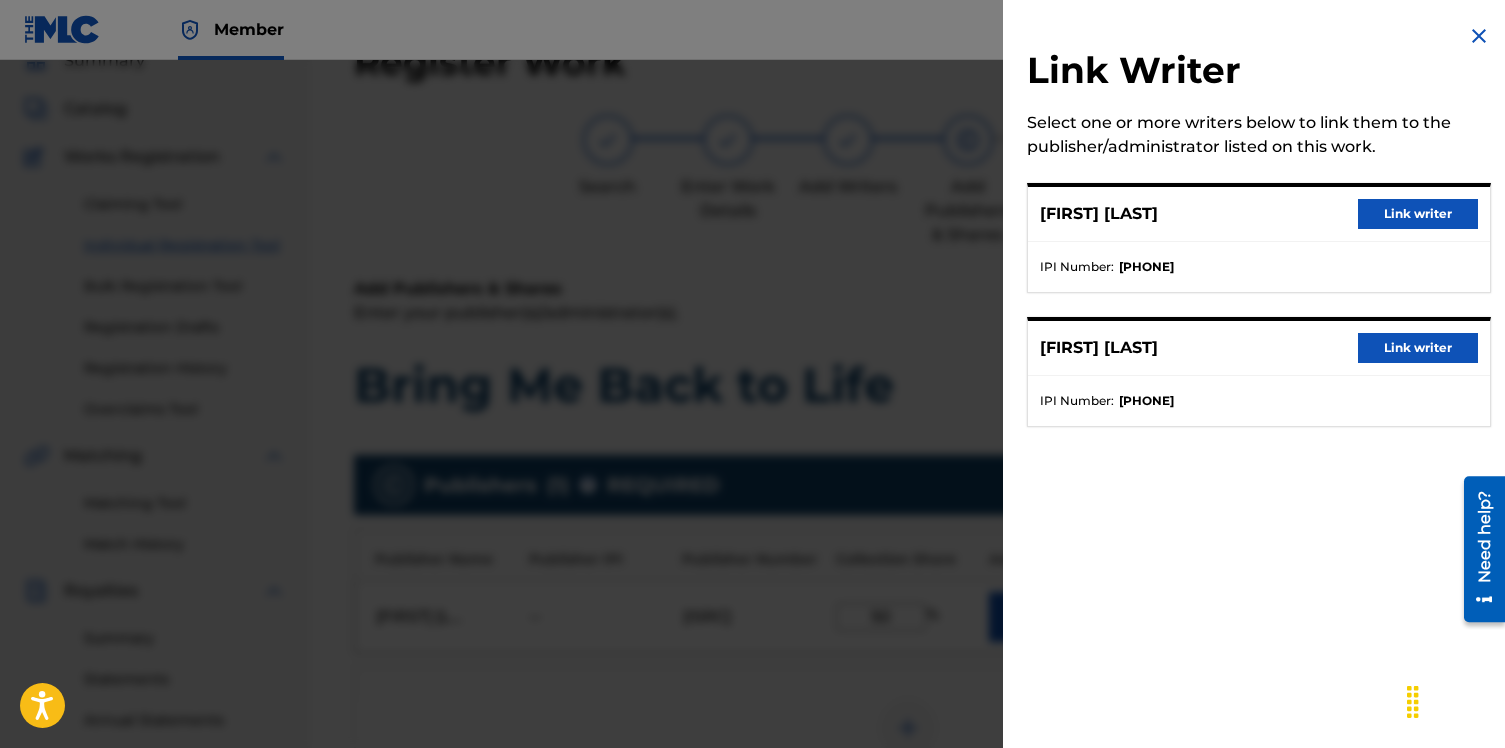 click on "ALLEGRA MAIZELS Link writer" at bounding box center (1259, 214) 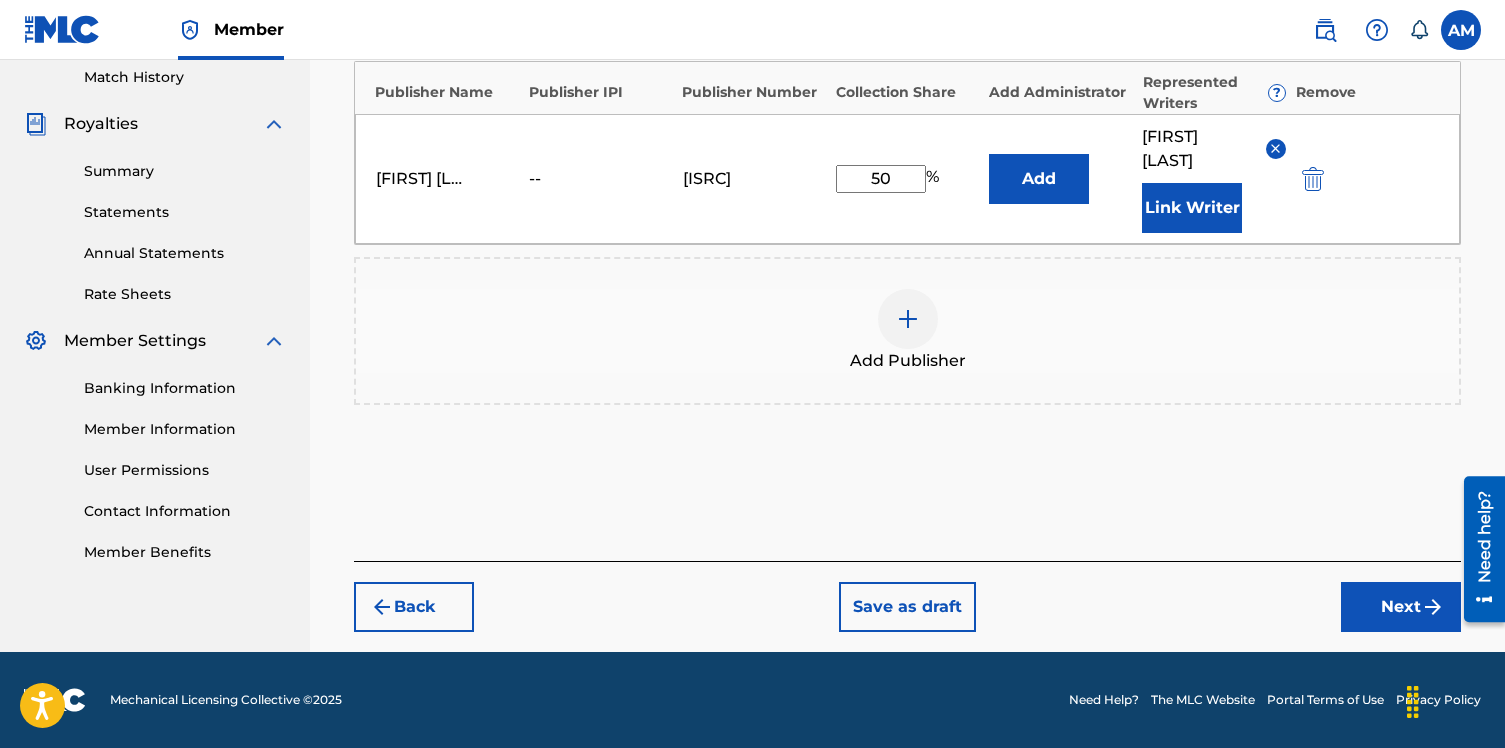 click on "Next" at bounding box center (1401, 607) 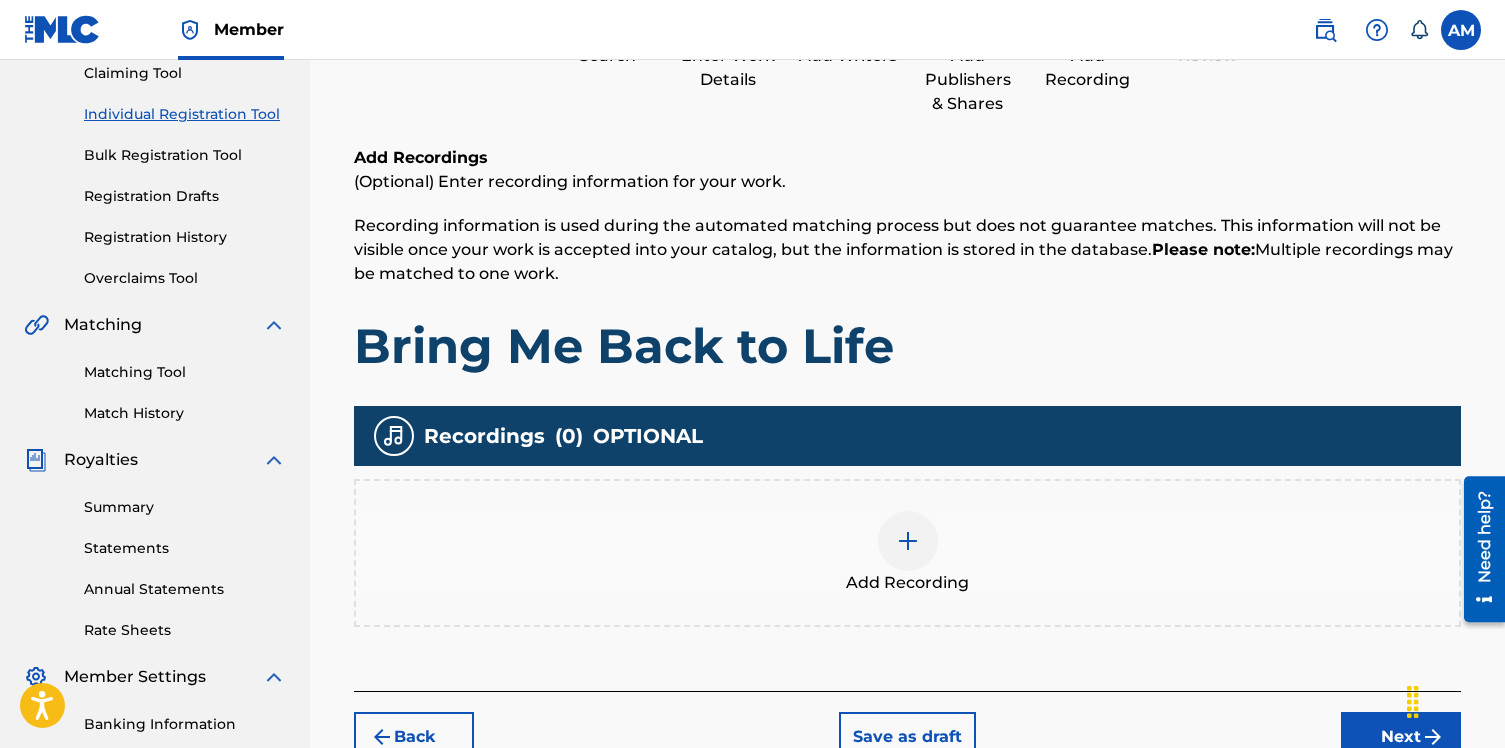 scroll, scrollTop: 246, scrollLeft: 0, axis: vertical 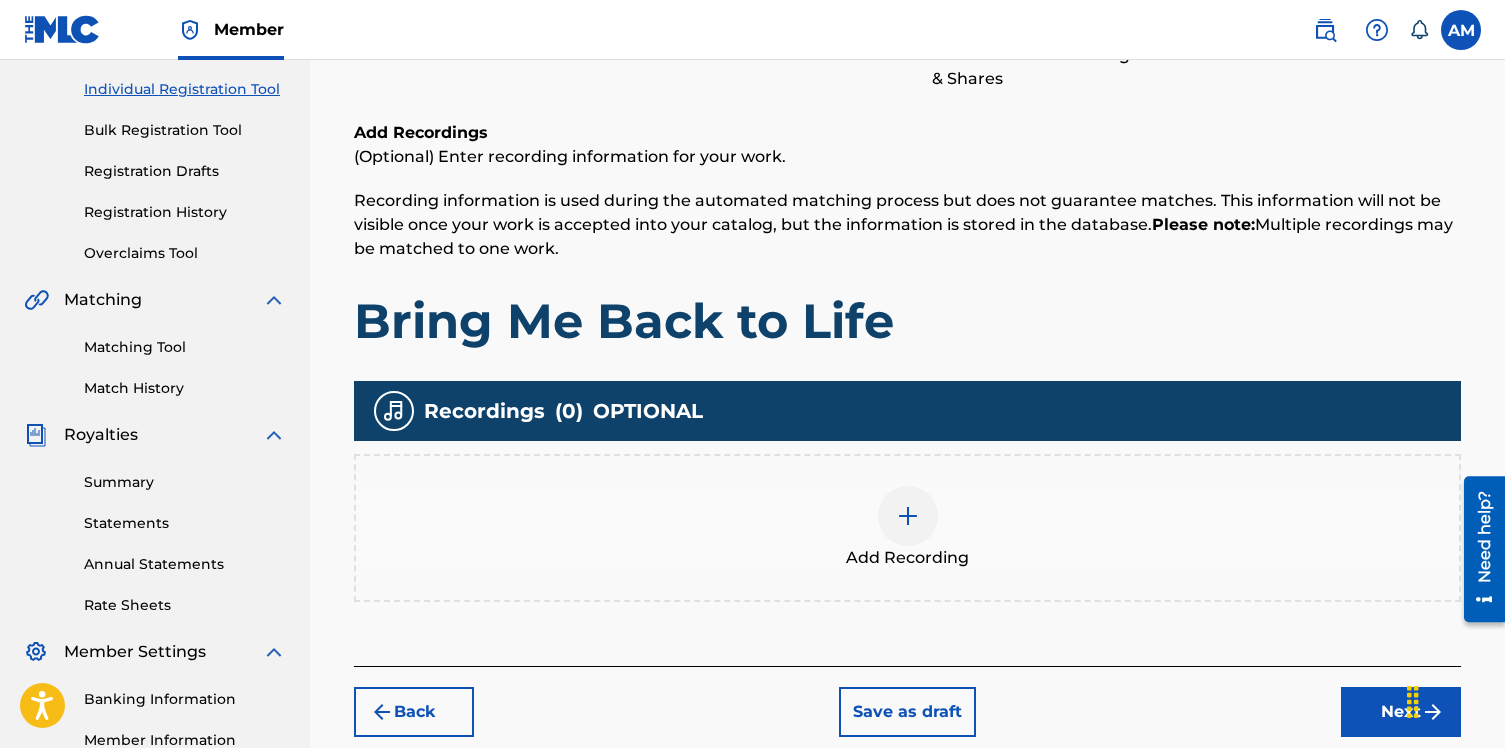 click at bounding box center [908, 516] 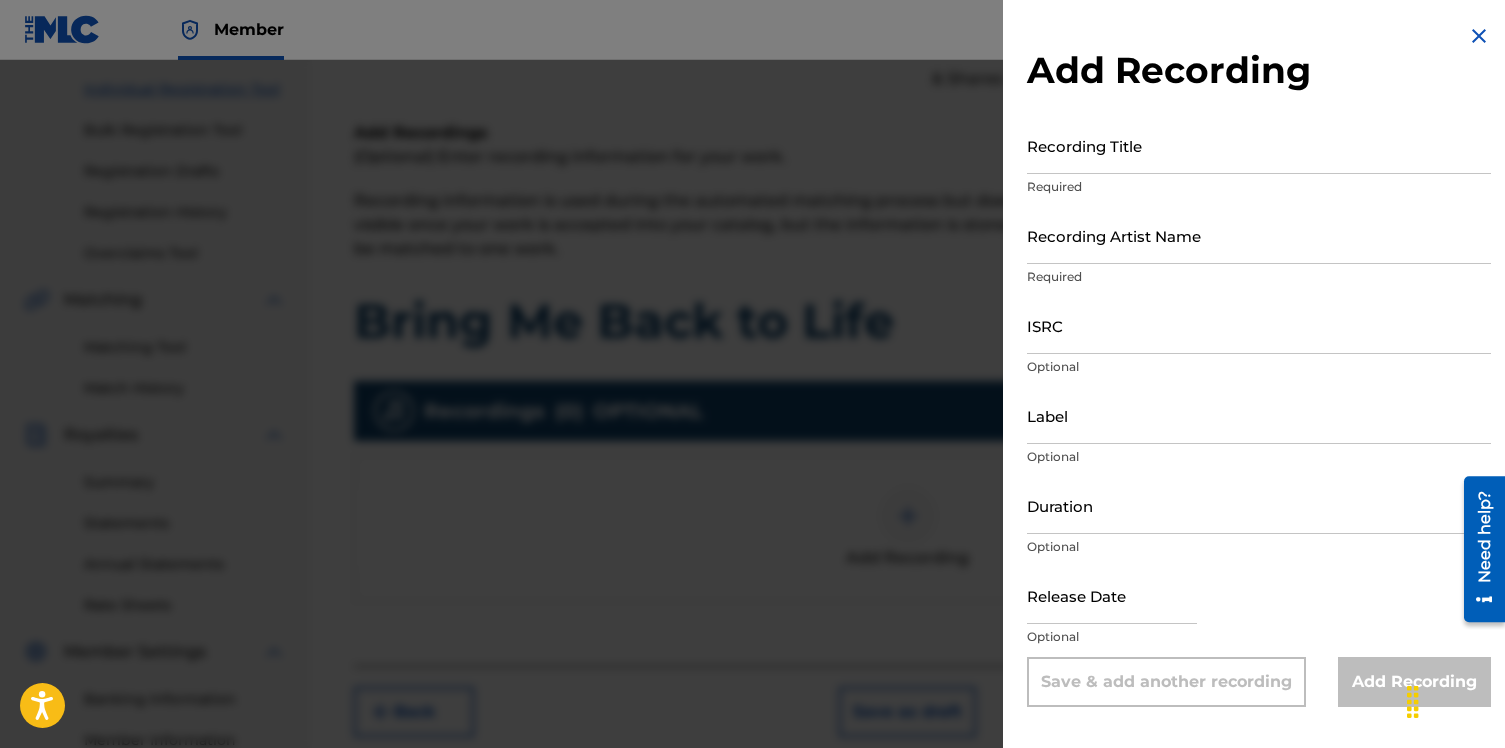 click on "Recording Title" at bounding box center (1259, 145) 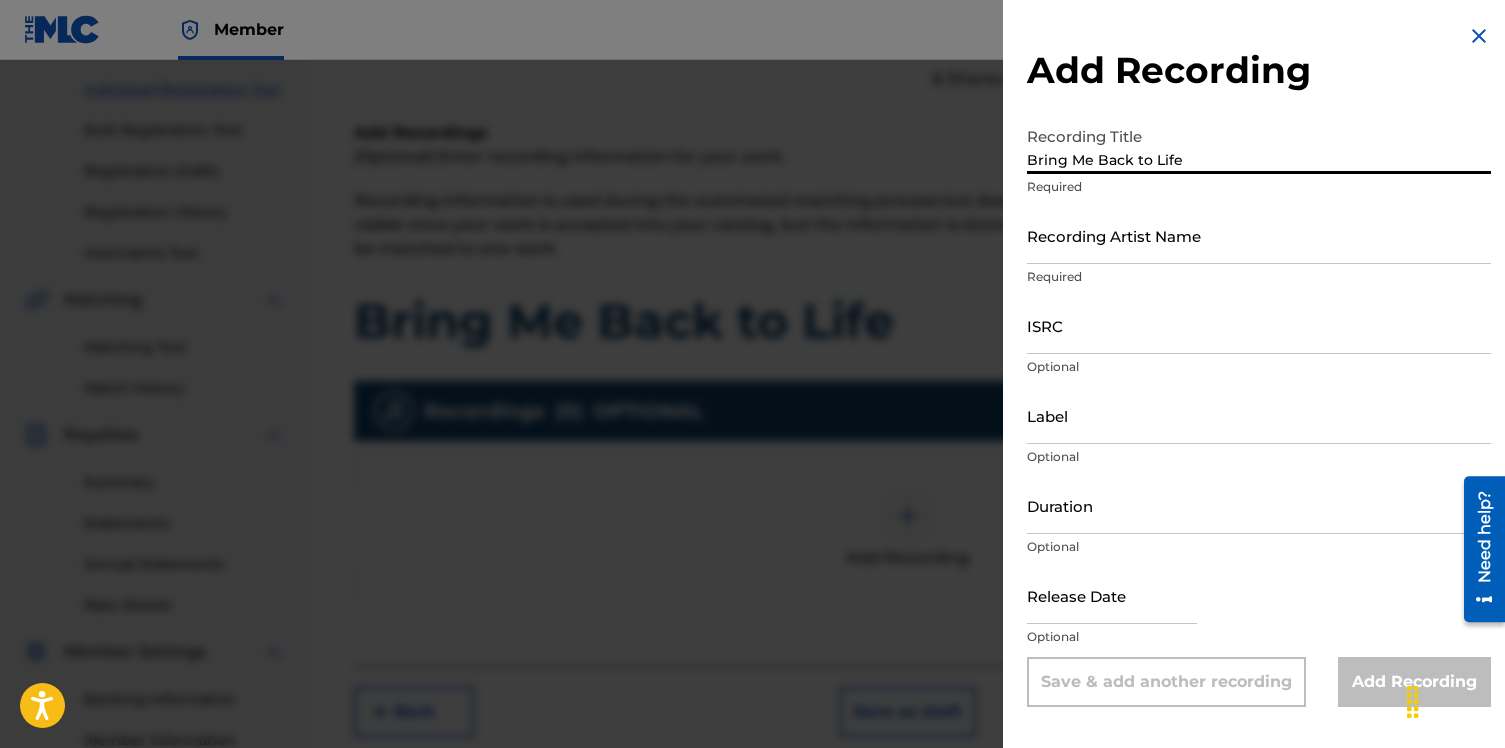 type on "Bring Me Back to Life" 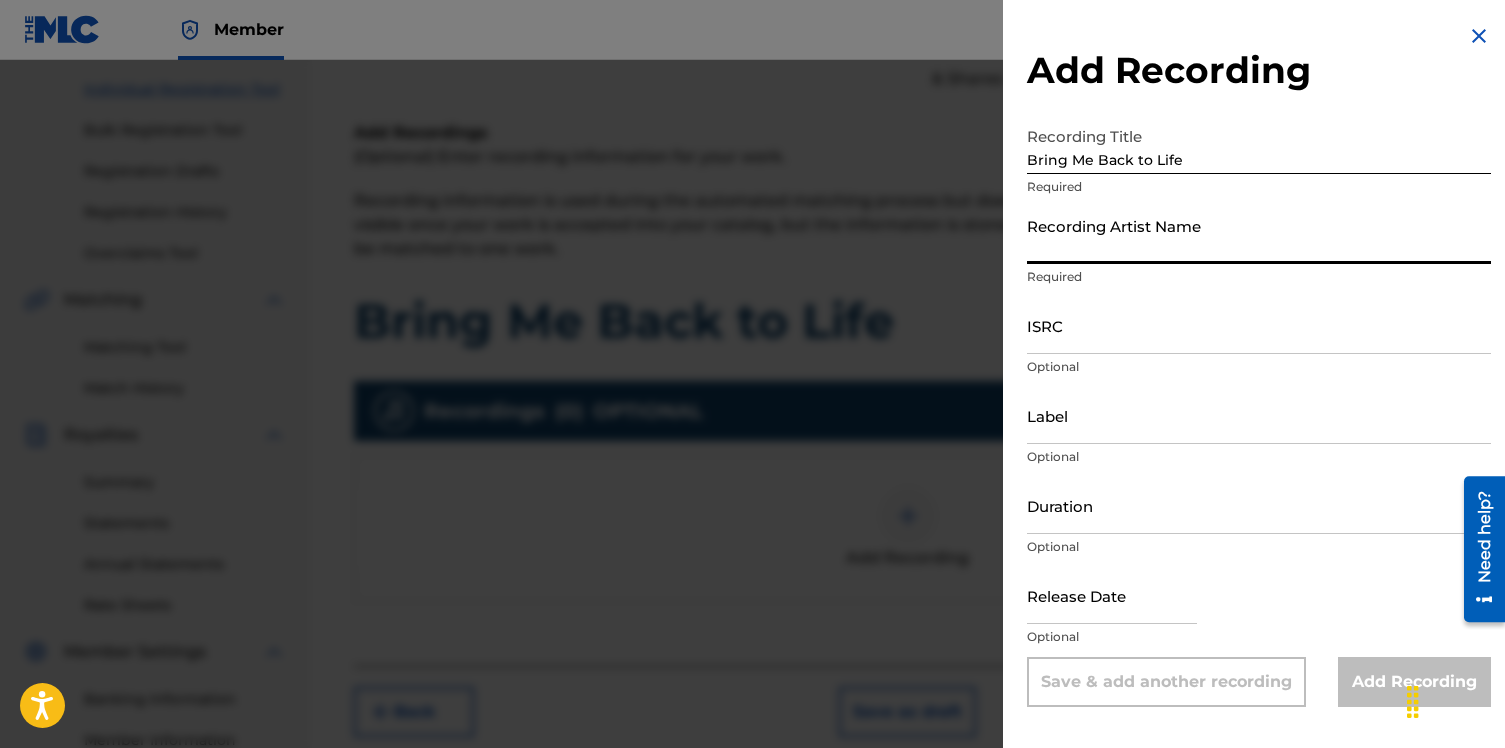 click on "Recording Artist Name" at bounding box center [1259, 235] 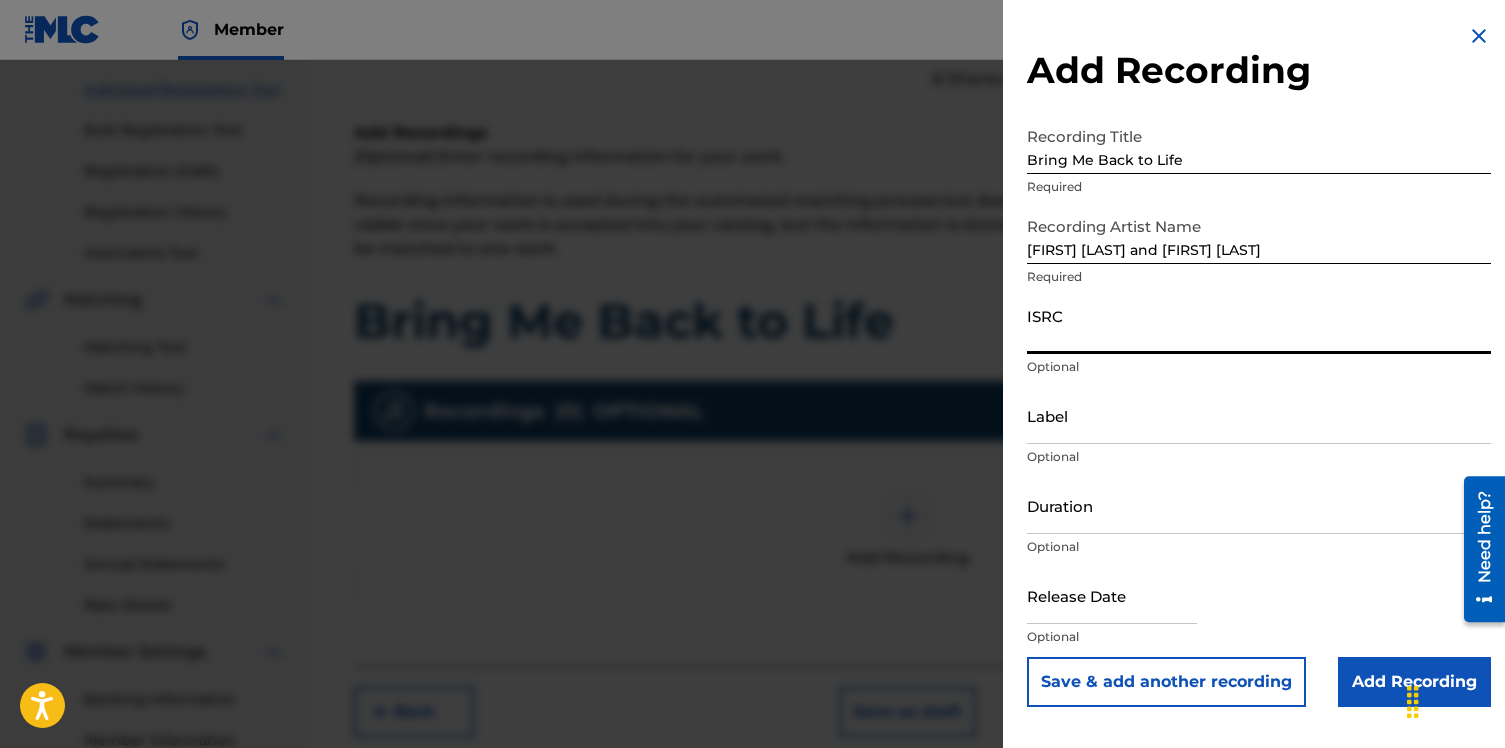 click on "ISRC" at bounding box center [1259, 325] 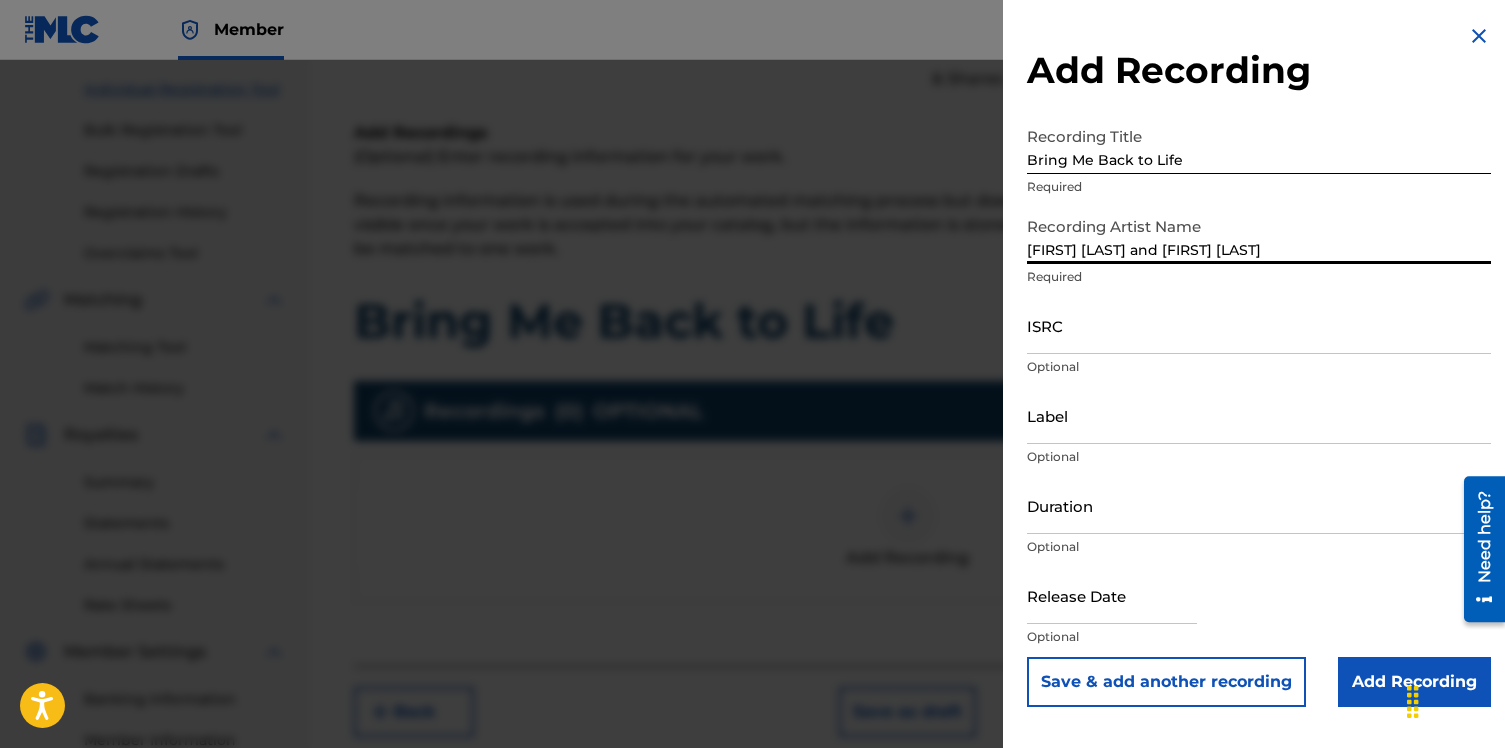 click on "Chris Grey and Allegra Jordyn" at bounding box center [1259, 235] 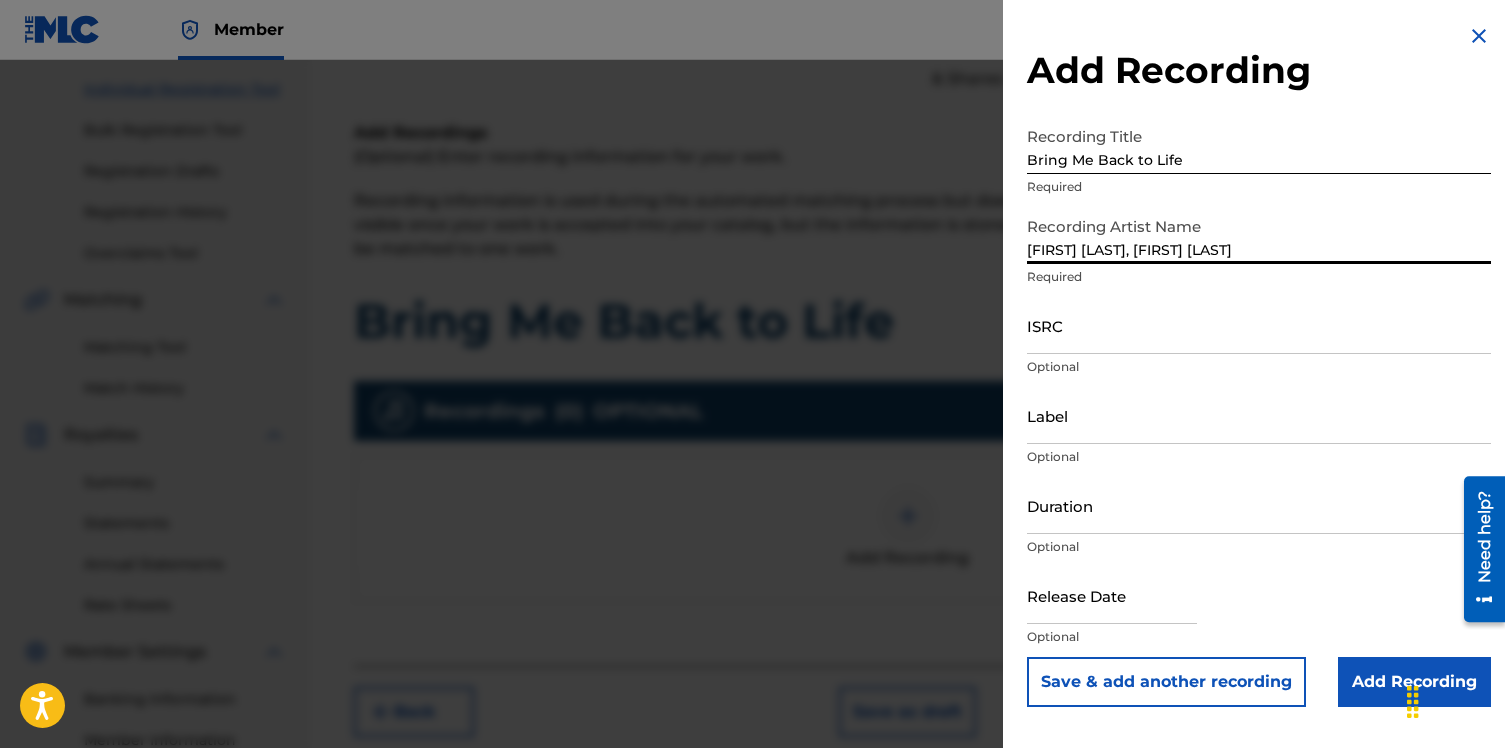 type on "Chris Grey, Allegra Jordyn" 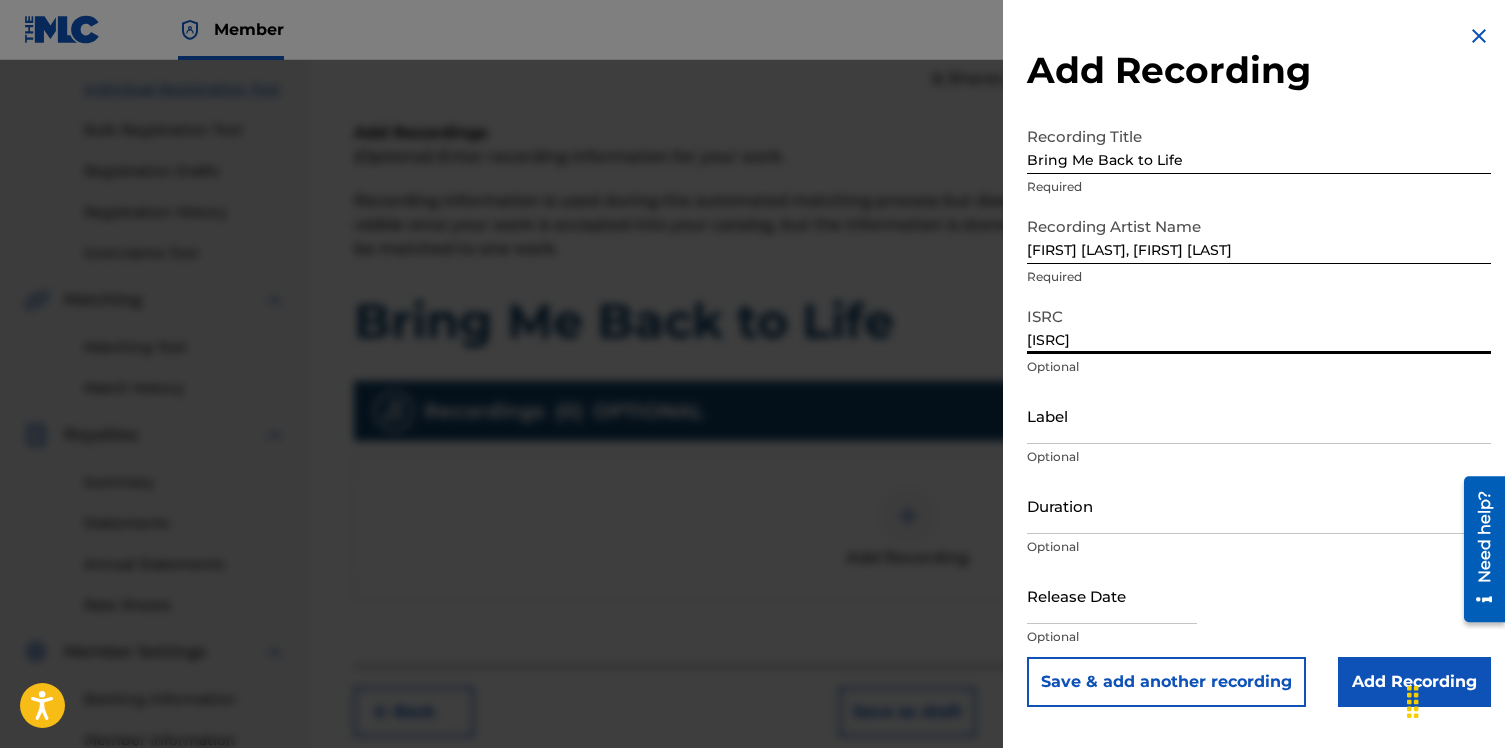 type on "QZN882573434" 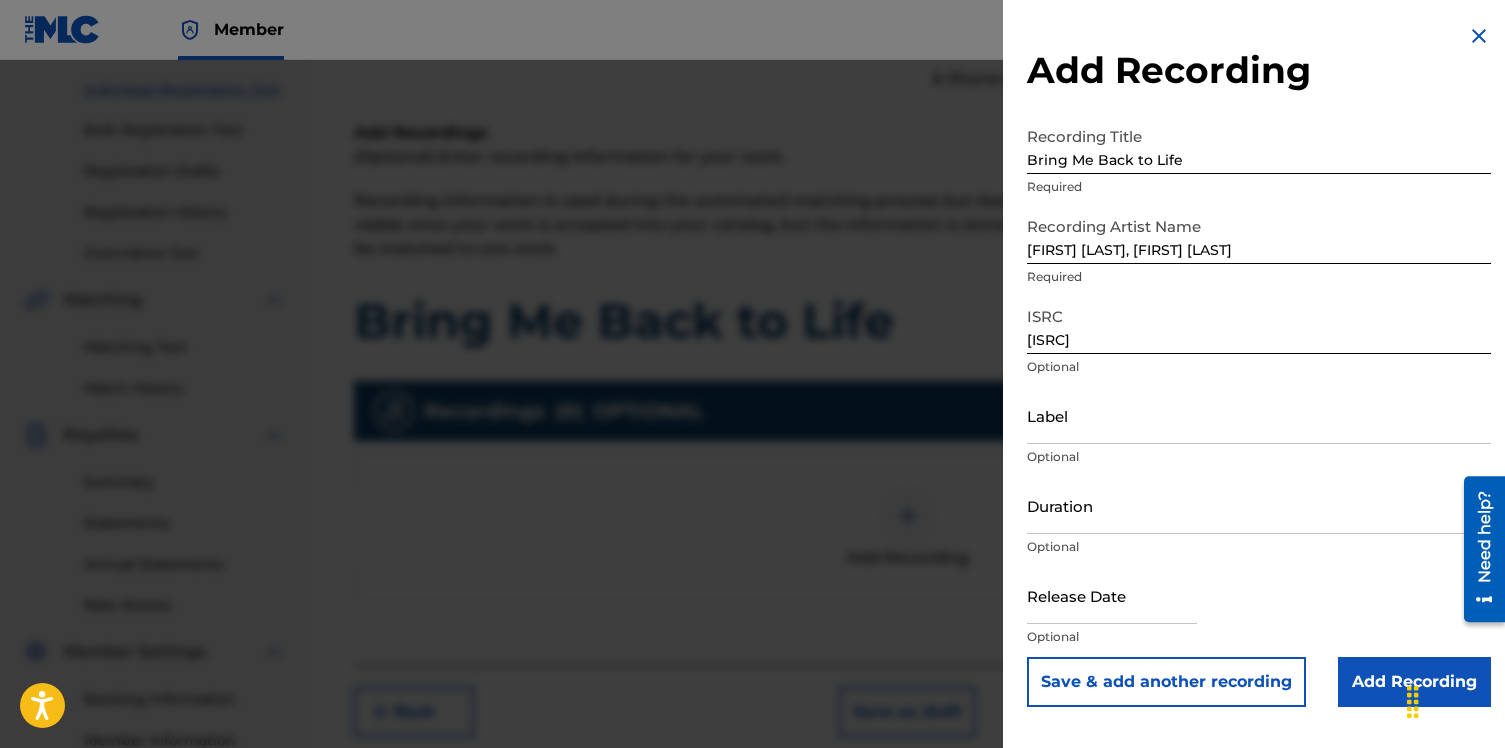 click on "Label" at bounding box center (1259, 415) 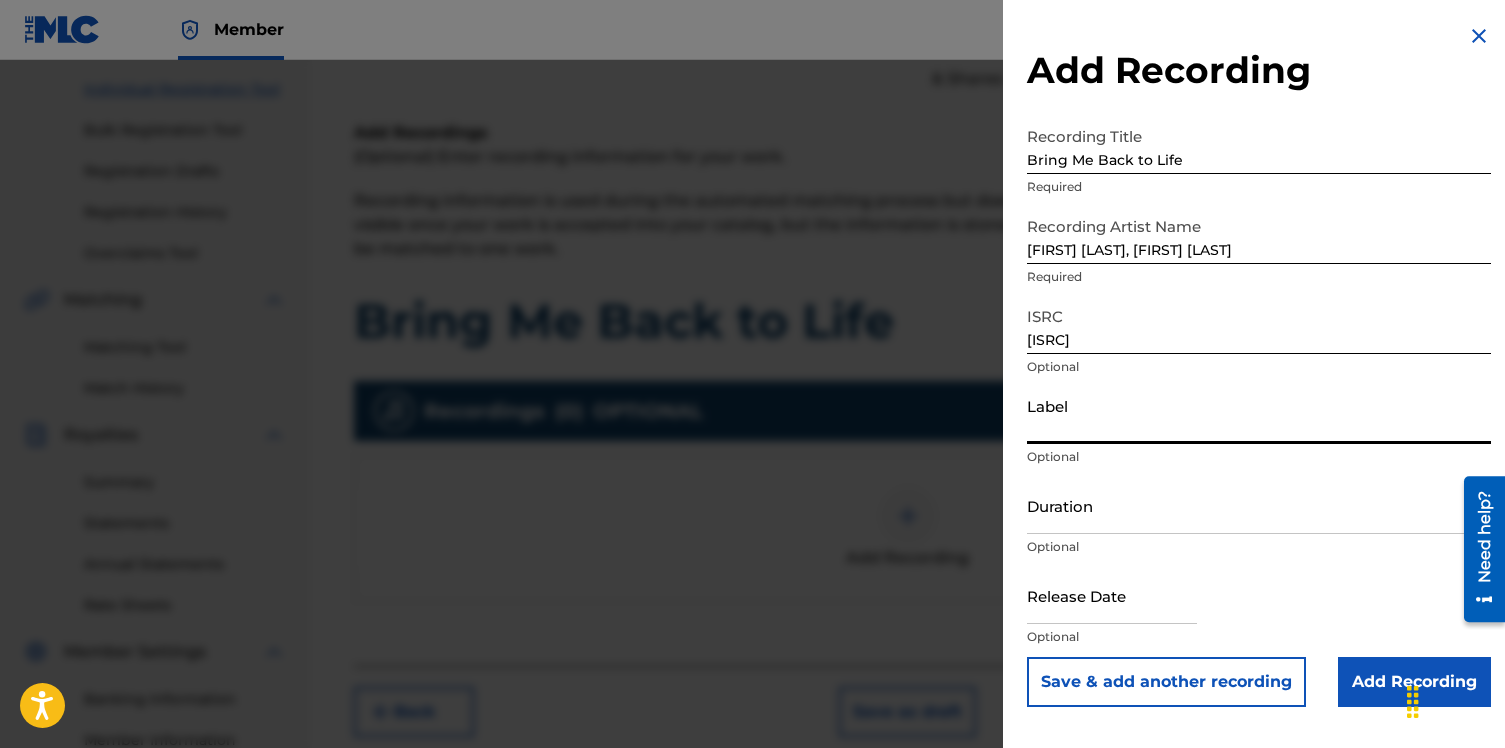type on "Rebellion Records" 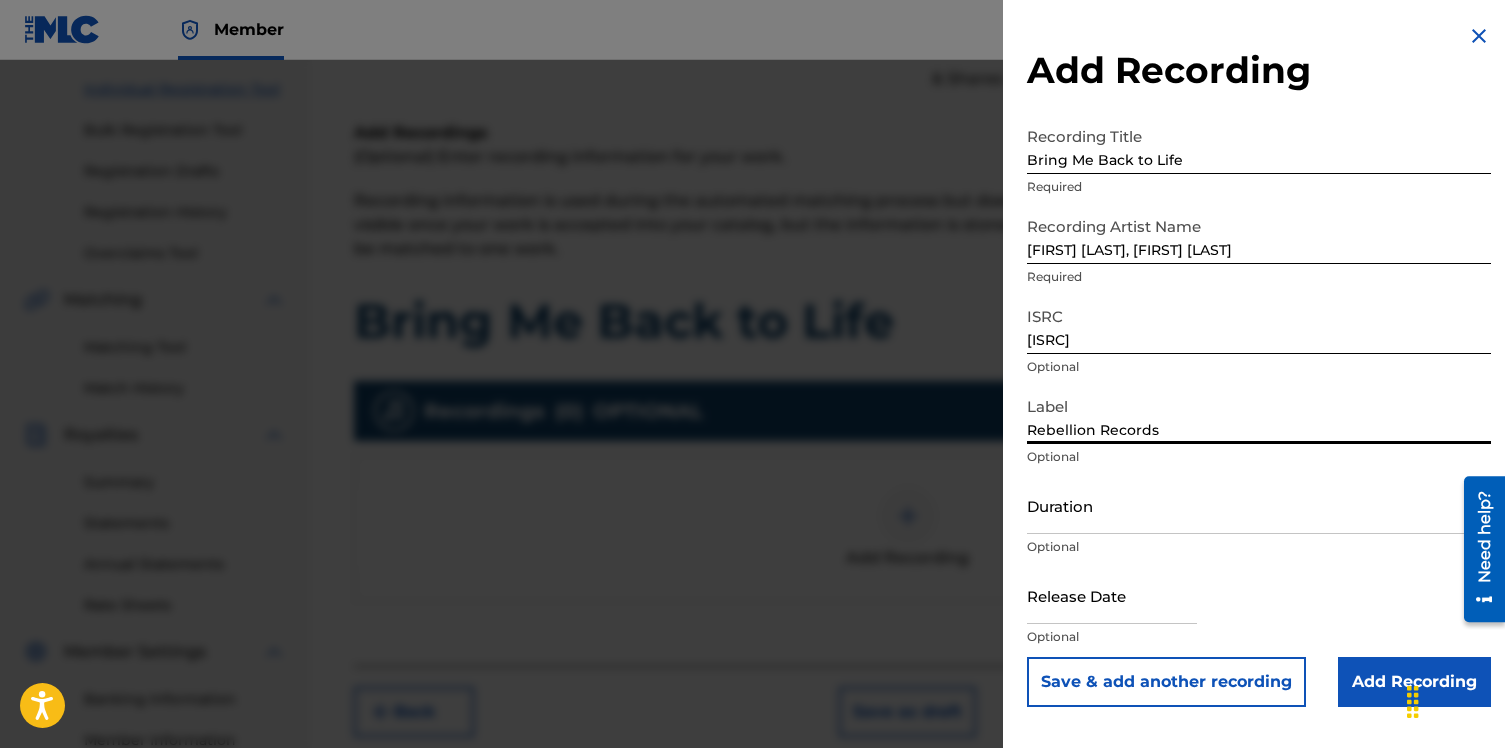 click on "Duration" at bounding box center [1259, 505] 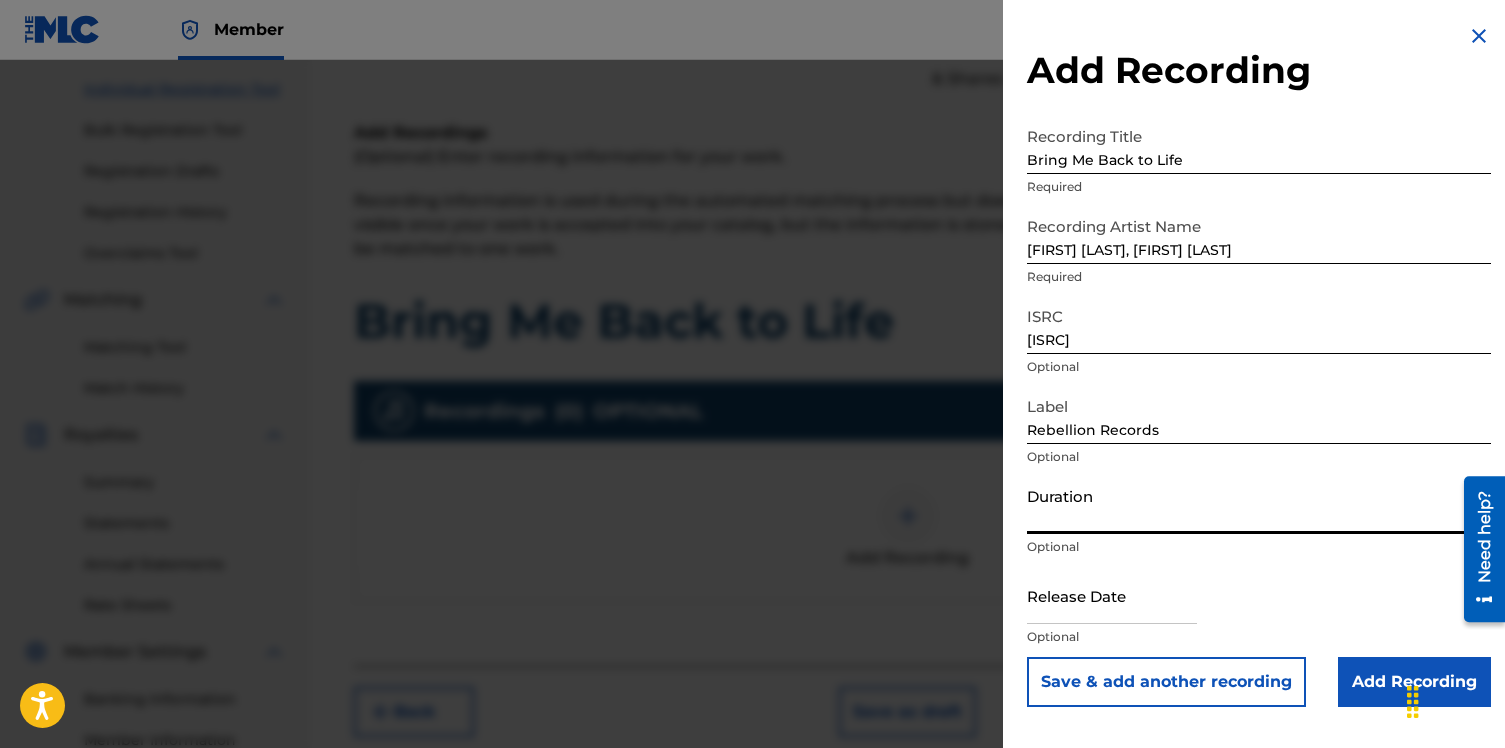 type on "2" 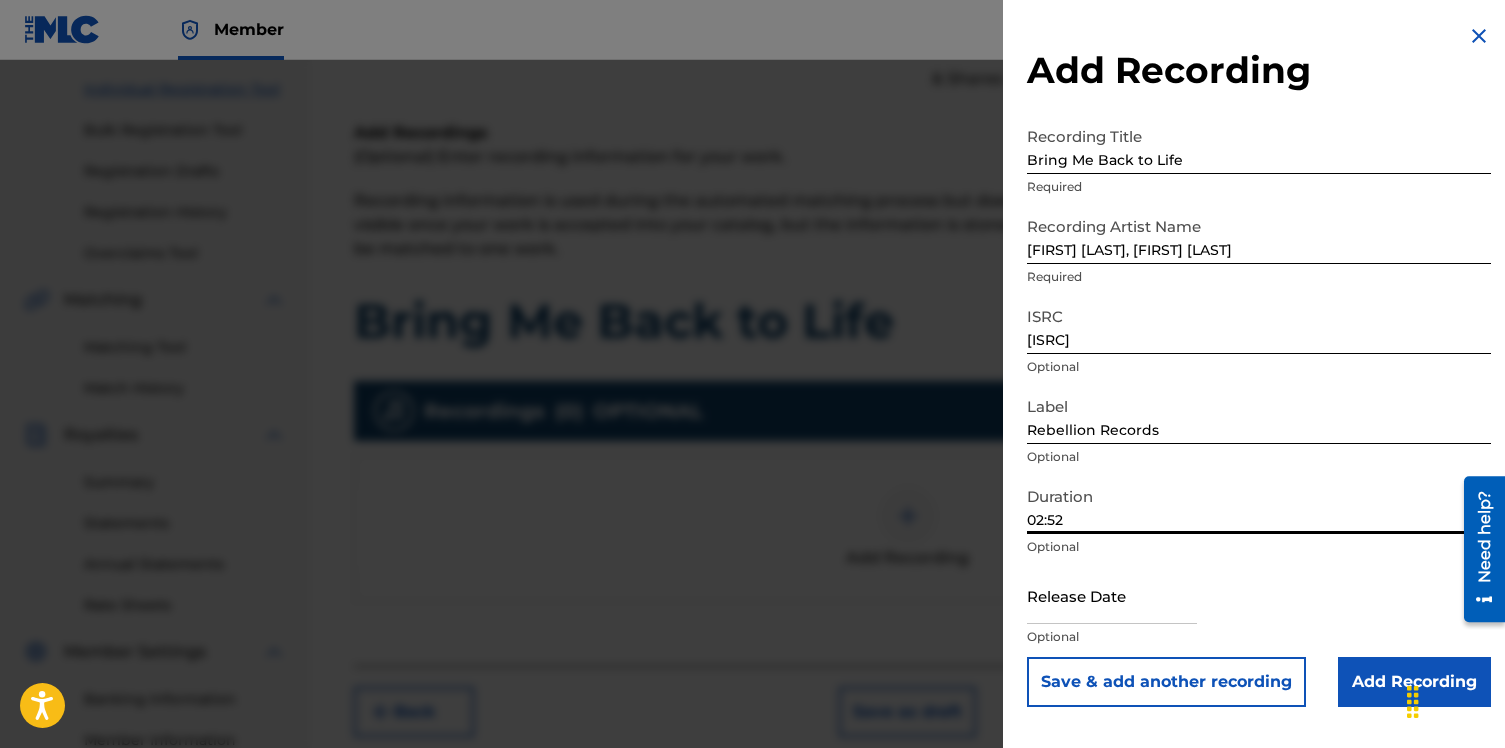 type on "02:52" 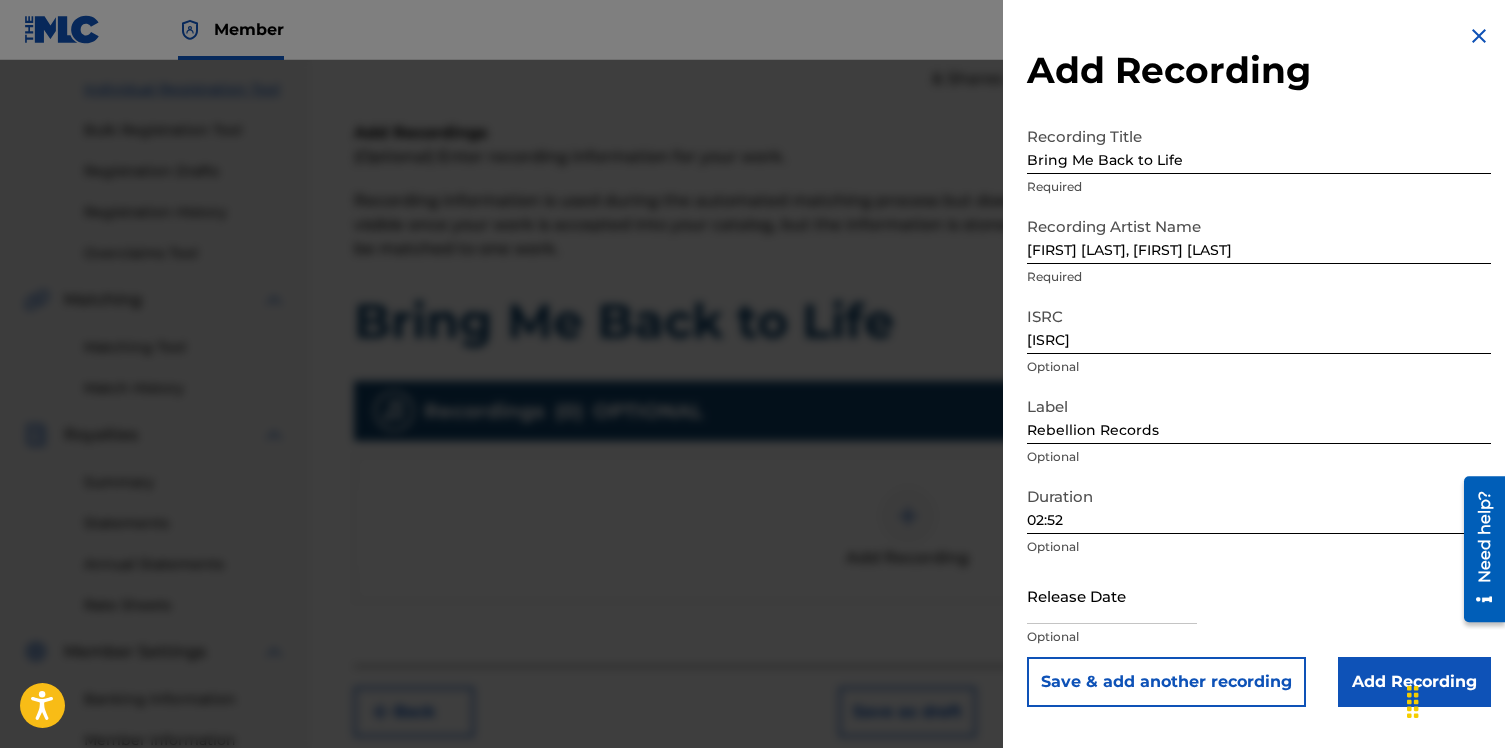 click at bounding box center [1112, 595] 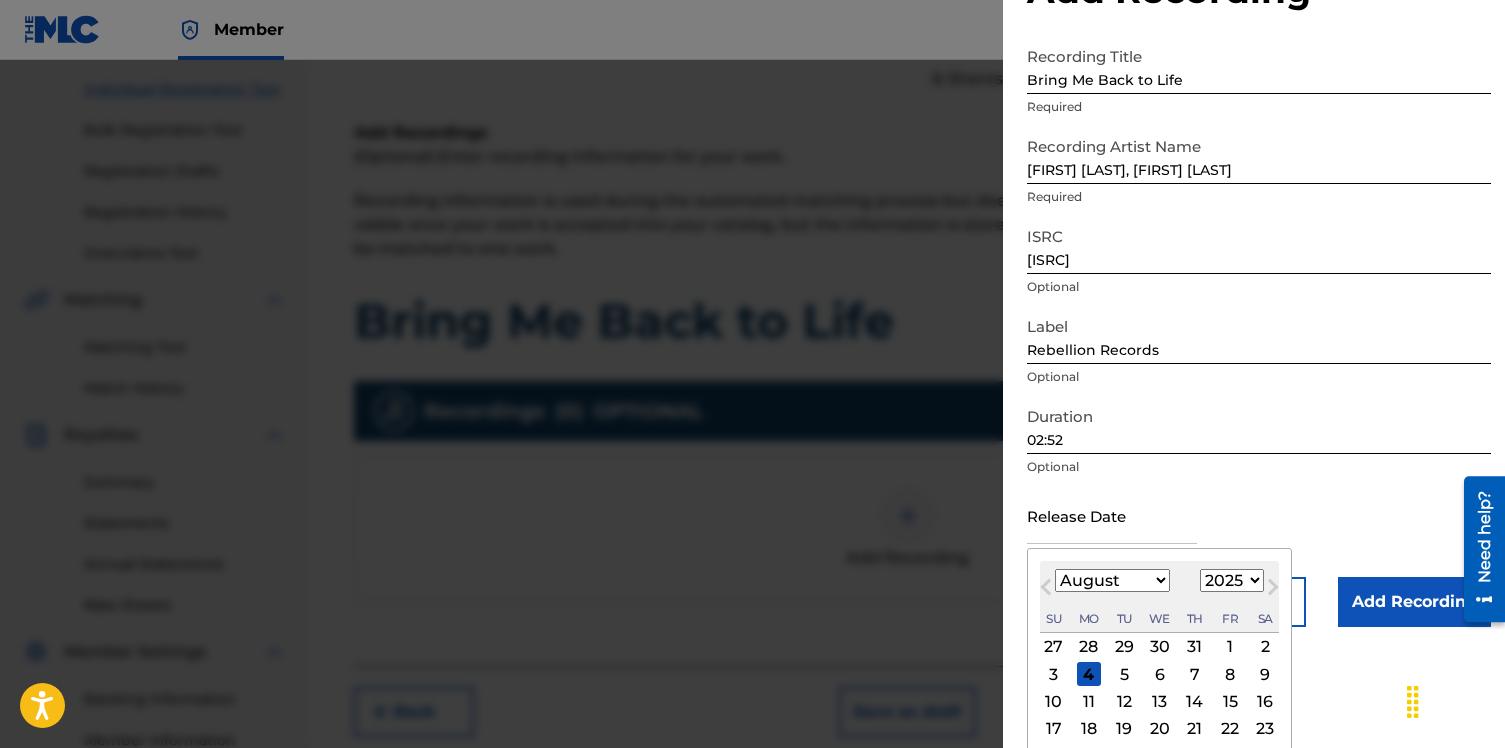 scroll, scrollTop: 82, scrollLeft: 0, axis: vertical 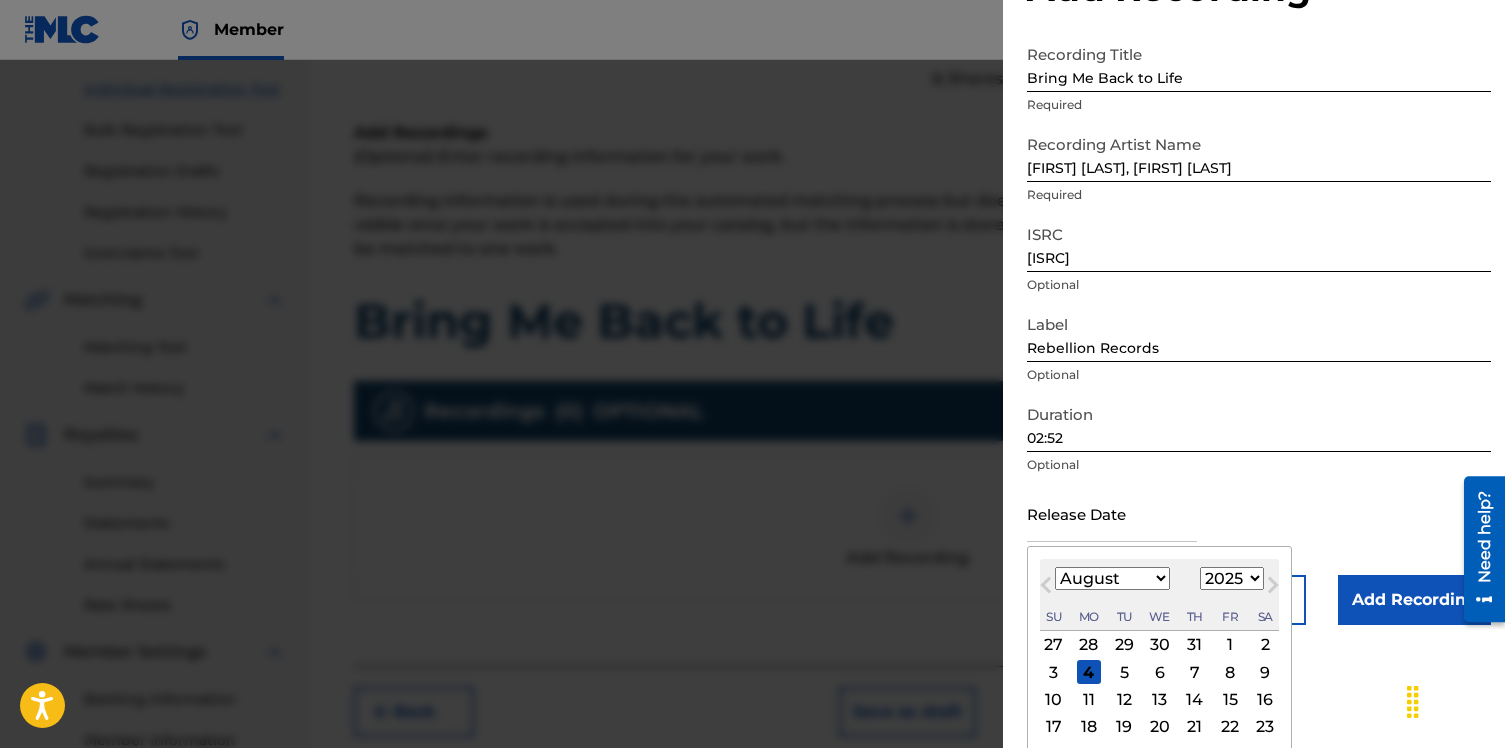 click on "August 2025 January February March April May June July August September October November December 1899 1900 1901 1902 1903 1904 1905 1906 1907 1908 1909 1910 1911 1912 1913 1914 1915 1916 1917 1918 1919 1920 1921 1922 1923 1924 1925 1926 1927 1928 1929 1930 1931 1932 1933 1934 1935 1936 1937 1938 1939 1940 1941 1942 1943 1944 1945 1946 1947 1948 1949 1950 1951 1952 1953 1954 1955 1956 1957 1958 1959 1960 1961 1962 1963 1964 1965 1966 1967 1968 1969 1970 1971 1972 1973 1974 1975 1976 1977 1978 1979 1980 1981 1982 1983 1984 1985 1986 1987 1988 1989 1990 1991 1992 1993 1994 1995 1996 1997 1998 1999 2000 2001 2002 2003 2004 2005 2006 2007 2008 2009 2010 2011 2012 2013 2014 2015 2016 2017 2018 2019 2020 2021 2022 2023 2024 2025 2026 2027 2028 2029 2030 2031 2032 2033 2034 2035 2036 2037 2038 2039 2040 2041 2042 2043 2044 2045 2046 2047 2048 2049 2050 2051 2052 2053 2054 2055 2056 2057 2058 2059 2060 2061 2062 2063 2064 2065 2066 2067 2068 2069 2070 2071 2072 2073 2074 2075 2076 2077 2078 2079 2080 2081 2082 2083" at bounding box center [1159, 595] 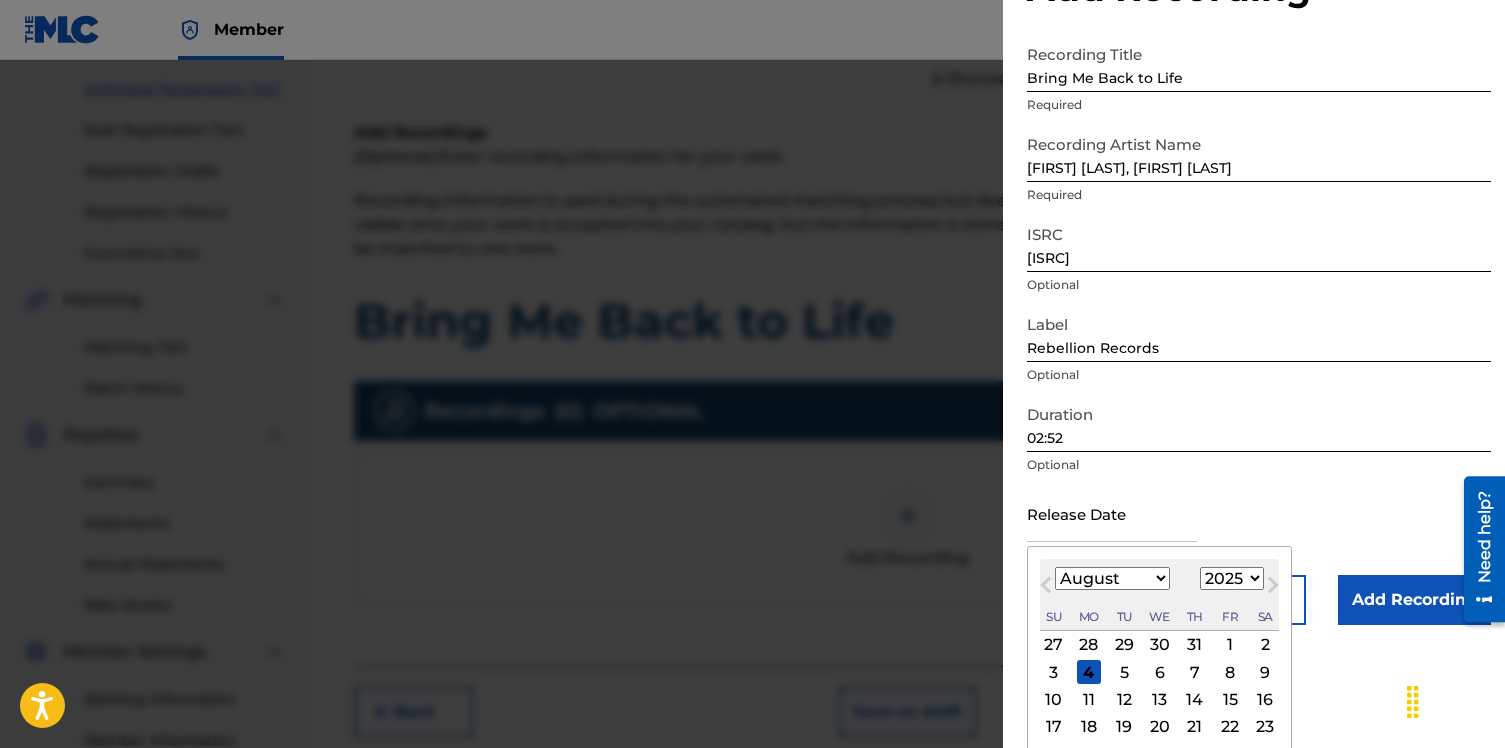 select on "2" 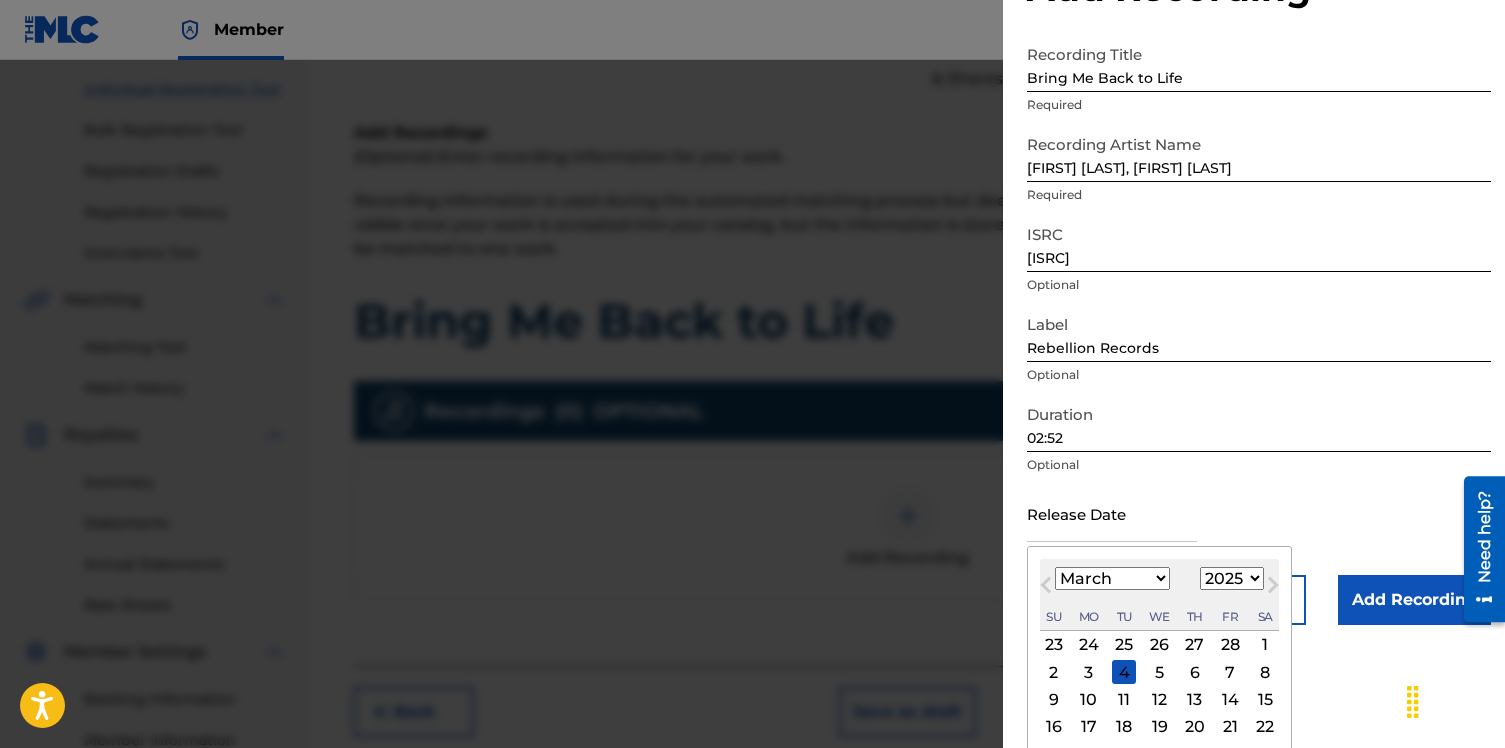 scroll, scrollTop: 169, scrollLeft: 0, axis: vertical 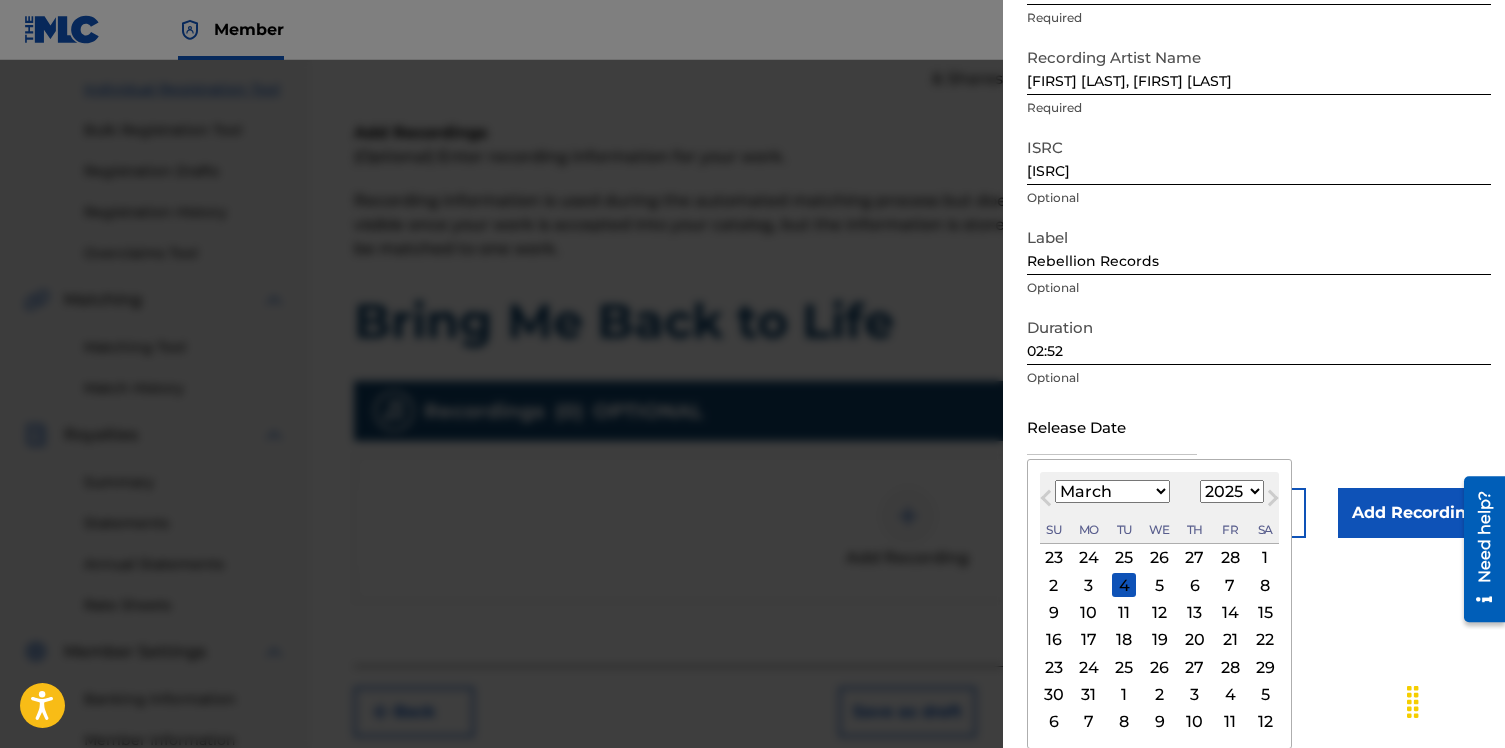 click on "26" at bounding box center (1160, 667) 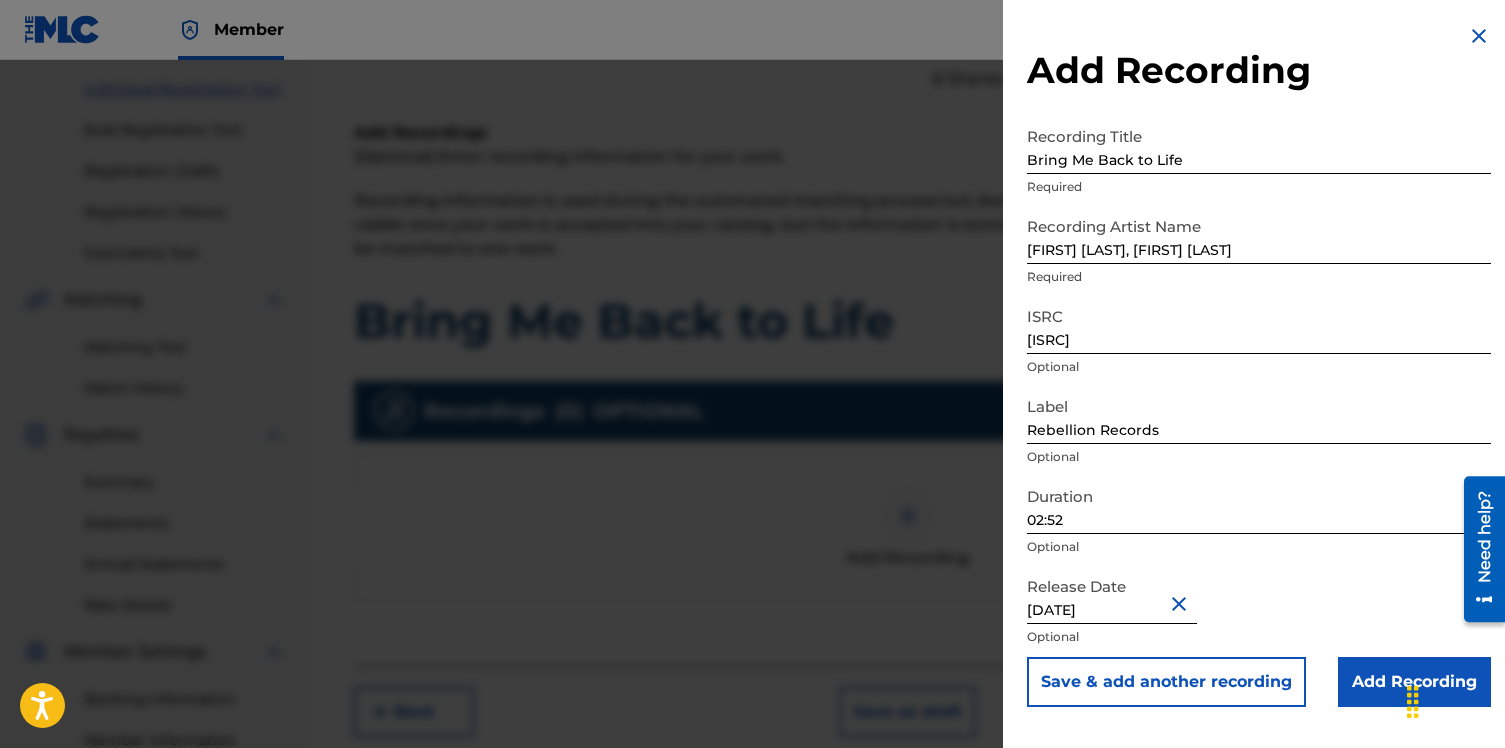 scroll, scrollTop: 0, scrollLeft: 0, axis: both 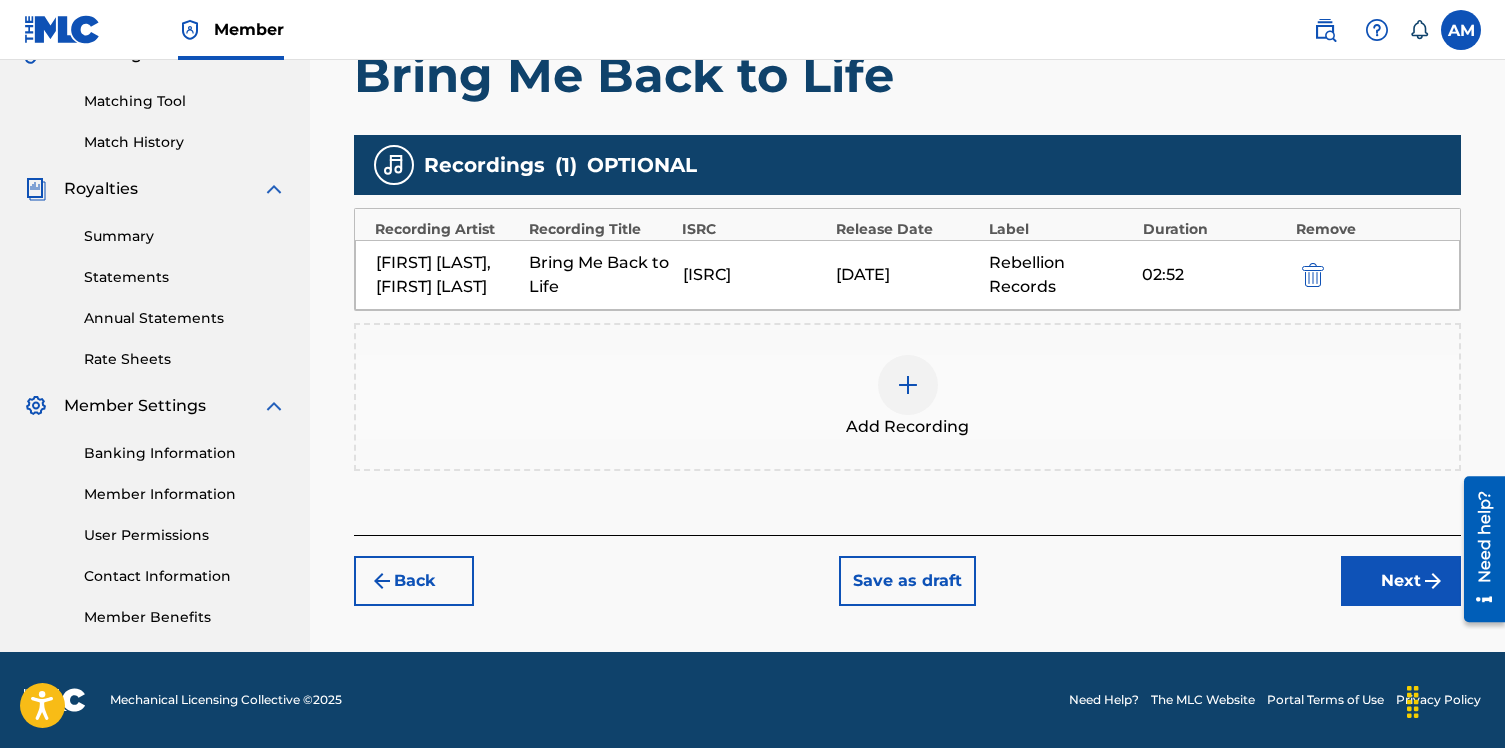 click on "Next" at bounding box center (1401, 581) 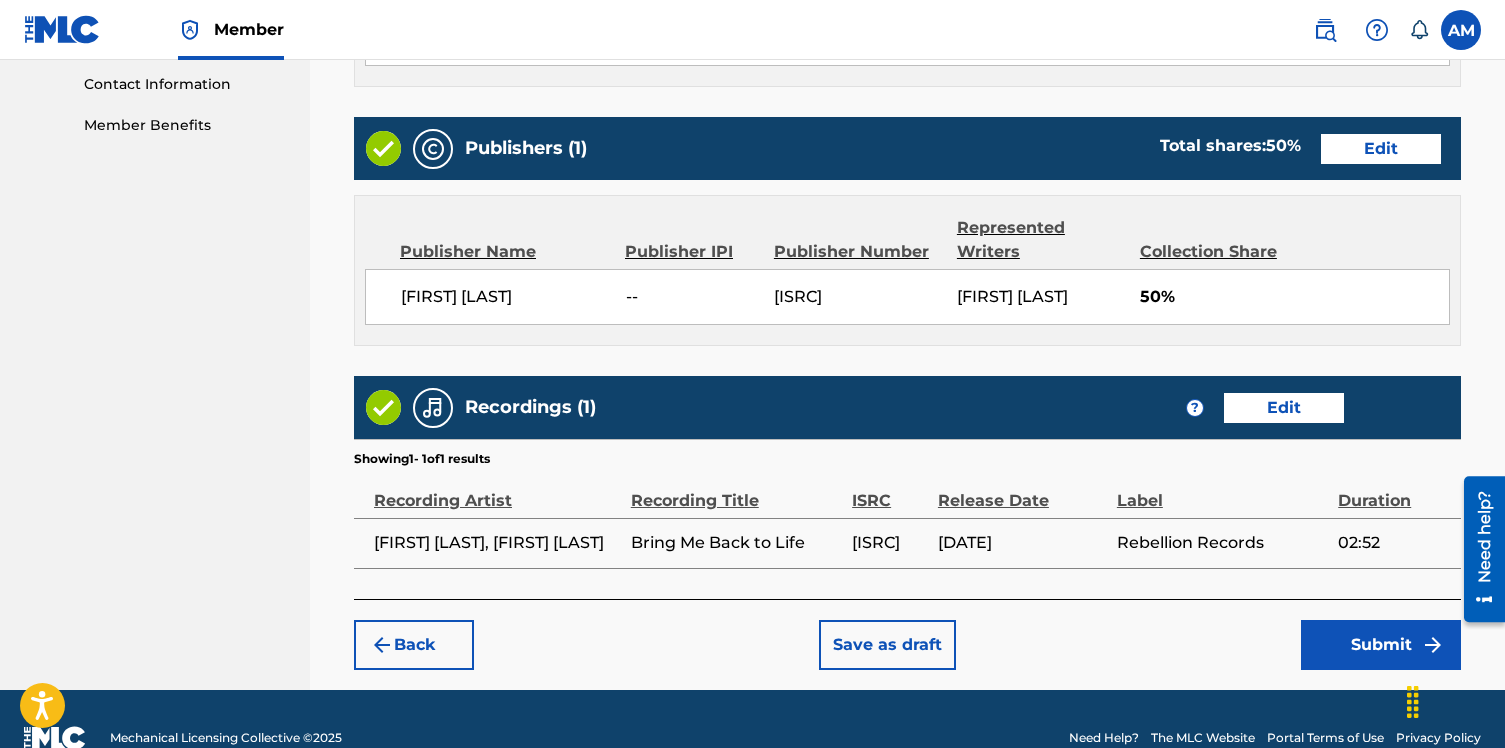 scroll, scrollTop: 1019, scrollLeft: 0, axis: vertical 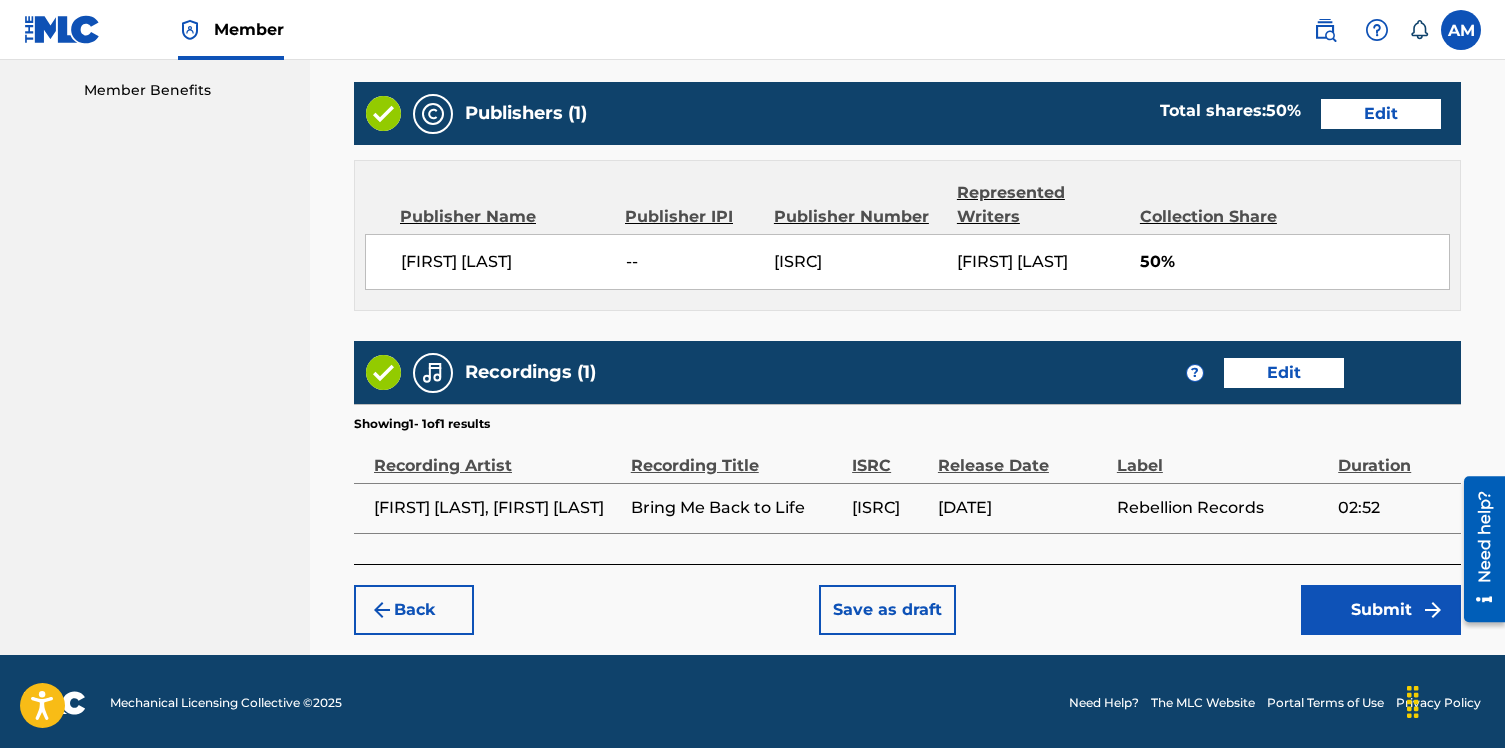 click on "Submit" at bounding box center (1381, 610) 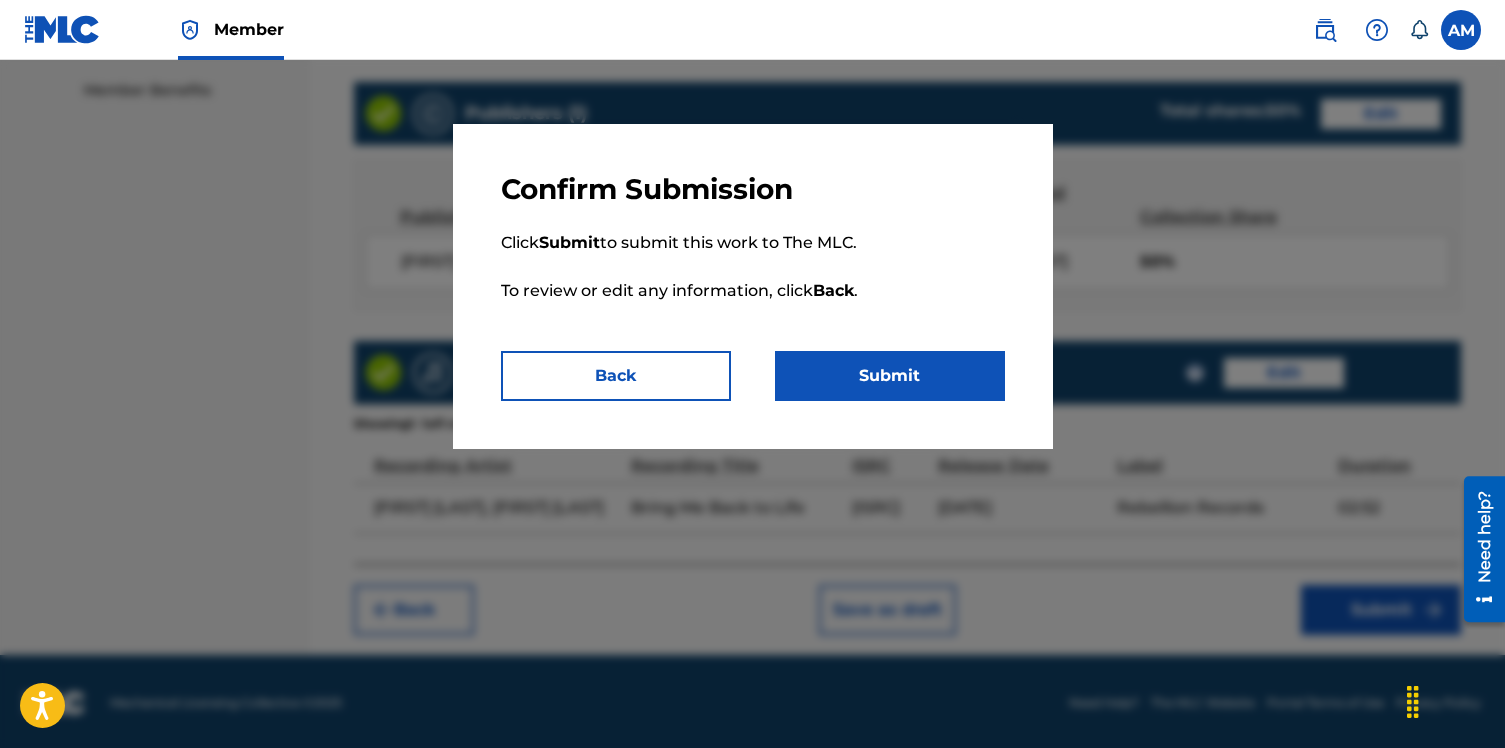 click on "Submit" at bounding box center [890, 376] 